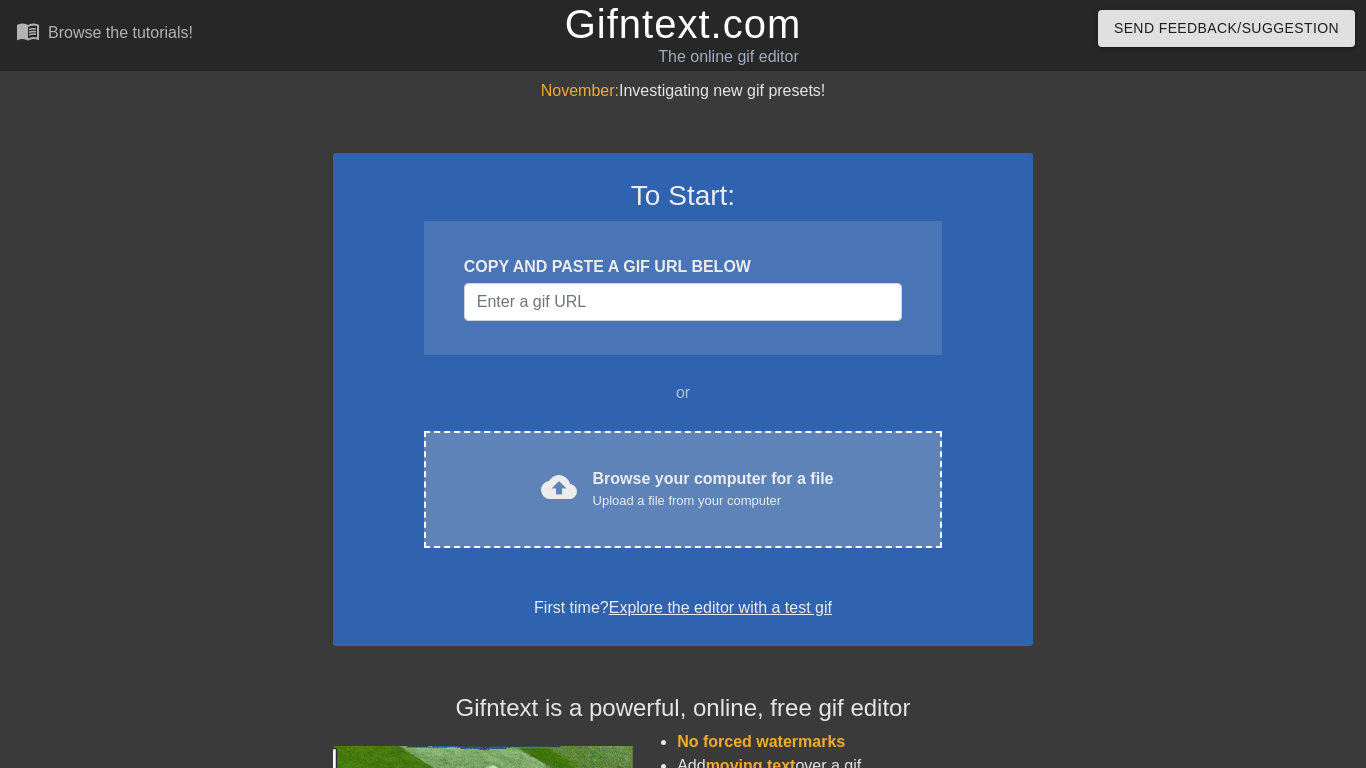 click on "cloud_upload" at bounding box center (559, 487) 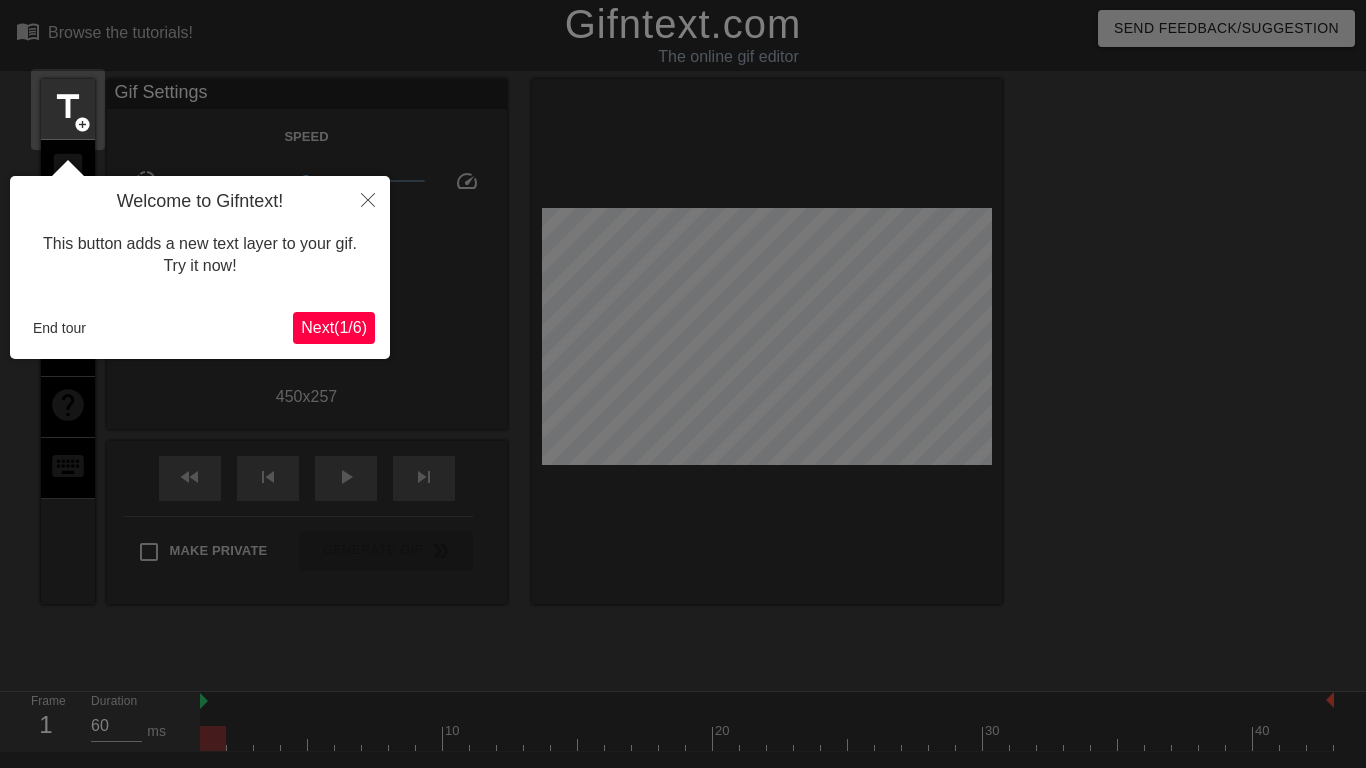 scroll, scrollTop: 49, scrollLeft: 0, axis: vertical 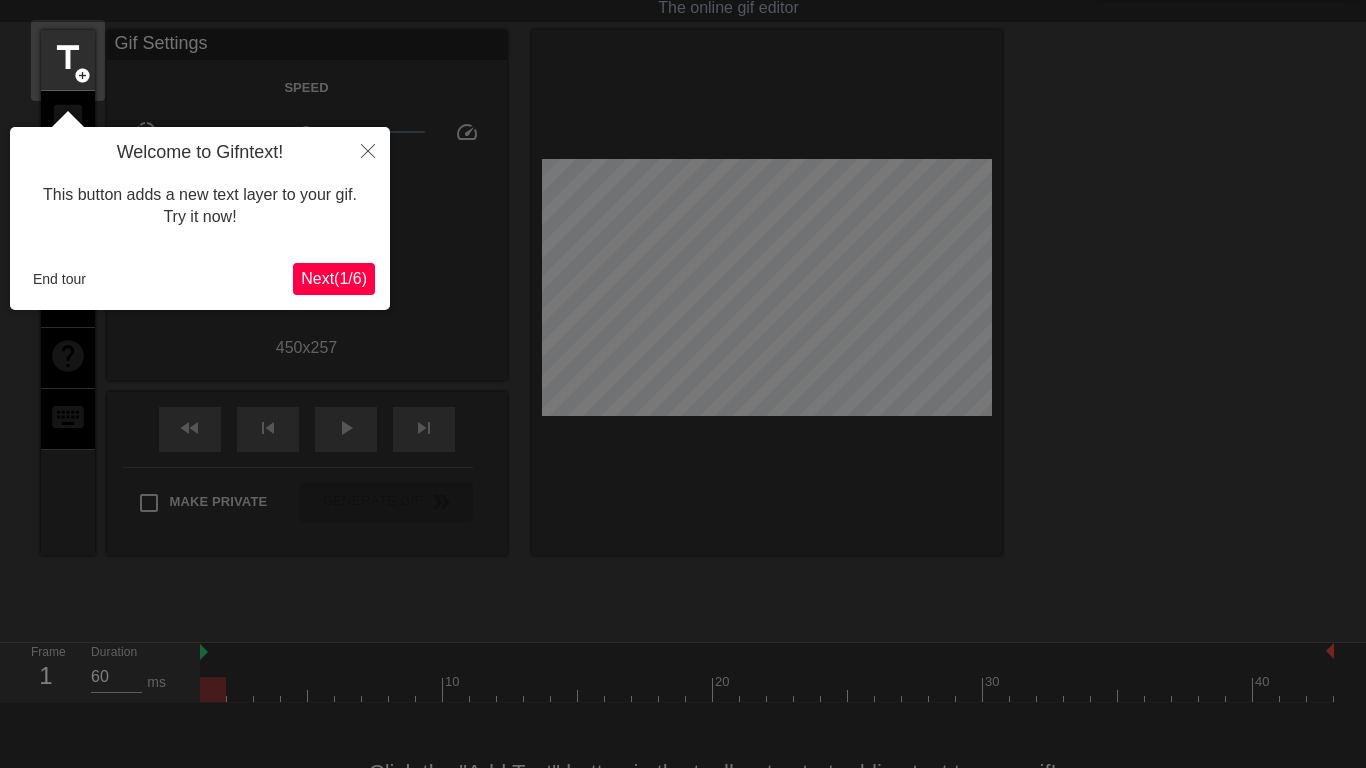 click on "Next  ( 1 / 6 )" at bounding box center [334, 278] 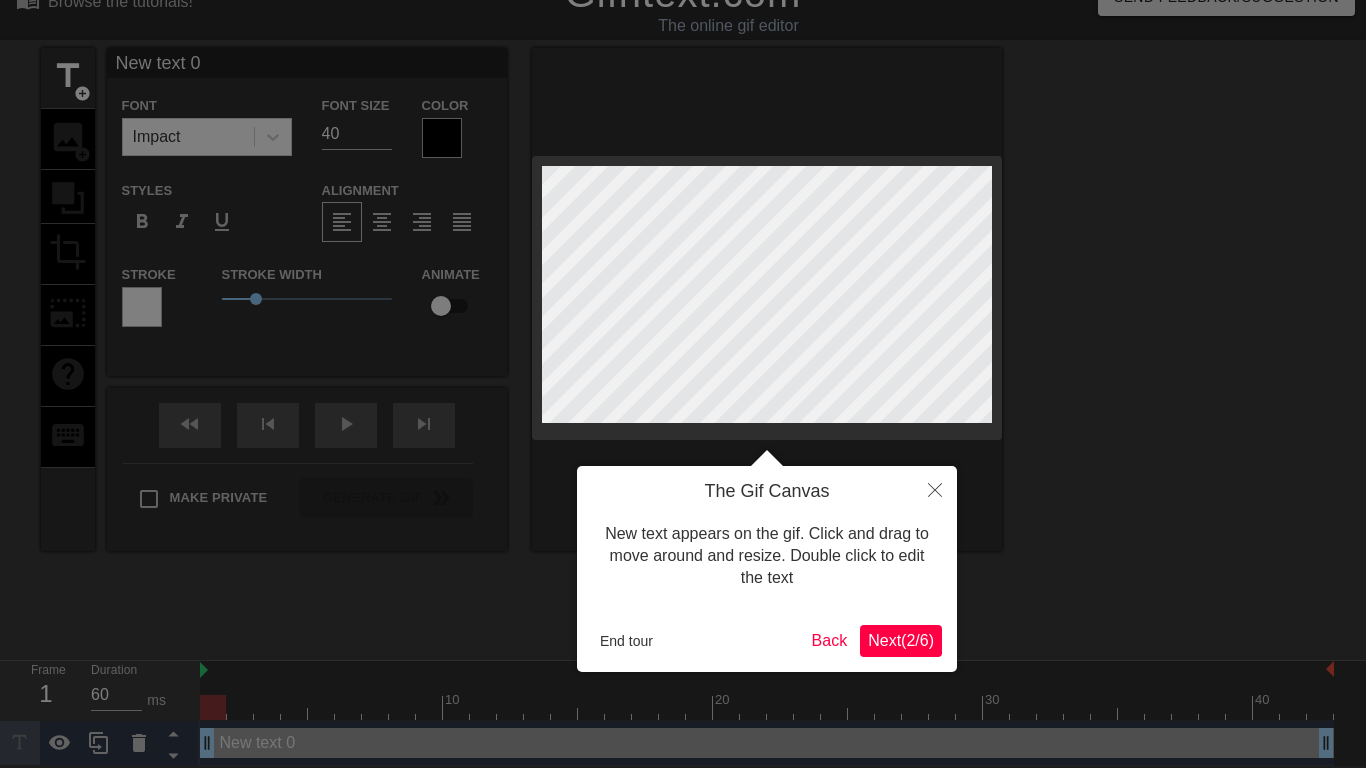 scroll, scrollTop: 0, scrollLeft: 0, axis: both 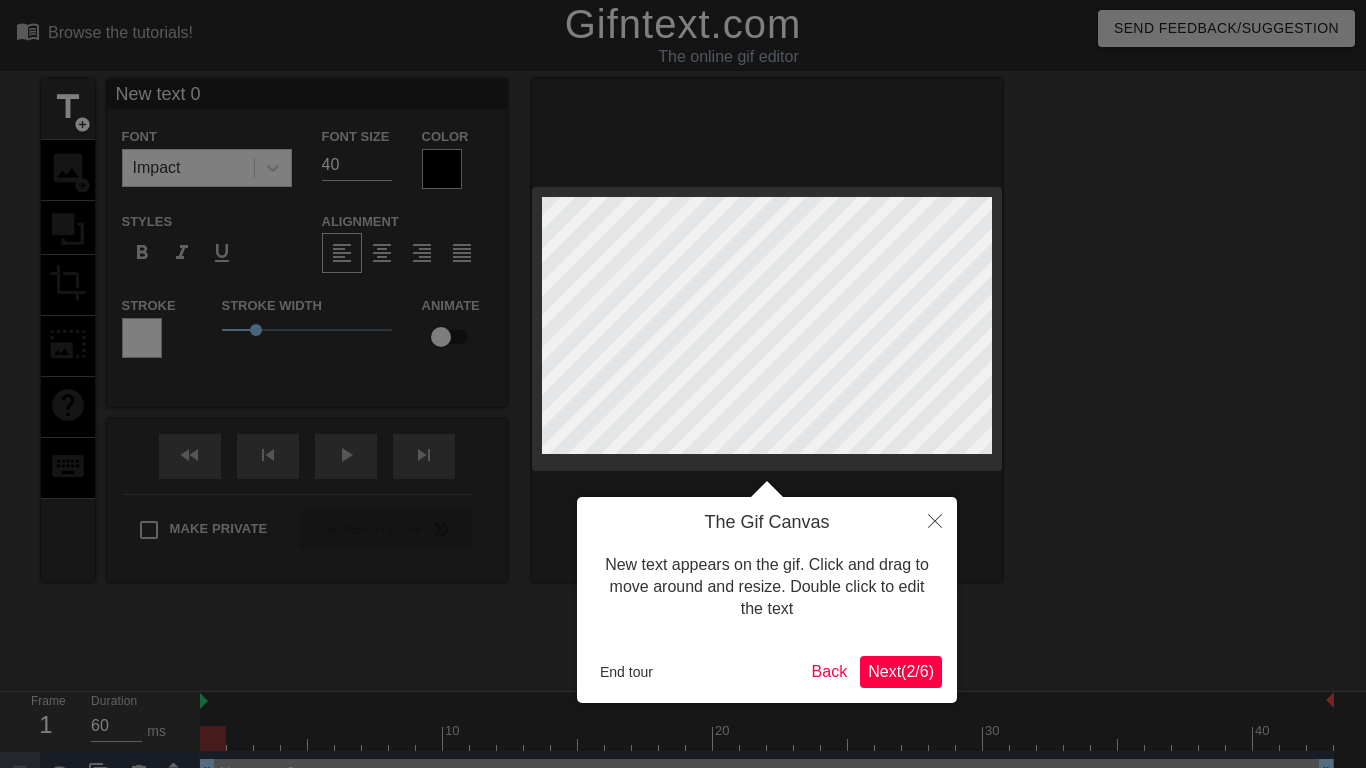 click on "Next  ( 2 / 6 )" at bounding box center [901, 671] 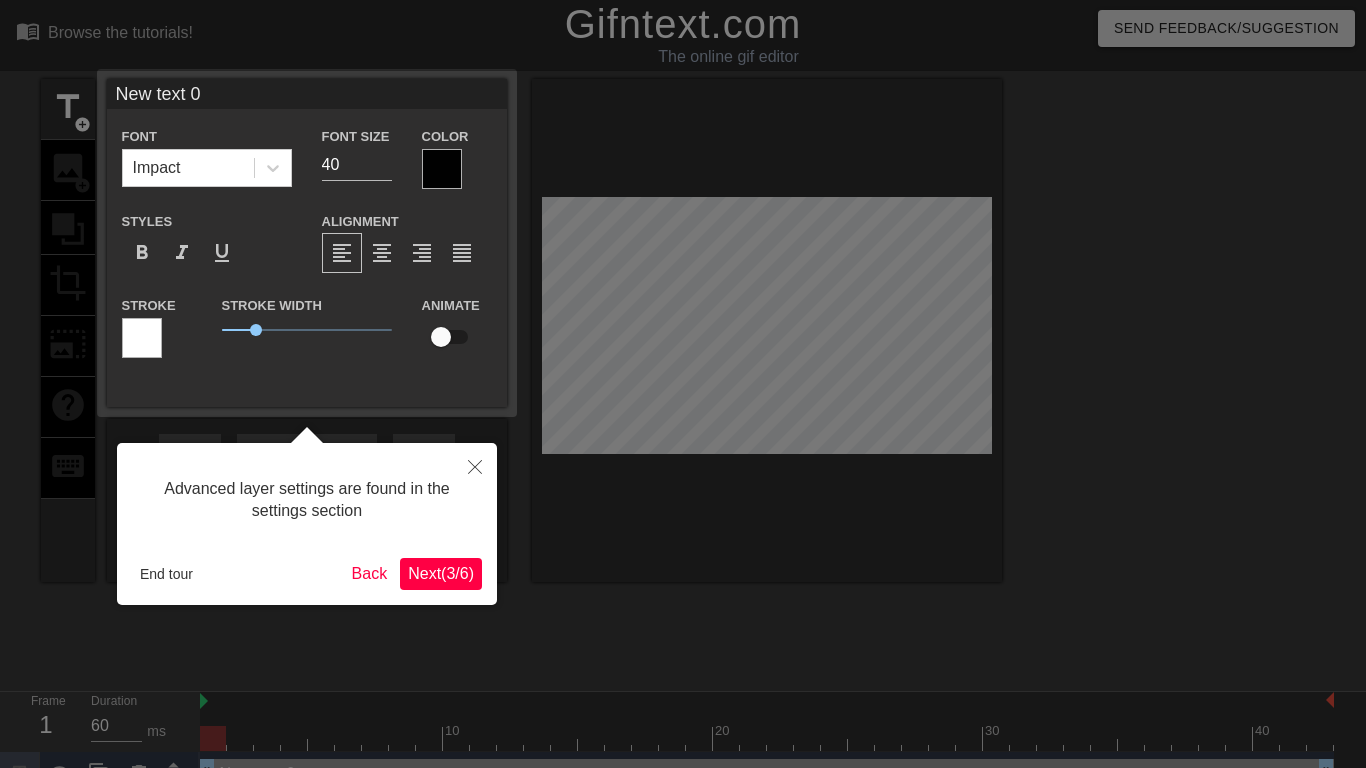 scroll, scrollTop: 31, scrollLeft: 0, axis: vertical 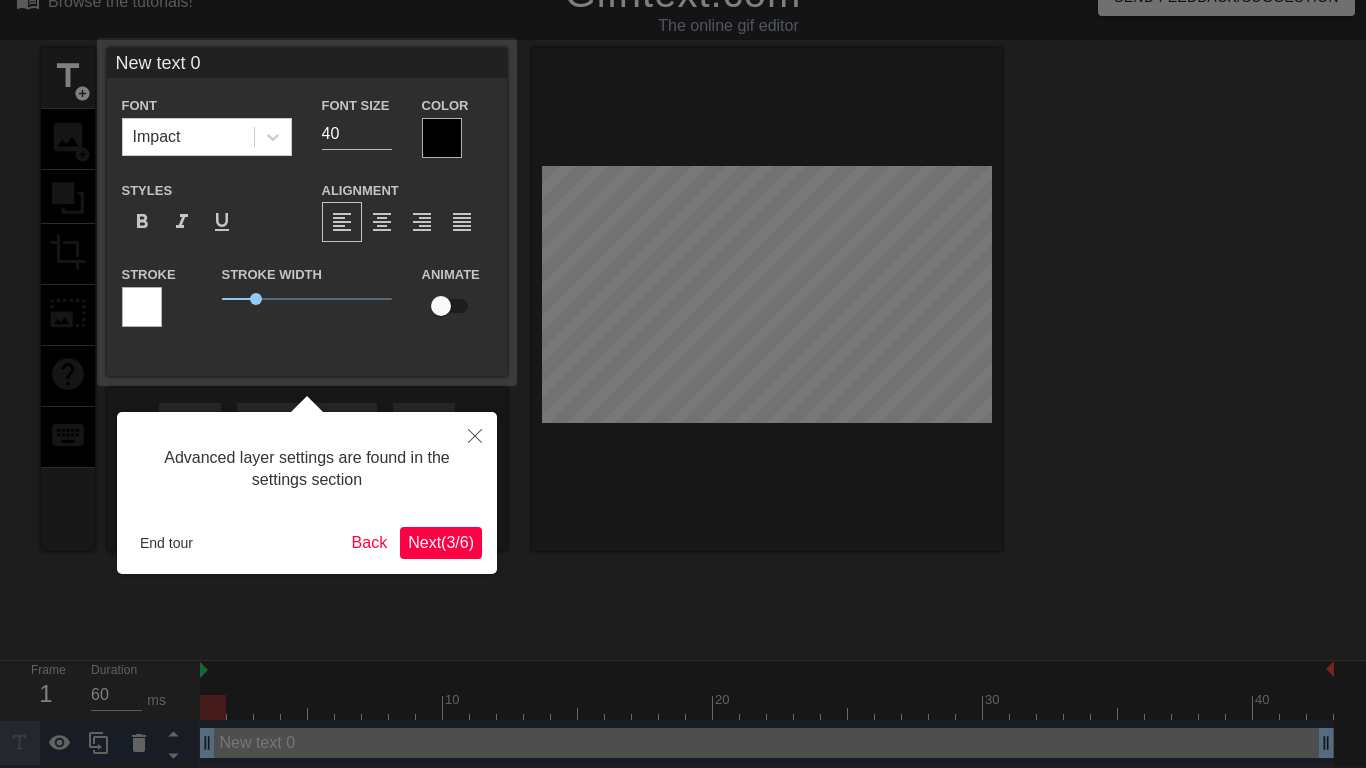click on "Next  ( 3 / 6 )" at bounding box center [441, 542] 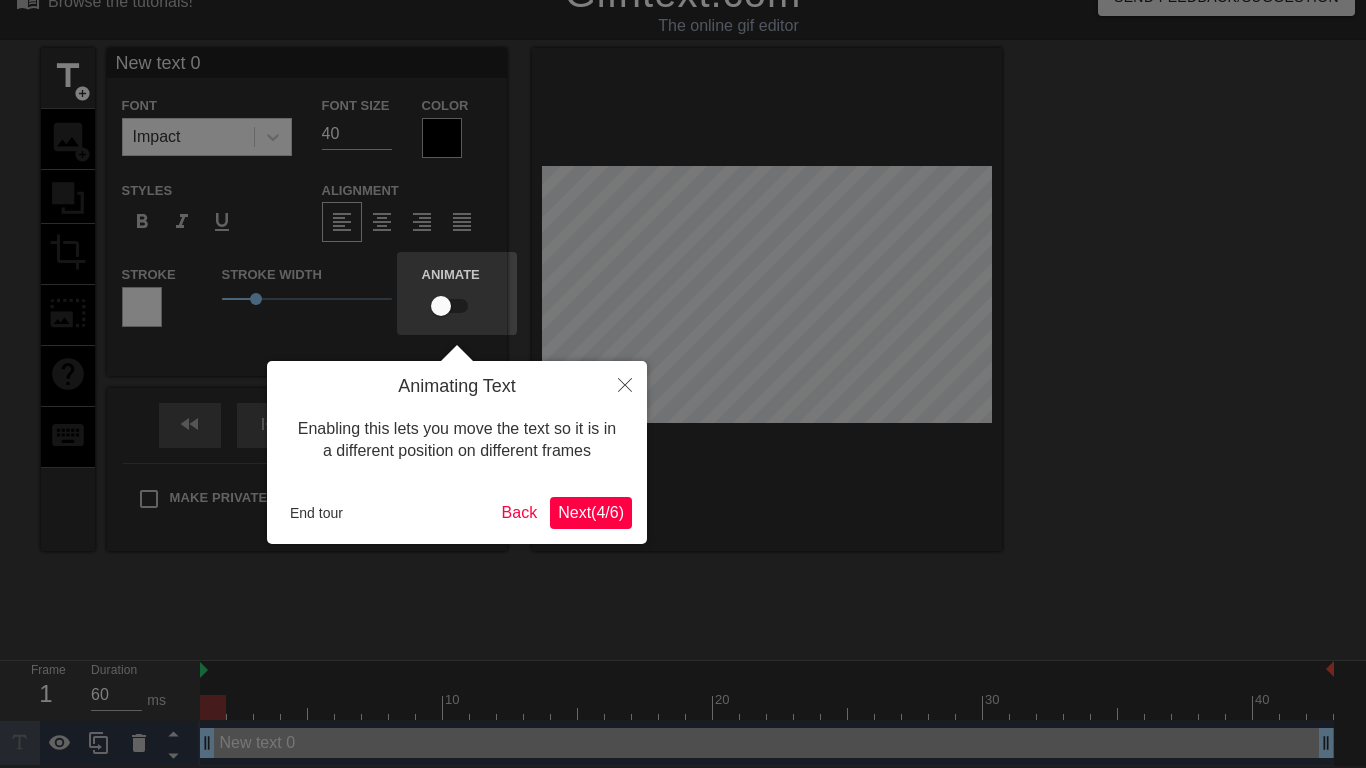 scroll, scrollTop: 0, scrollLeft: 0, axis: both 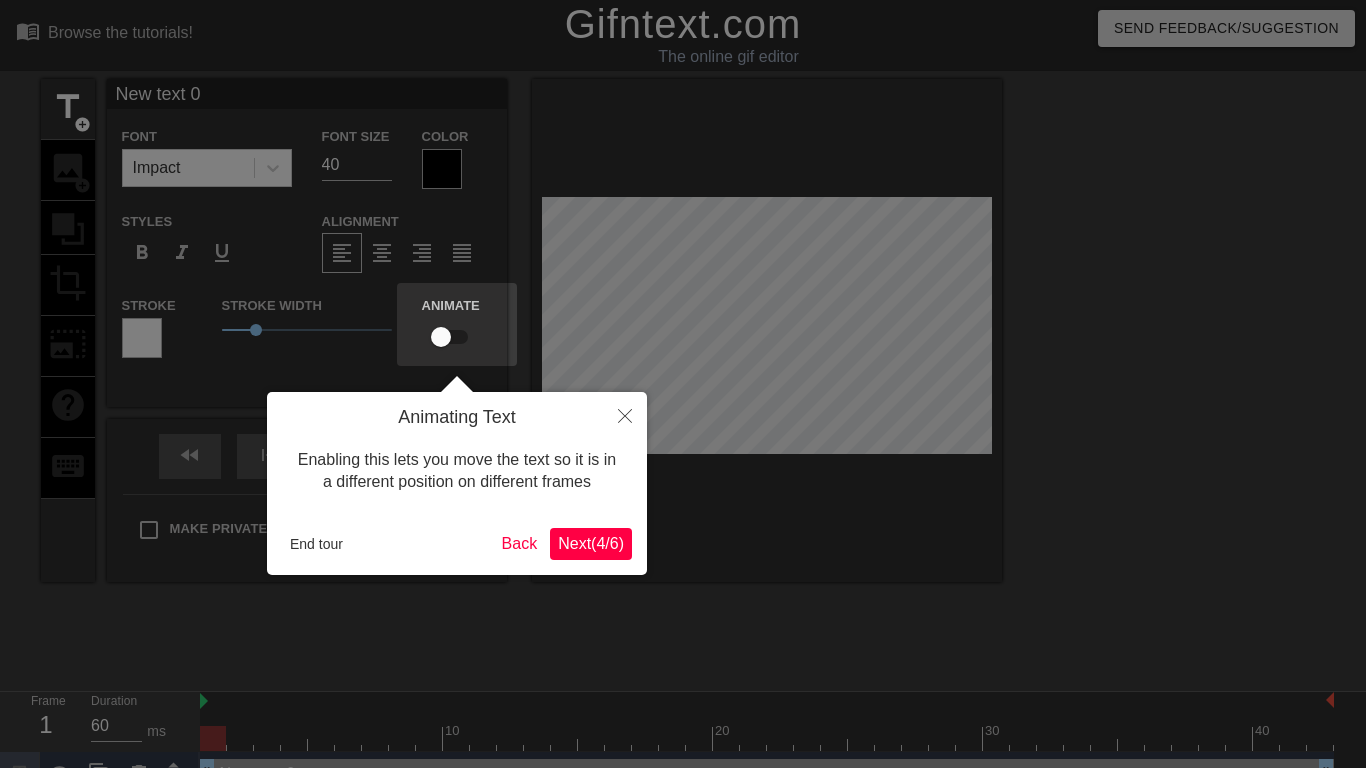 click on "Next  ( 4 / 6 )" at bounding box center [591, 543] 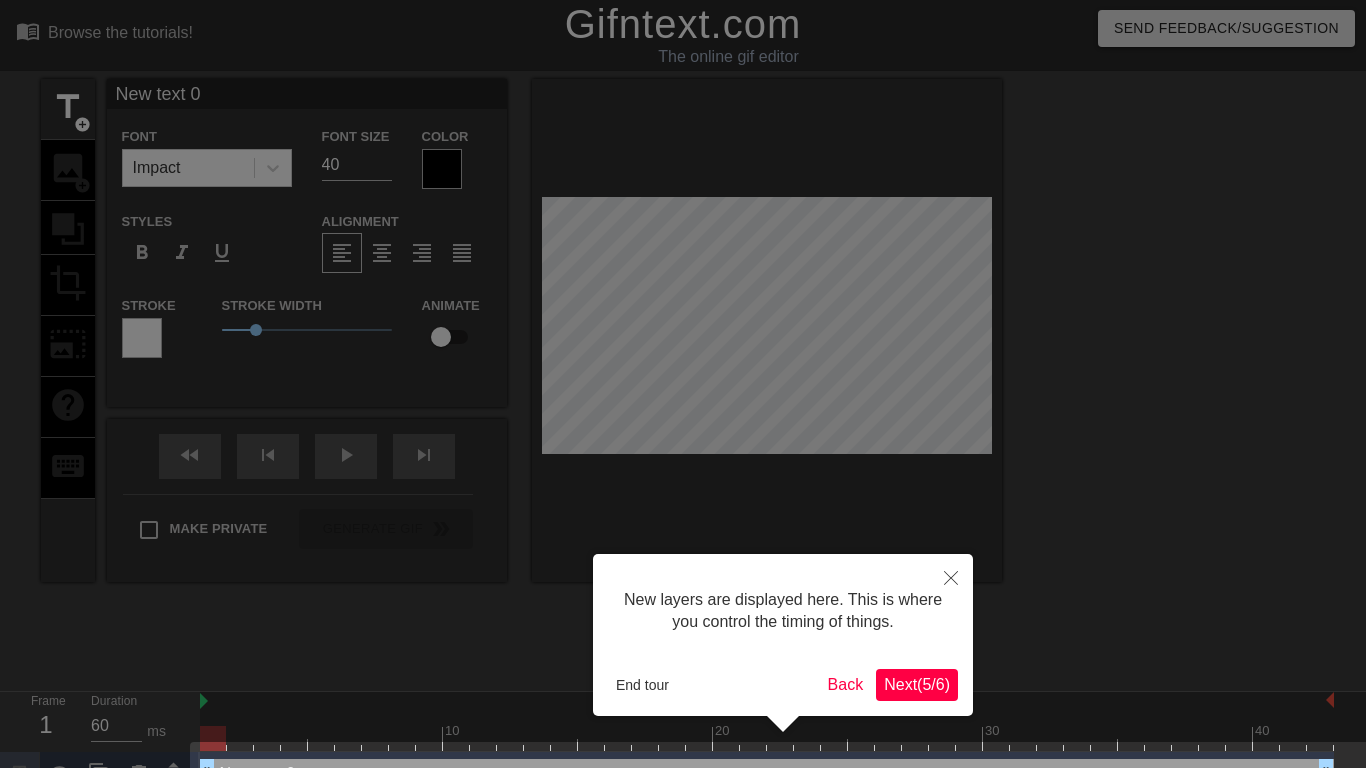 scroll, scrollTop: 47, scrollLeft: 0, axis: vertical 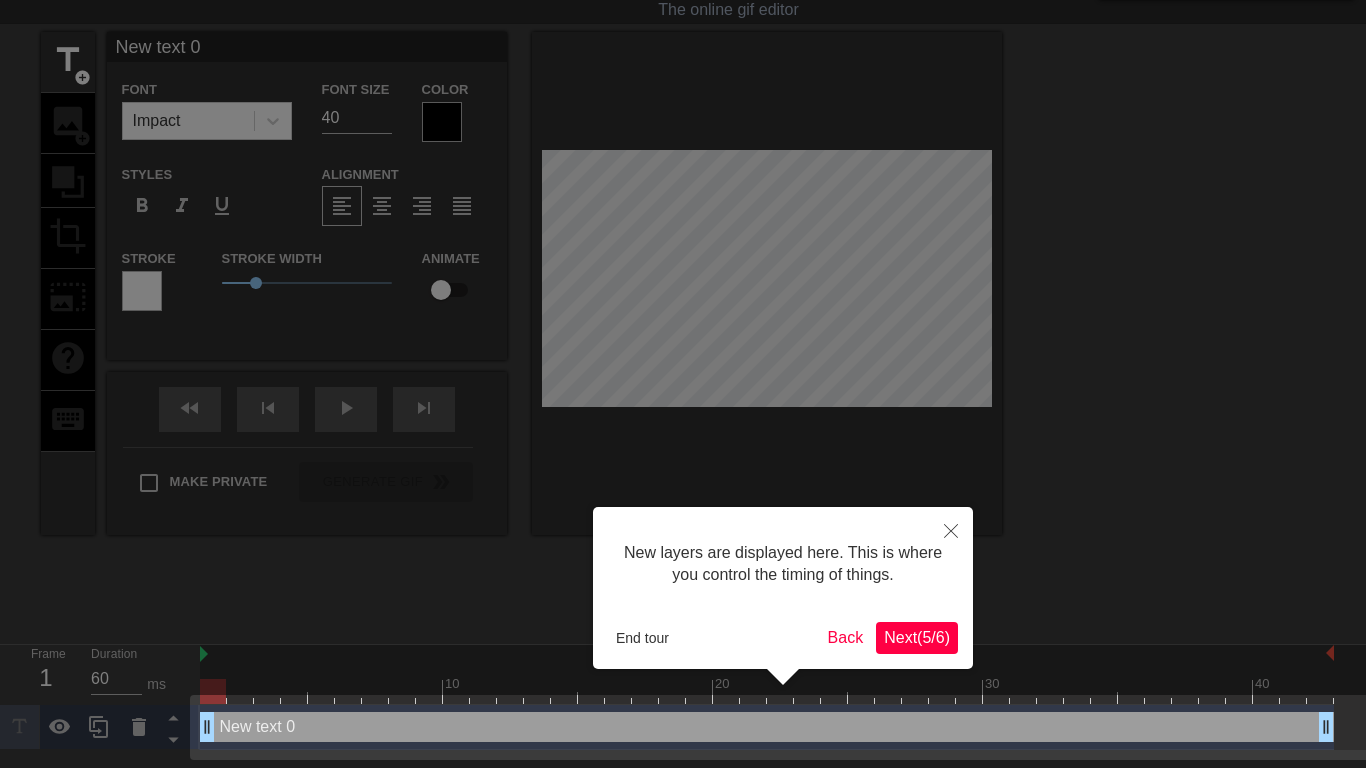 click on "Next  ( 5 / 6 )" at bounding box center (917, 638) 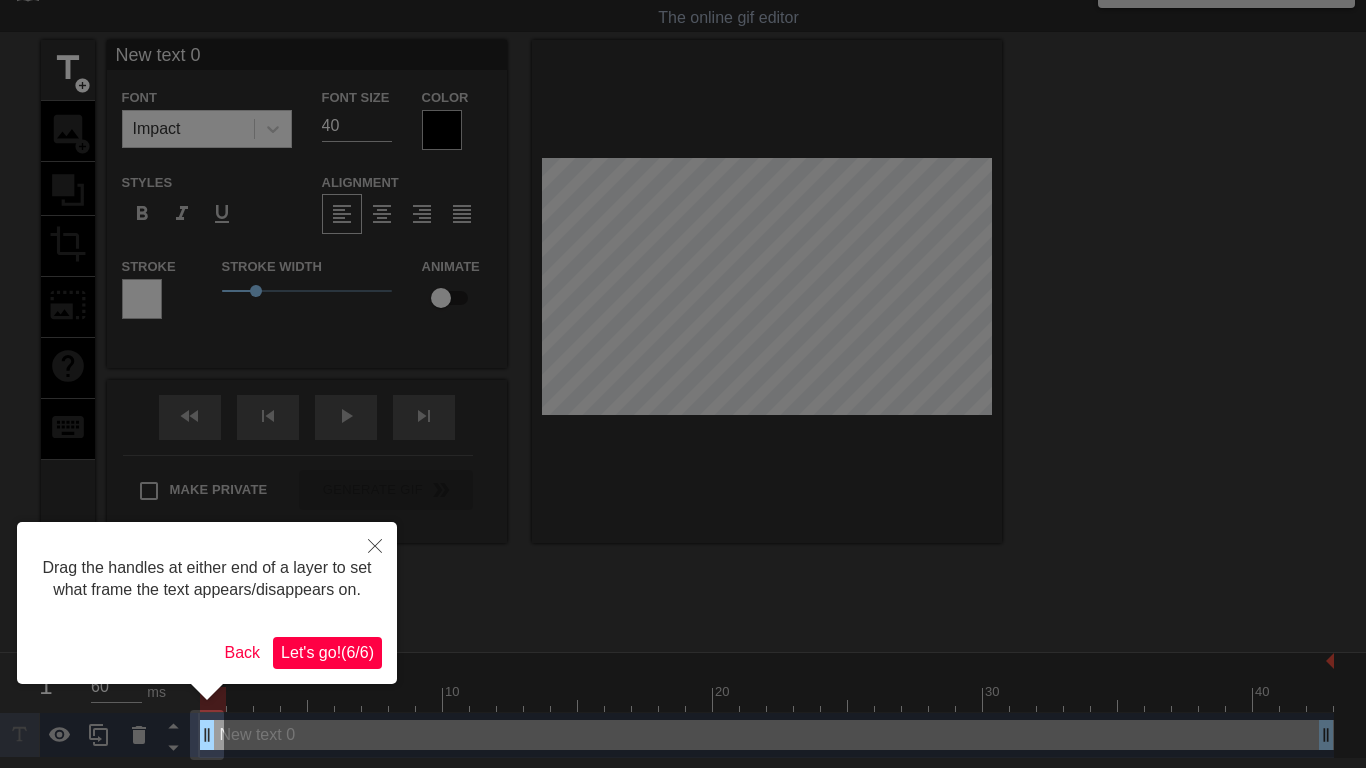 scroll, scrollTop: 0, scrollLeft: 0, axis: both 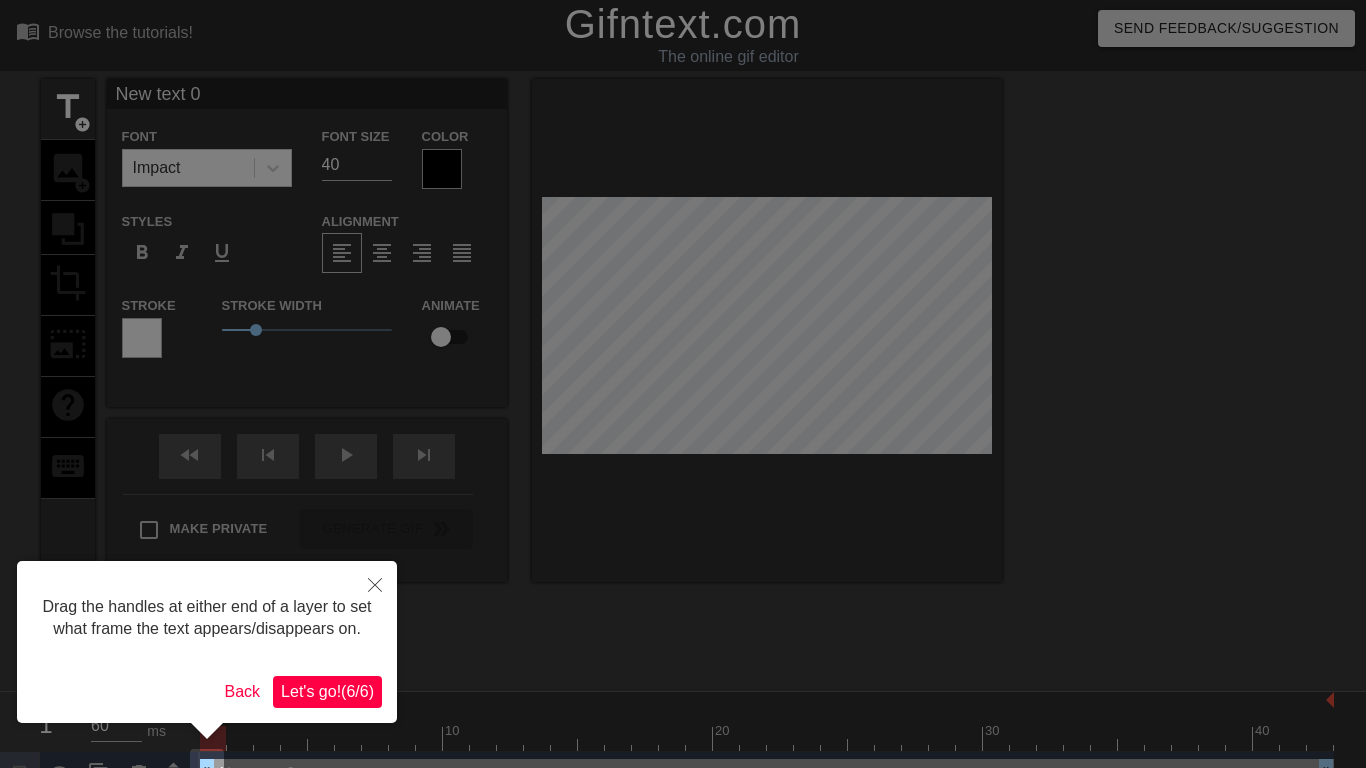 click on "Let's go!  ( 6 / 6 )" at bounding box center [327, 691] 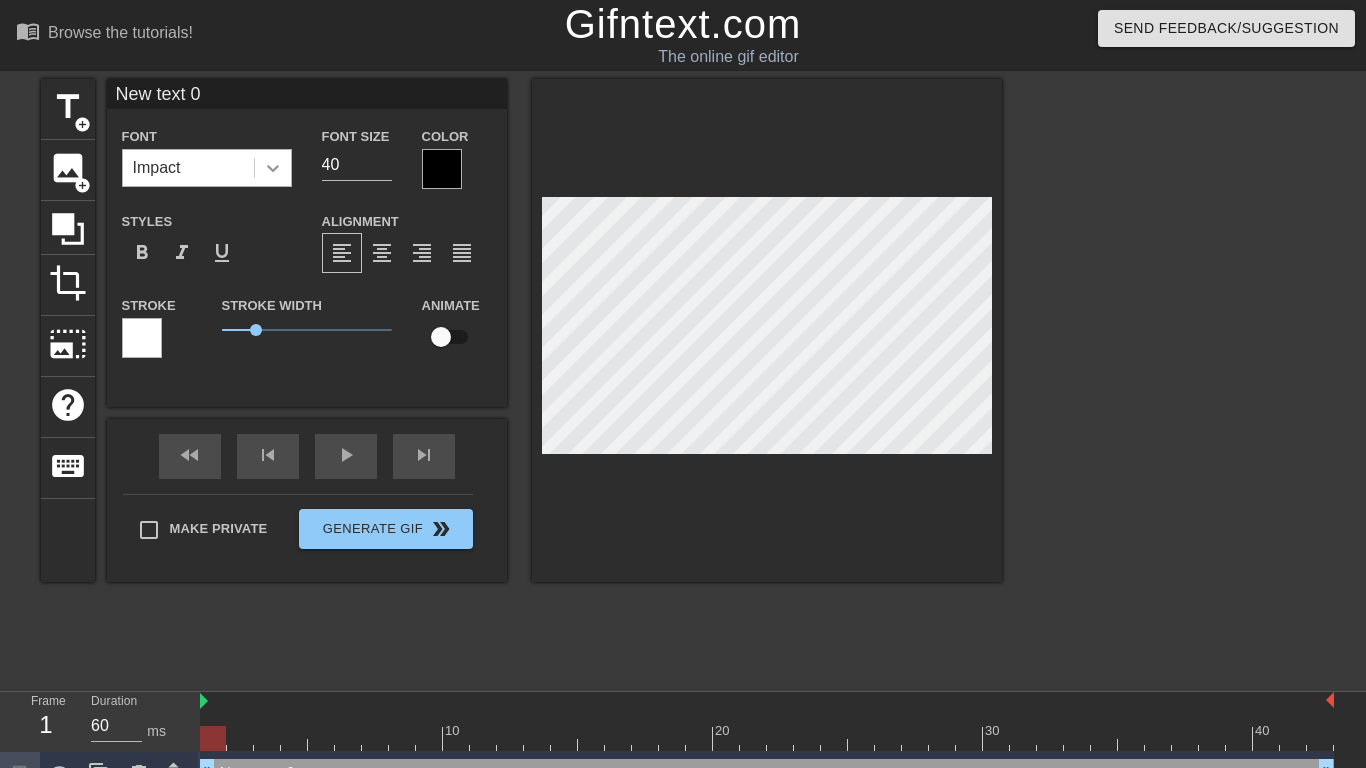 click 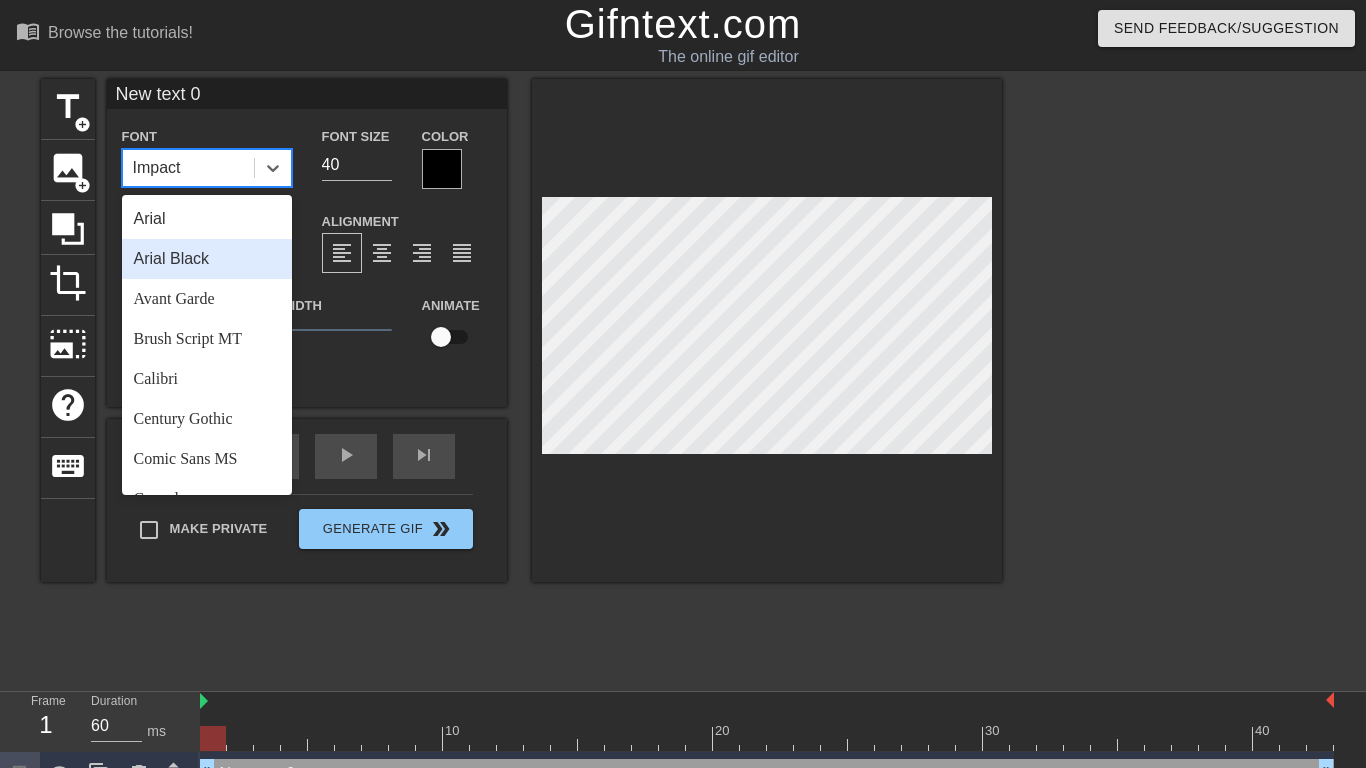 click on "Arial Black" at bounding box center [207, 259] 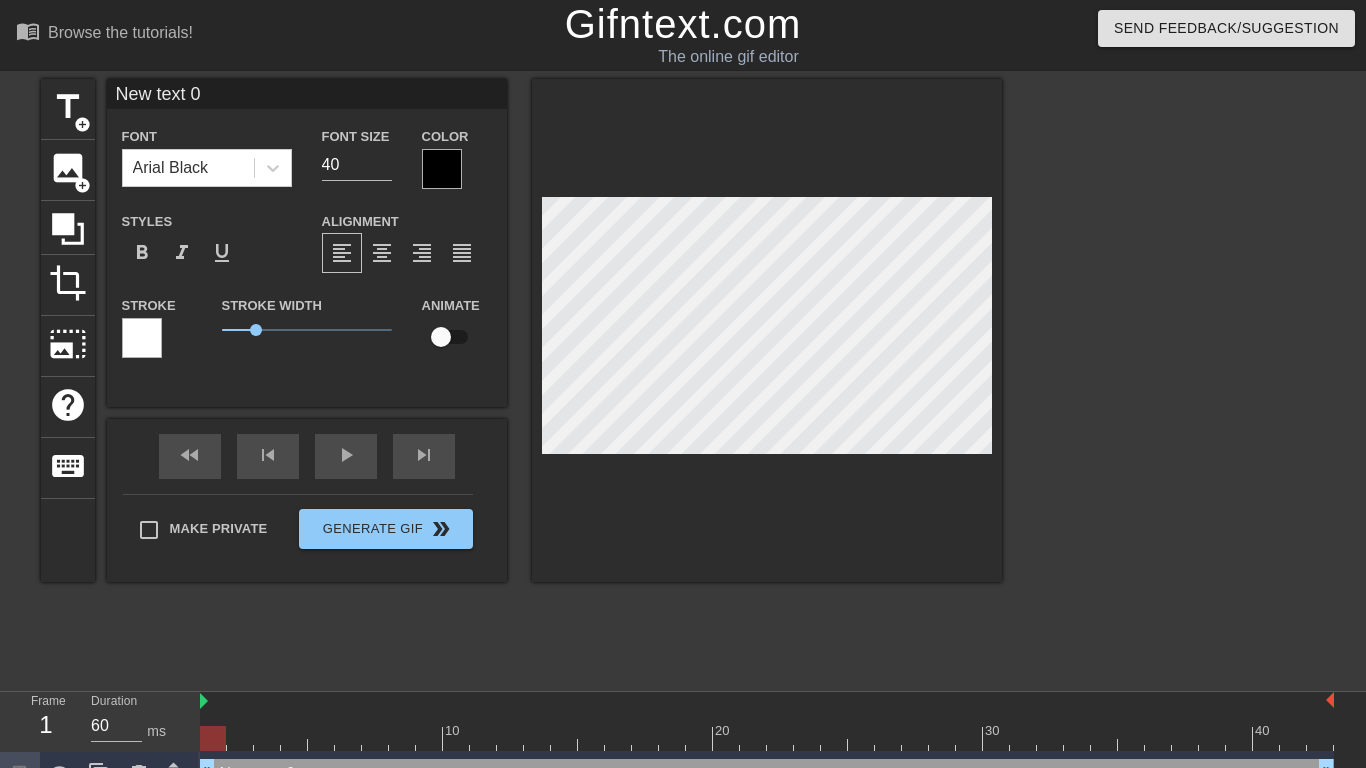 click on "title add_circle image add_circle crop photo_size_select_large help keyboard New text 0 Font Arial Black Font Size 40 Color Styles format_bold format_italic format_underline Alignment format_align_left format_align_center format_align_right format_align_justify Stroke Stroke Width 1 Animate fast_rewind skip_previous play_arrow skip_next Make Private Generate Gif double_arrow" at bounding box center [683, 379] 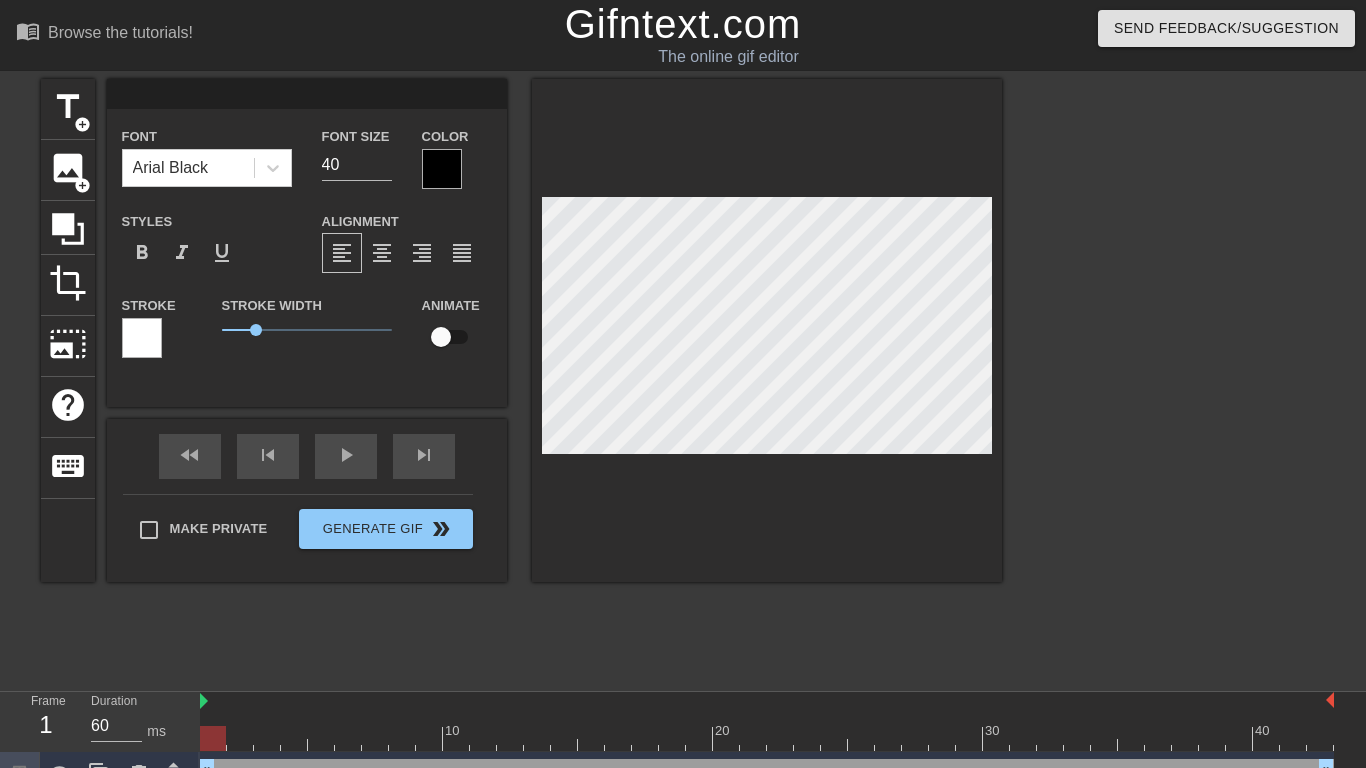 scroll, scrollTop: 0, scrollLeft: 0, axis: both 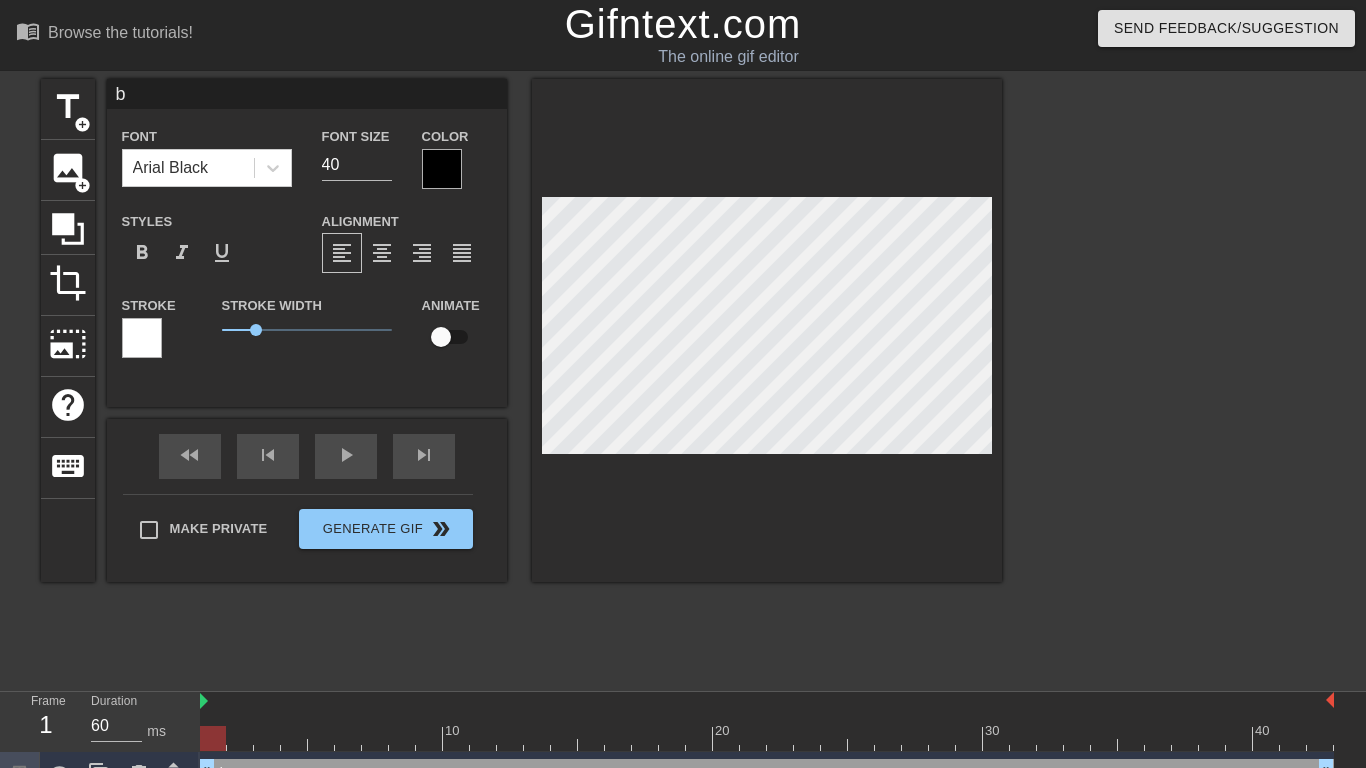 type on "by" 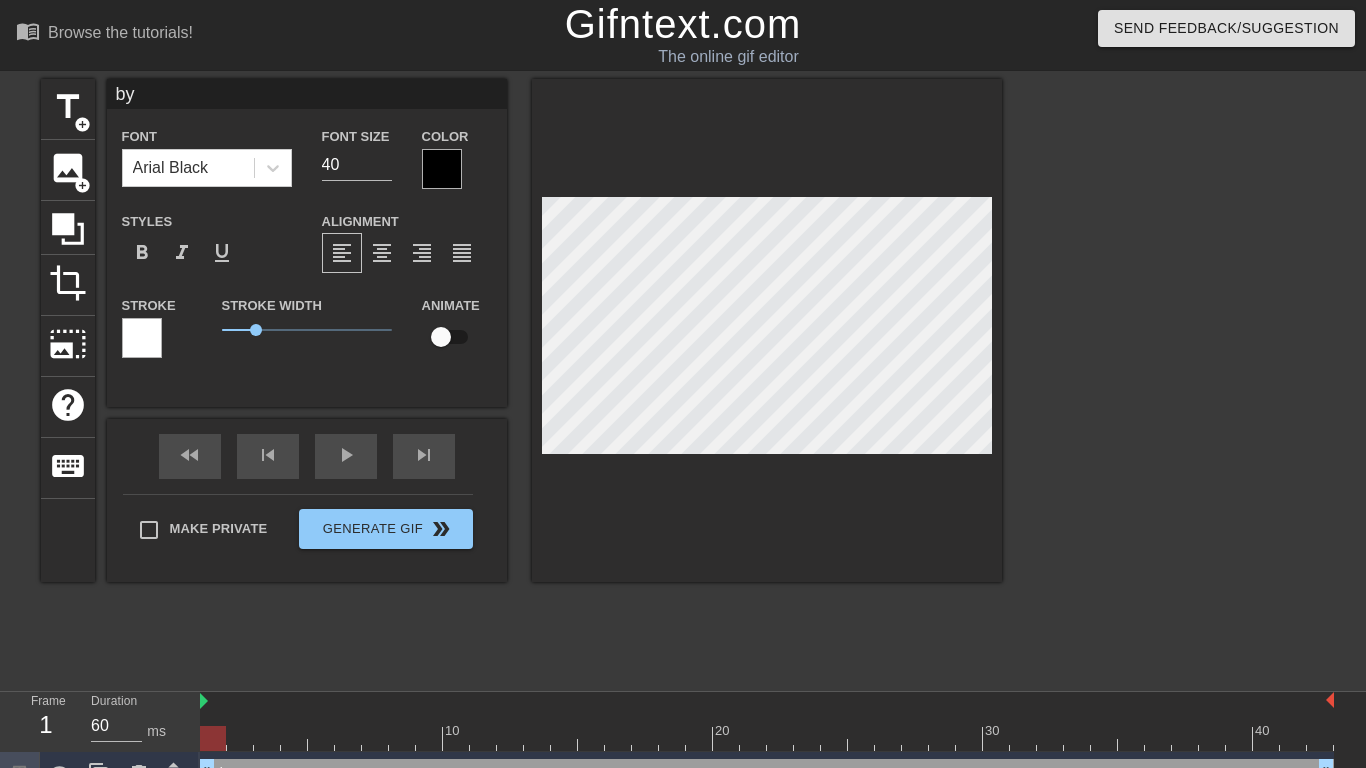 type on "by" 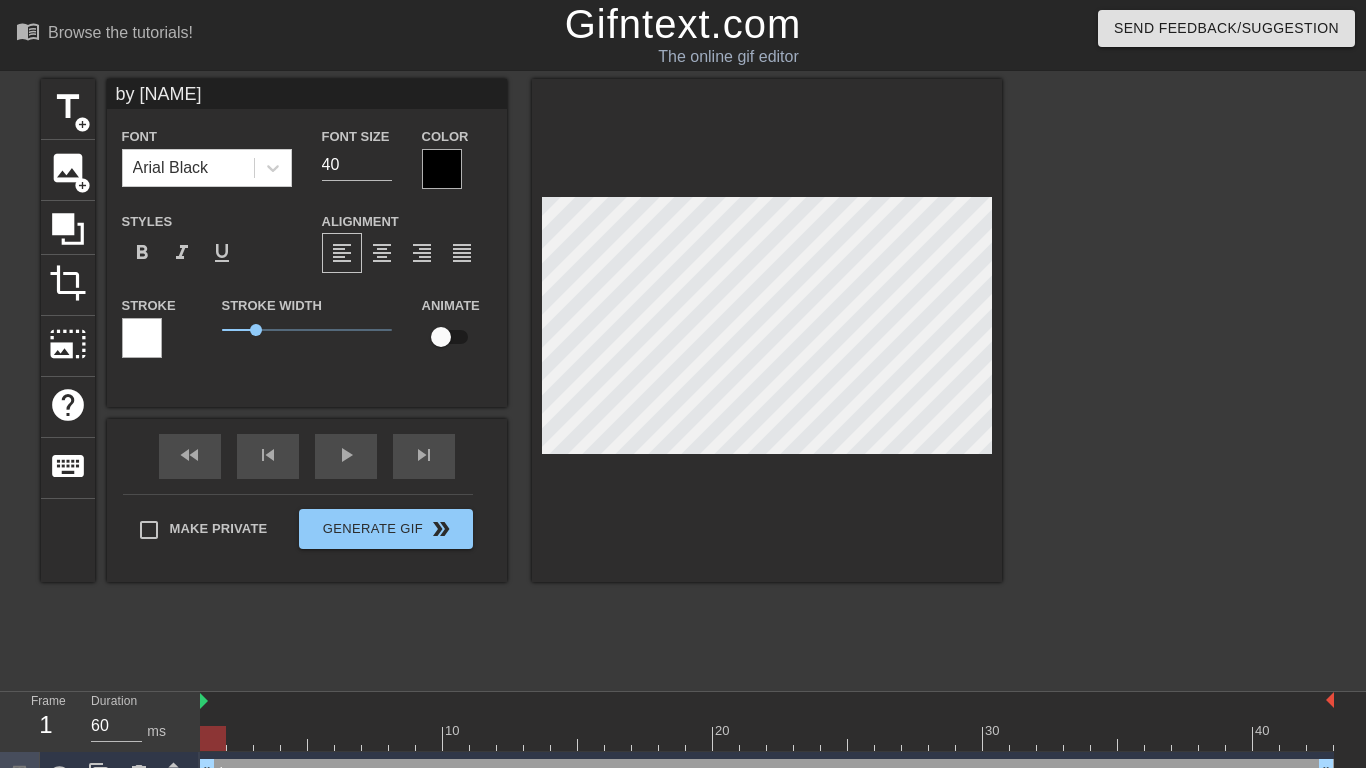 type on "by [NAME]" 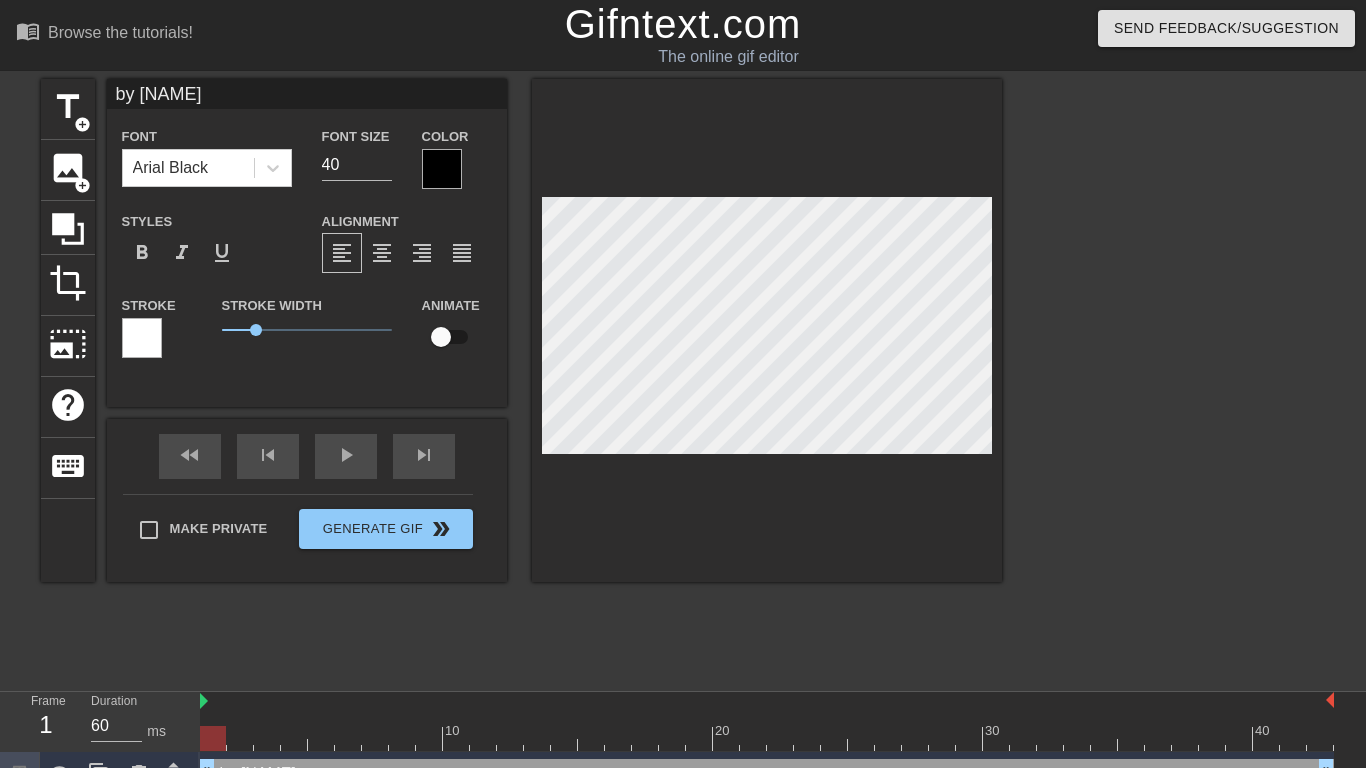 type on "by [NAME]" 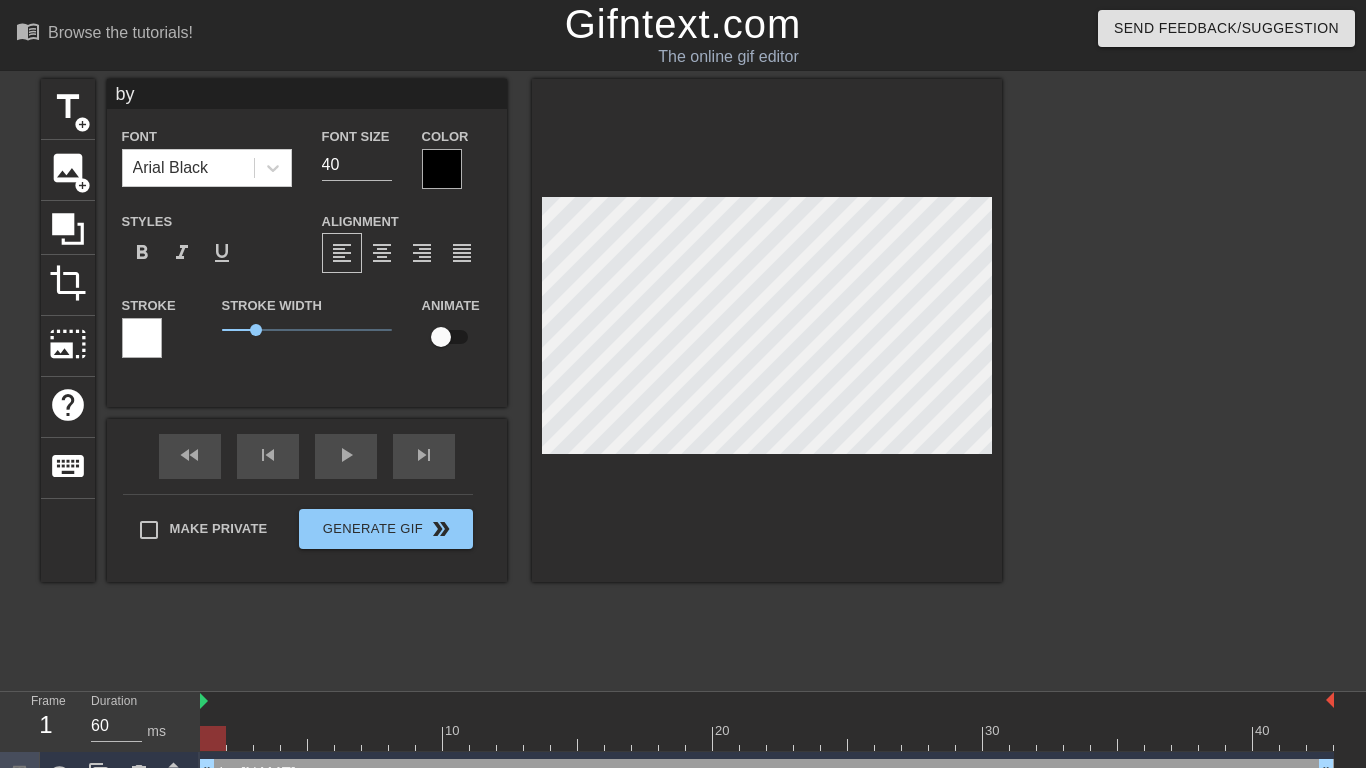 scroll, scrollTop: 0, scrollLeft: 0, axis: both 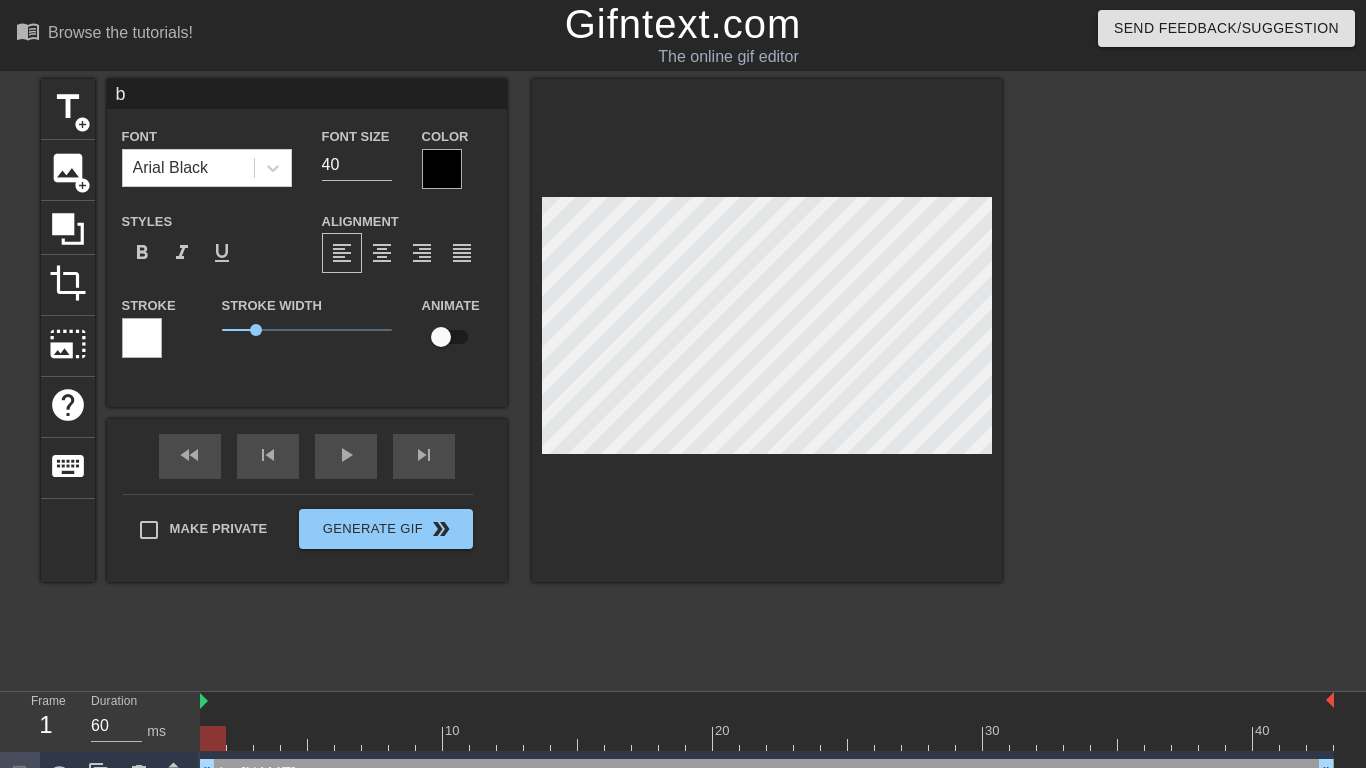 type 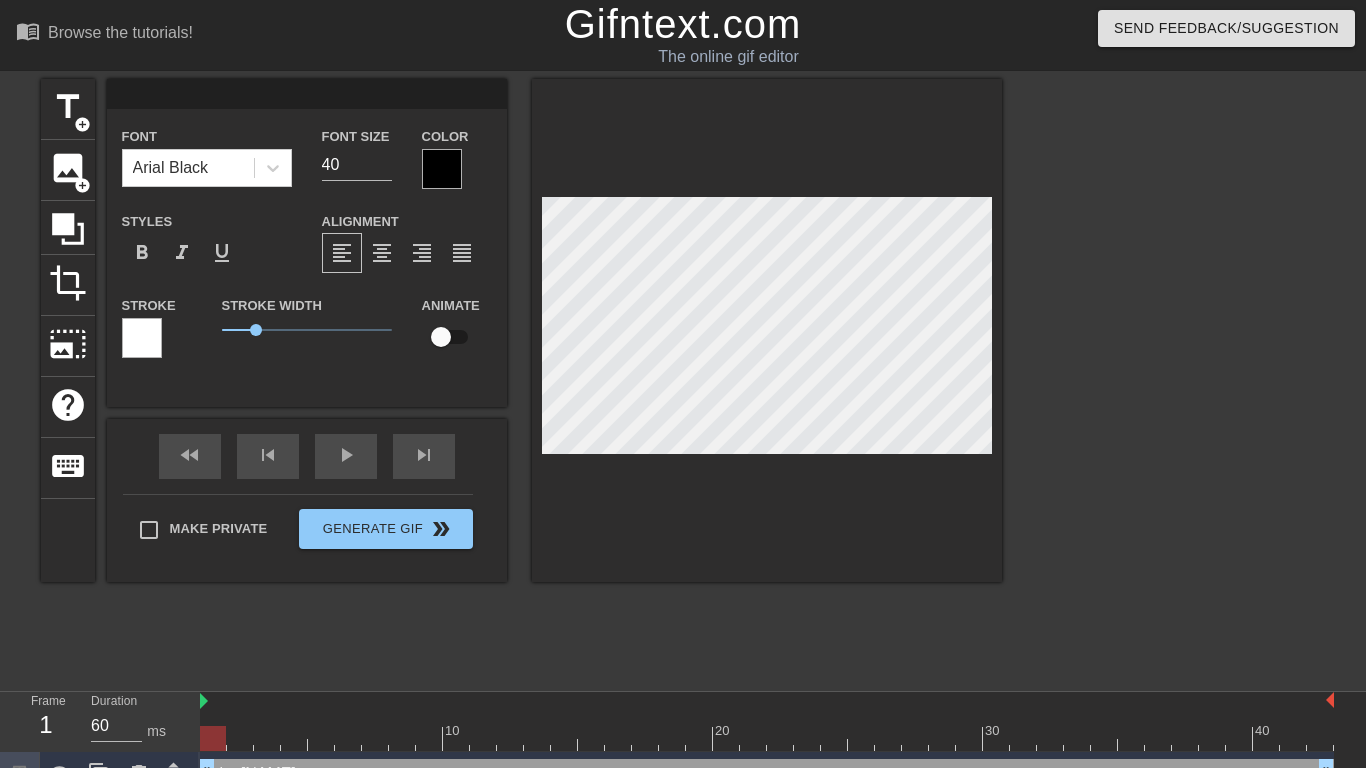type 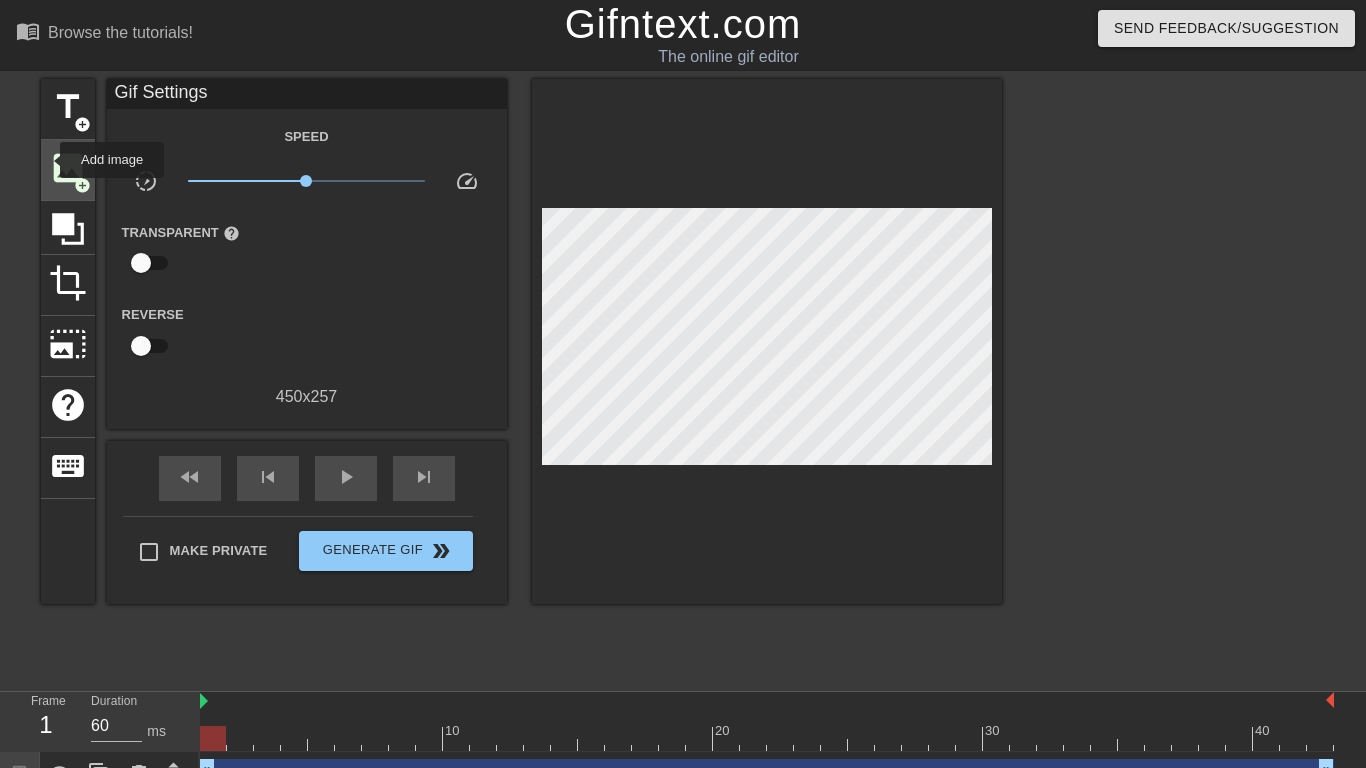 click on "image" at bounding box center [68, 168] 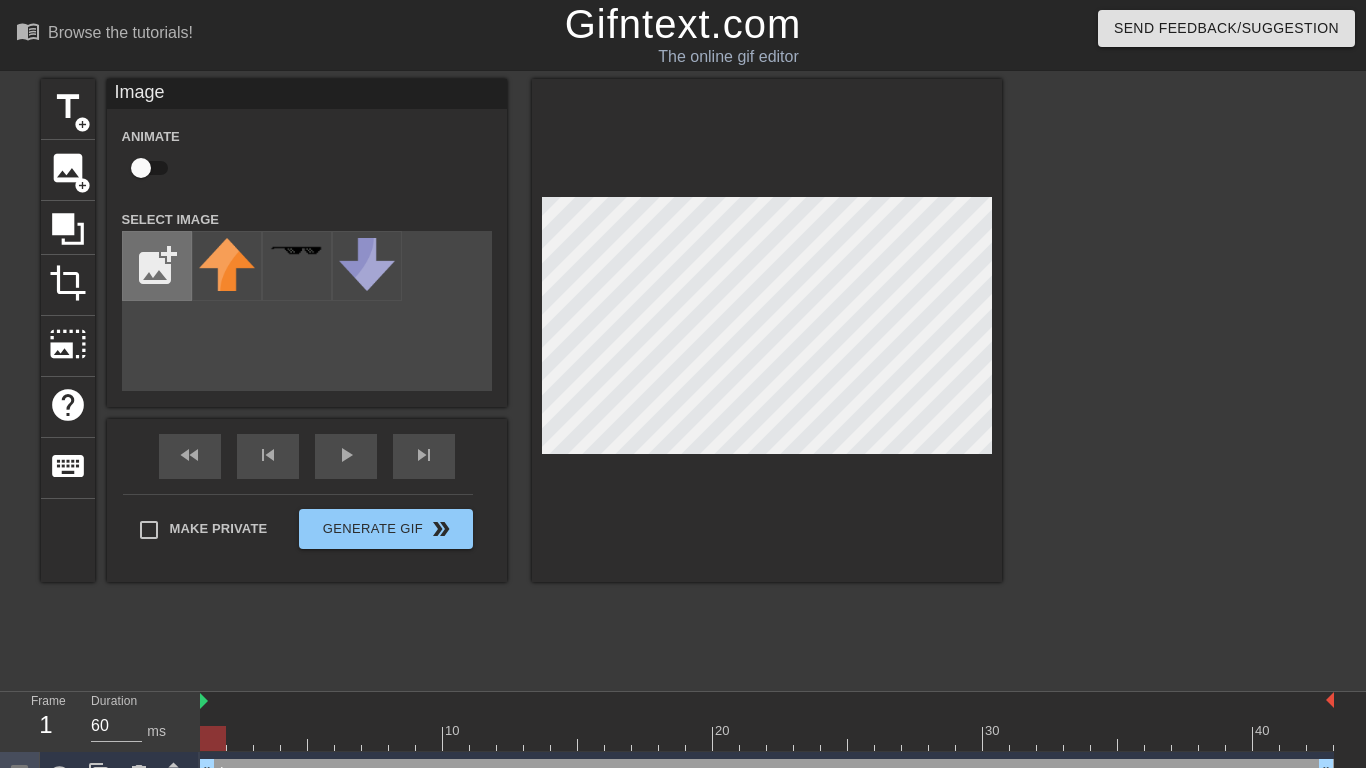 click at bounding box center [157, 266] 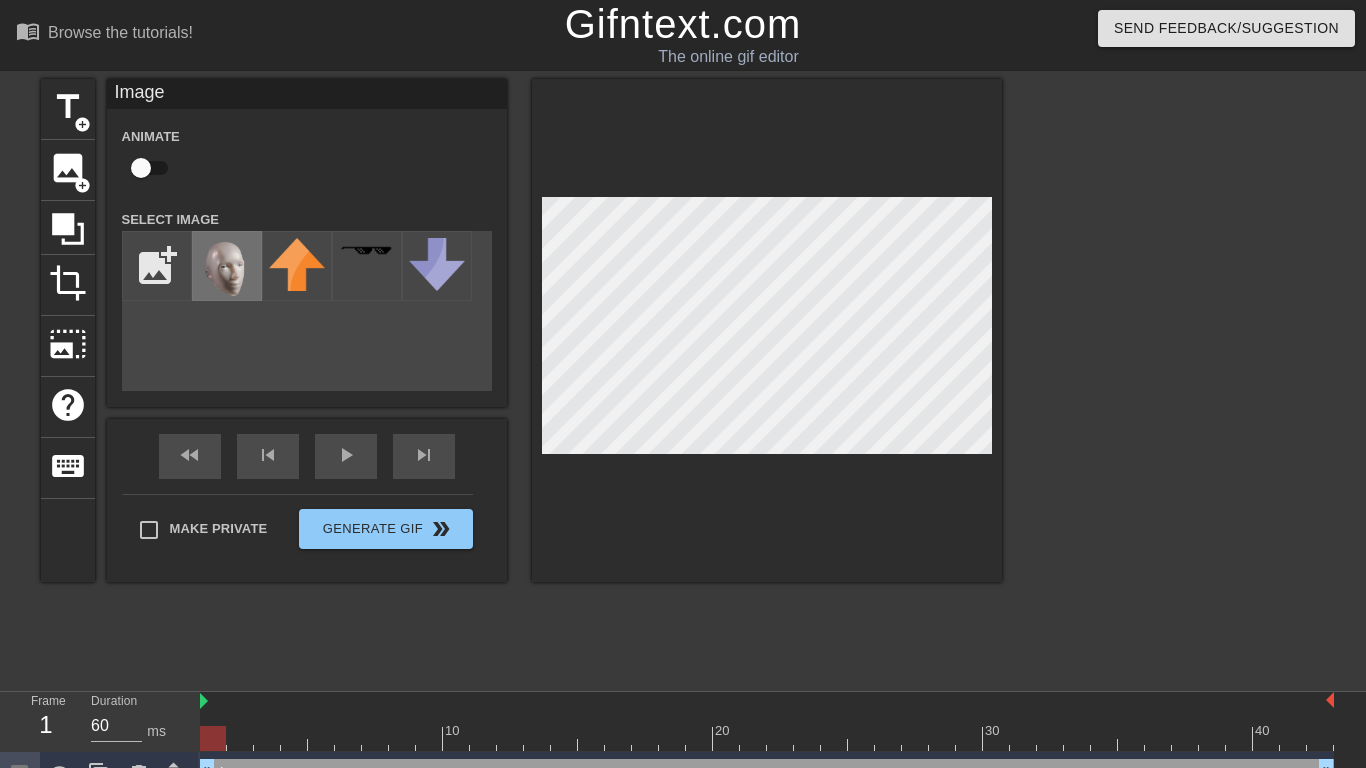 click at bounding box center [227, 280] 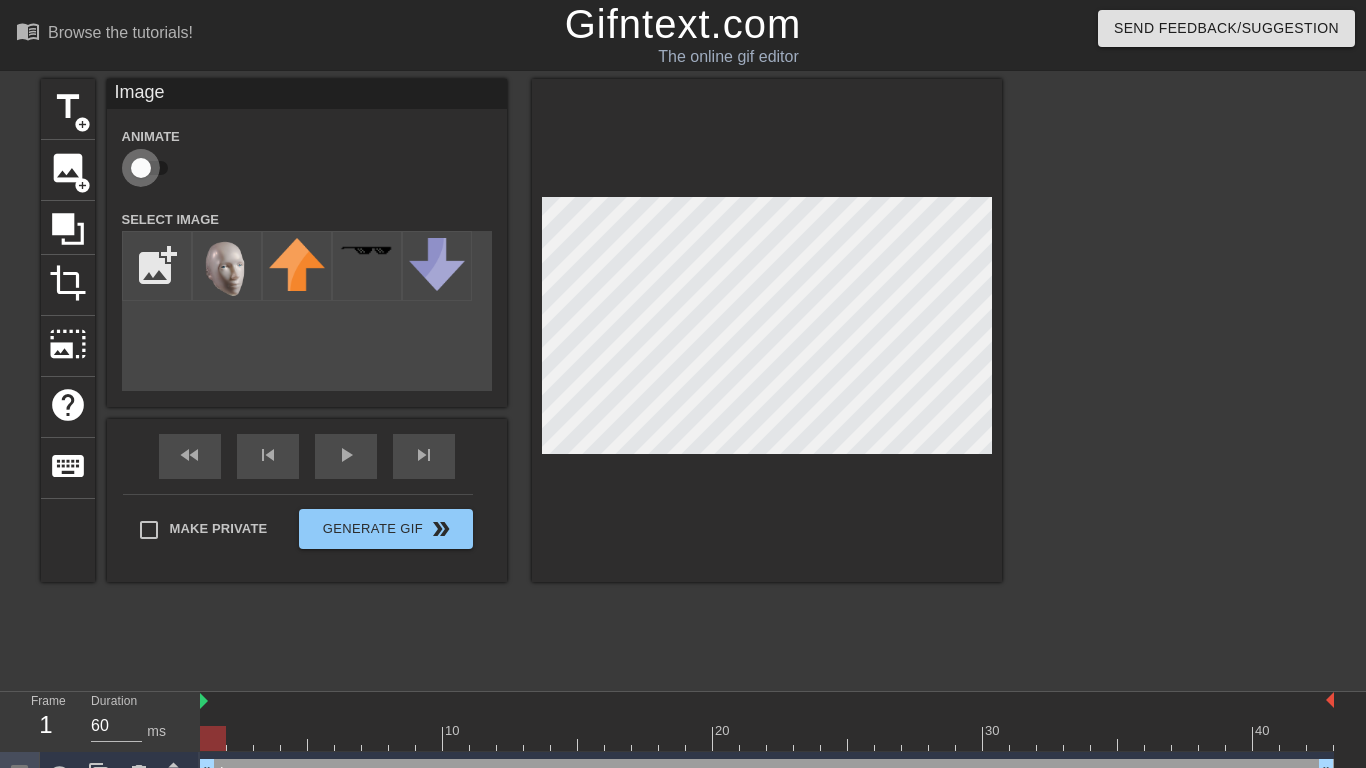 click at bounding box center [141, 168] 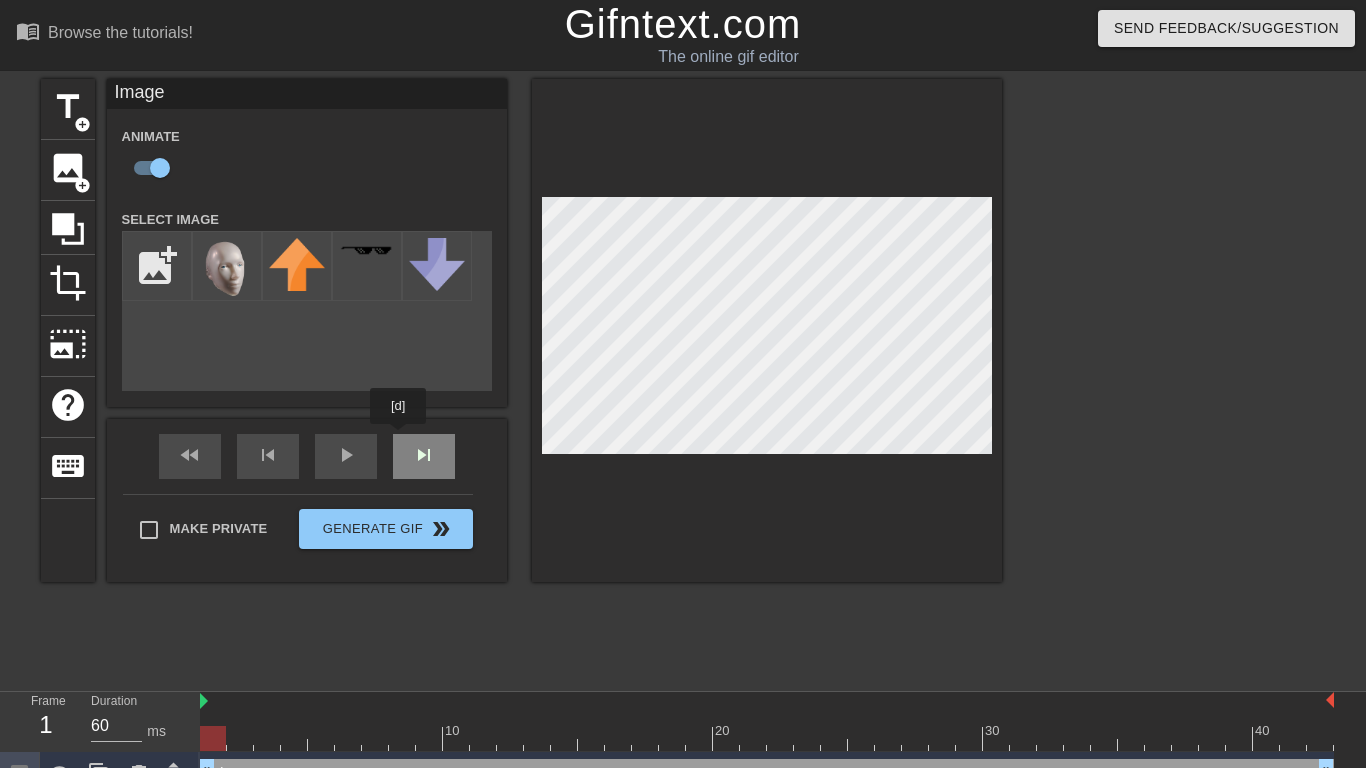 click on "fast_rewind skip_previous play_arrow skip_next" at bounding box center (307, 456) 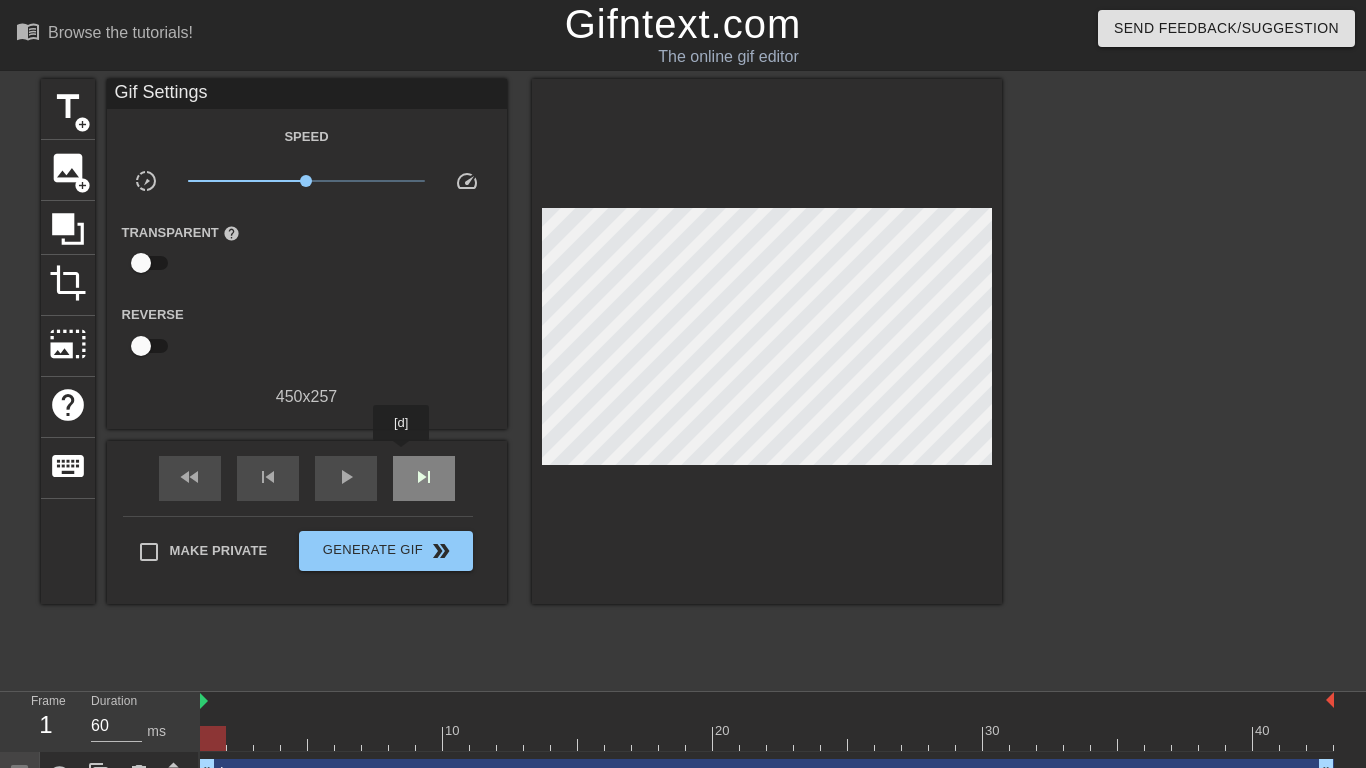 click on "skip_next" at bounding box center [424, 478] 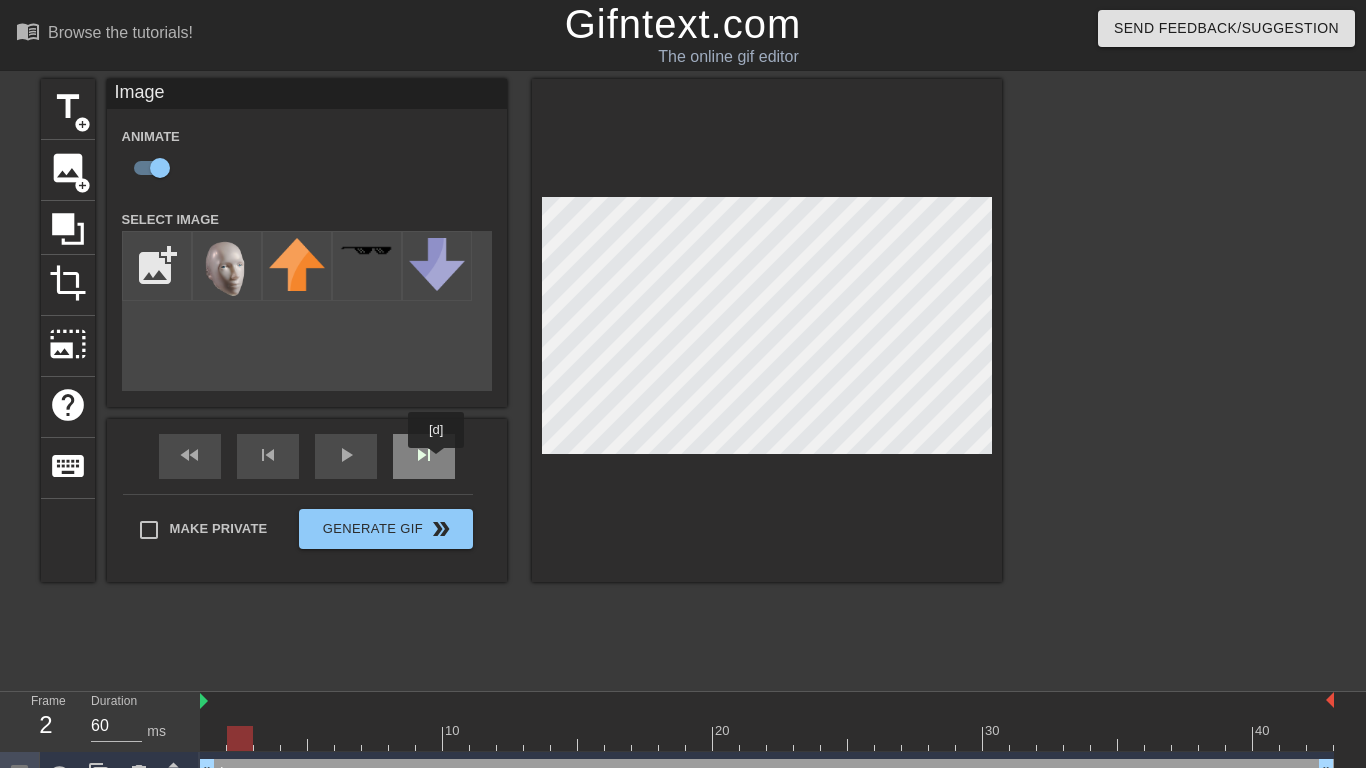 click on "skip_next" at bounding box center (424, 456) 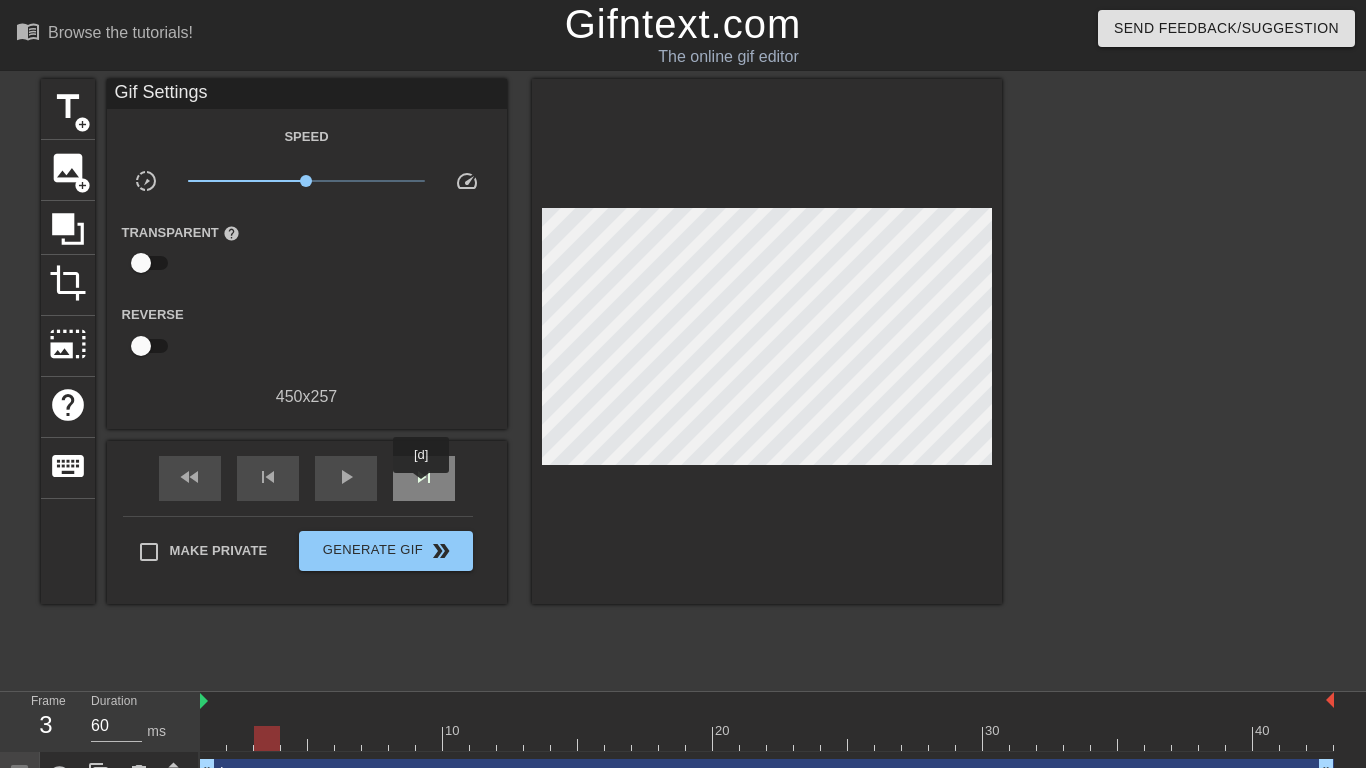 click on "skip_next" at bounding box center (424, 477) 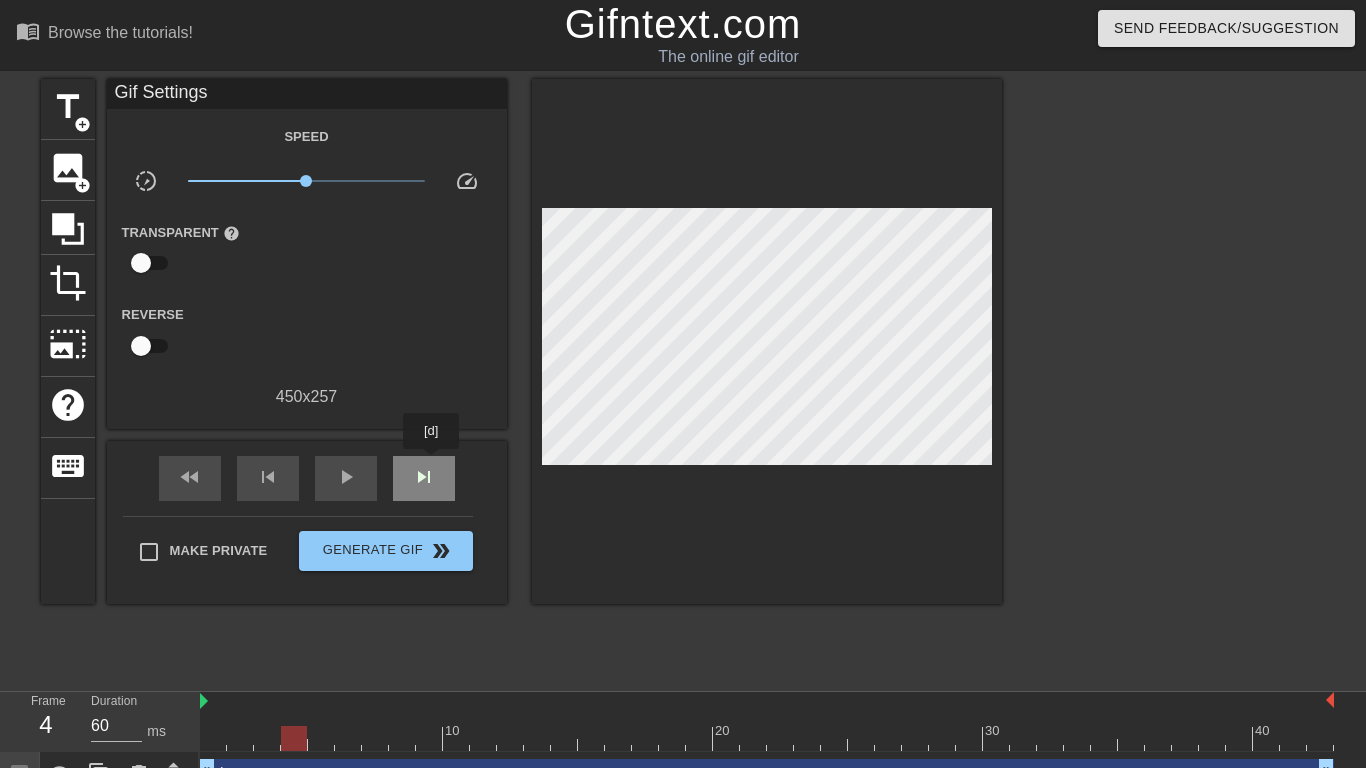 click on "skip_next" at bounding box center [424, 477] 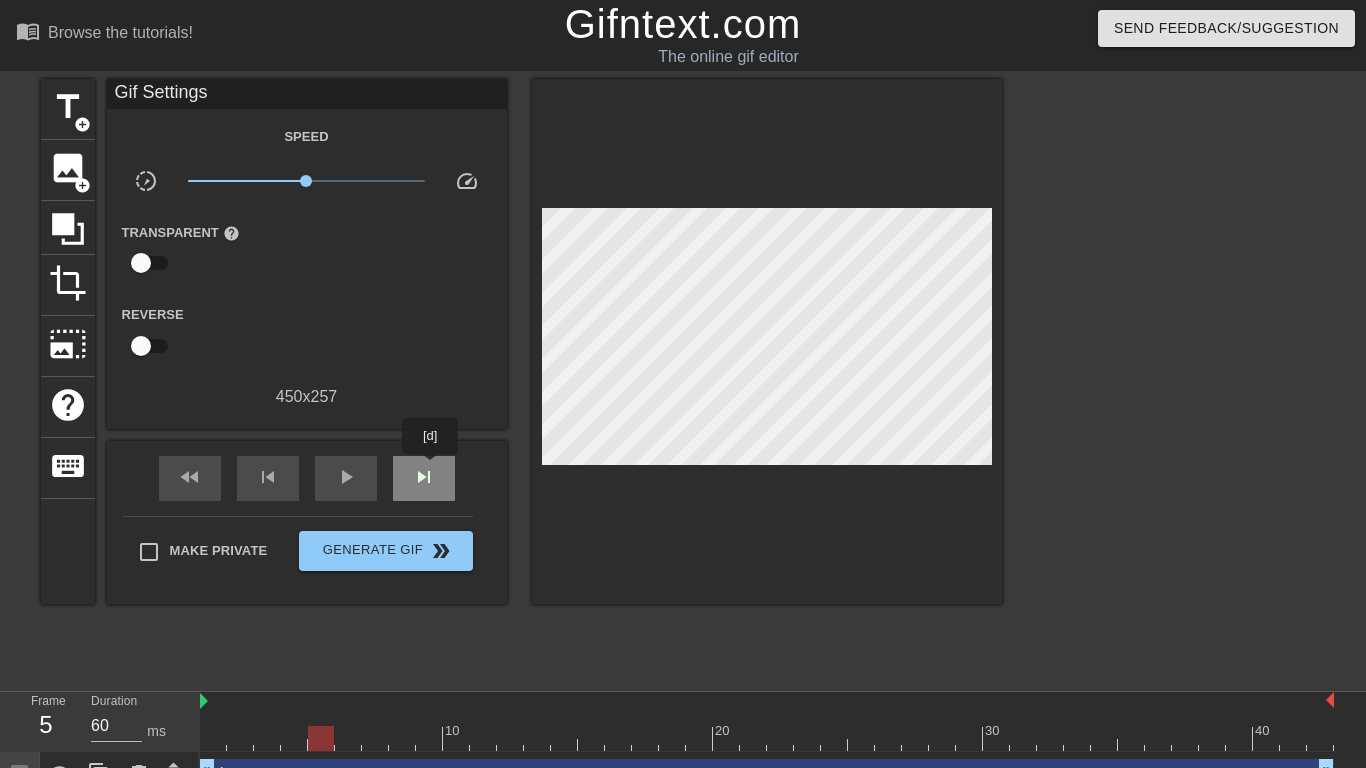 click on "skip_next" at bounding box center [424, 477] 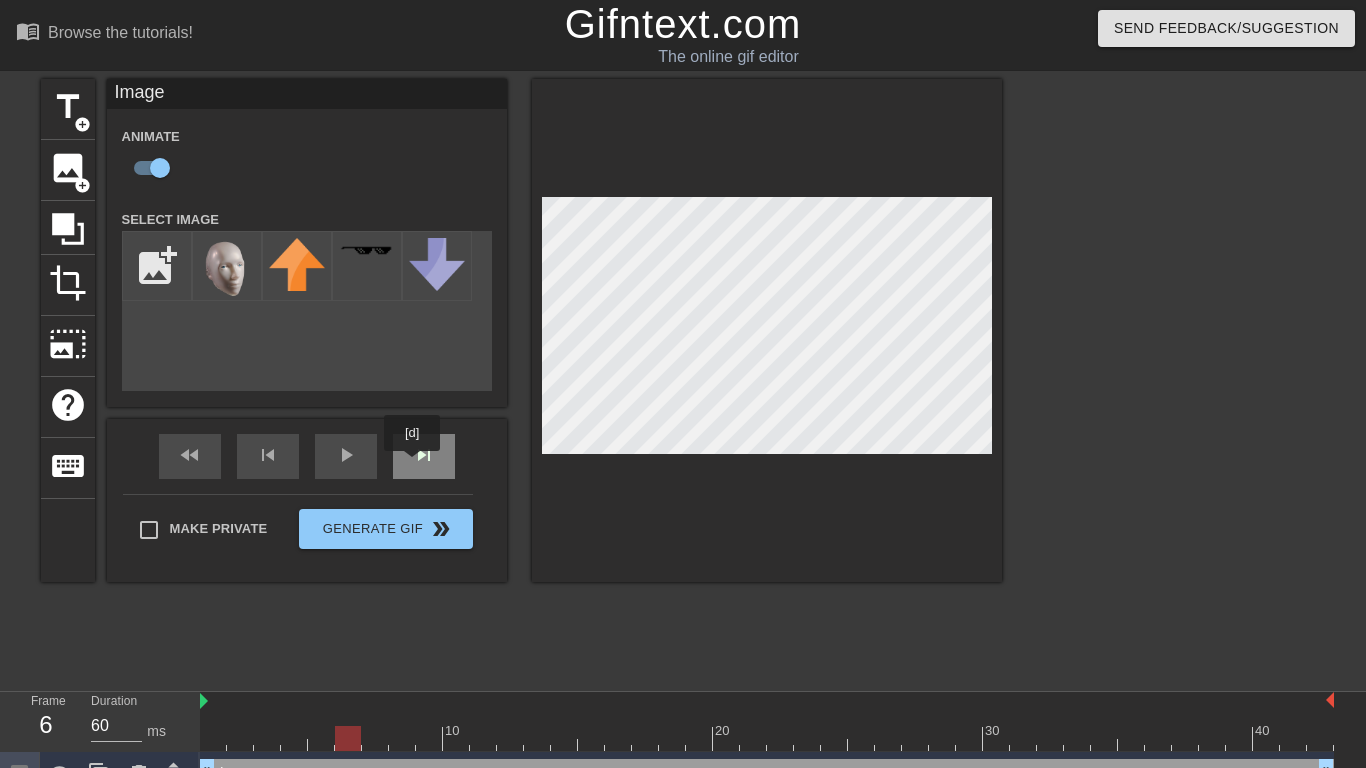 click on "skip_next" at bounding box center [424, 455] 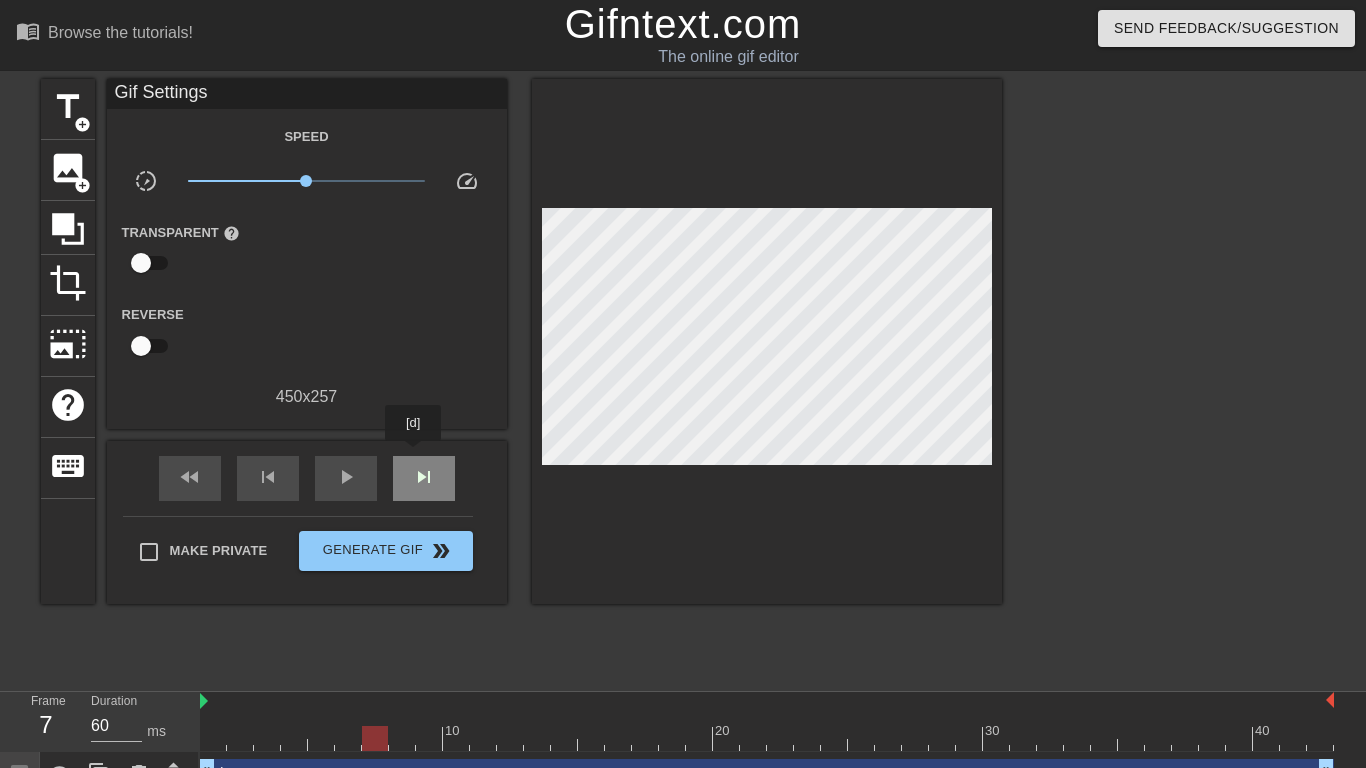 click on "skip_next" at bounding box center (424, 478) 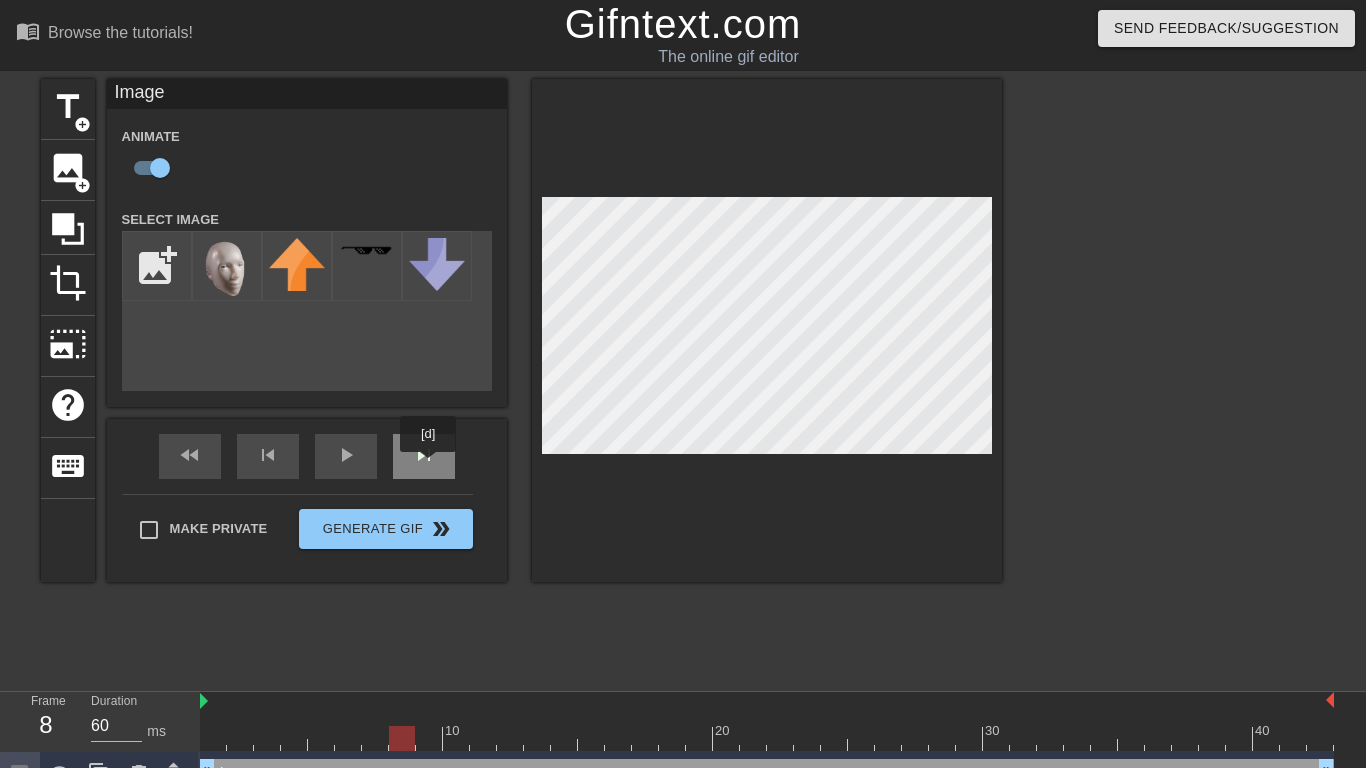click on "skip_next" at bounding box center [424, 455] 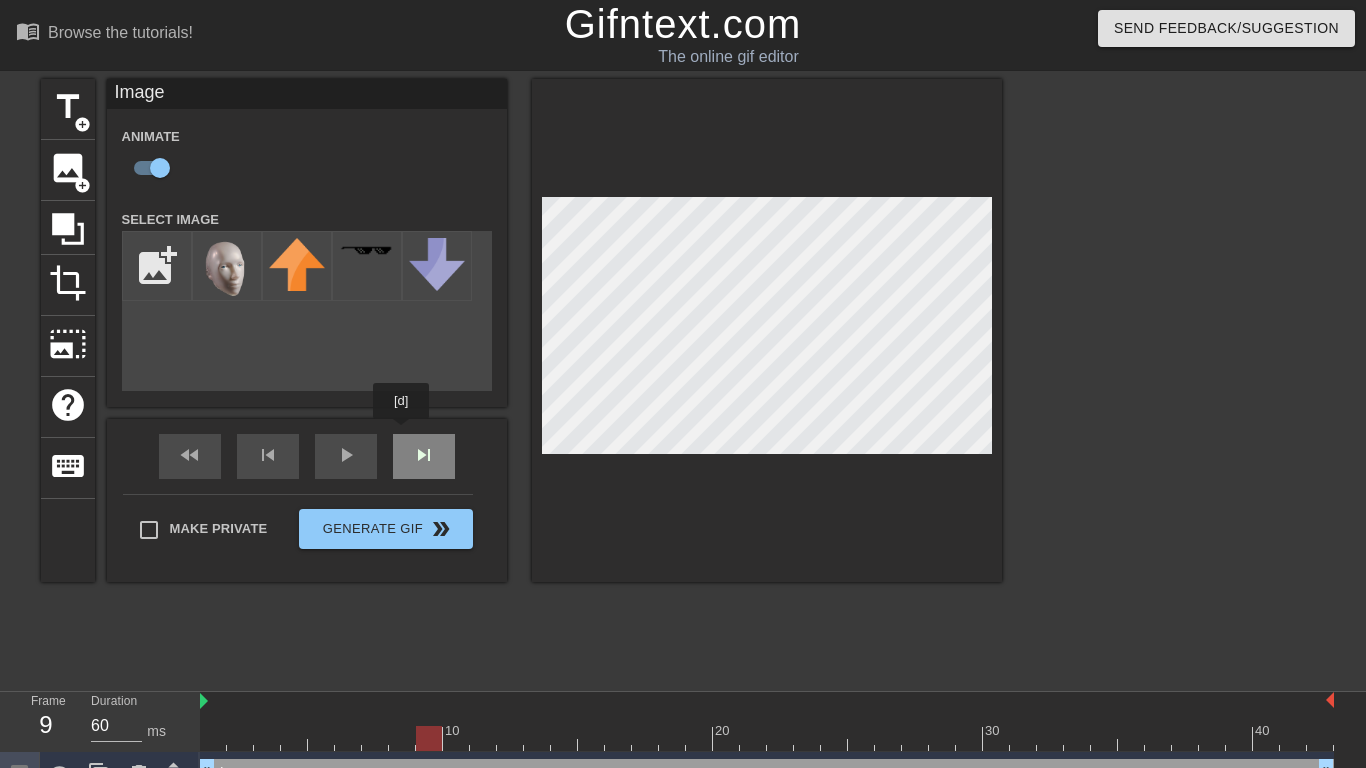 click on "Image Animate Select Image add_photo_alternate fast_rewind skip_previous play_arrow skip_next Make Private Generate Gif double_arrow" at bounding box center [307, 330] 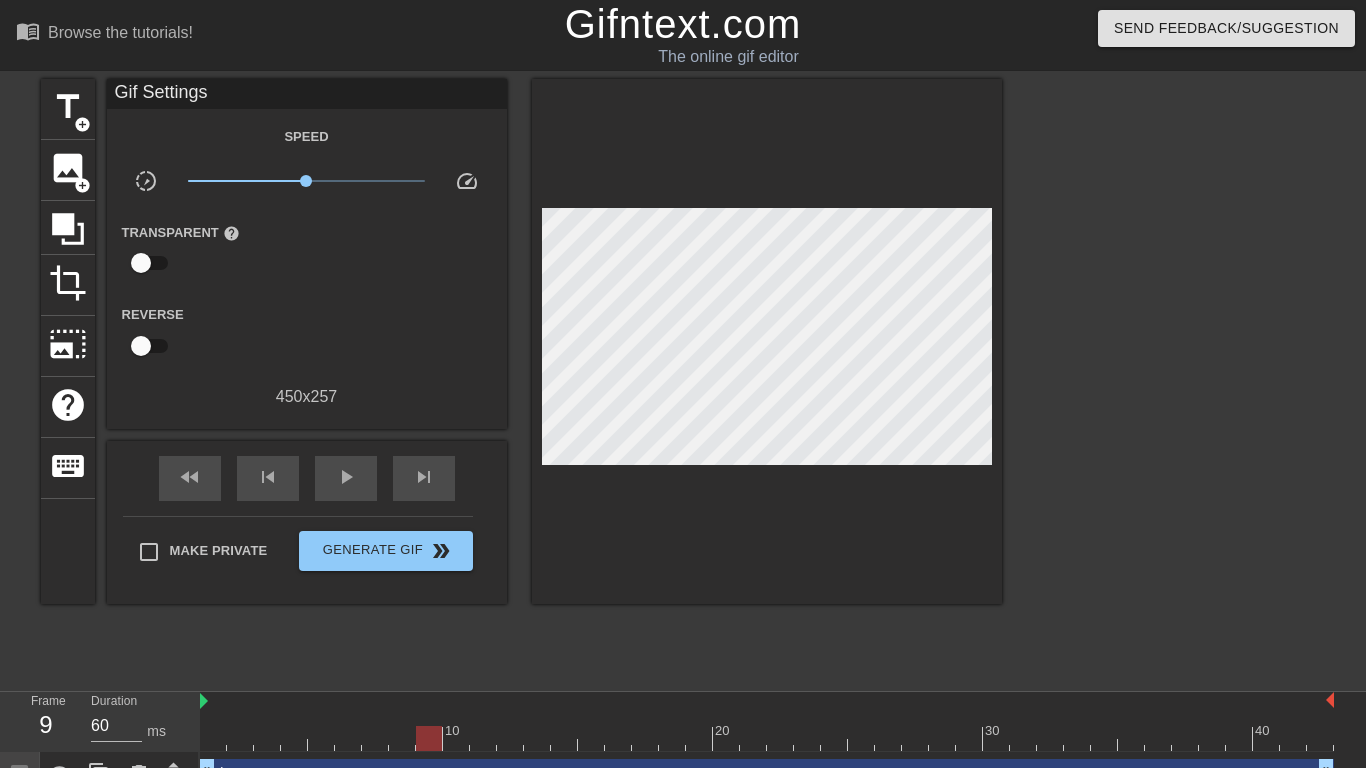 click on "fast_rewind skip_previous play_arrow skip_next" at bounding box center [307, 478] 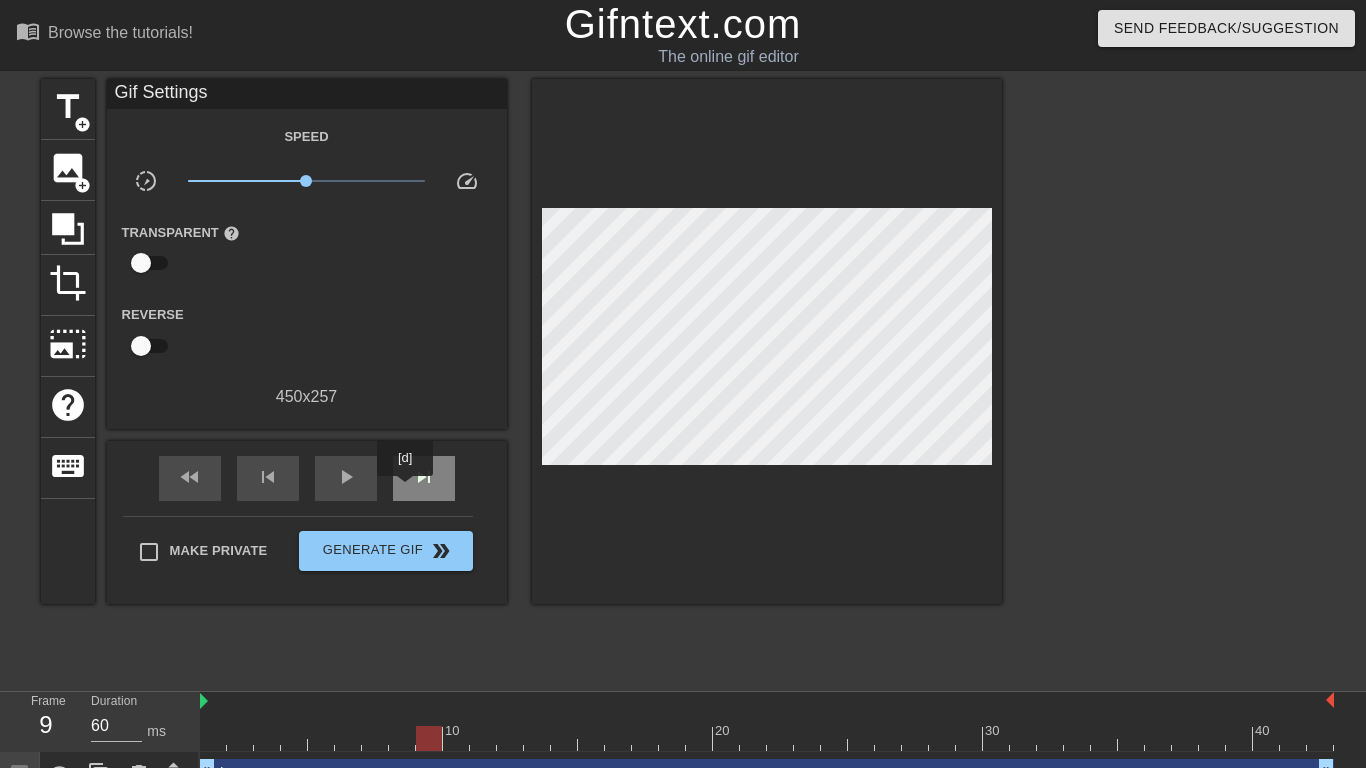 click on "skip_next" at bounding box center (424, 478) 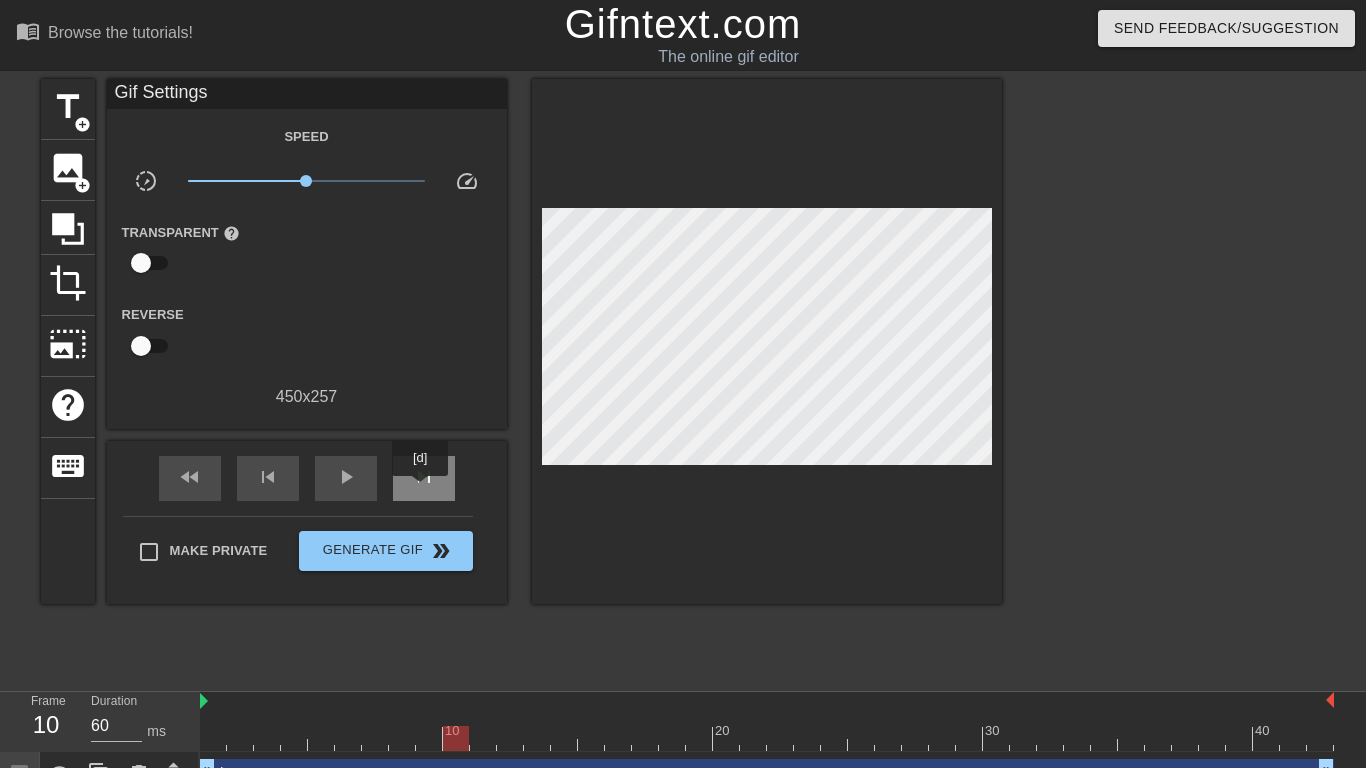 click on "skip_next" at bounding box center [424, 478] 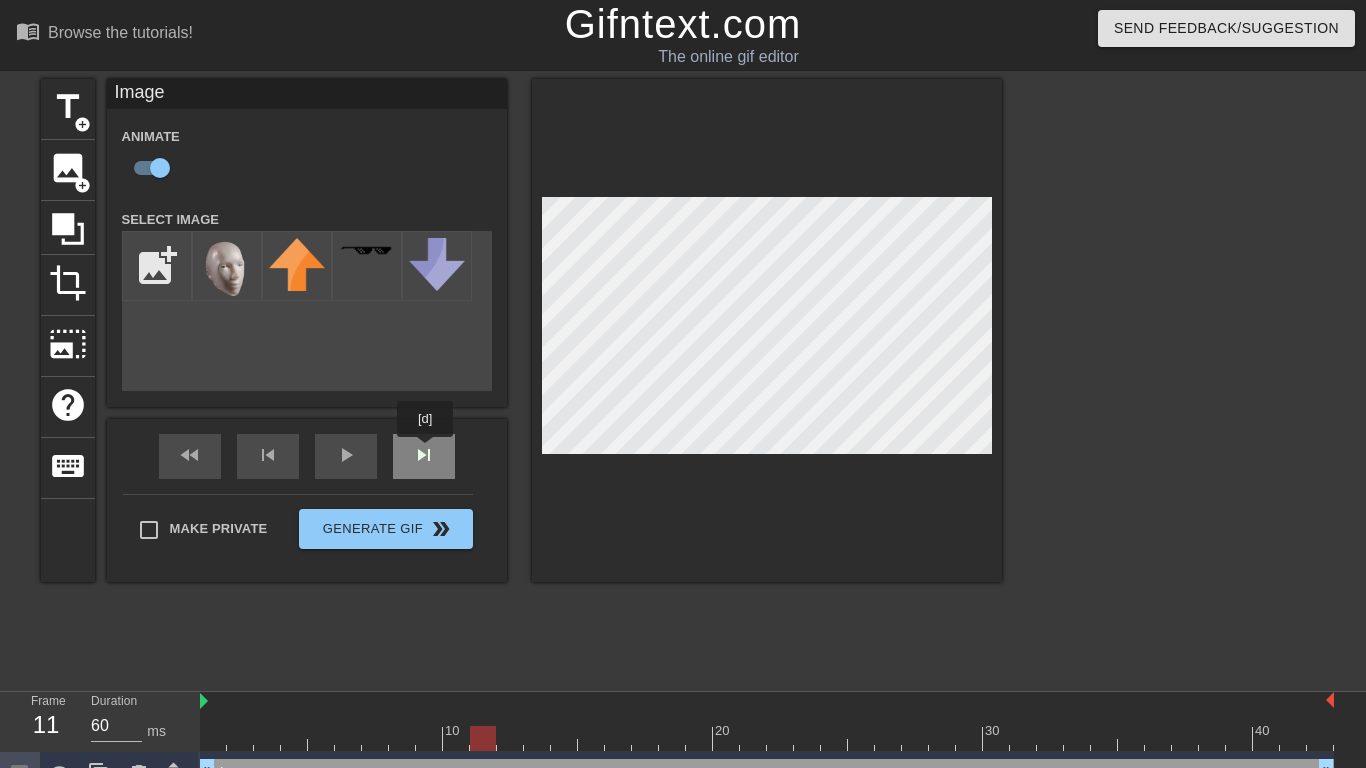 click on "fast_rewind skip_previous play_arrow skip_next" at bounding box center (307, 456) 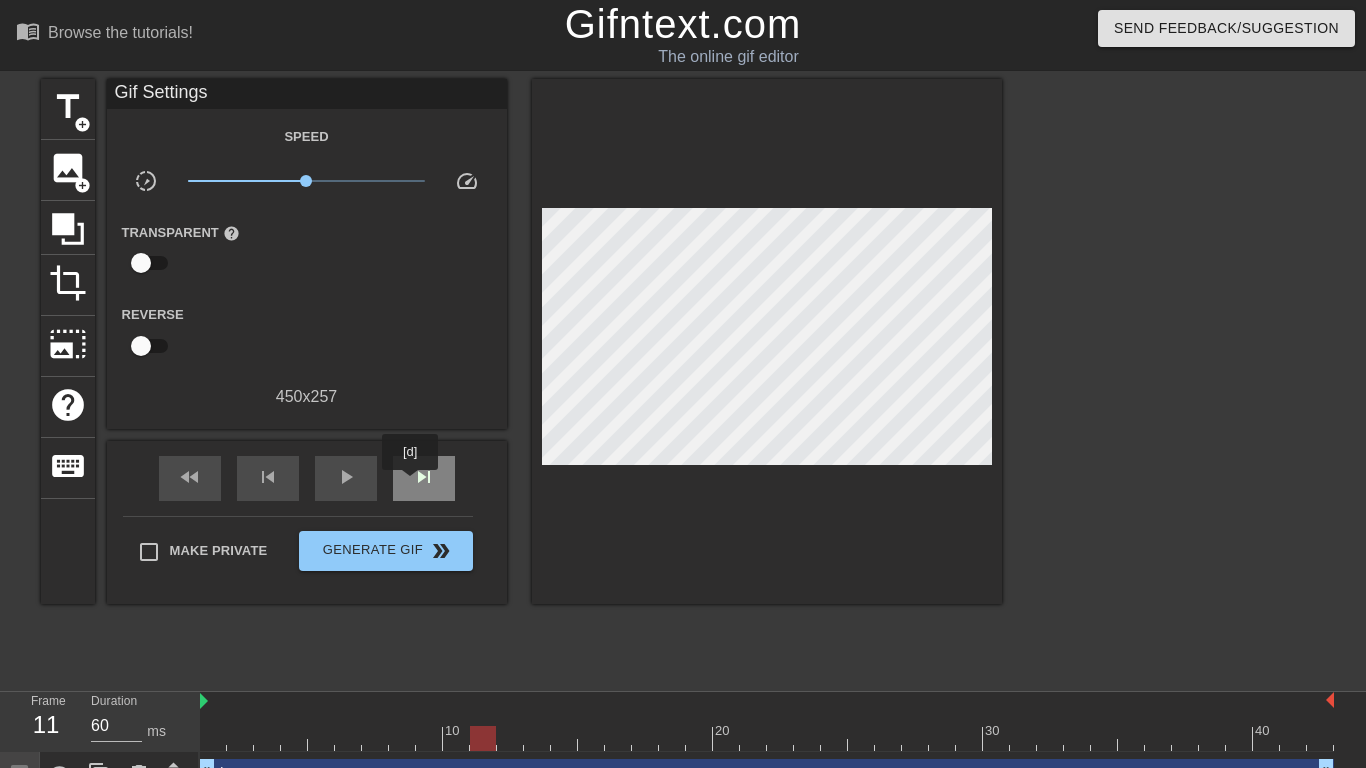 click on "skip_next" at bounding box center [424, 478] 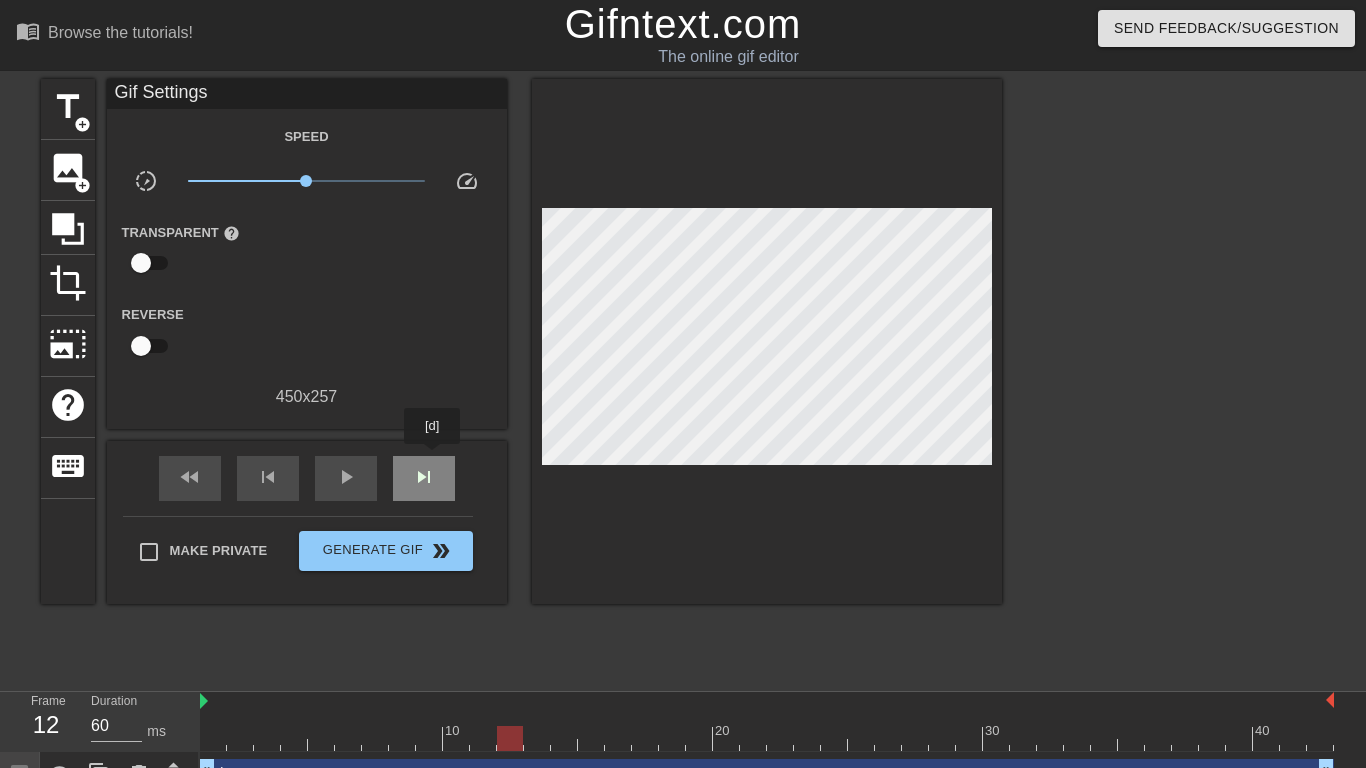 click on "skip_next" at bounding box center (424, 478) 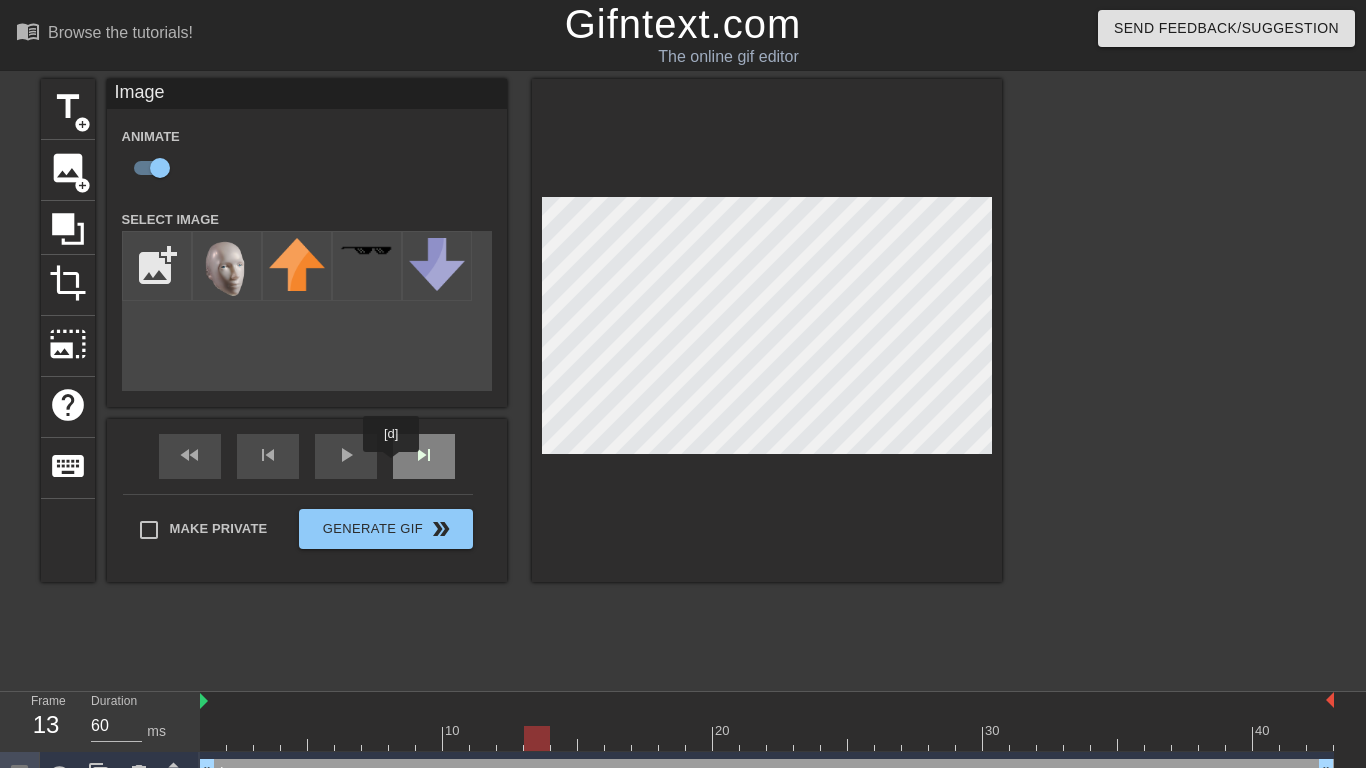 click on "skip_next" at bounding box center [424, 456] 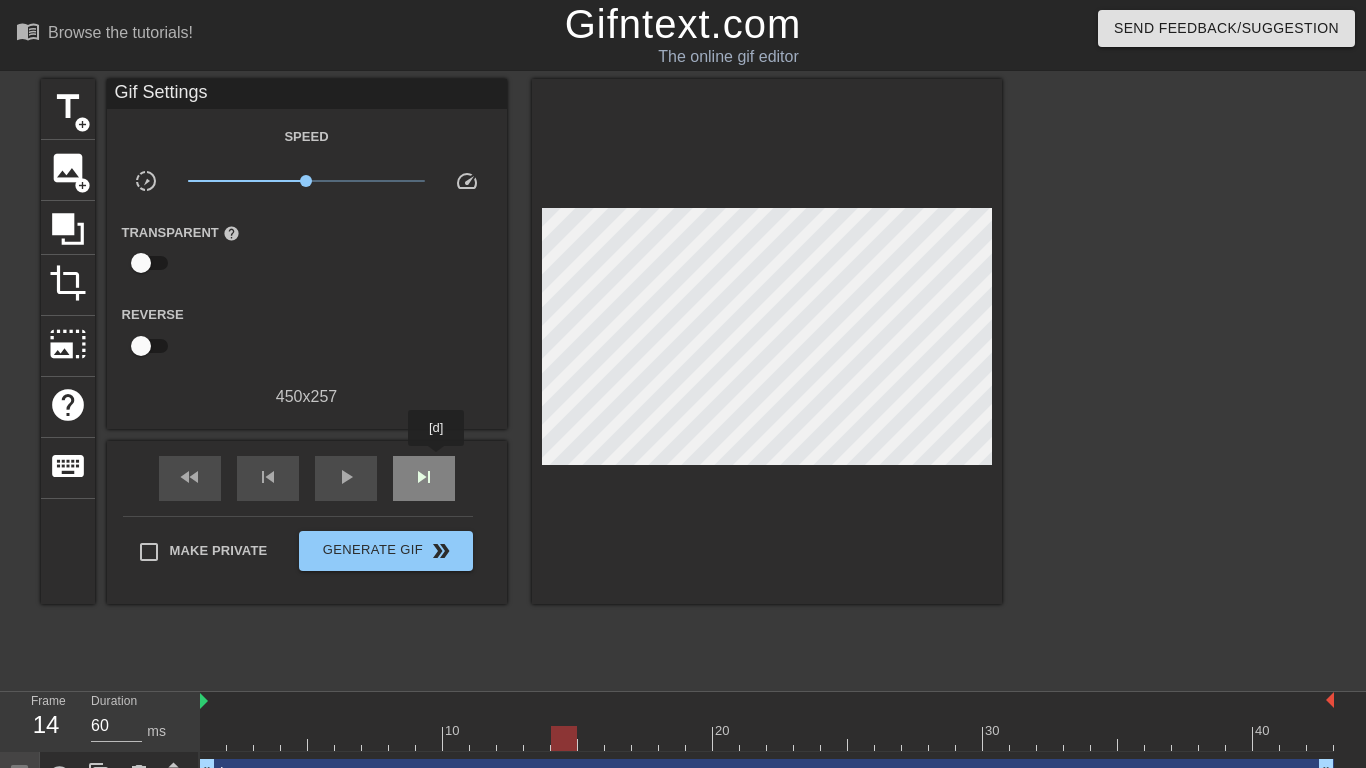 click on "skip_next" at bounding box center [424, 477] 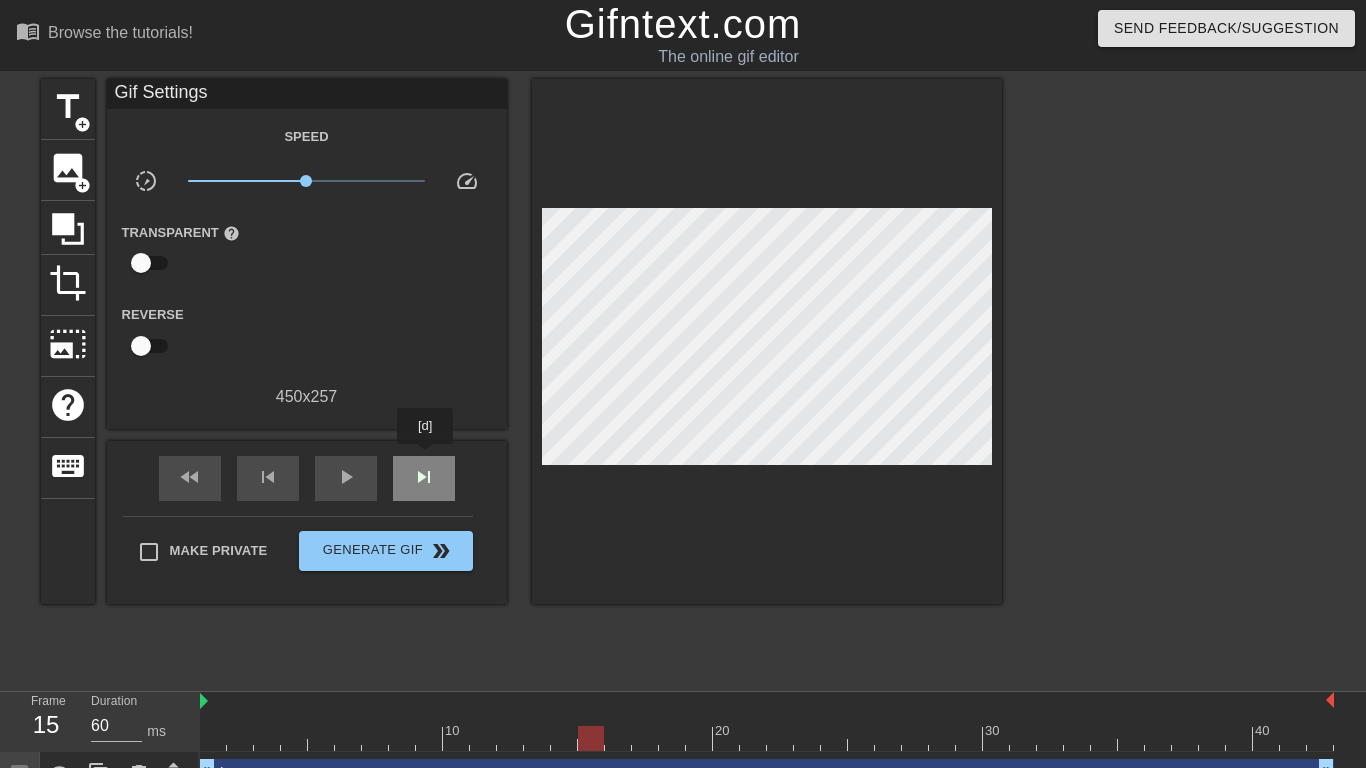 click on "skip_next" at bounding box center (424, 478) 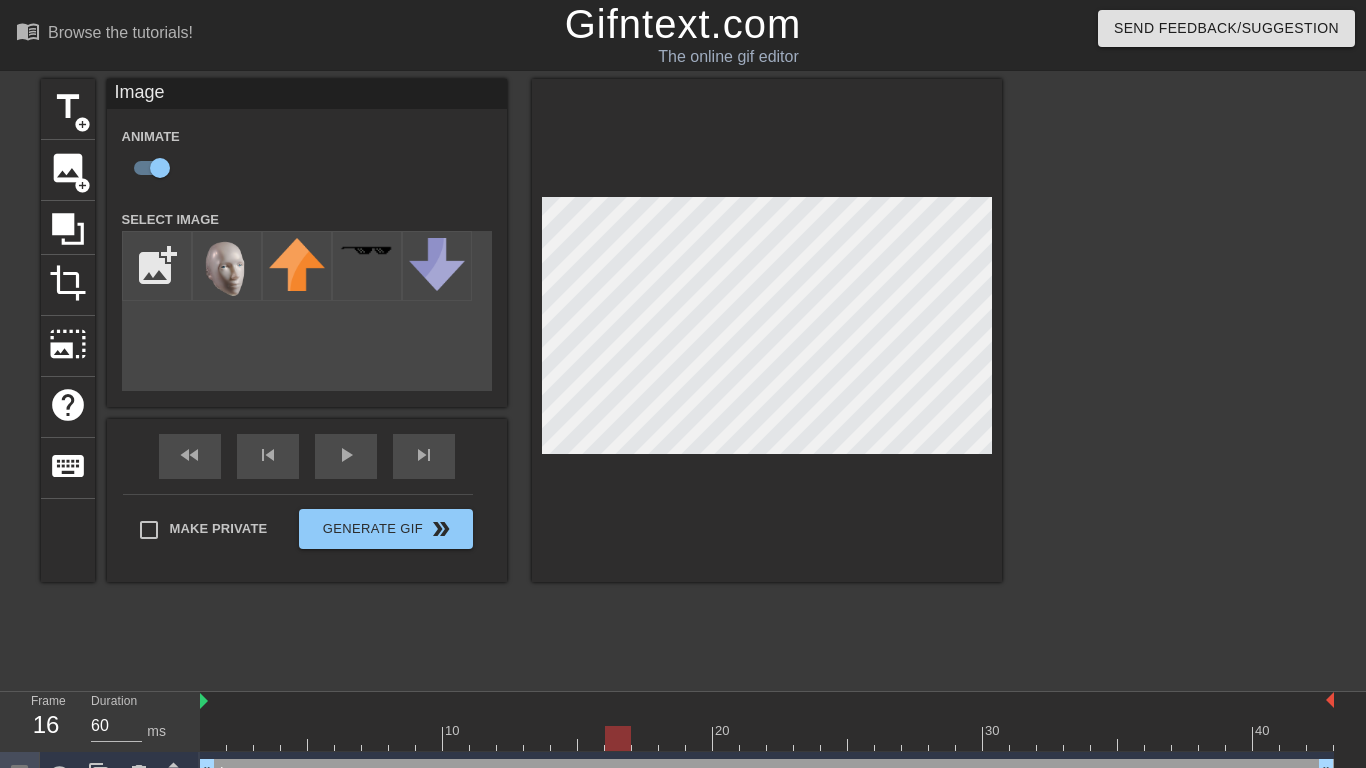 click at bounding box center [767, 330] 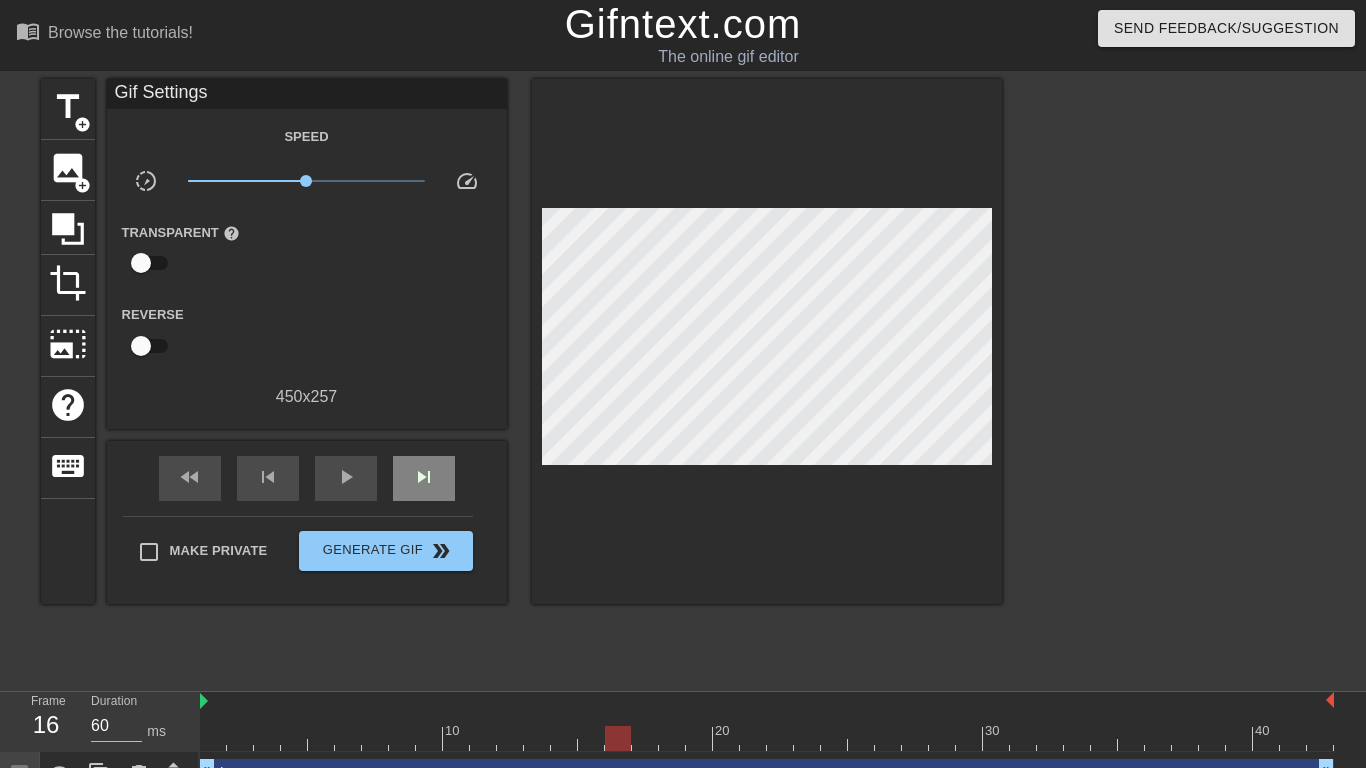 click on "Gif Settings Speed slow_motion_video x1.00 speed Transparent help Reverse 450  x  257 fast_rewind skip_previous play_arrow skip_next Make Private Generate Gif double_arrow" at bounding box center (307, 341) 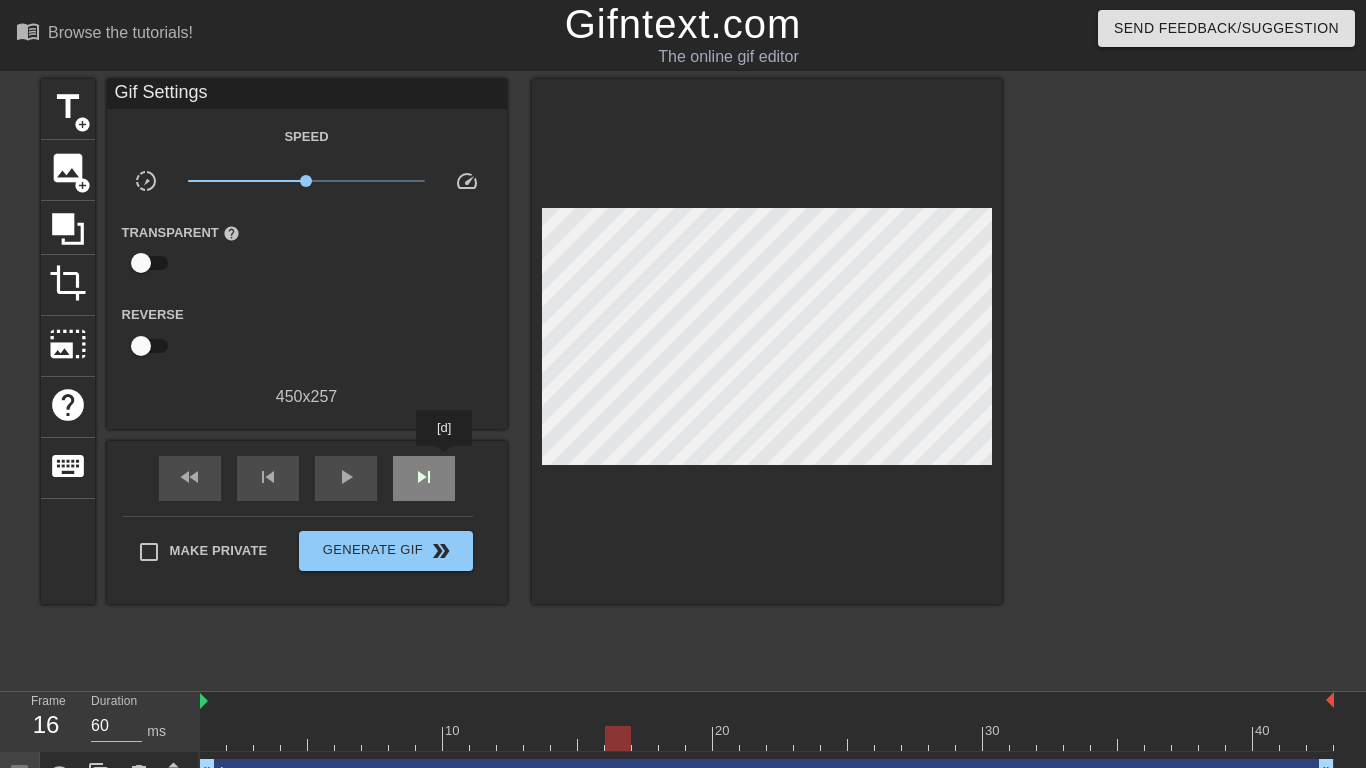 click on "skip_next" at bounding box center [424, 478] 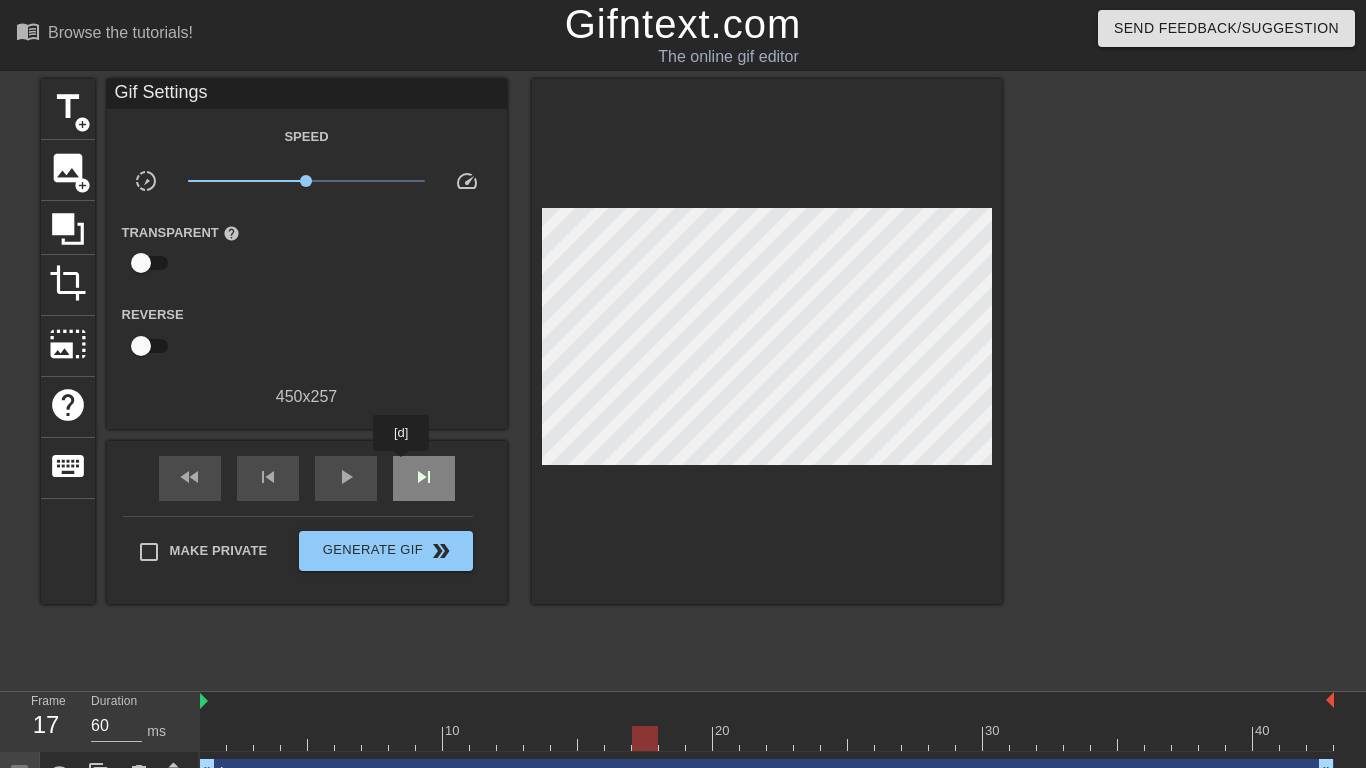 click on "skip_next" at bounding box center (424, 478) 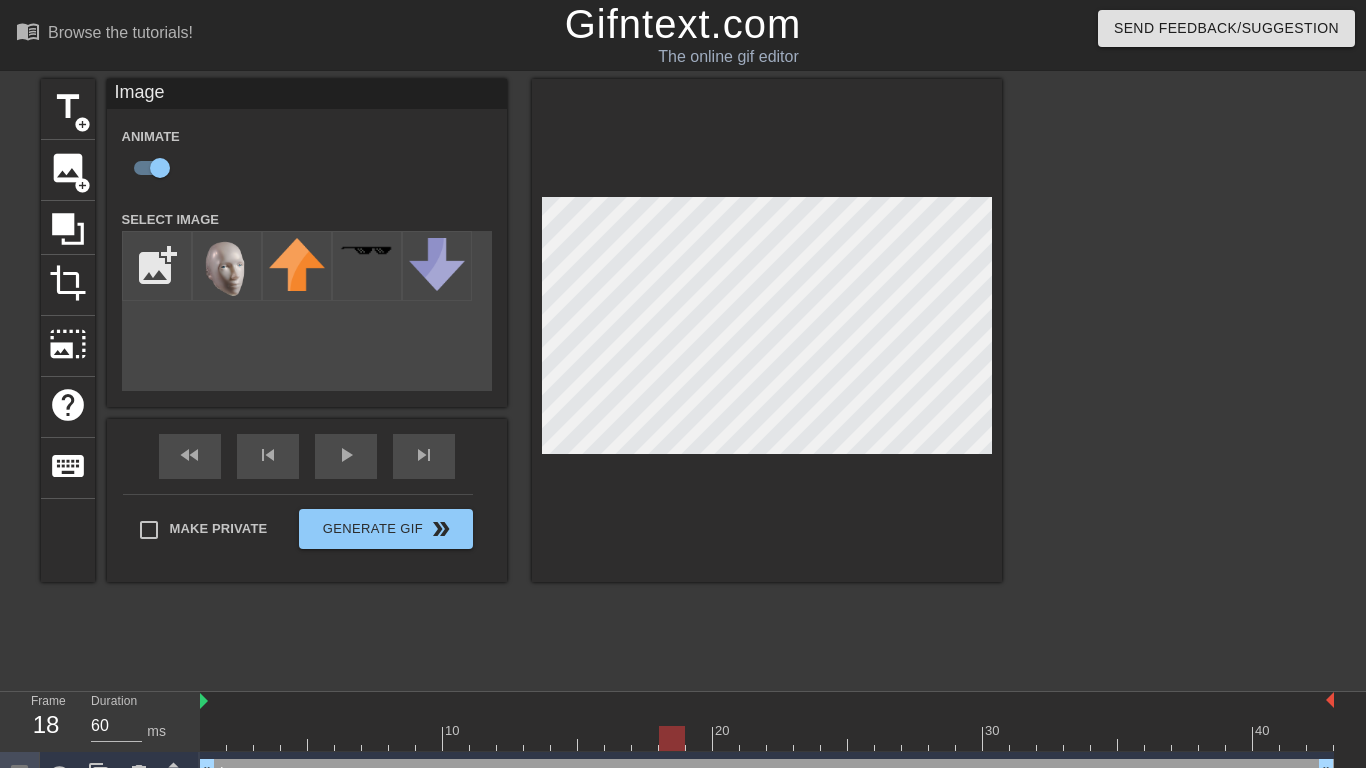 click on "fast_rewind skip_previous play_arrow skip_next" at bounding box center (307, 456) 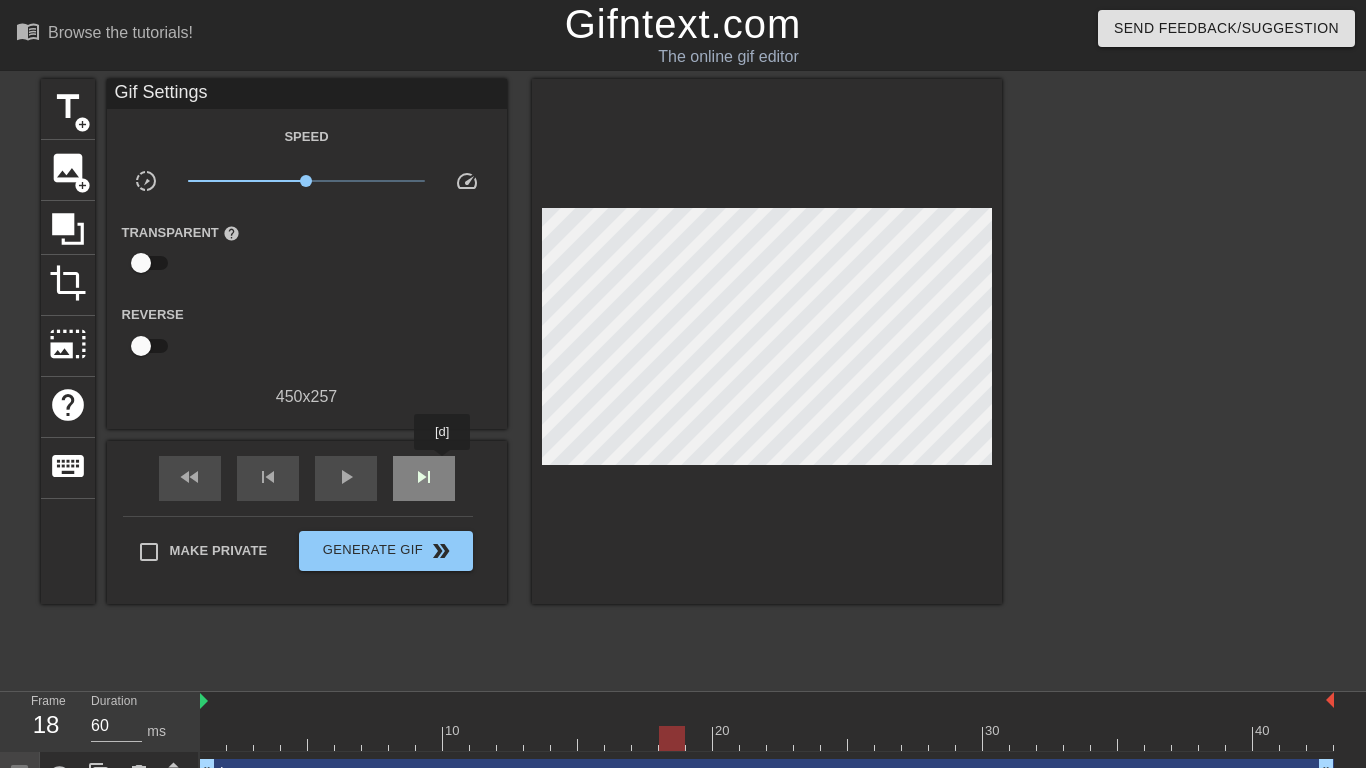 click on "skip_next" at bounding box center (424, 478) 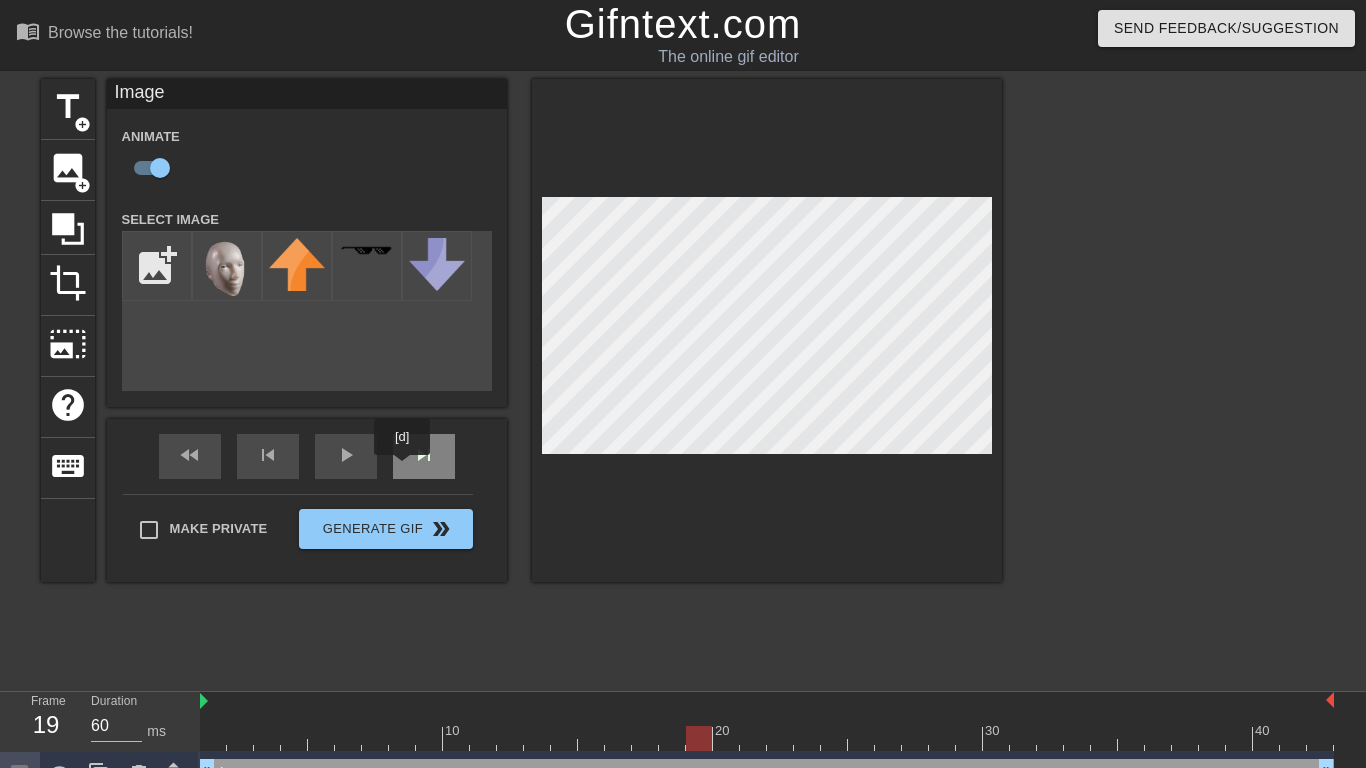 click on "skip_next" at bounding box center (424, 456) 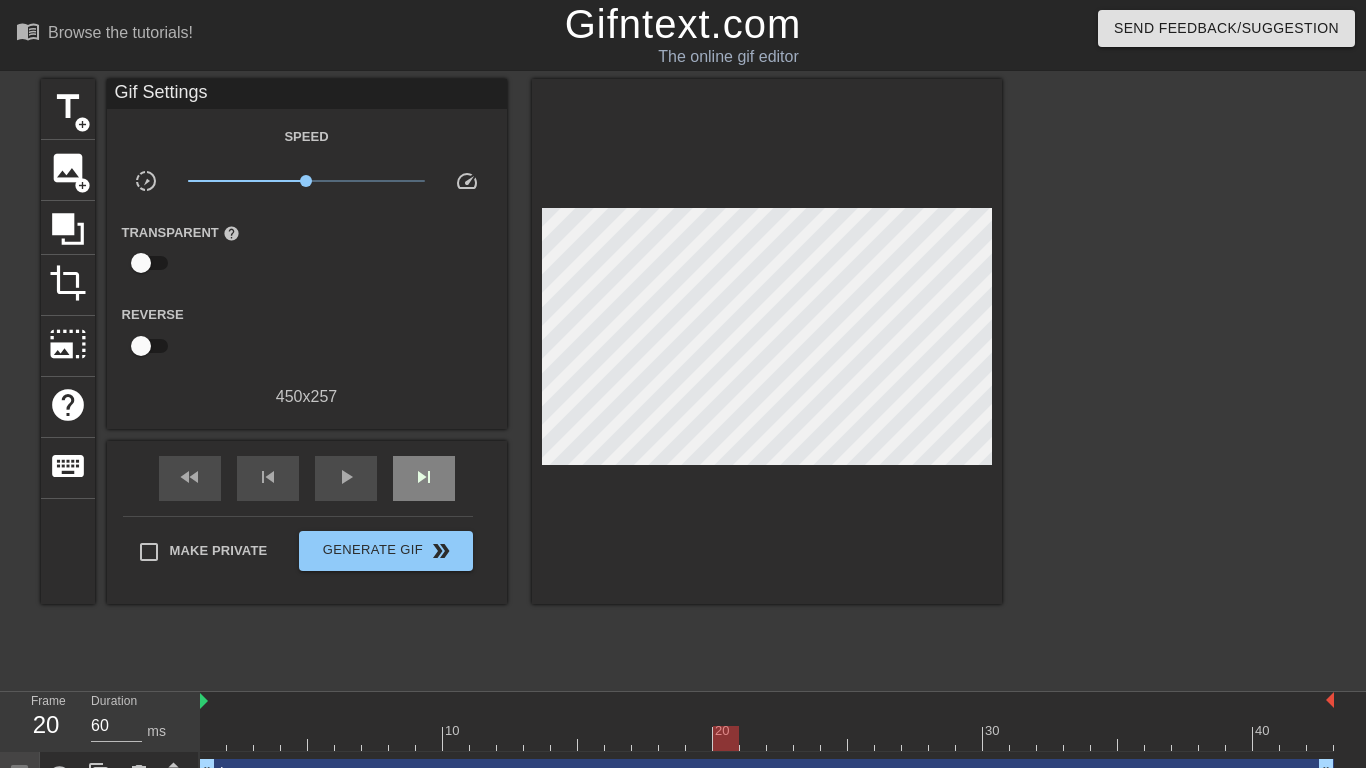 click on "fast_rewind skip_previous play_arrow skip_next" at bounding box center [307, 478] 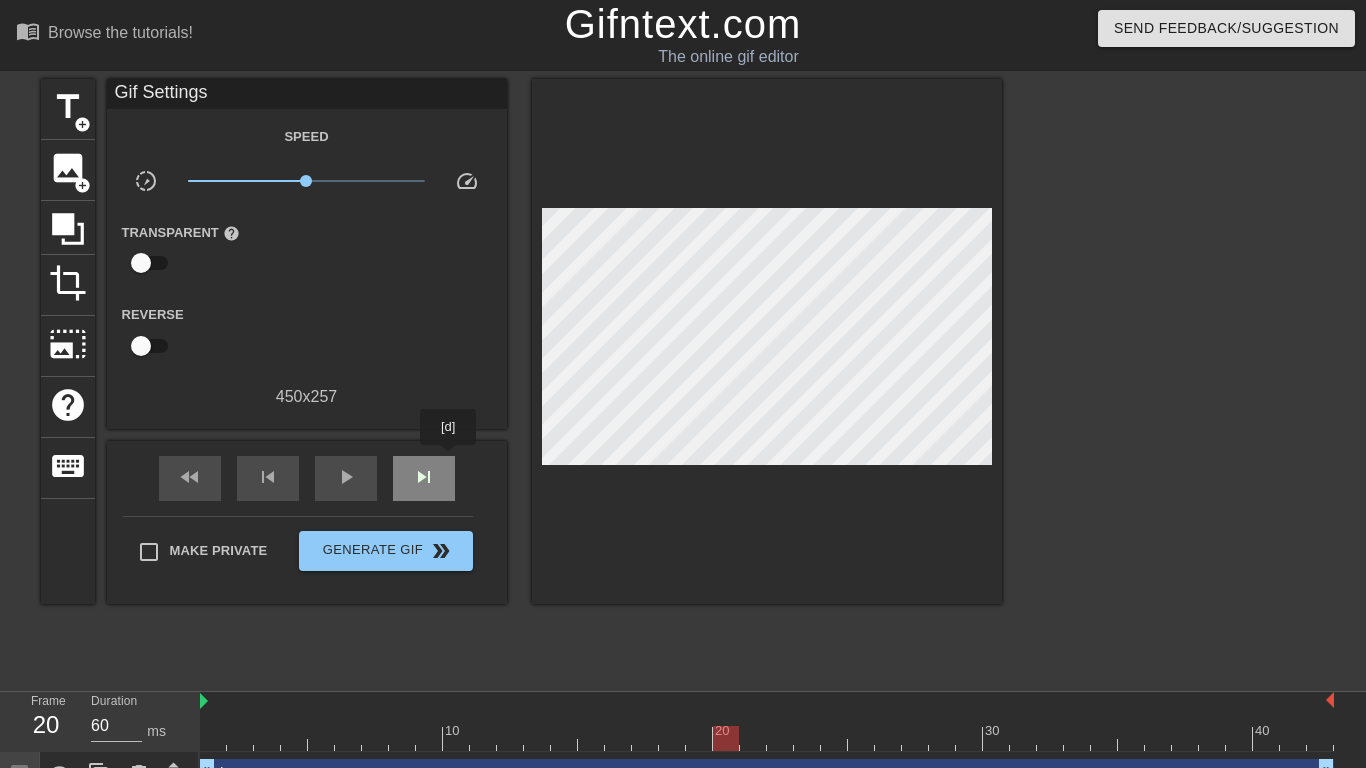 click on "skip_next" at bounding box center [424, 478] 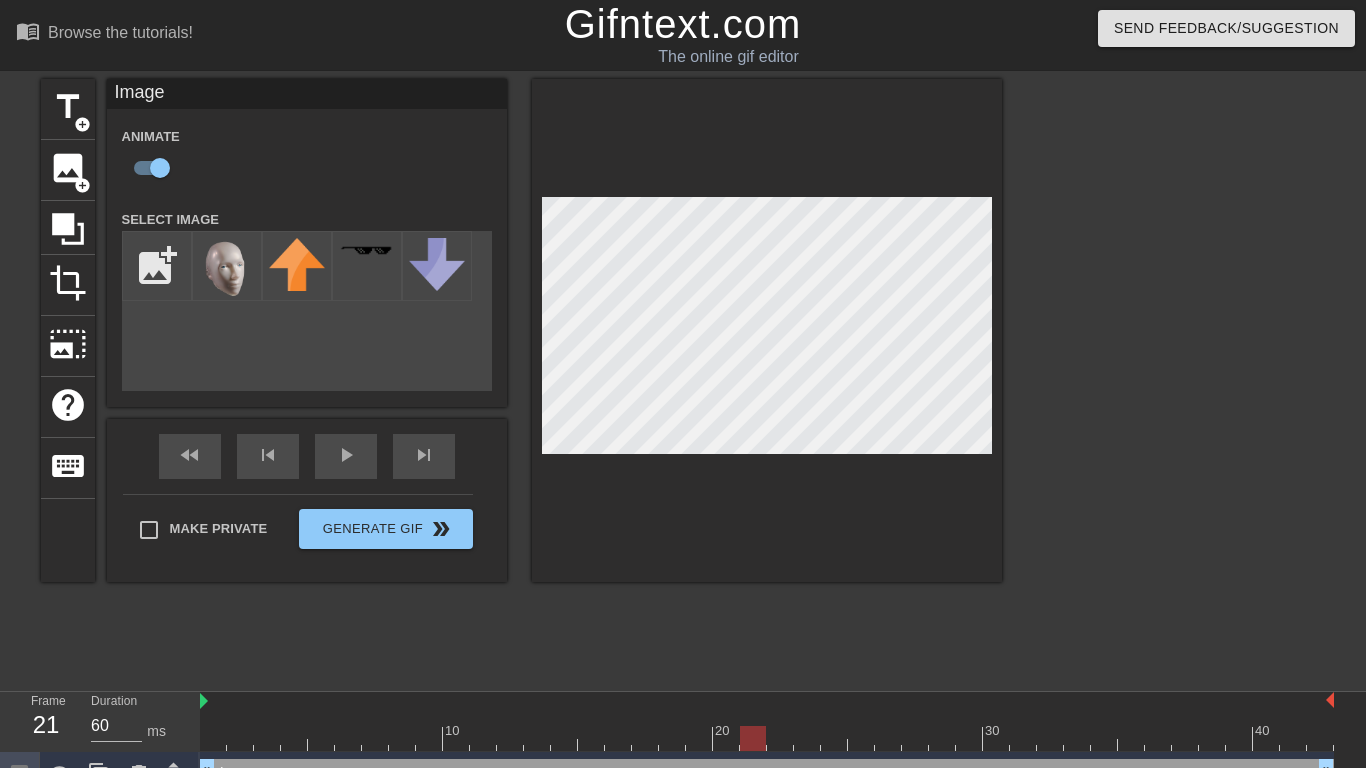 click at bounding box center [767, 330] 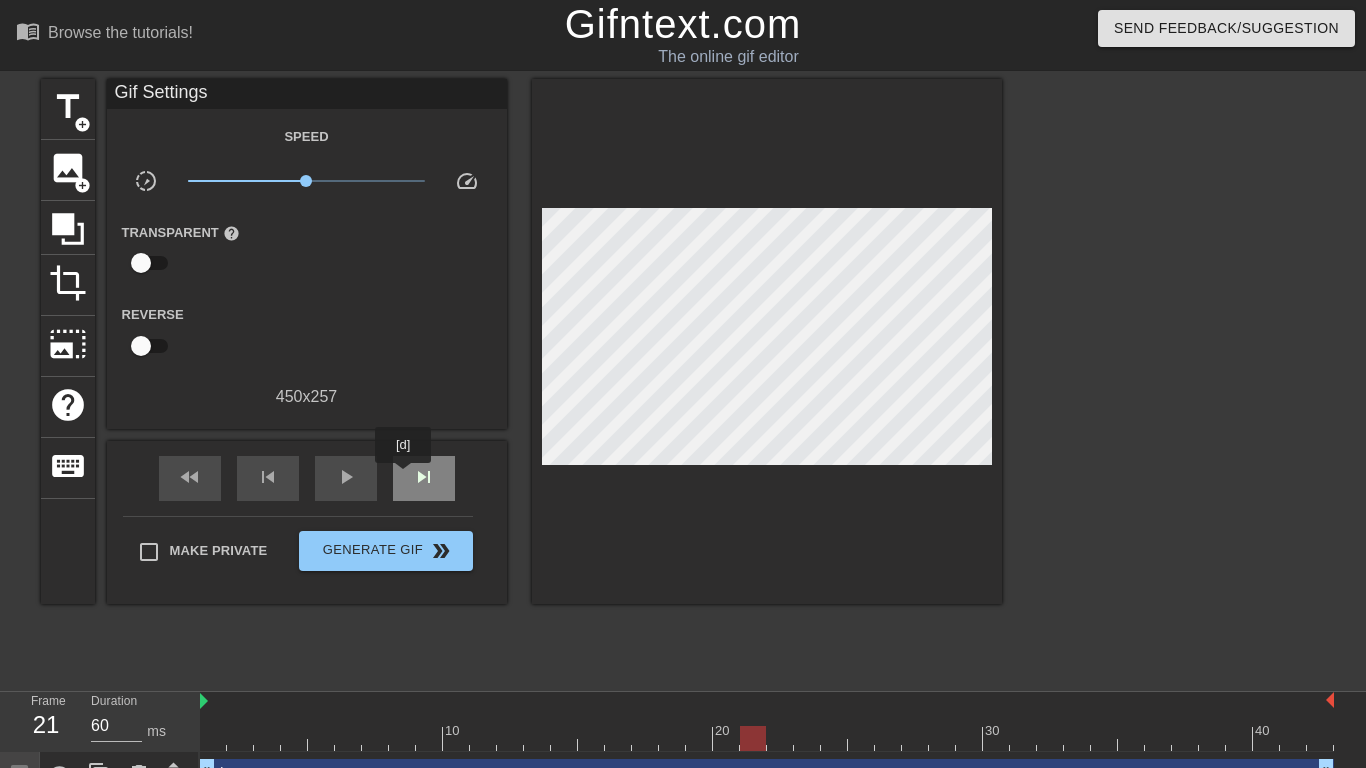 click on "skip_next" at bounding box center [424, 478] 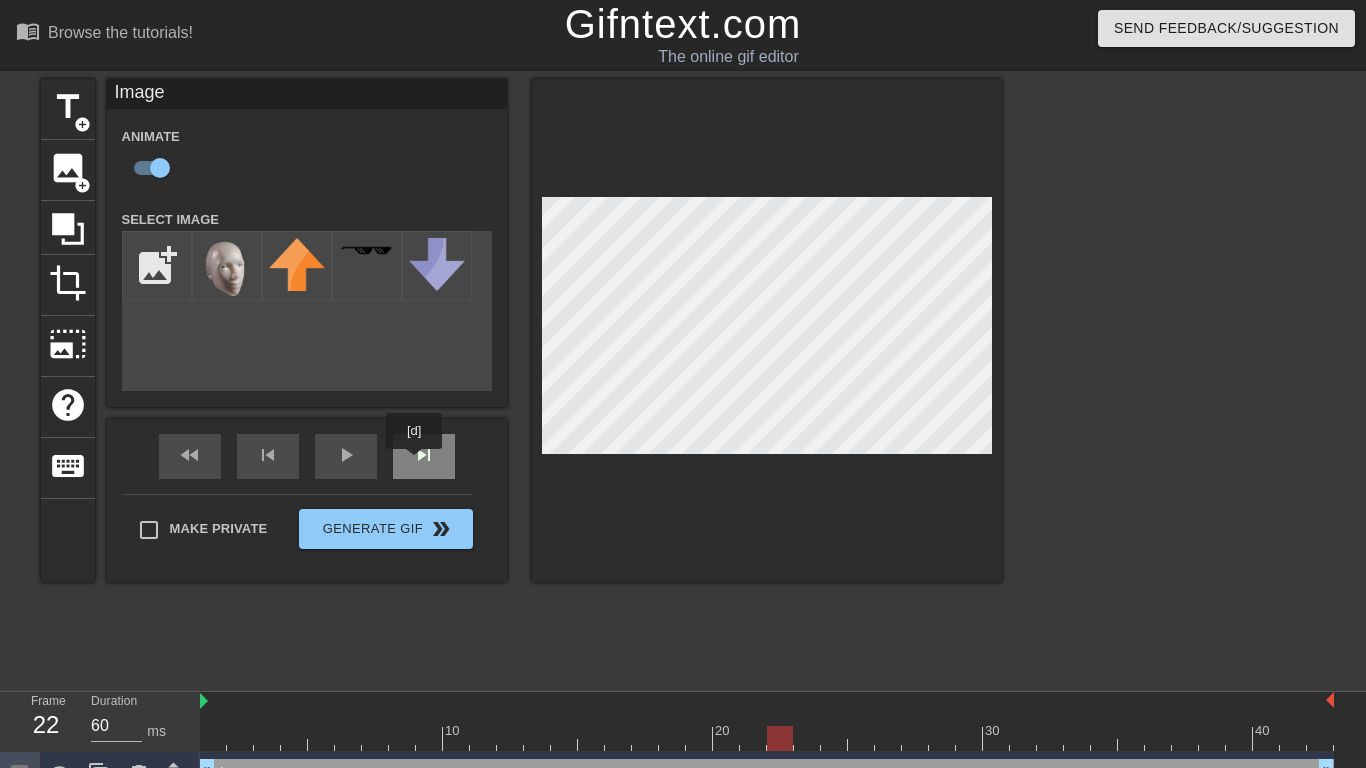 click on "skip_next" at bounding box center [424, 456] 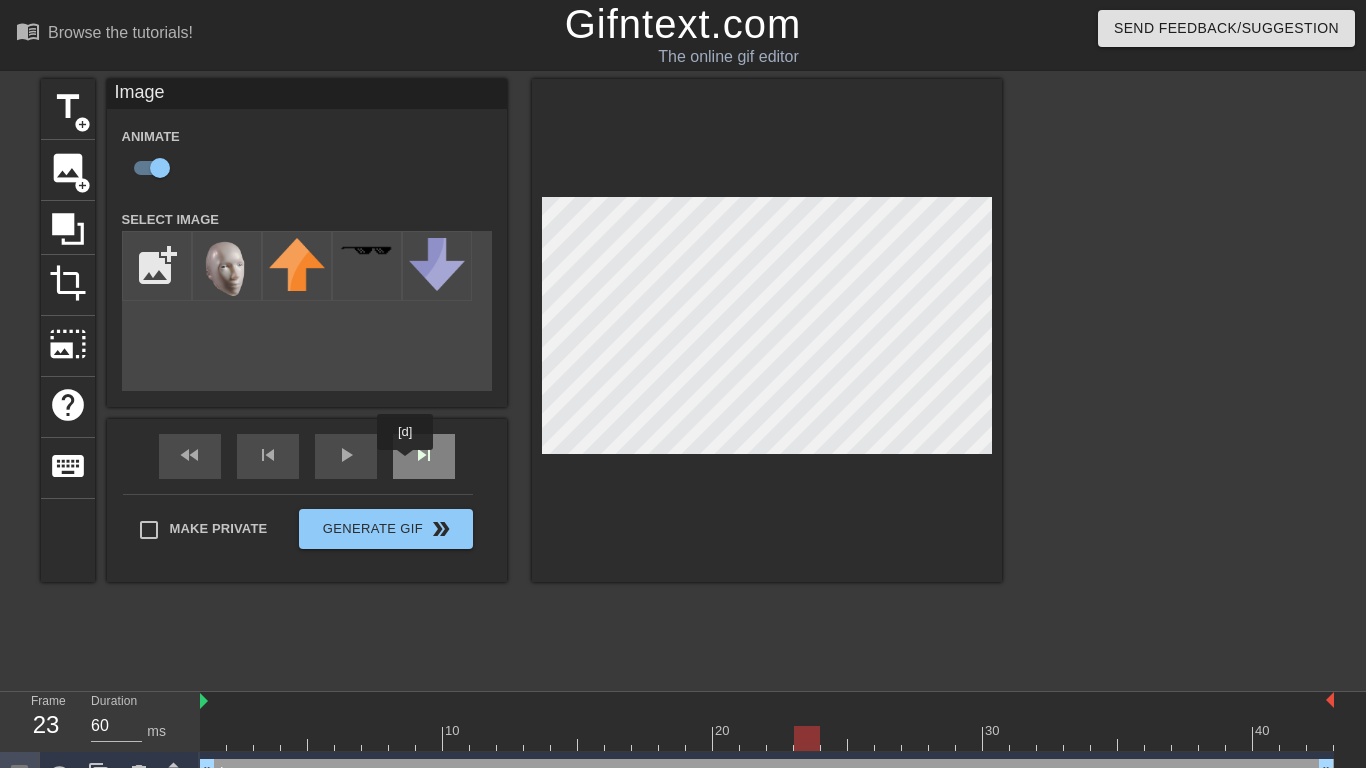 click on "skip_next" at bounding box center (424, 456) 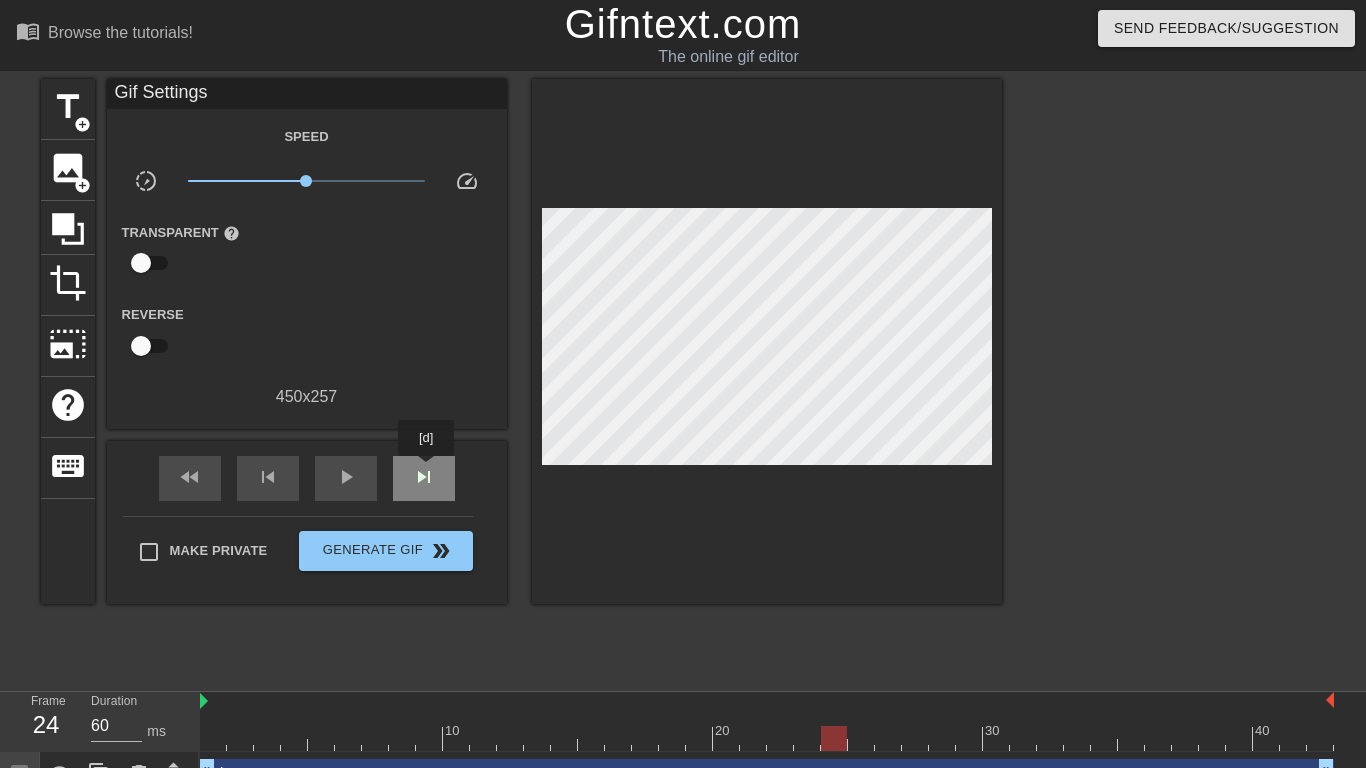 click on "skip_next" at bounding box center [424, 478] 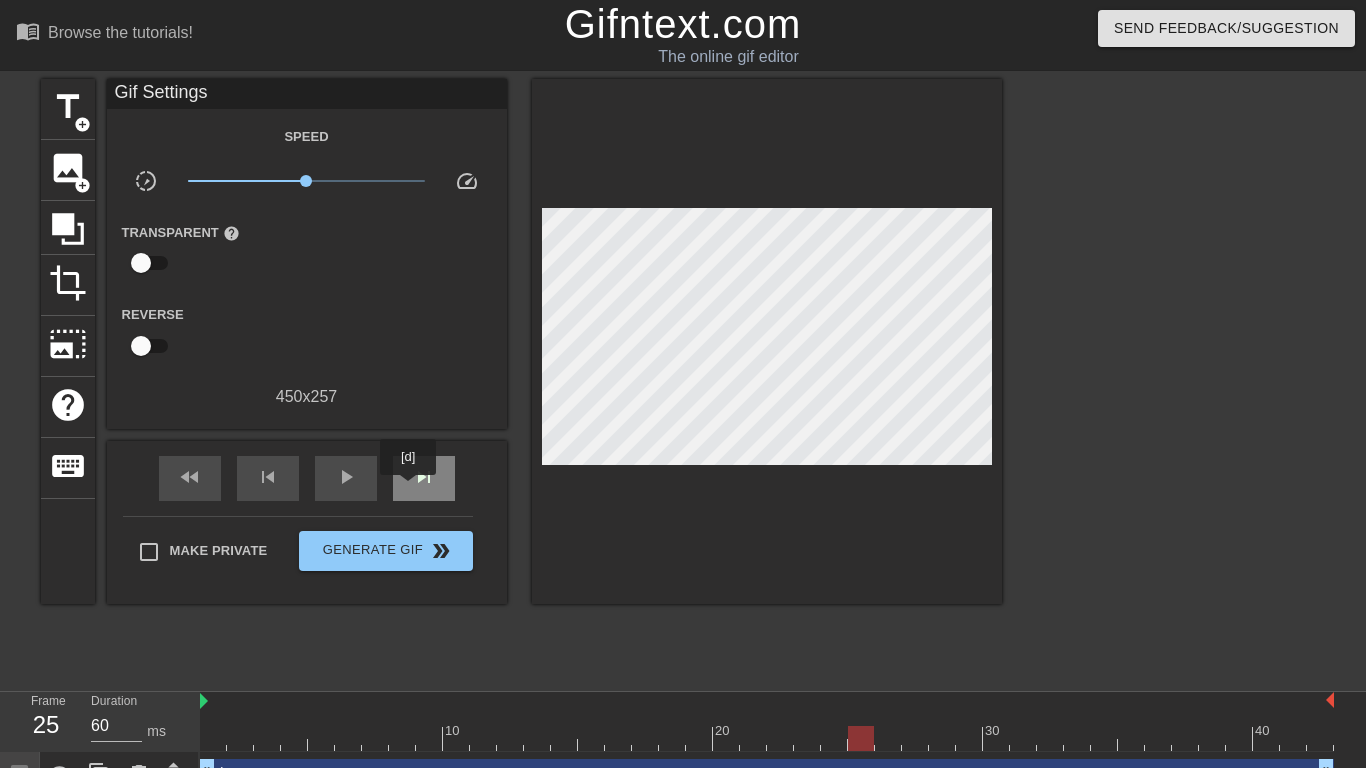 click on "skip_next" at bounding box center [424, 478] 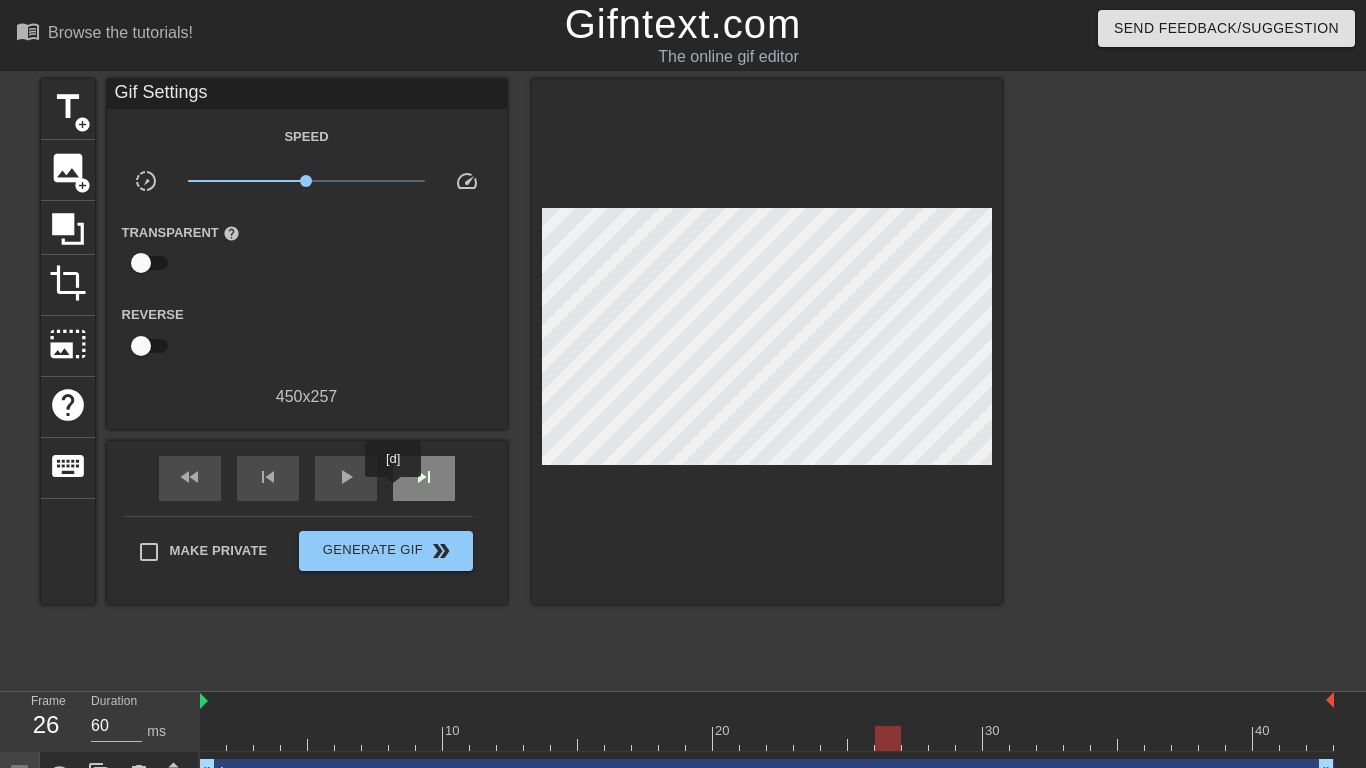 click on "skip_next" at bounding box center (424, 478) 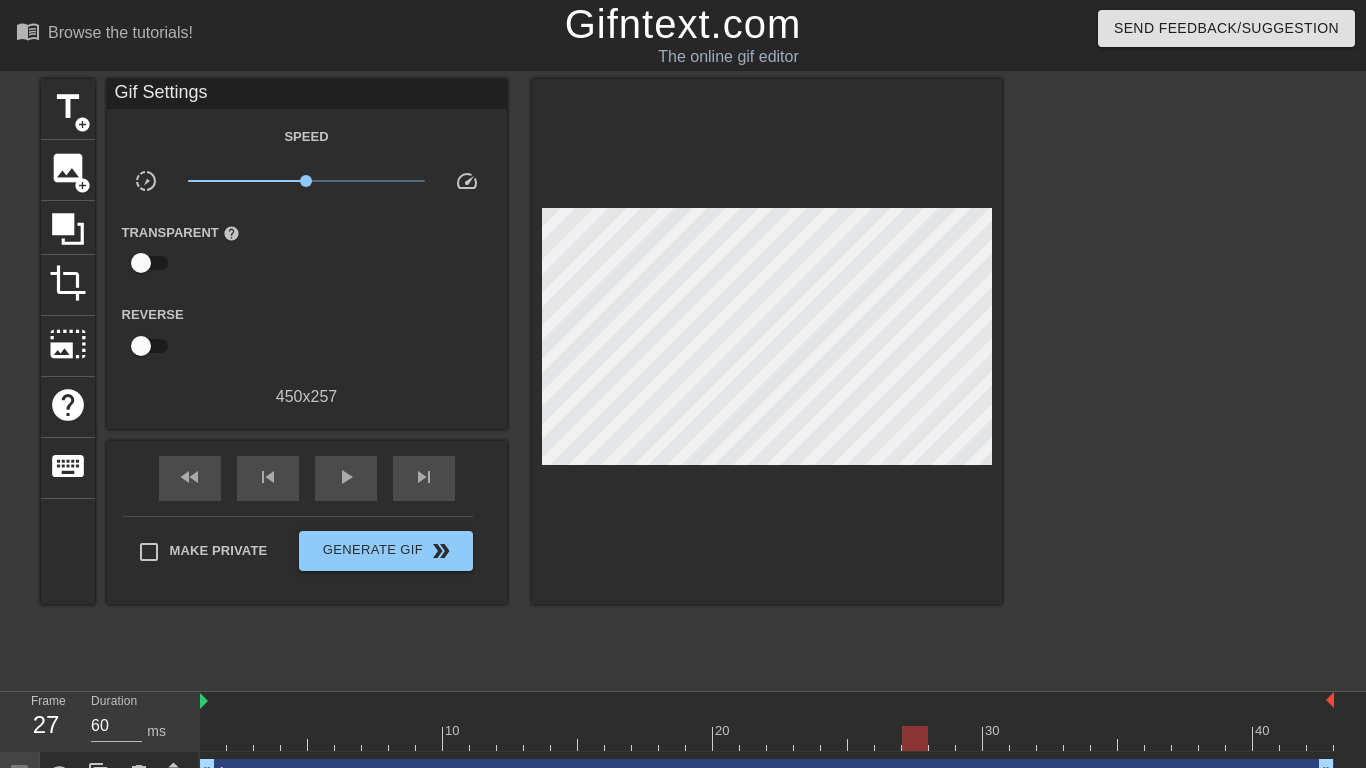 click on "fast_rewind skip_previous play_arrow skip_next Make Private Generate Gif double_arrow" at bounding box center [307, 522] 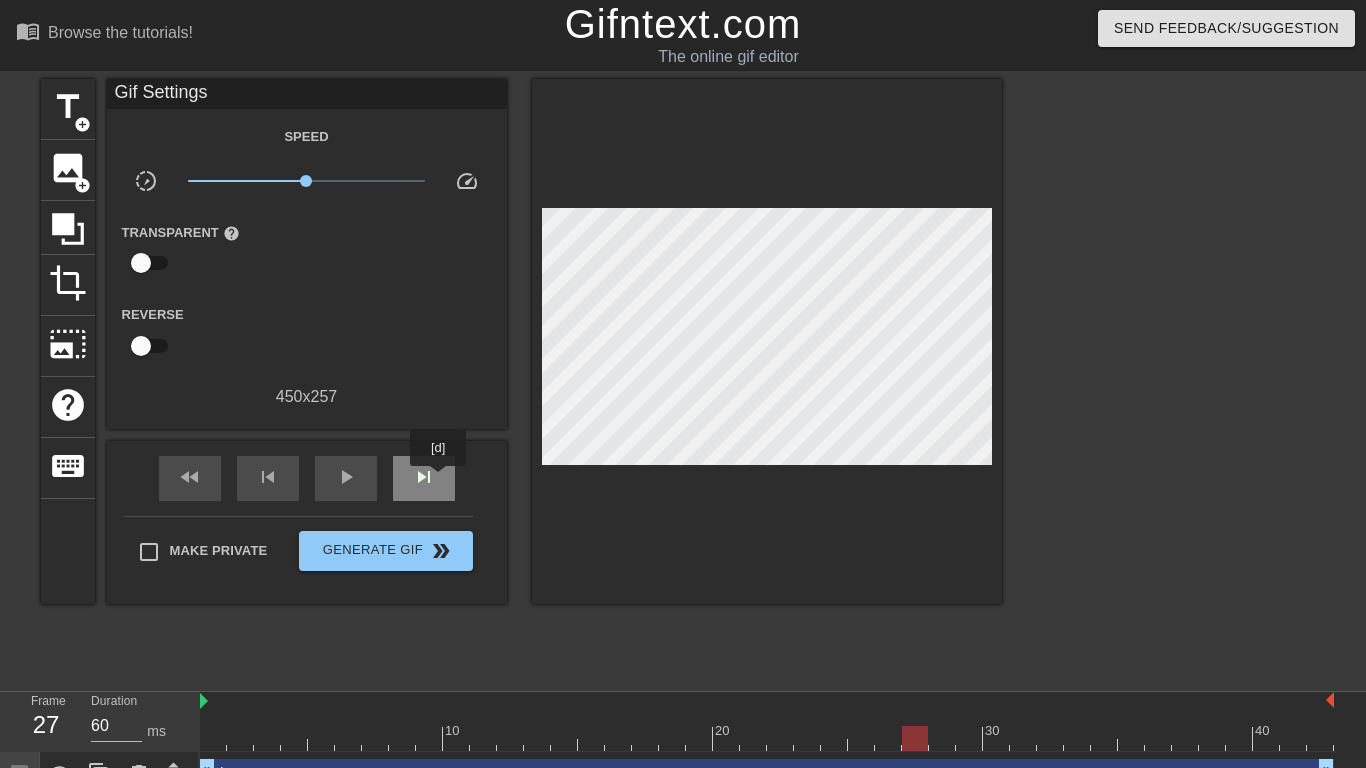 click on "skip_next" at bounding box center [424, 478] 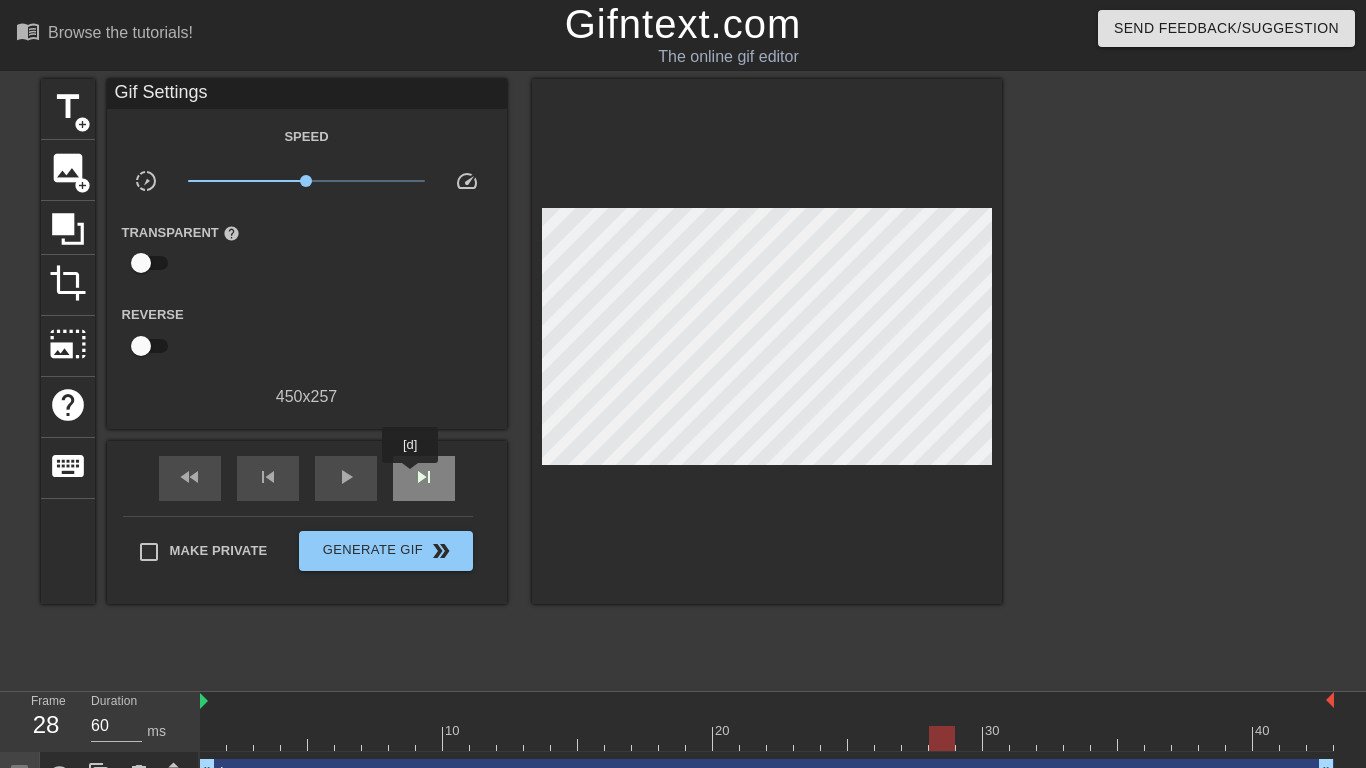 click on "skip_next" at bounding box center (424, 478) 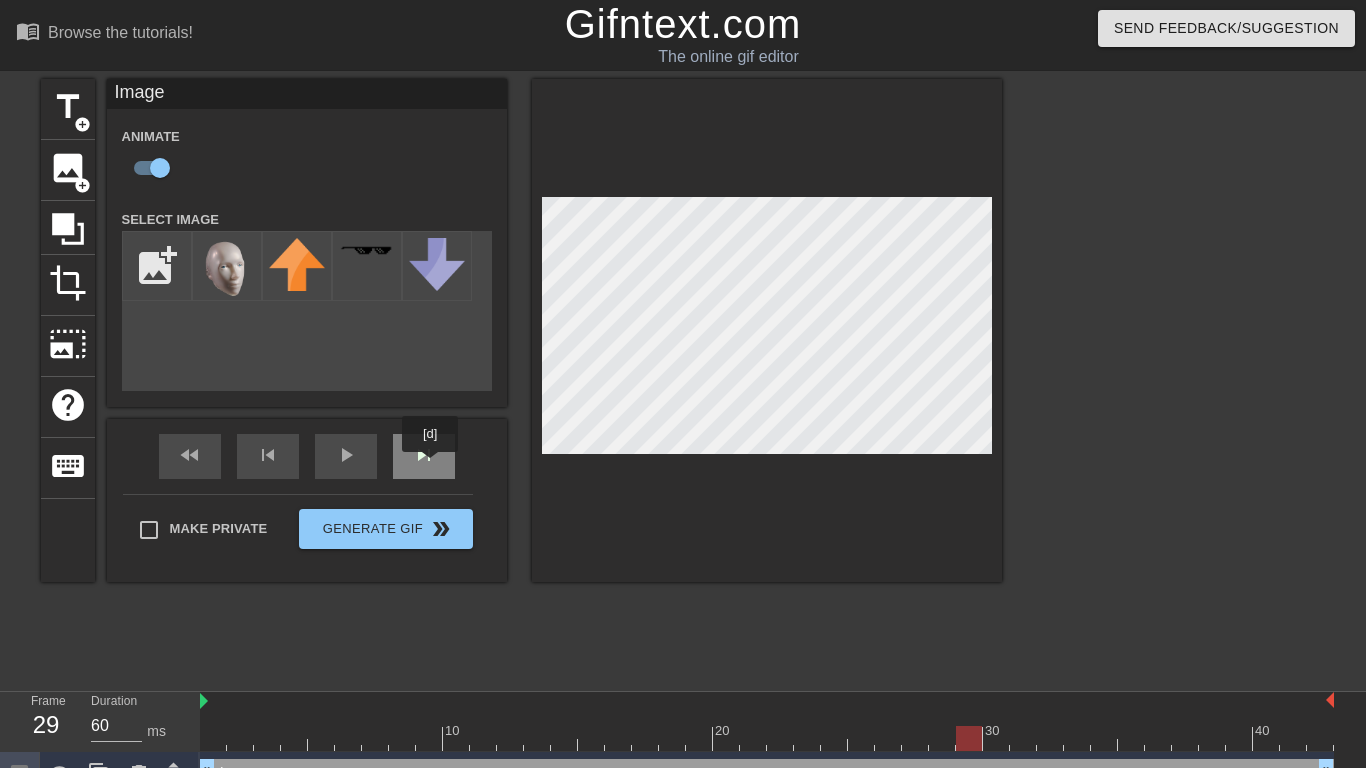 click on "skip_next" at bounding box center (424, 455) 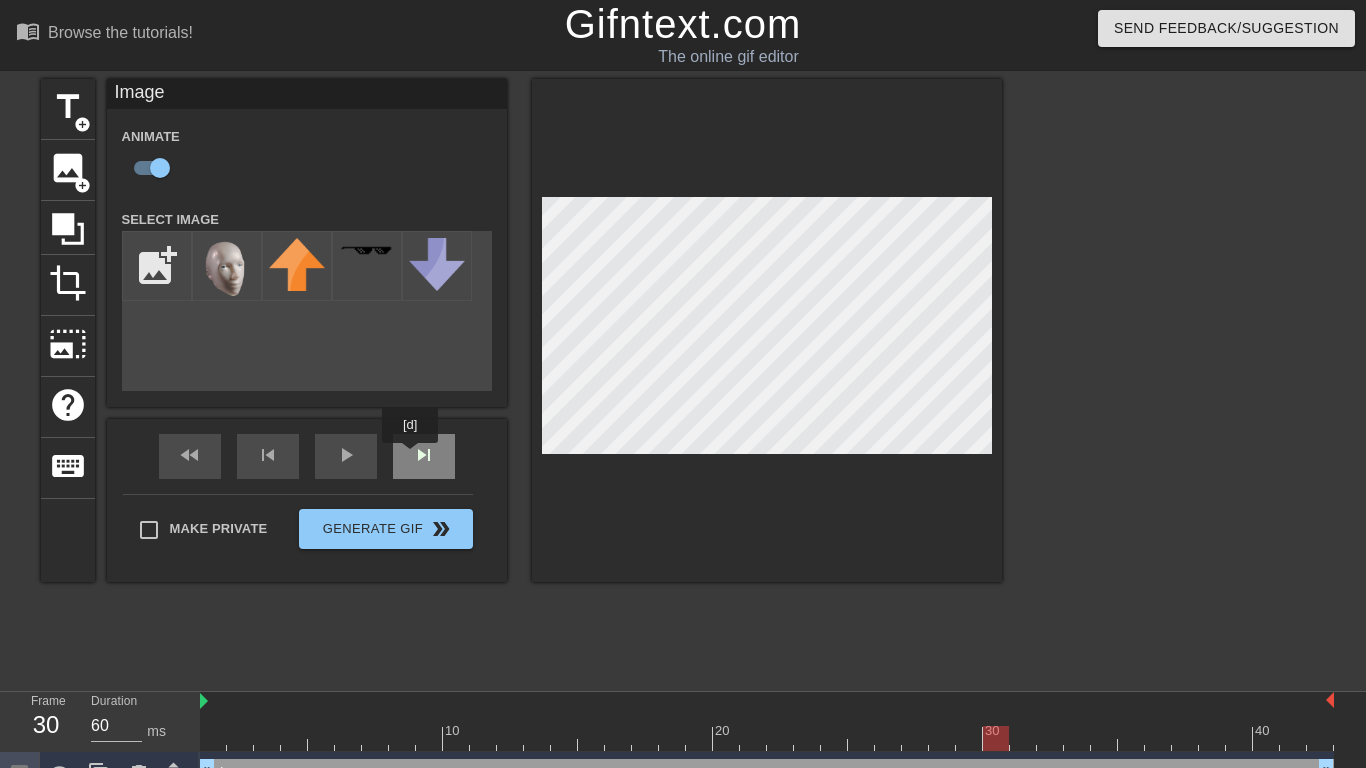 click on "skip_next" at bounding box center [424, 456] 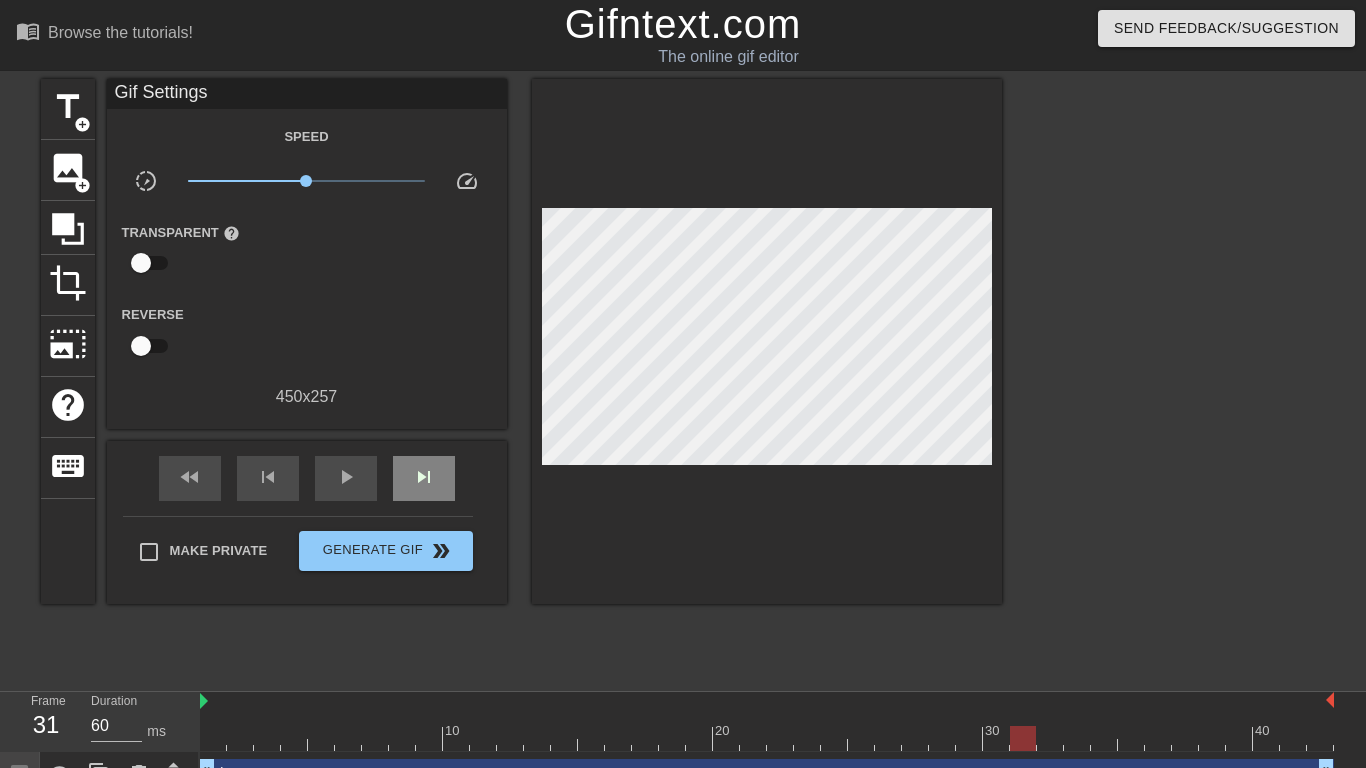 click on "fast_rewind skip_previous play_arrow skip_next" at bounding box center (307, 478) 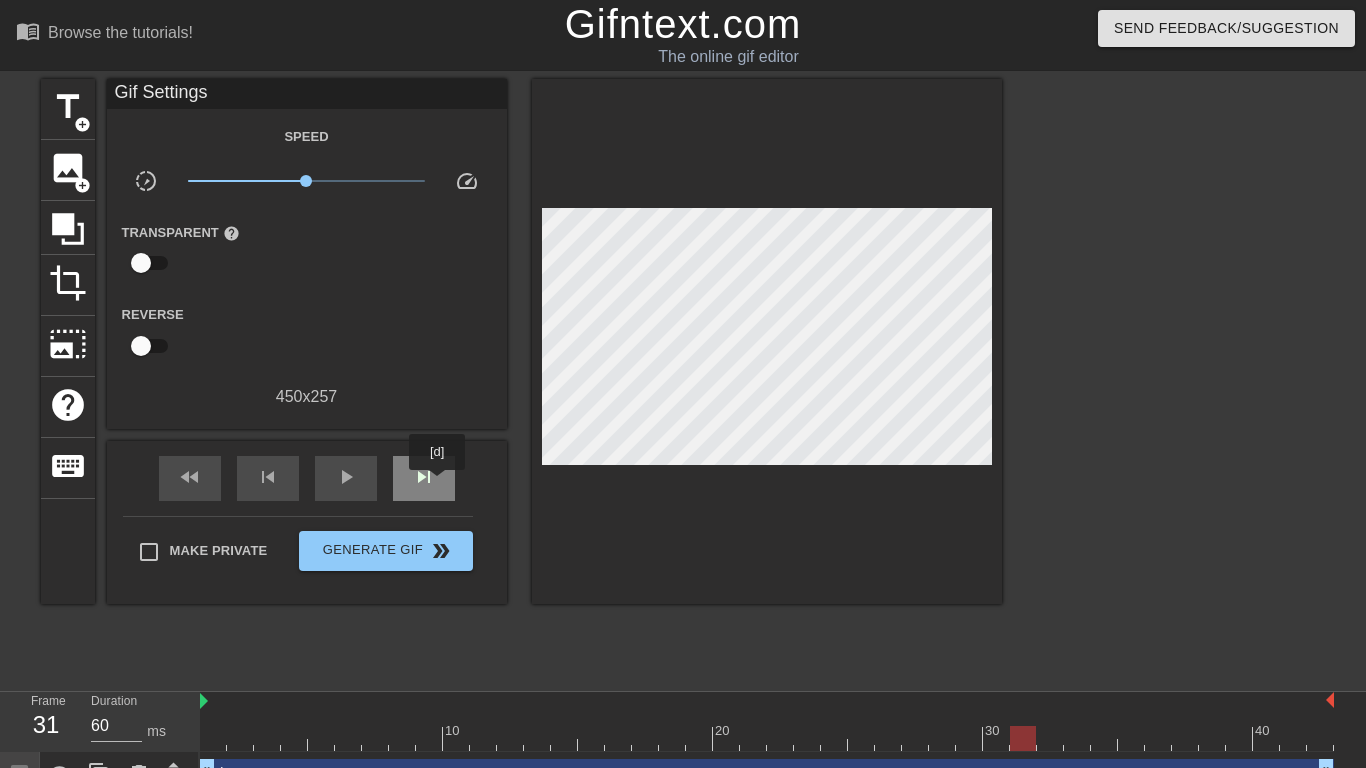 click on "skip_next" at bounding box center [424, 477] 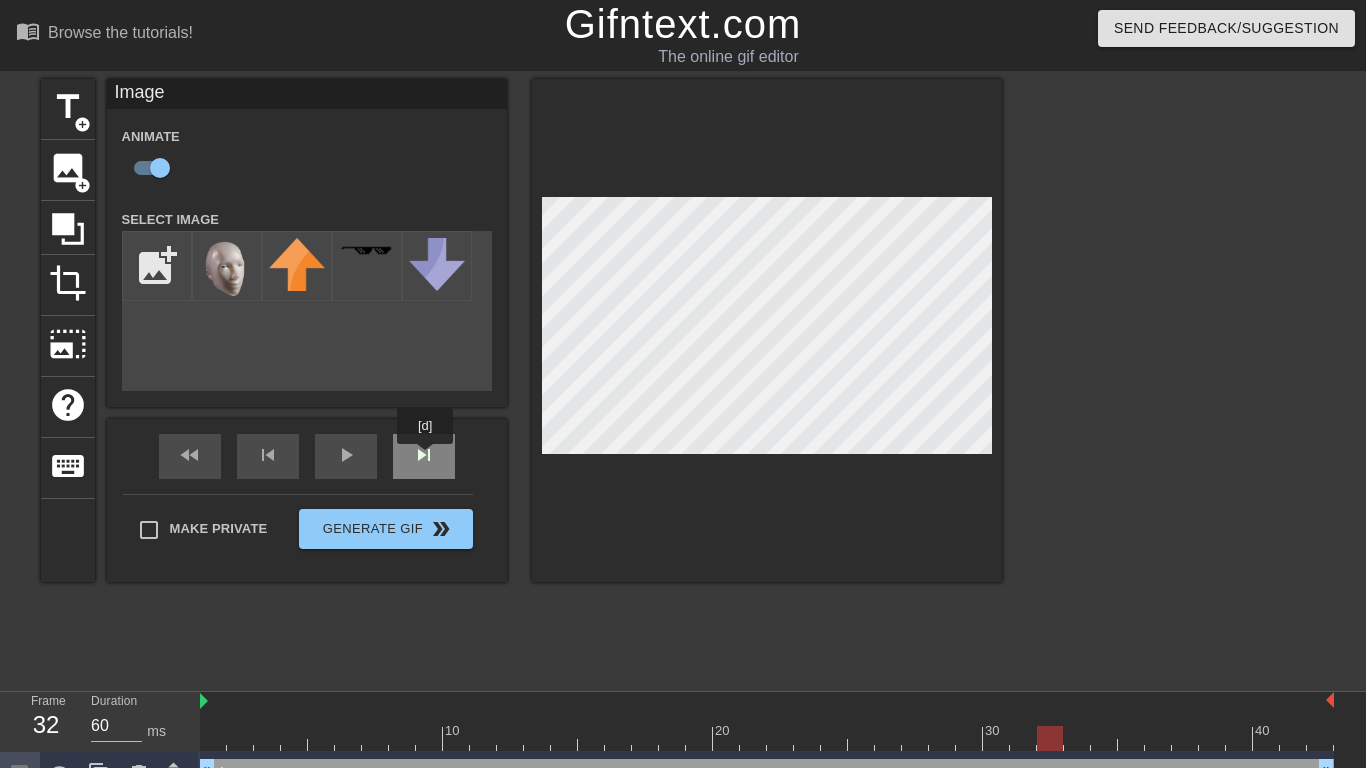 click on "skip_next" at bounding box center [424, 456] 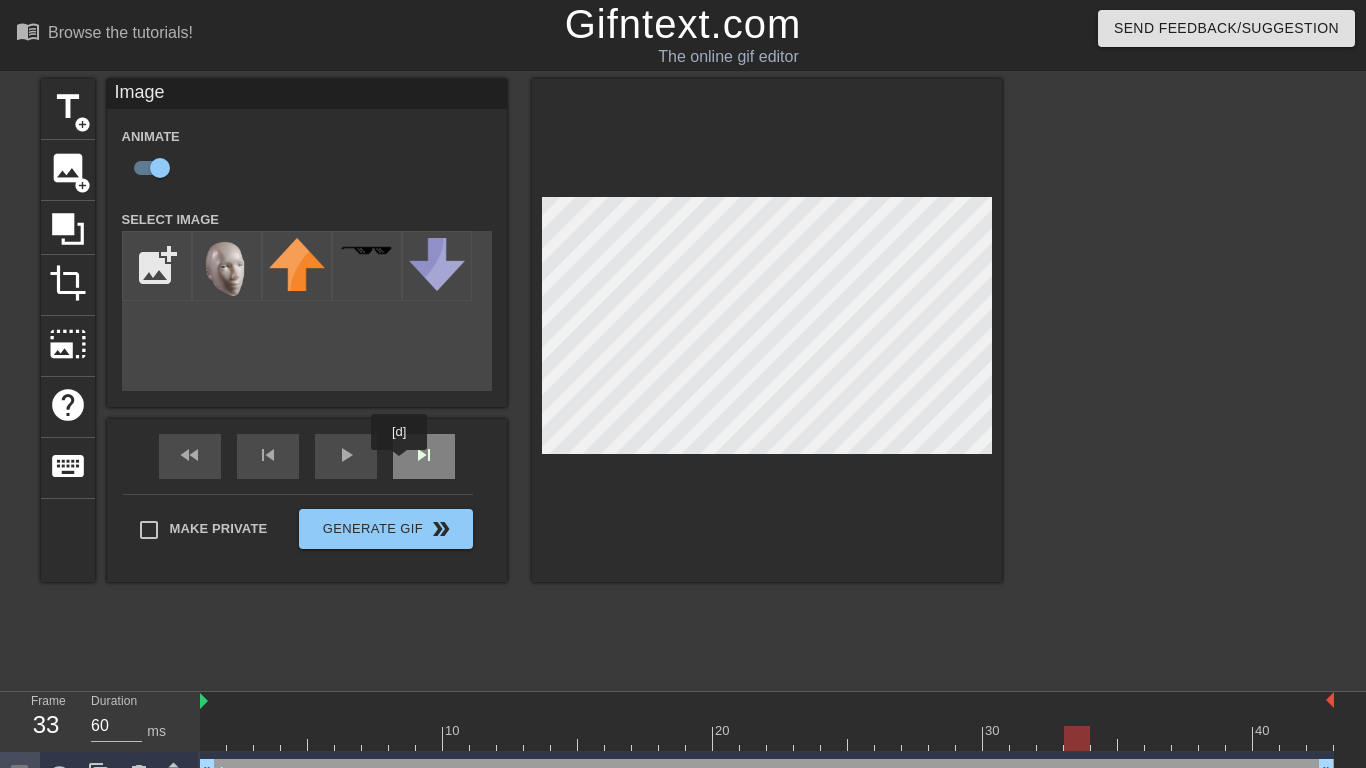 click on "skip_next" at bounding box center (424, 456) 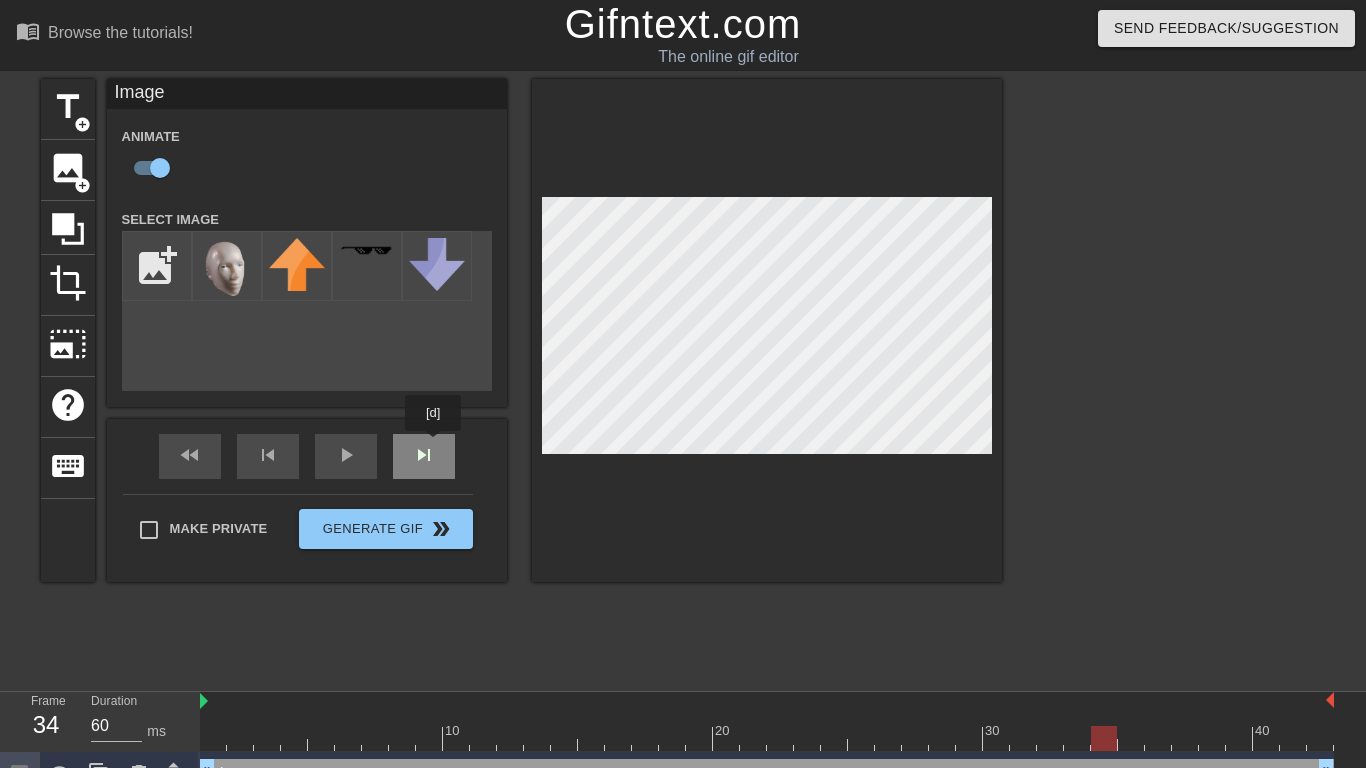 click on "fast_rewind skip_previous play_arrow skip_next" at bounding box center (307, 456) 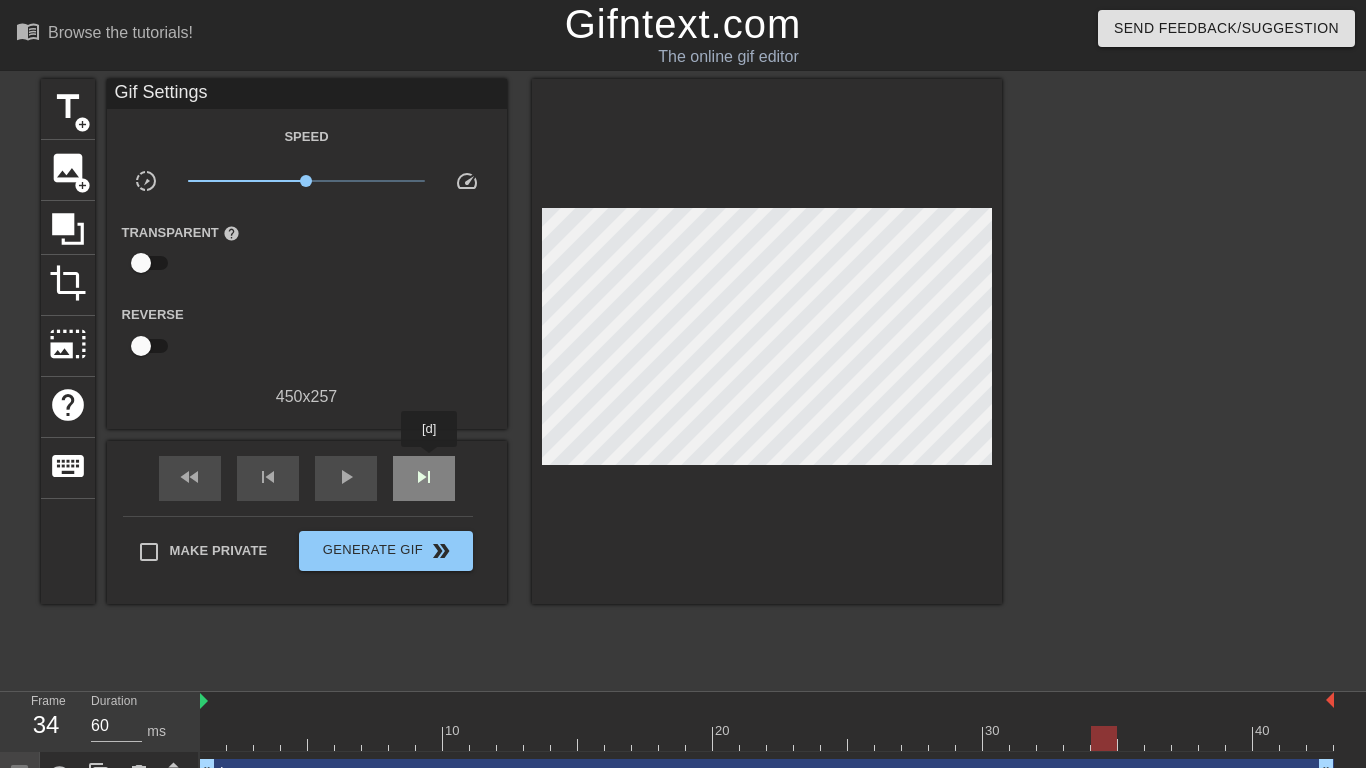 click on "skip_next" at bounding box center (424, 478) 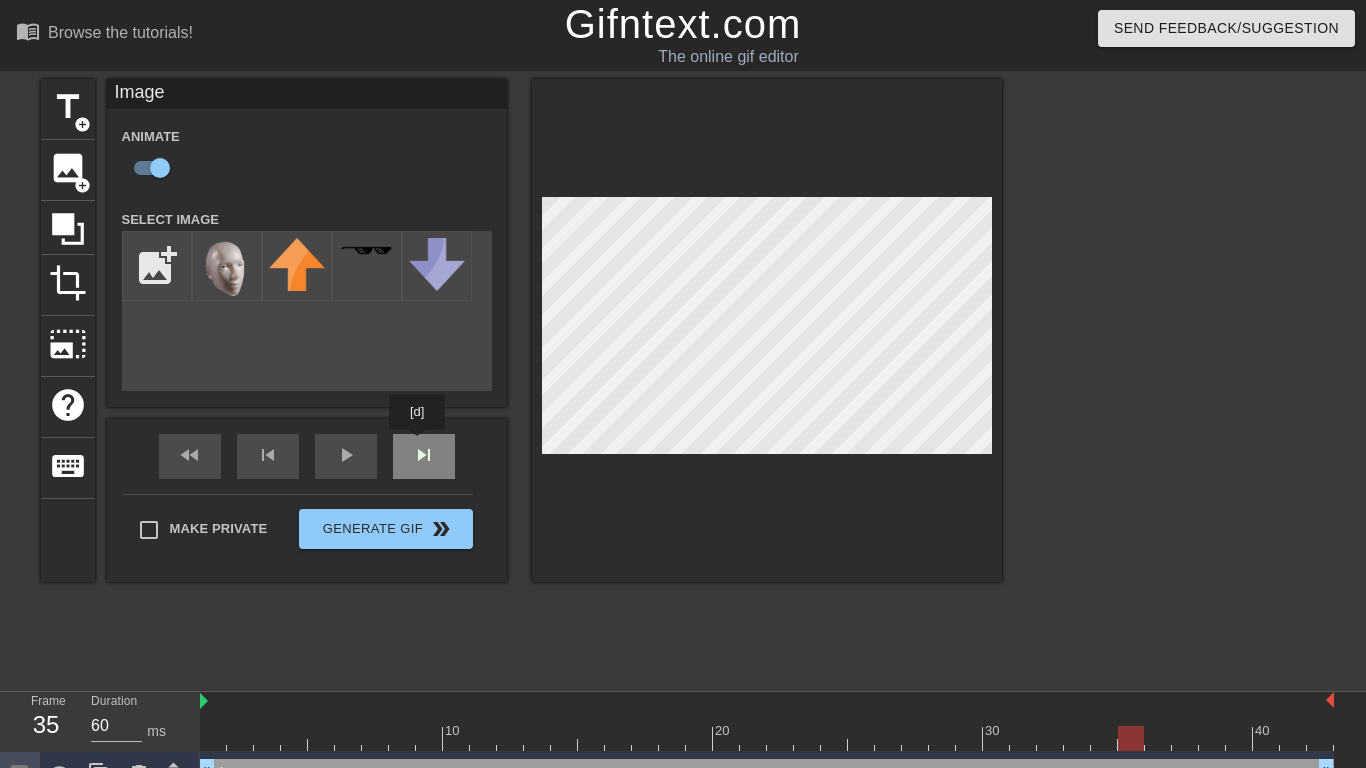 click on "fast_rewind skip_previous play_arrow skip_next" at bounding box center [307, 456] 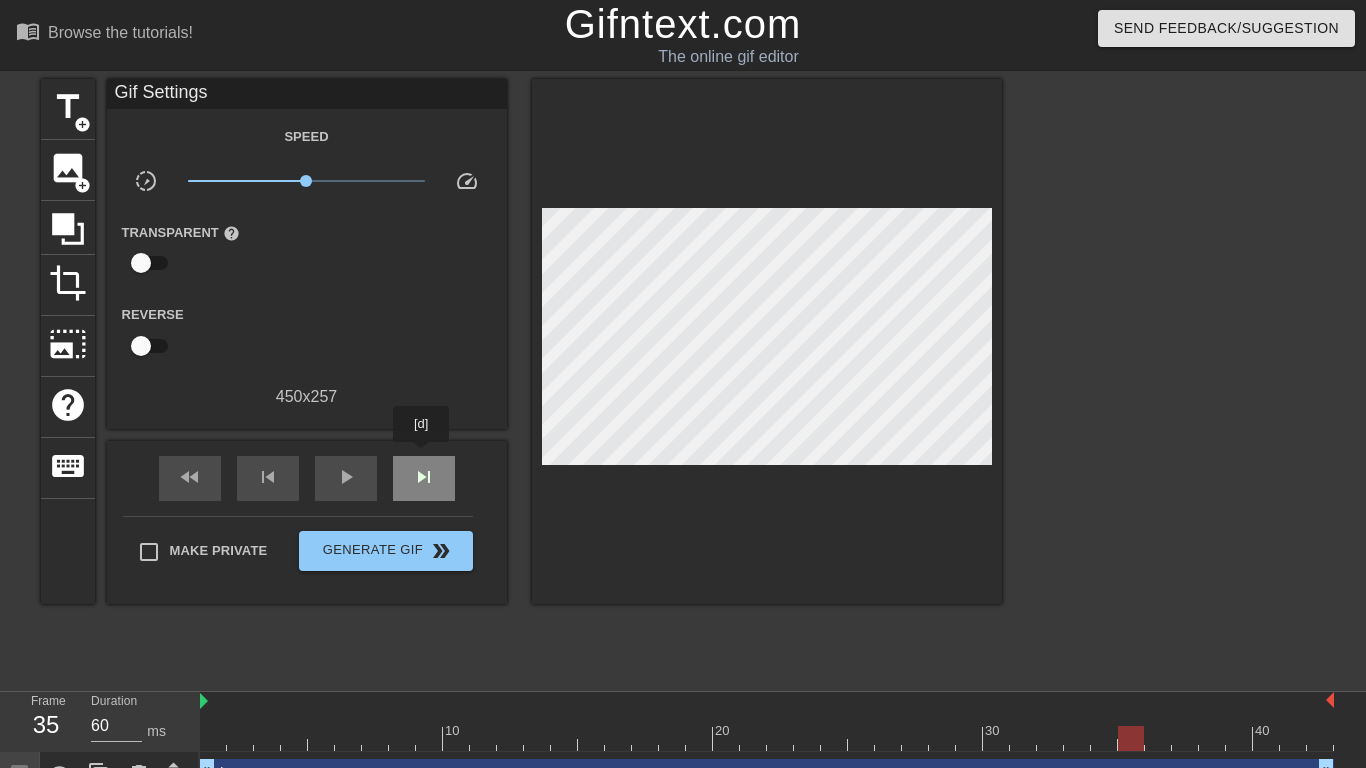 click on "skip_next" at bounding box center [424, 478] 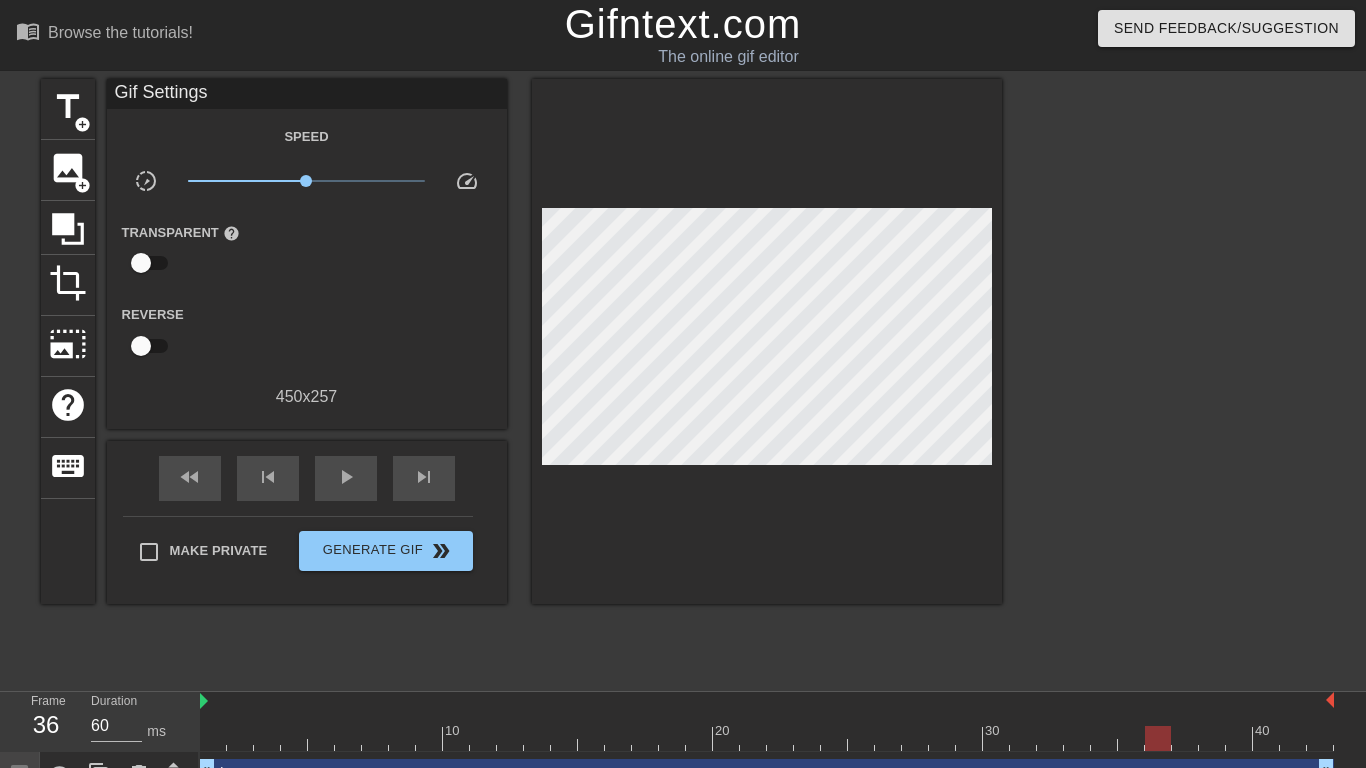 scroll, scrollTop: 76, scrollLeft: 0, axis: vertical 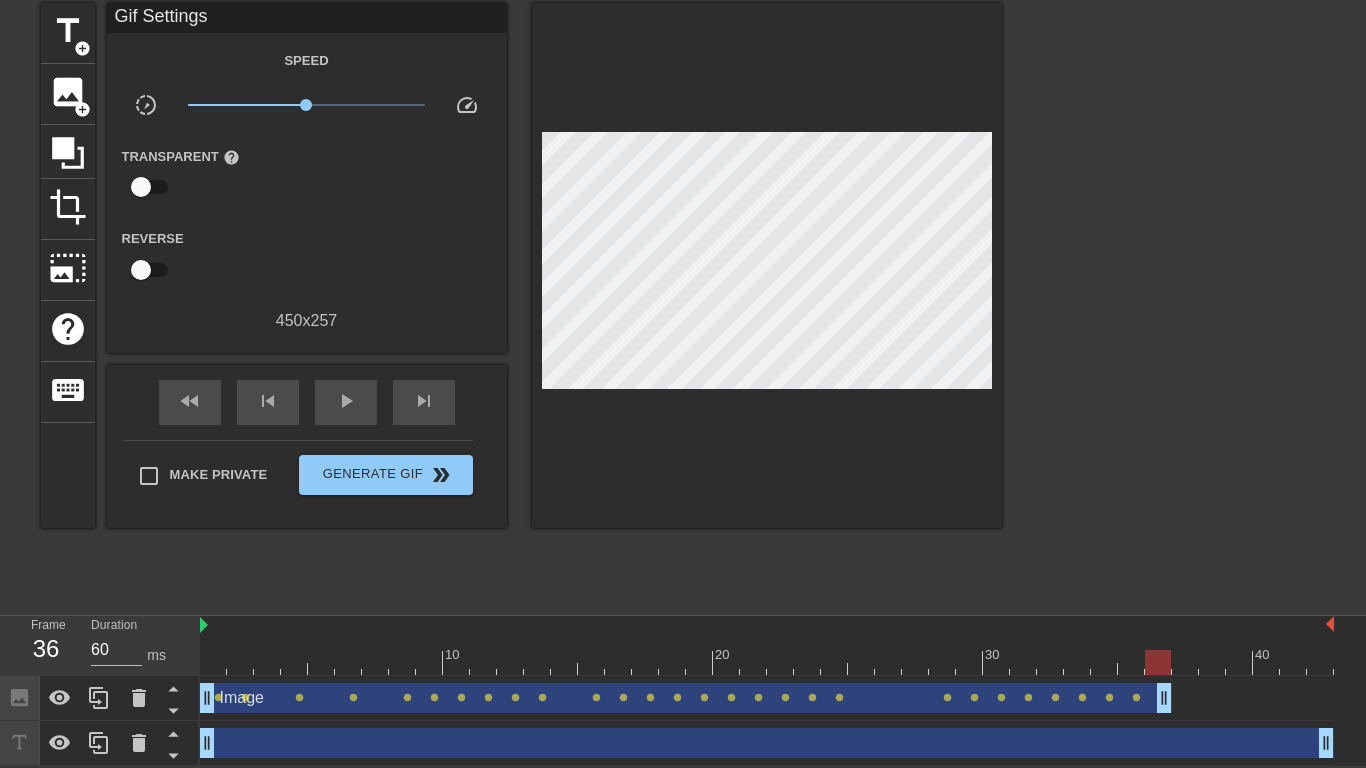 drag, startPoint x: 1321, startPoint y: 705, endPoint x: 1162, endPoint y: 705, distance: 159 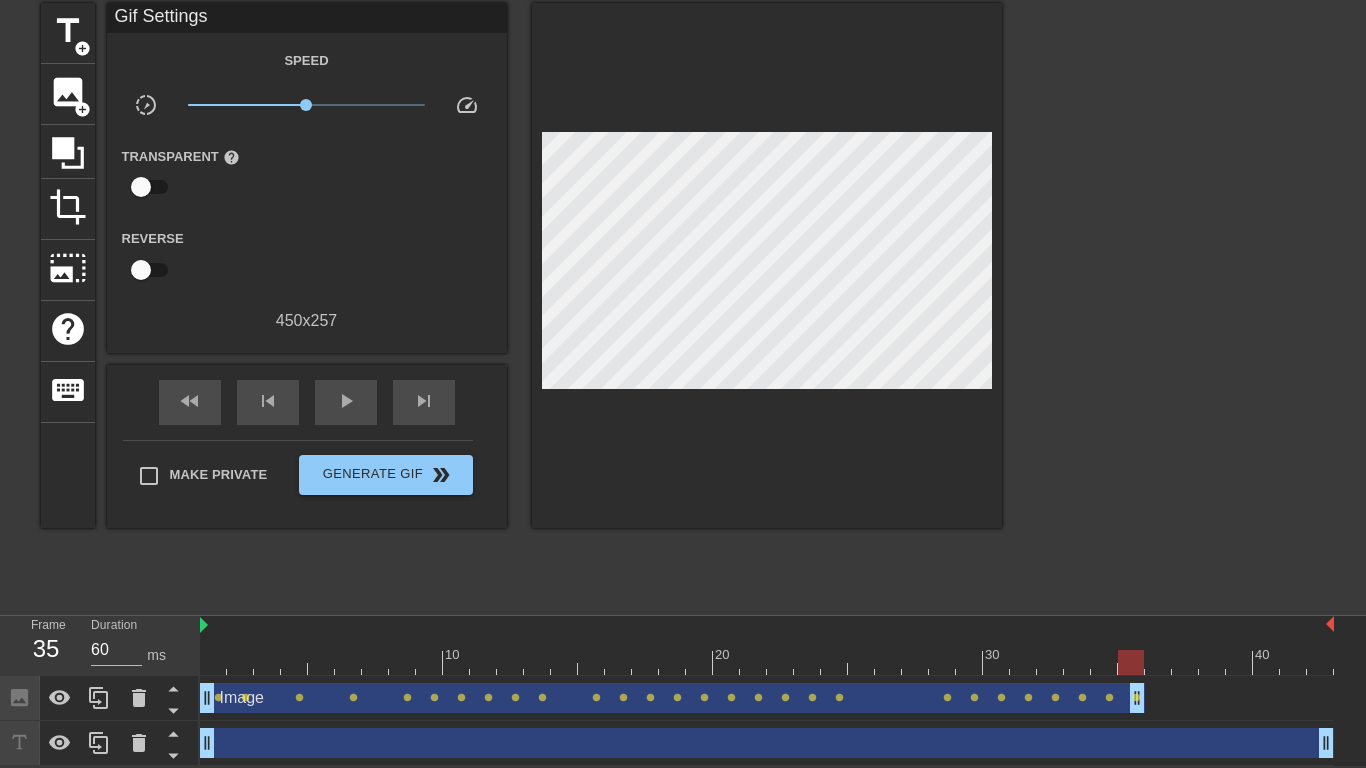 drag, startPoint x: 1162, startPoint y: 705, endPoint x: 1143, endPoint y: 706, distance: 19.026299 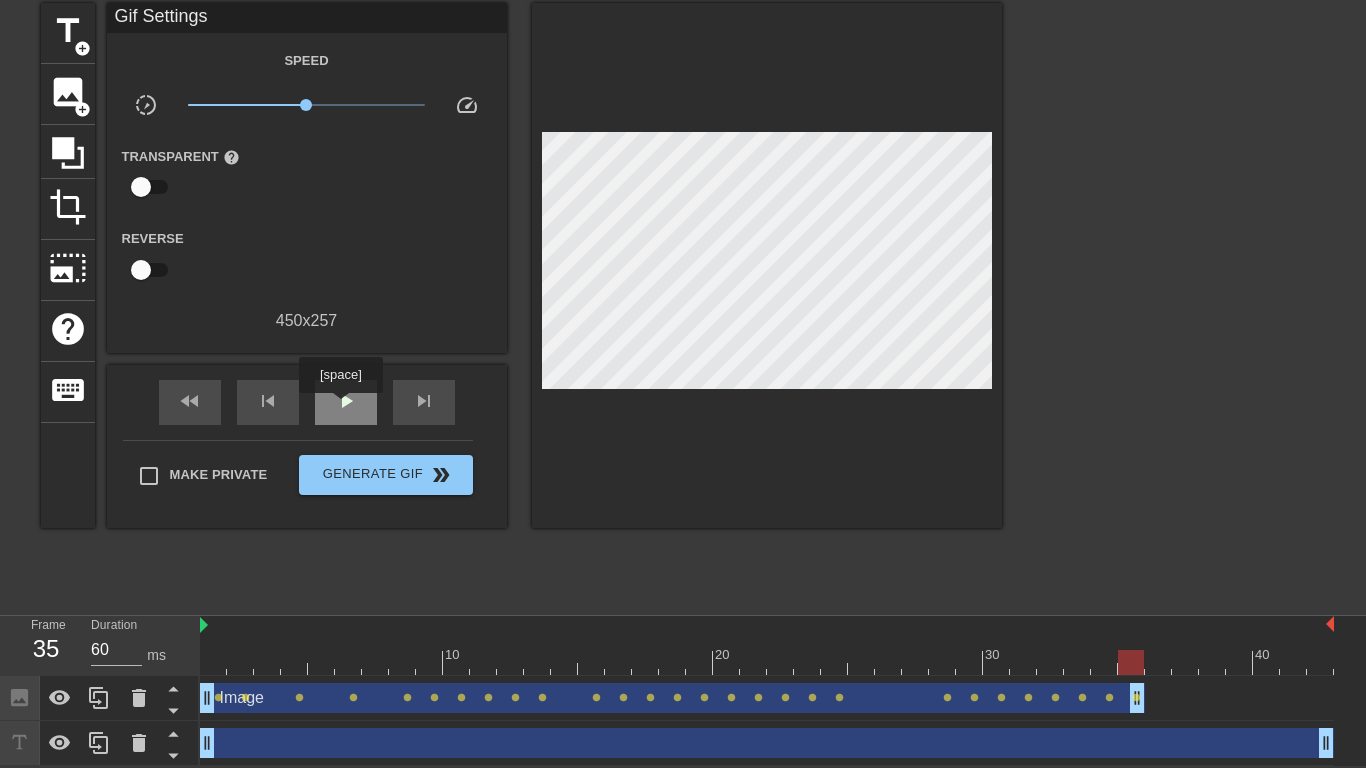 click on "play_arrow" at bounding box center [346, 401] 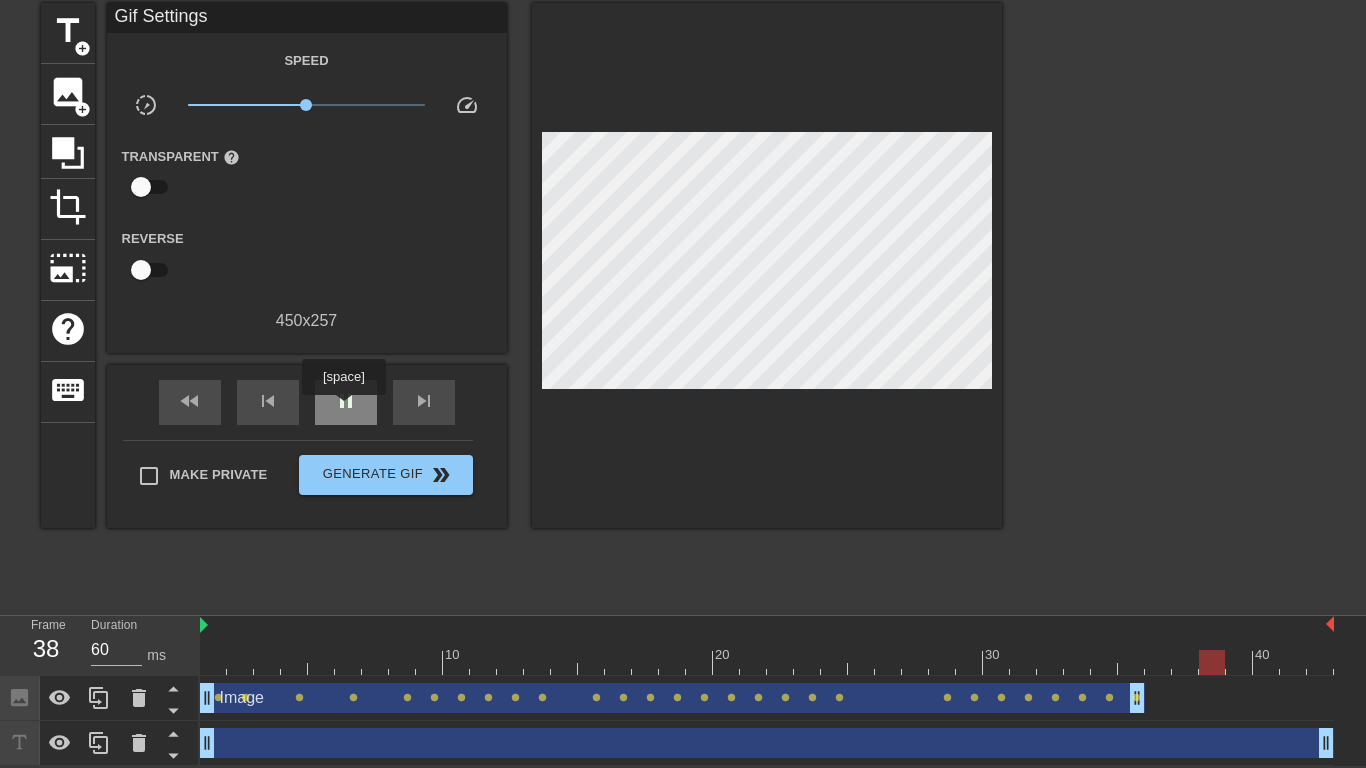 click on "pause" at bounding box center (346, 401) 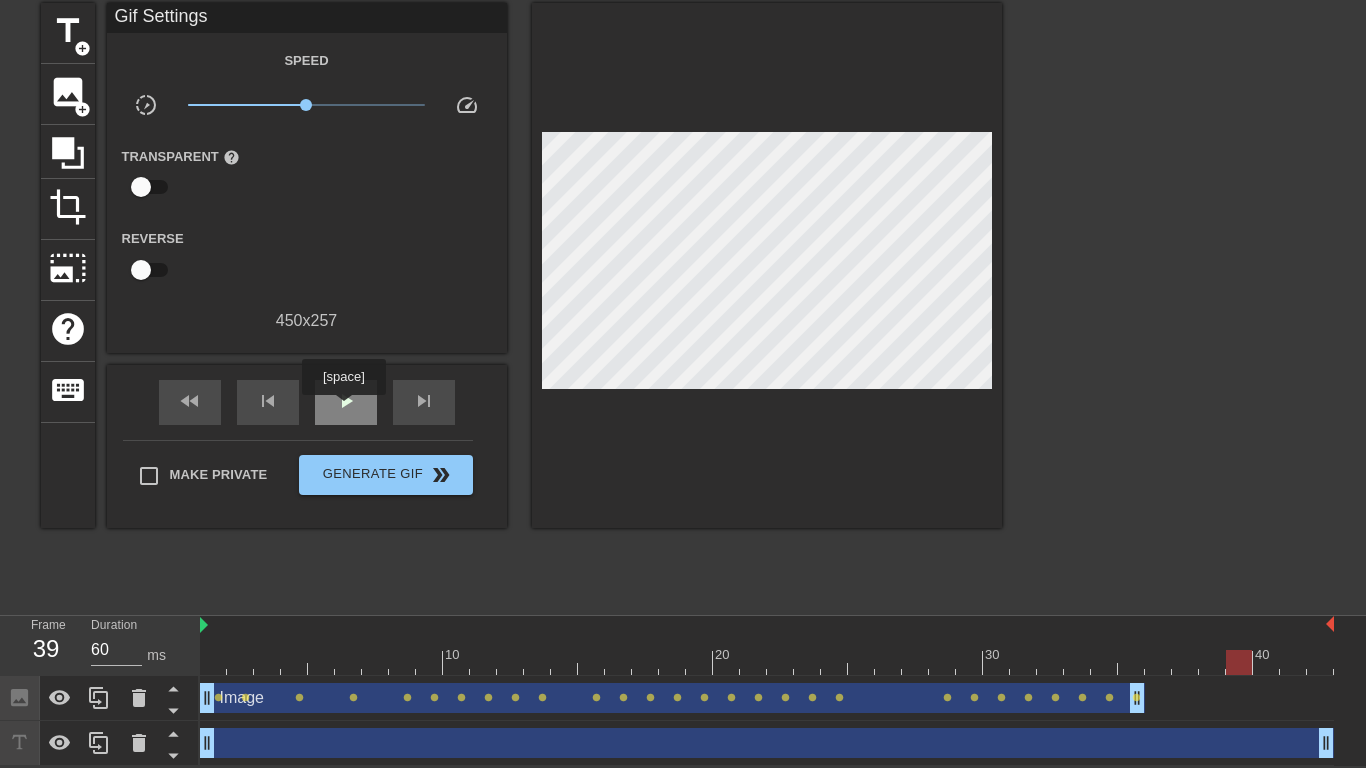 click on "play_arrow" at bounding box center (346, 401) 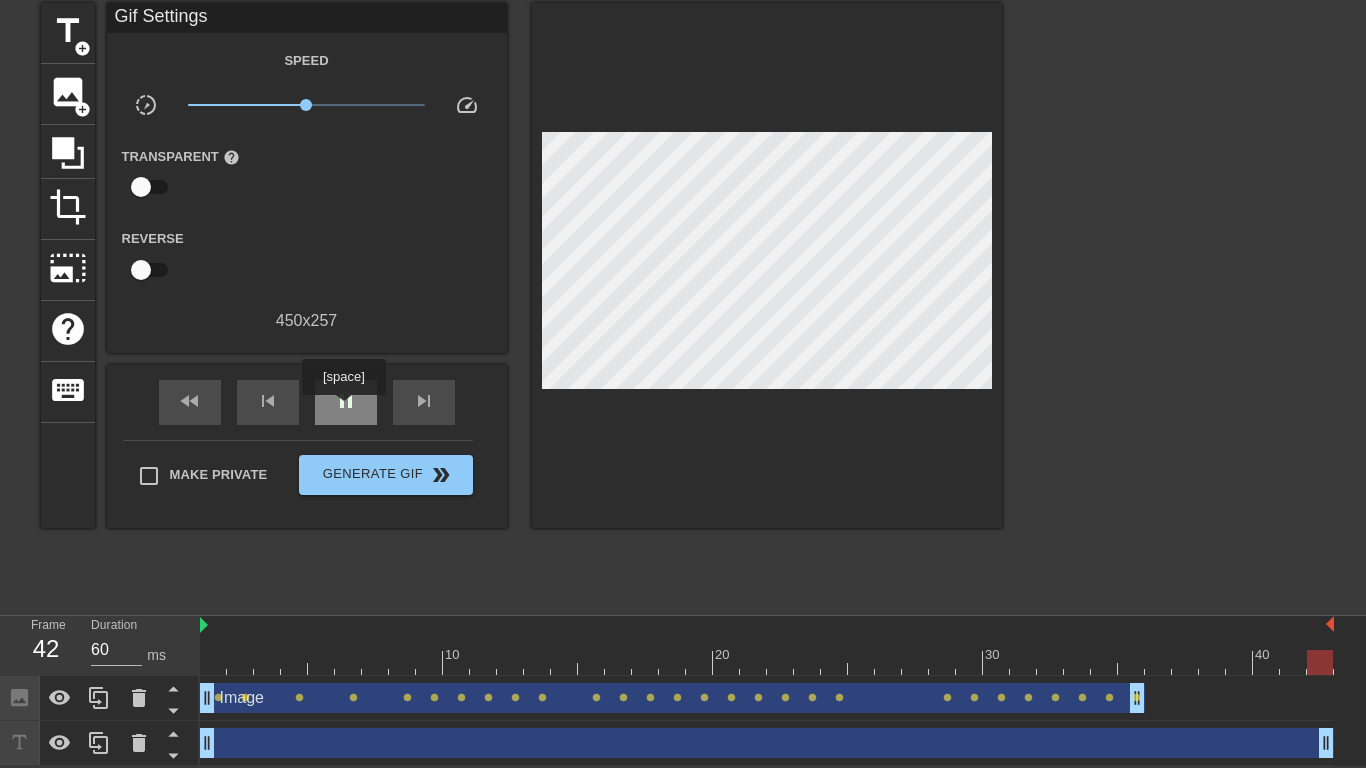 click on "pause" at bounding box center [346, 401] 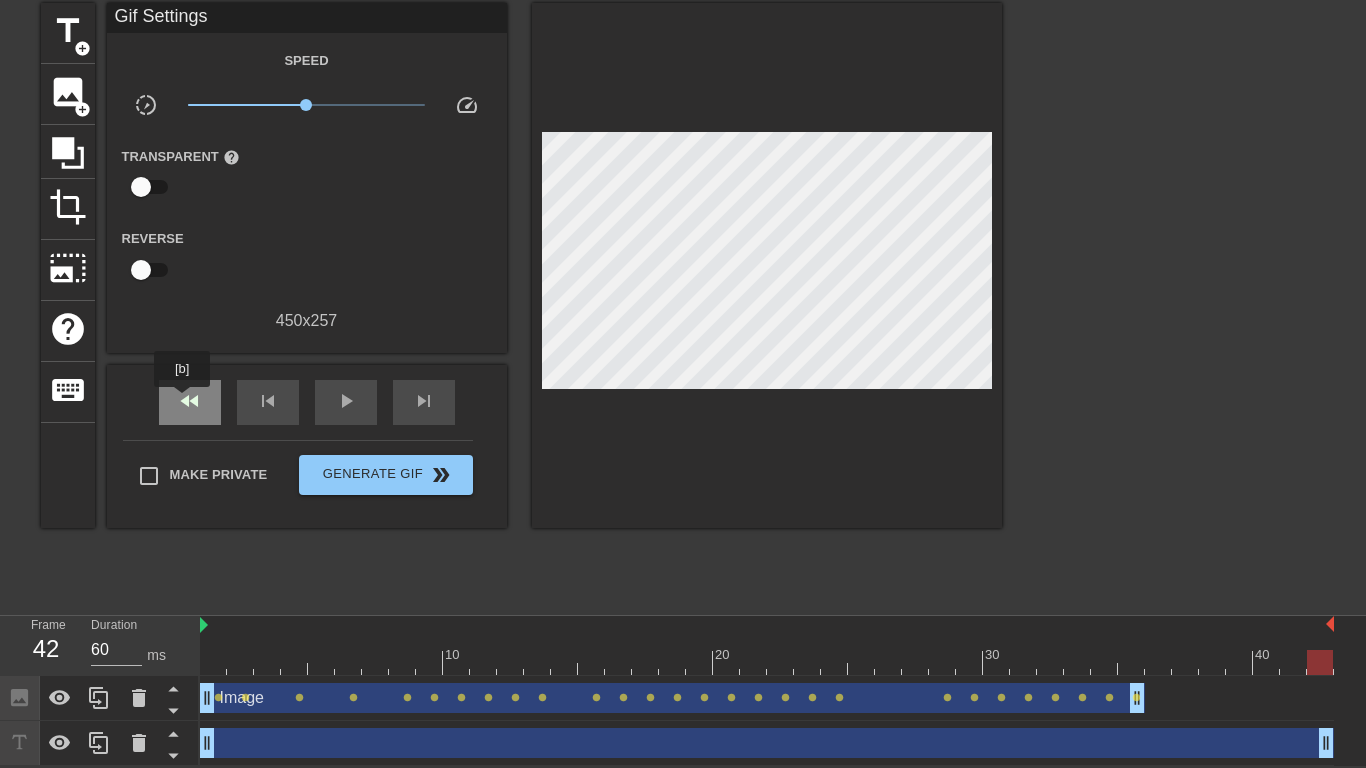 click on "fast_rewind" at bounding box center (190, 401) 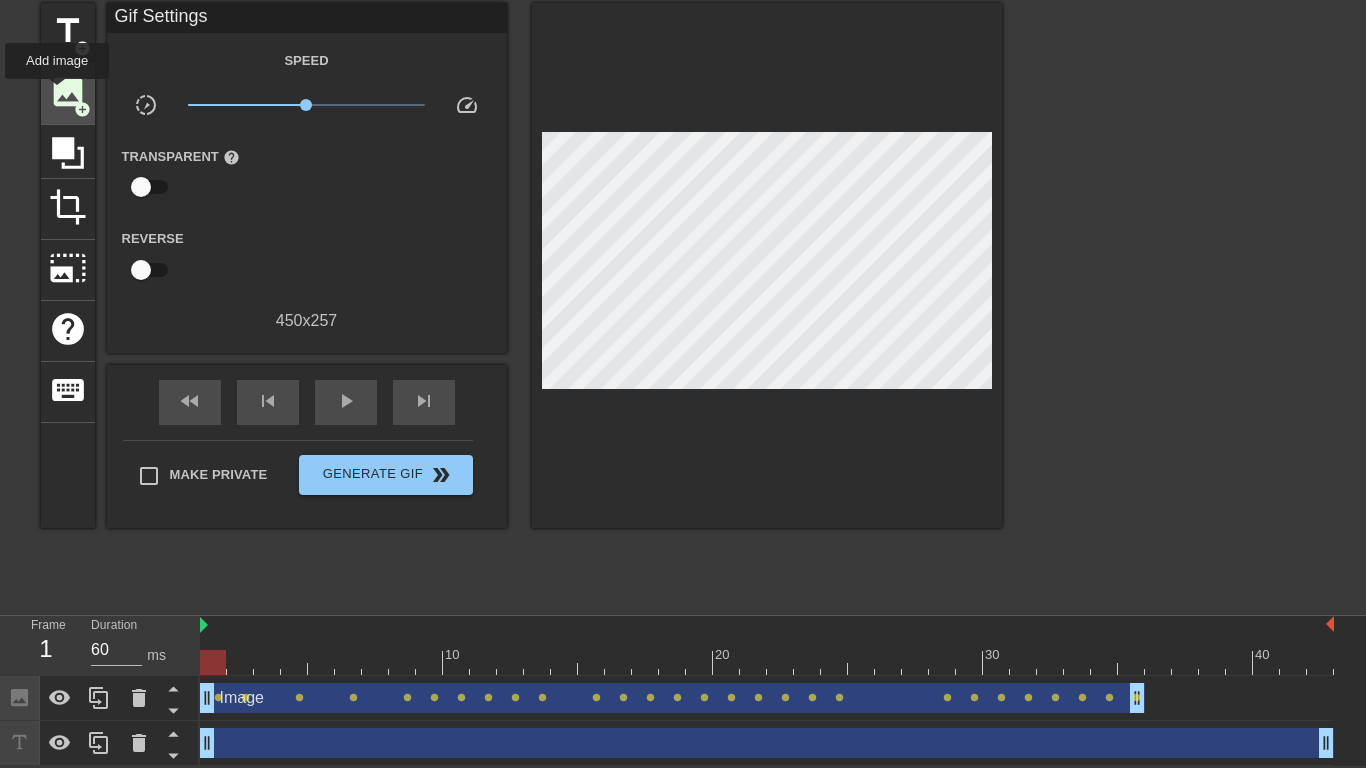 click on "image" at bounding box center (68, 92) 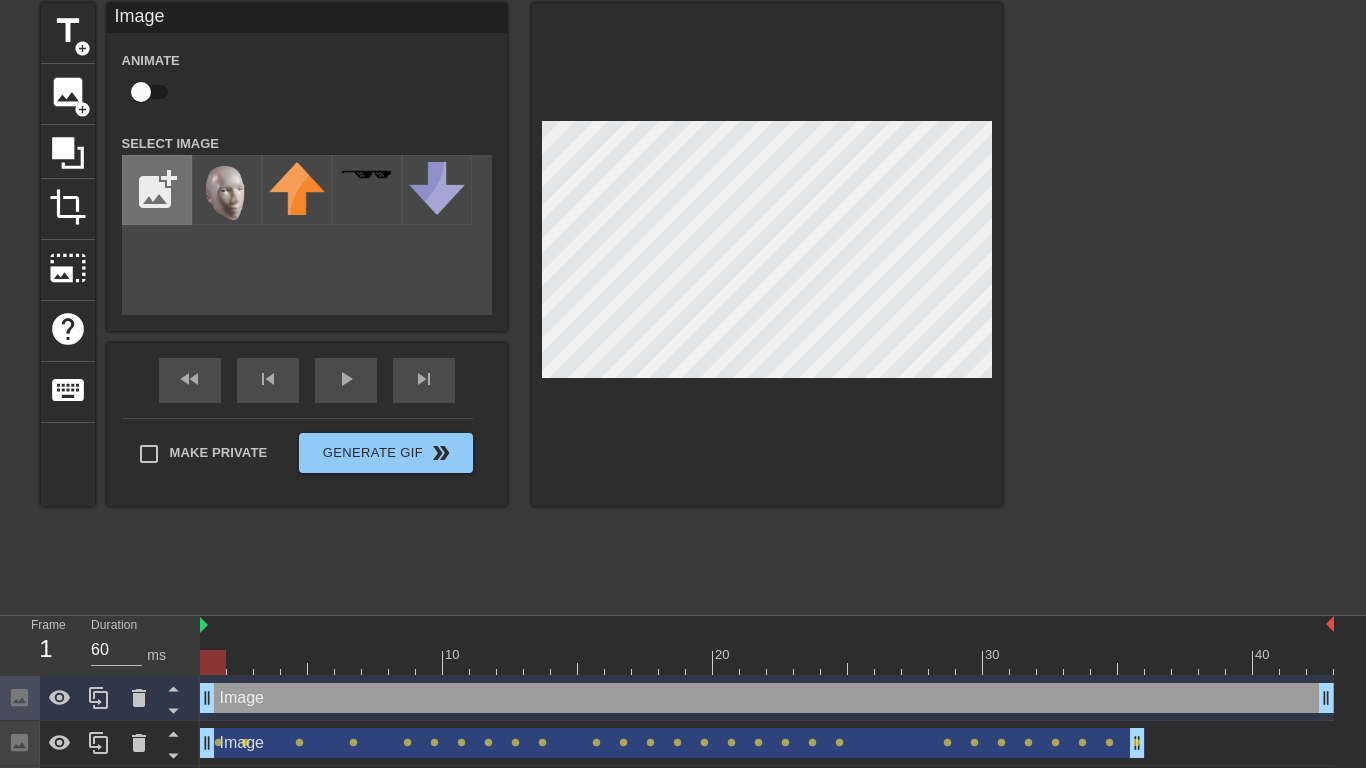 click at bounding box center (157, 190) 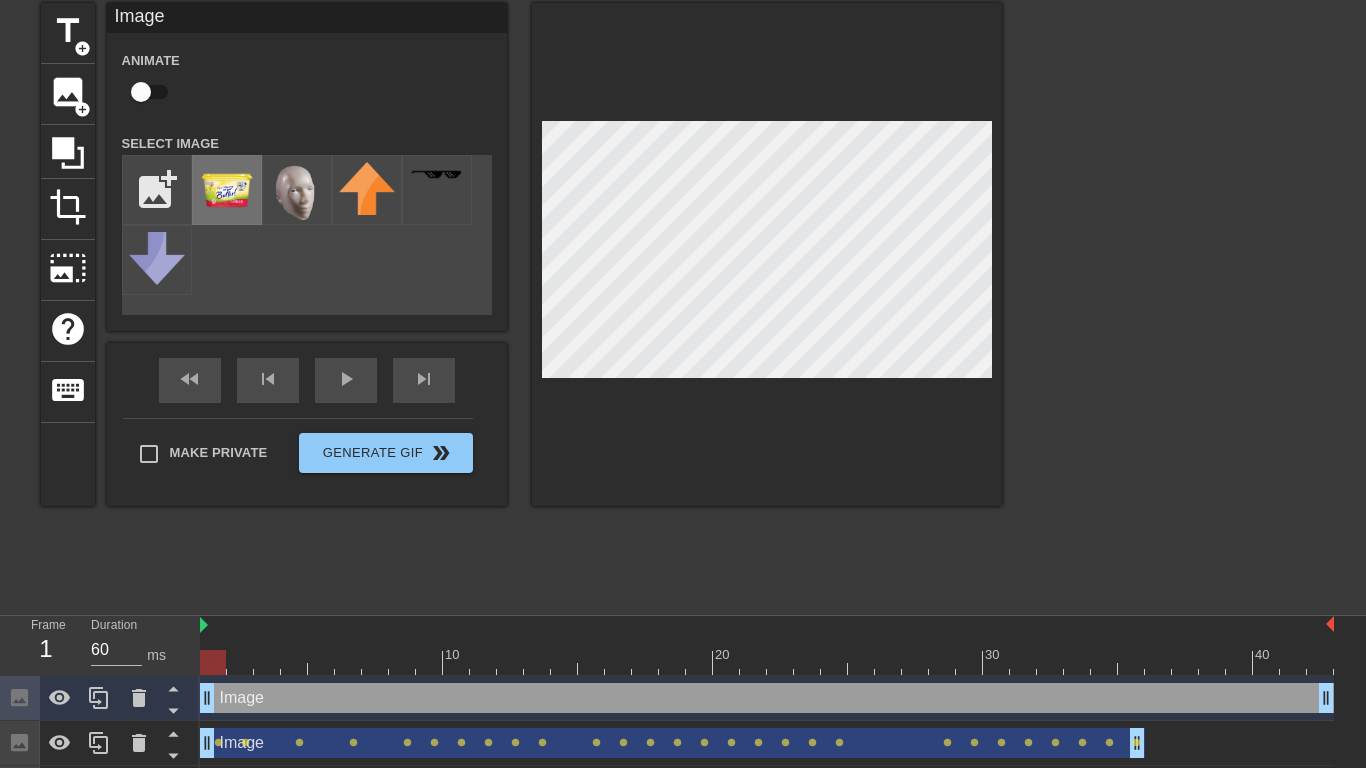 click at bounding box center (227, 190) 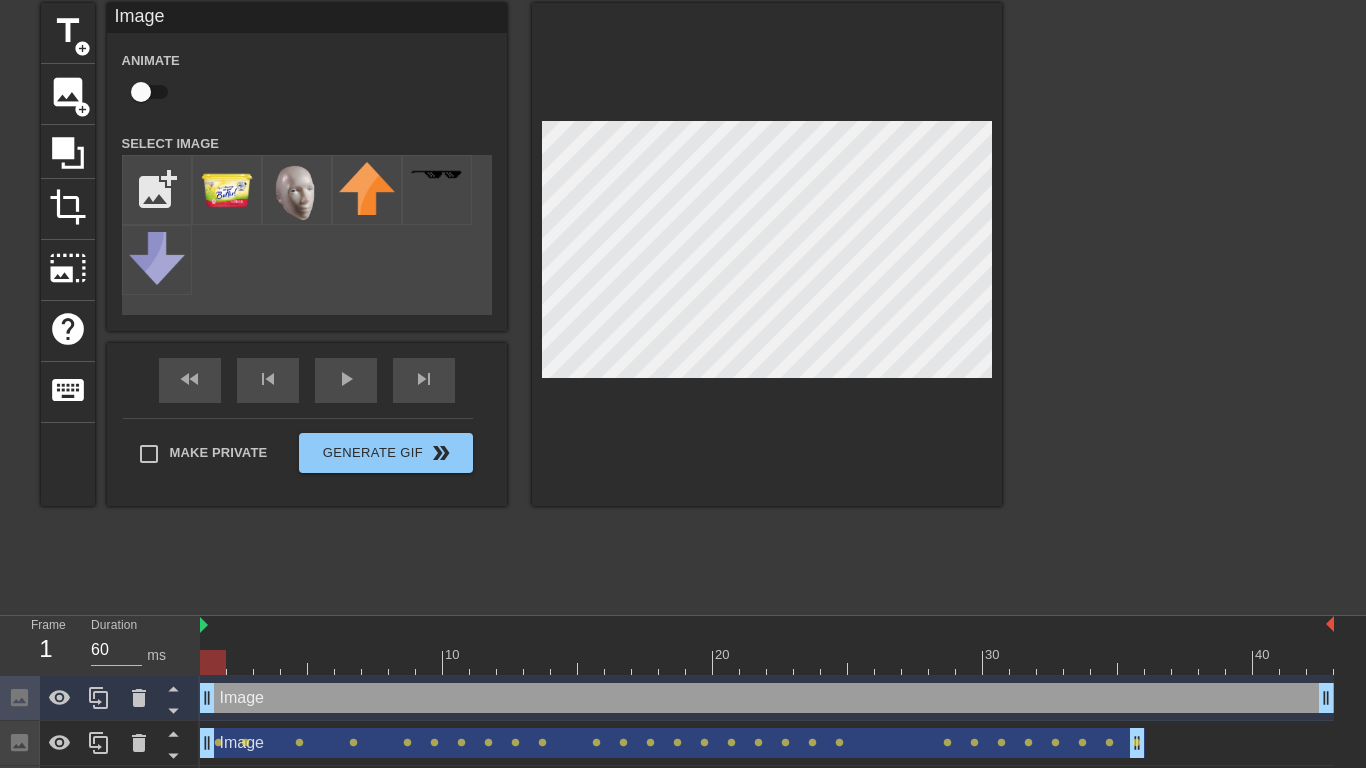 click at bounding box center (141, 92) 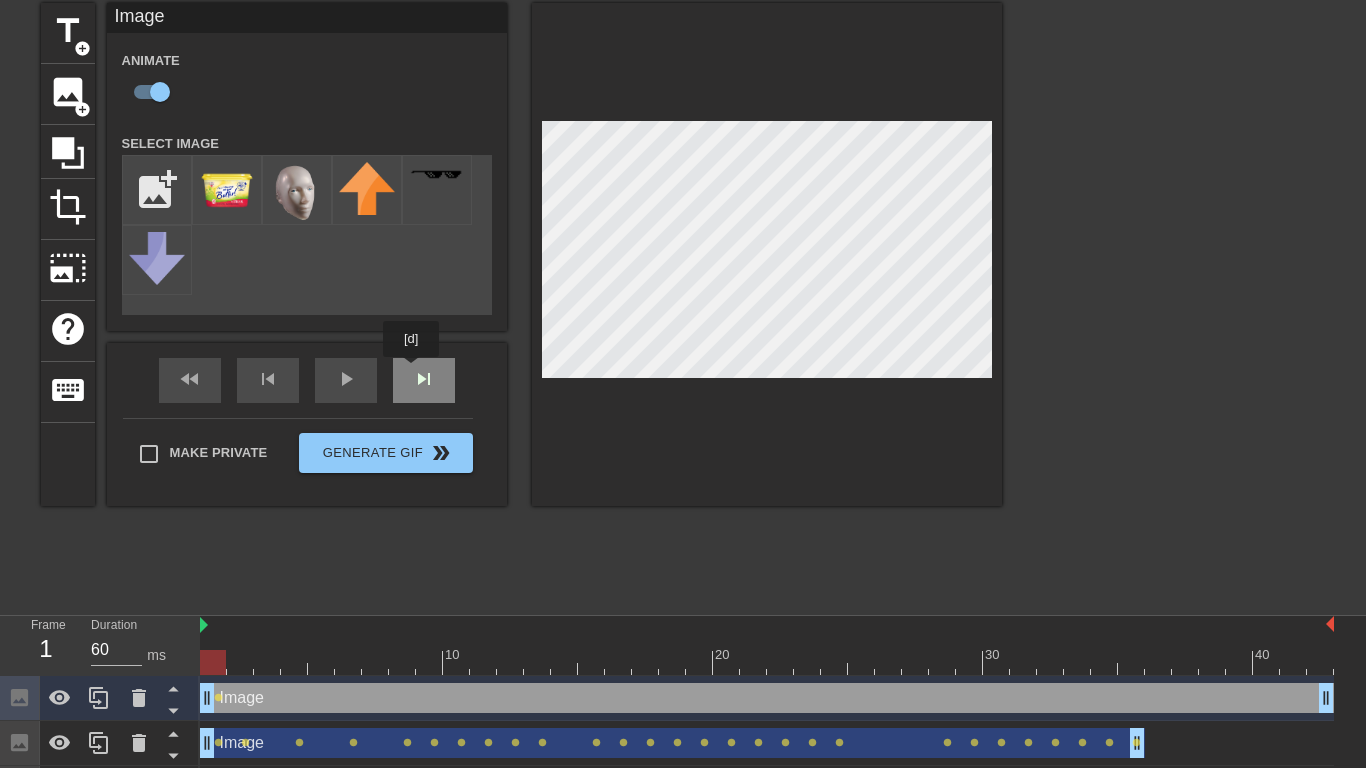 click on "fast_rewind skip_previous play_arrow skip_next" at bounding box center [307, 380] 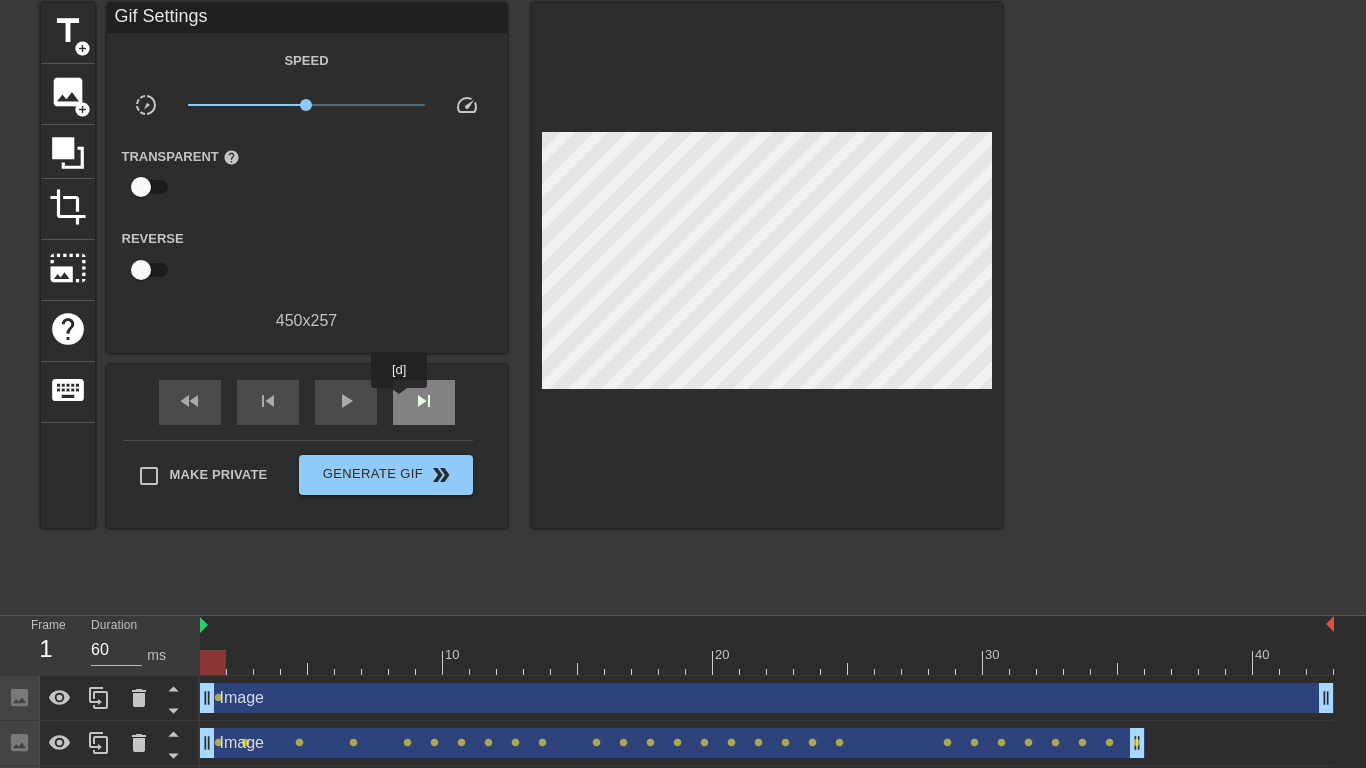 click on "skip_next" at bounding box center [424, 402] 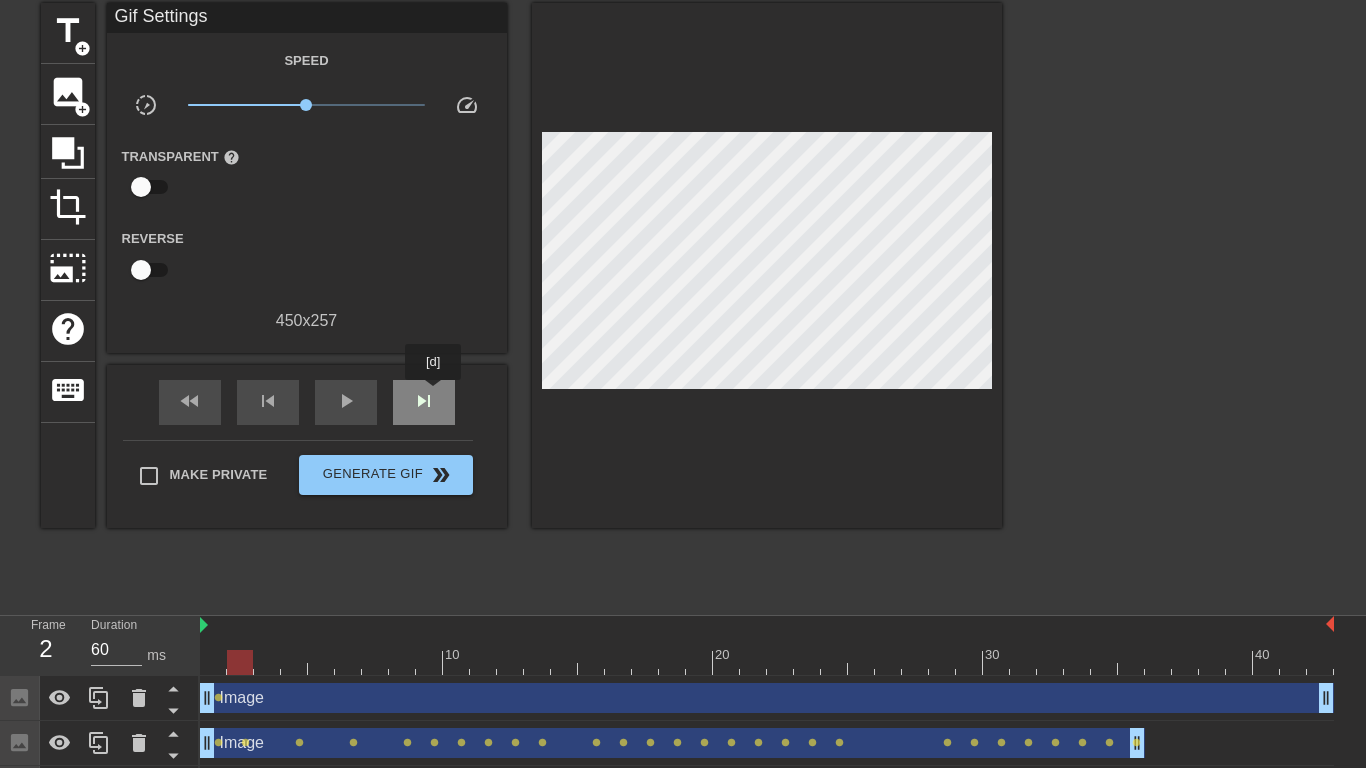 click on "skip_next" at bounding box center [424, 402] 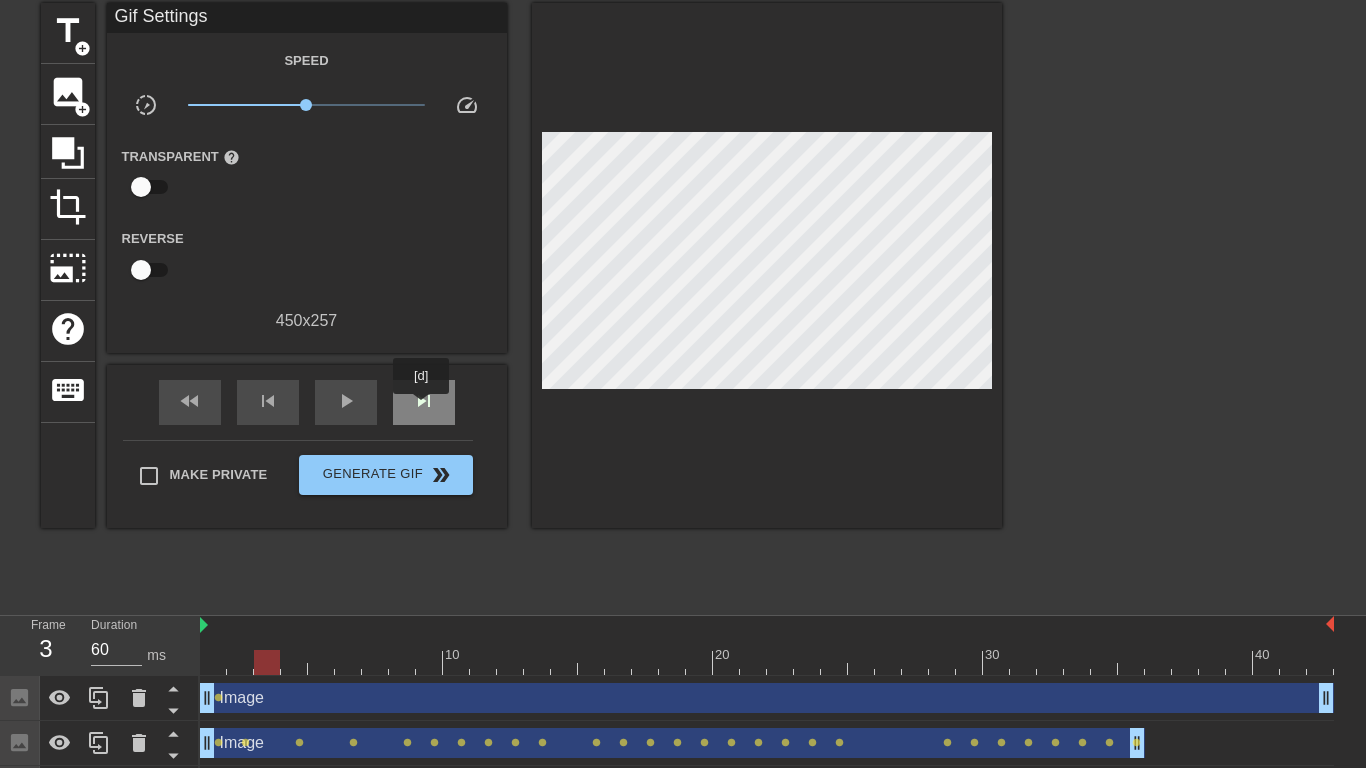 click on "skip_next" at bounding box center (424, 401) 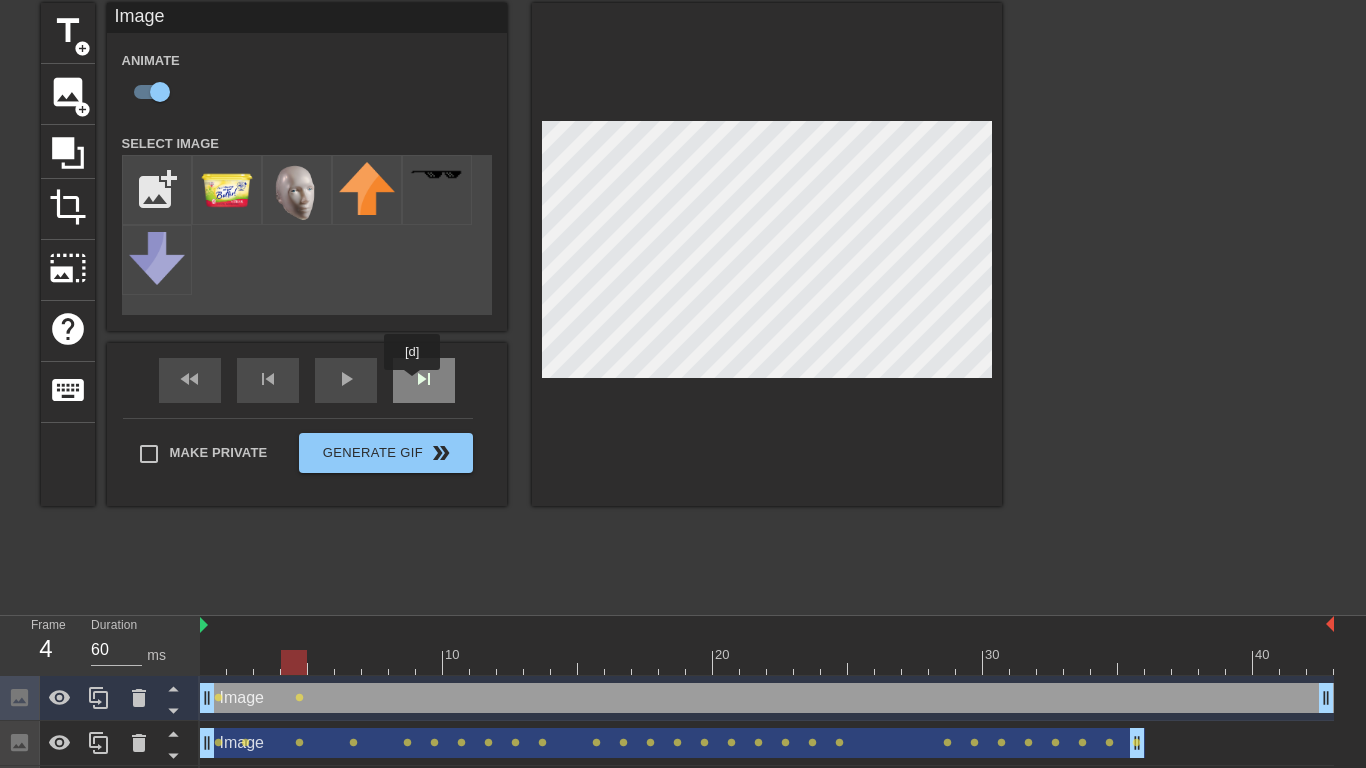 click on "skip_next" at bounding box center [424, 380] 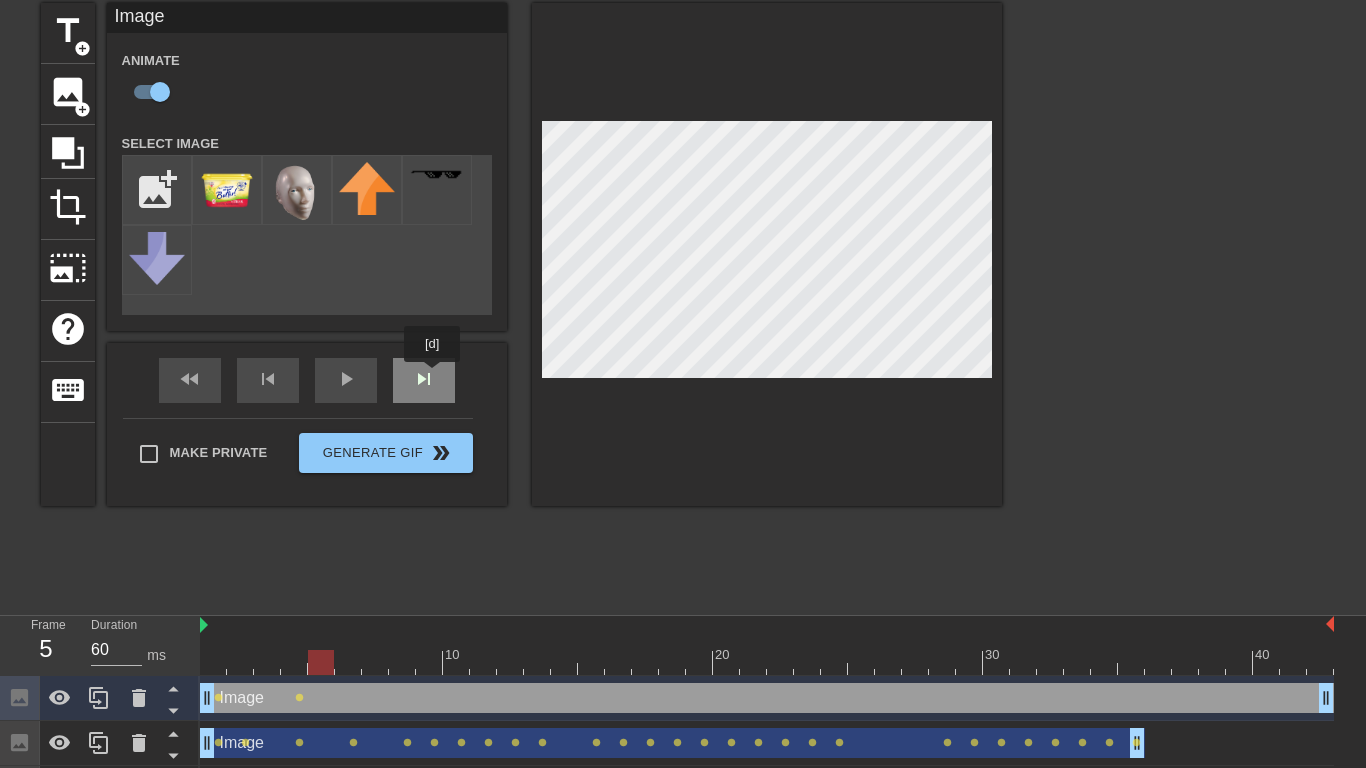 click on "fast_rewind skip_previous play_arrow skip_next" at bounding box center [307, 380] 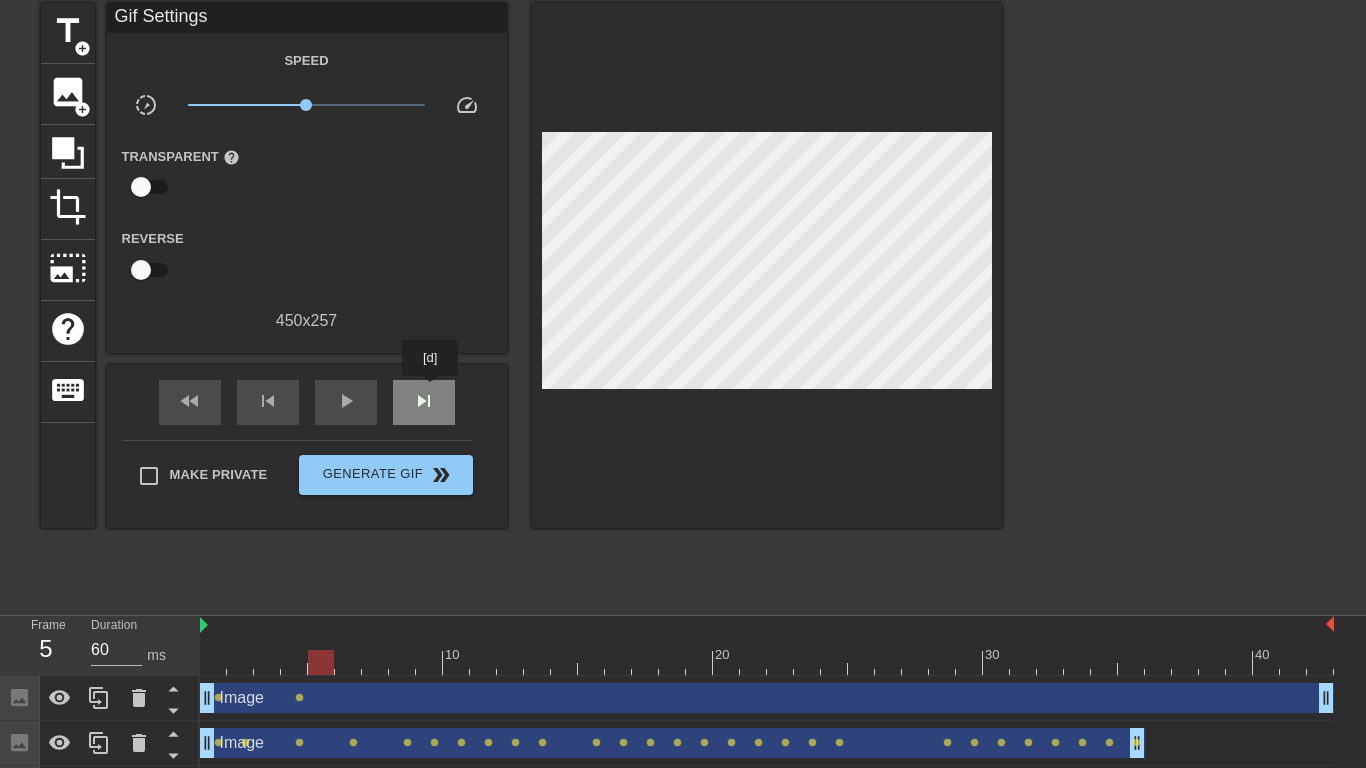 click on "skip_next" at bounding box center (424, 401) 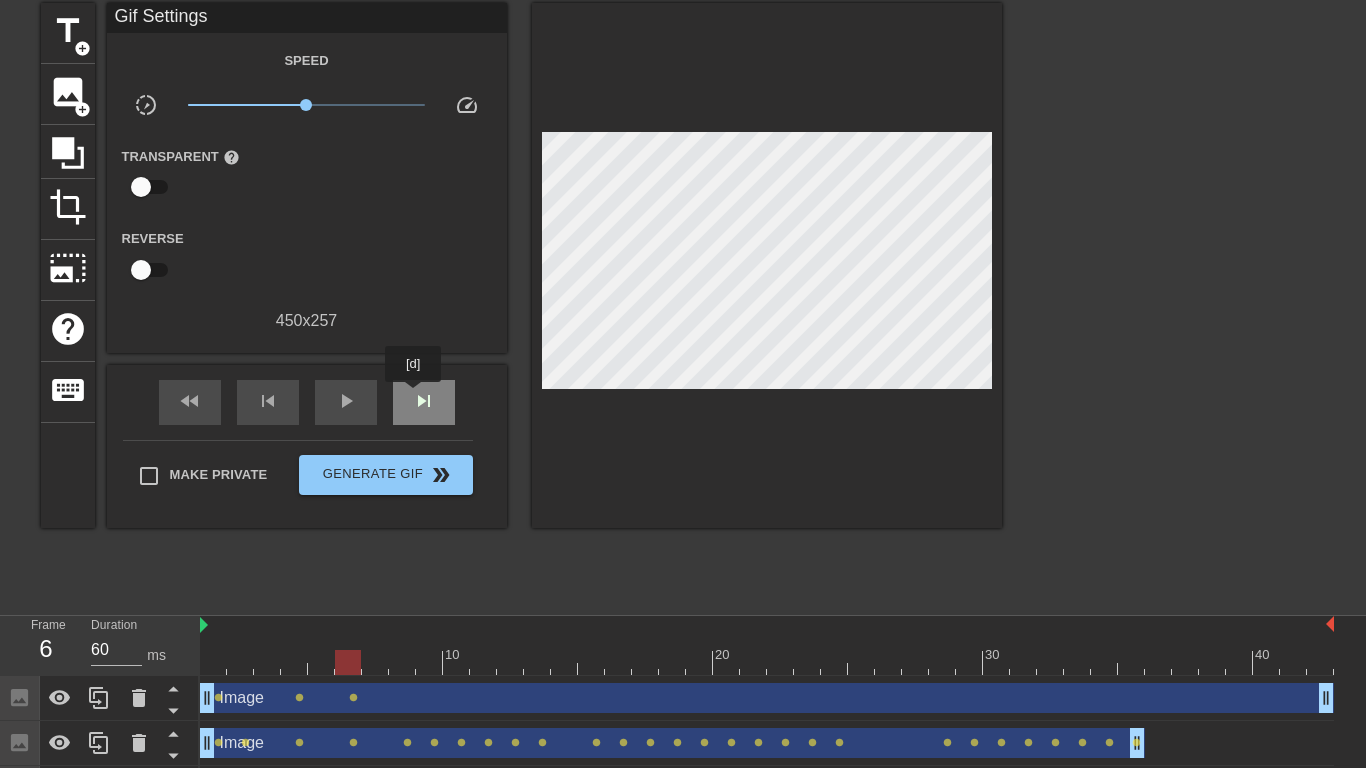 click on "skip_next" at bounding box center [424, 402] 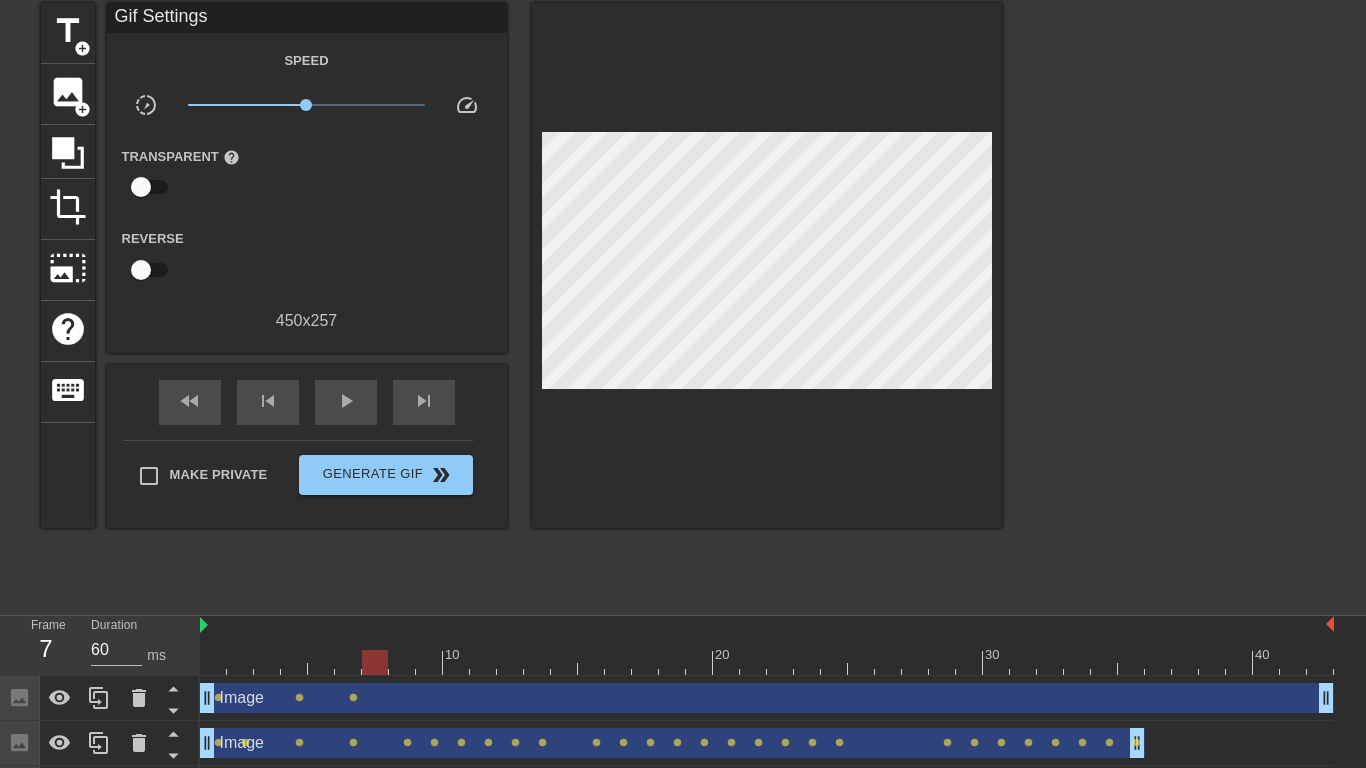click on "fast_rewind skip_previous play_arrow skip_next" at bounding box center [307, 402] 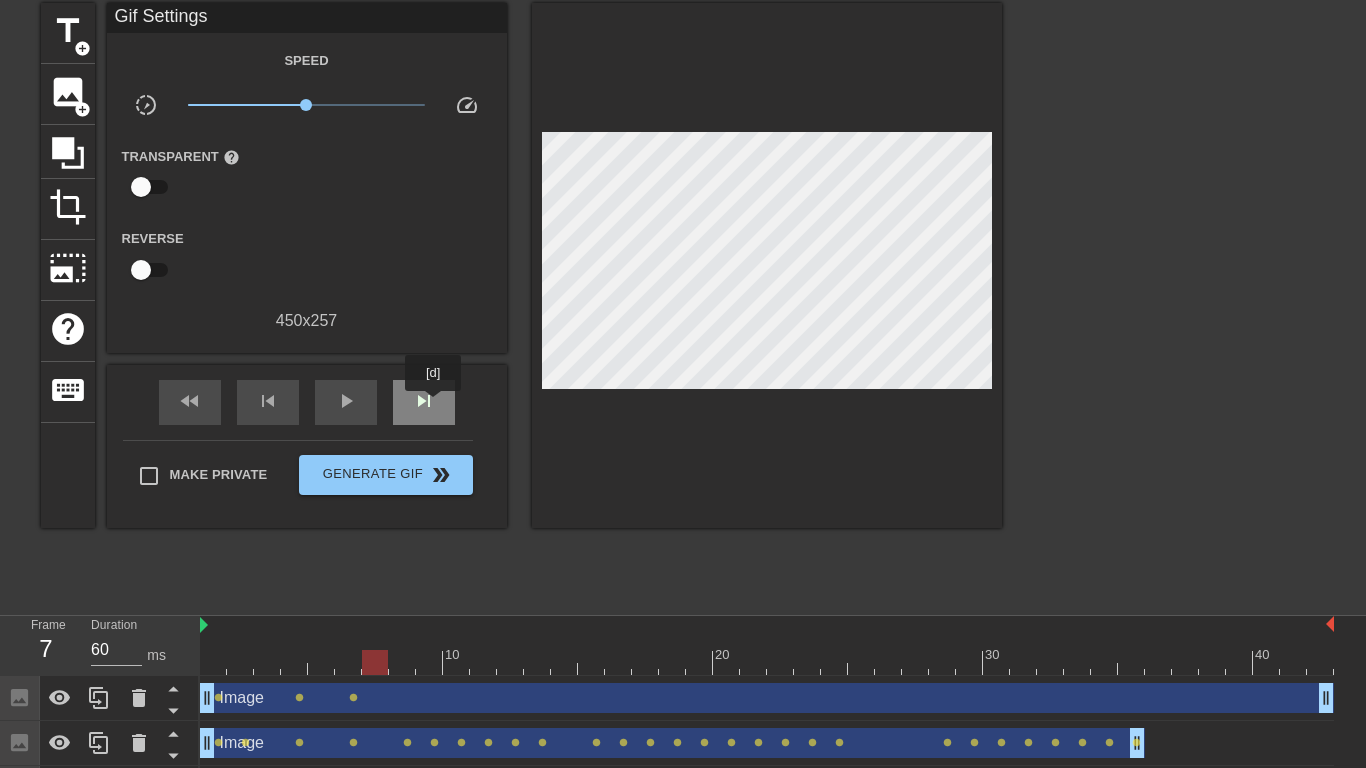 click on "skip_next" at bounding box center [424, 401] 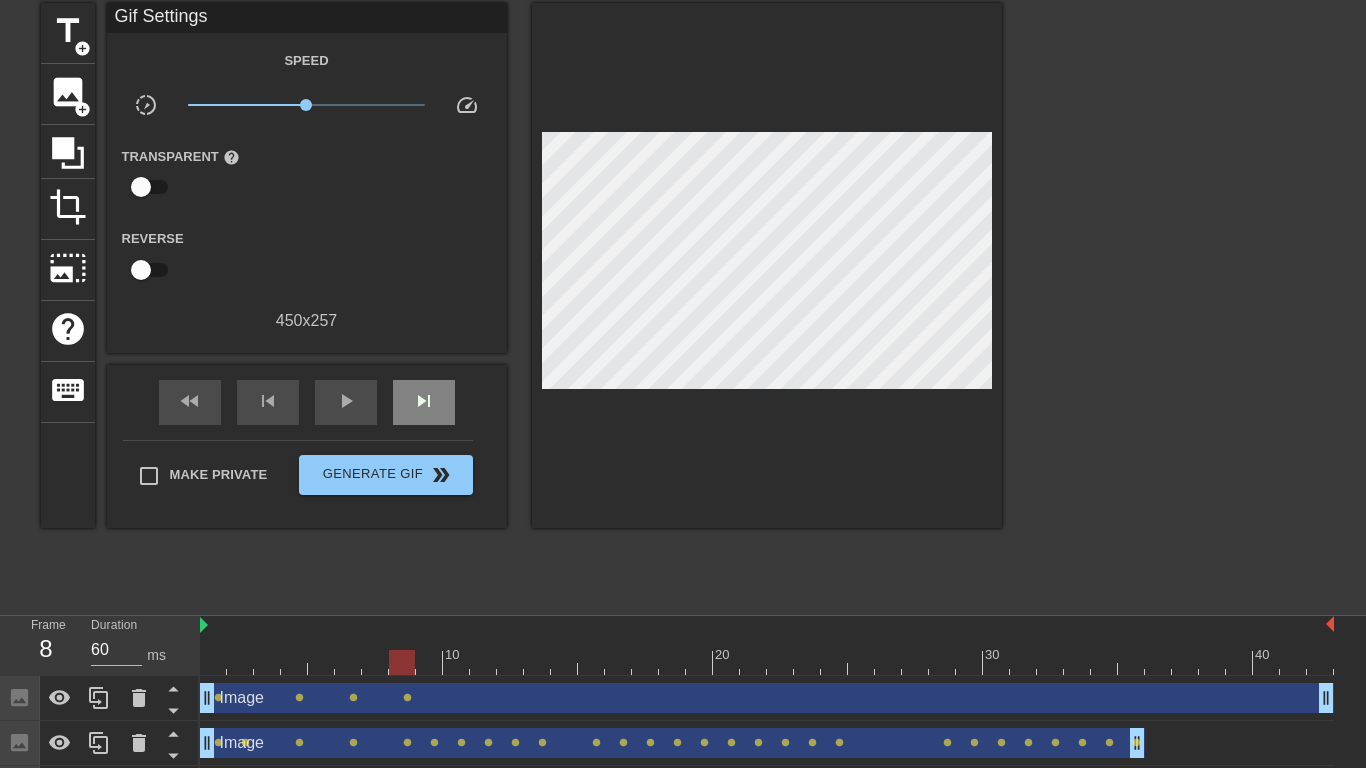 click on "fast_rewind skip_previous play_arrow skip_next" at bounding box center (307, 402) 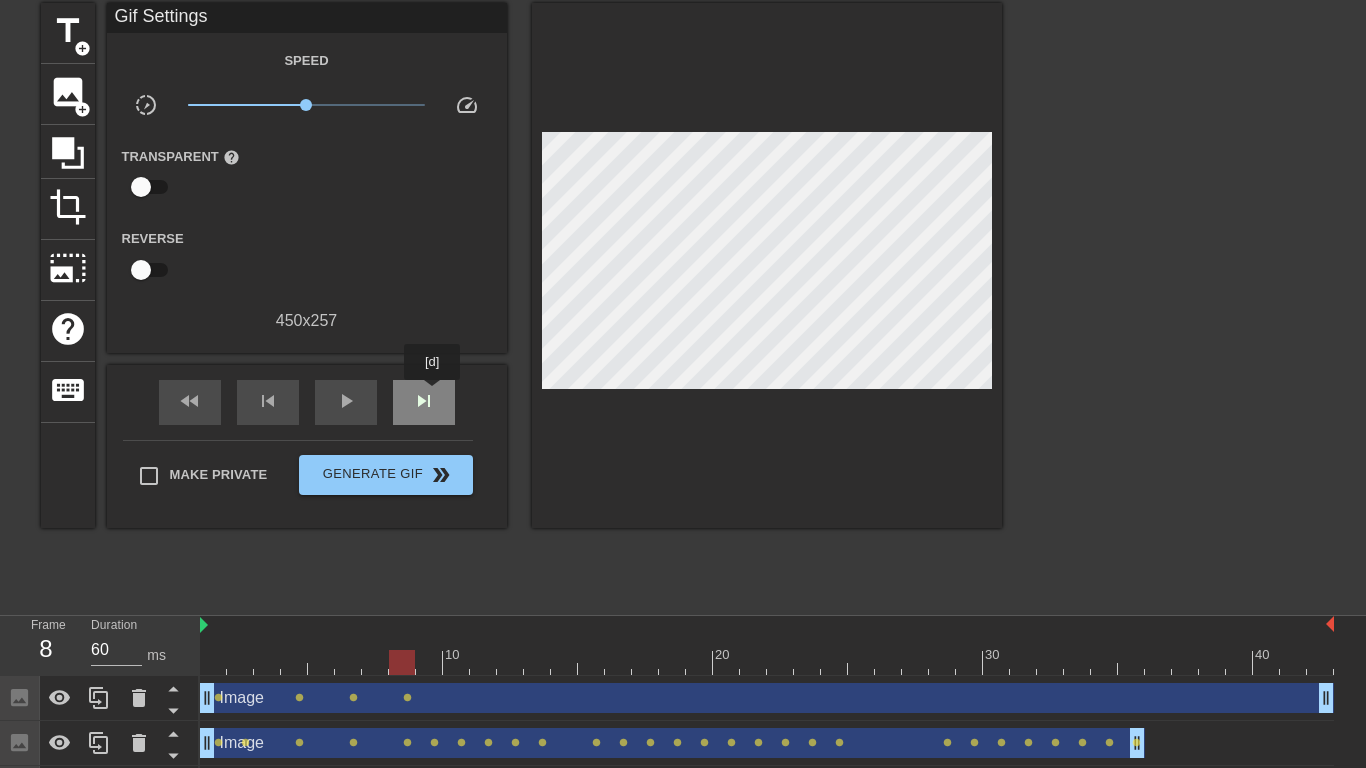 click on "skip_next" at bounding box center [424, 401] 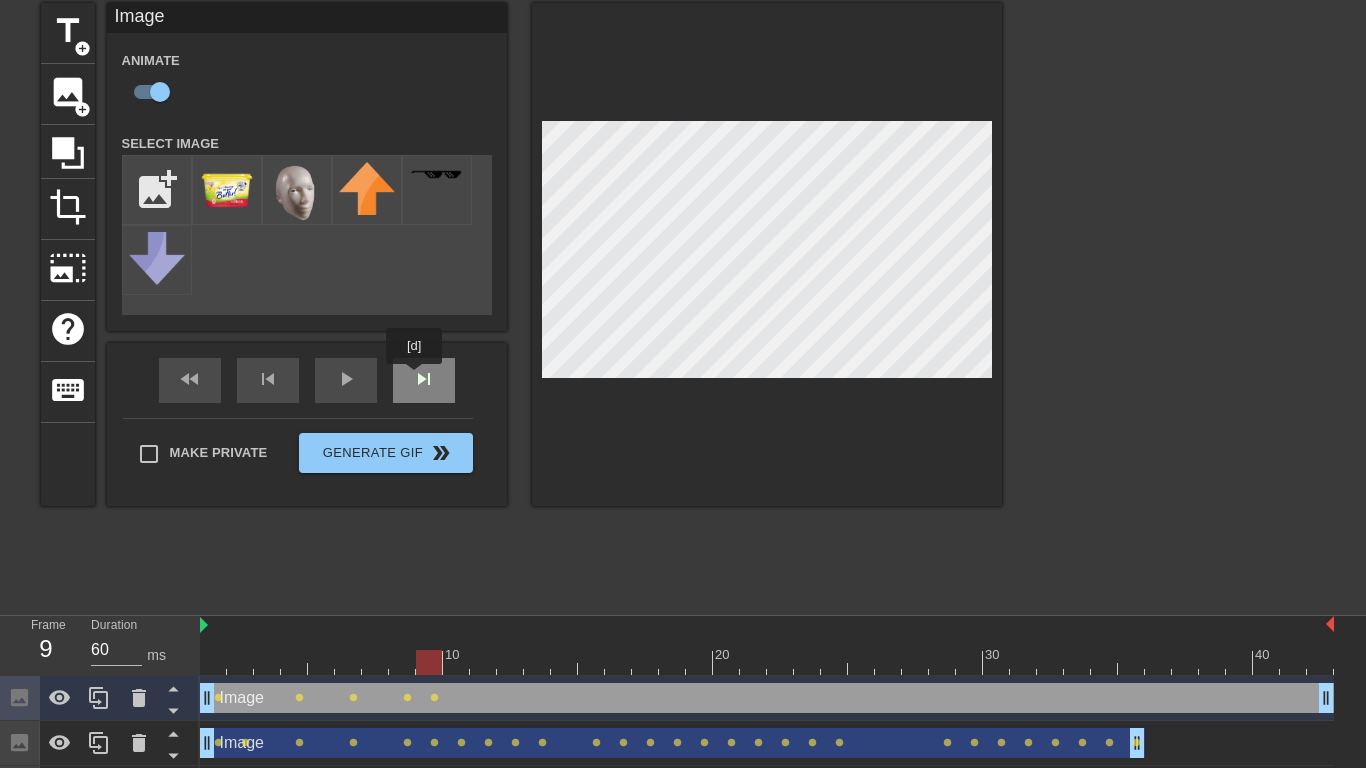 click on "skip_next" at bounding box center (424, 380) 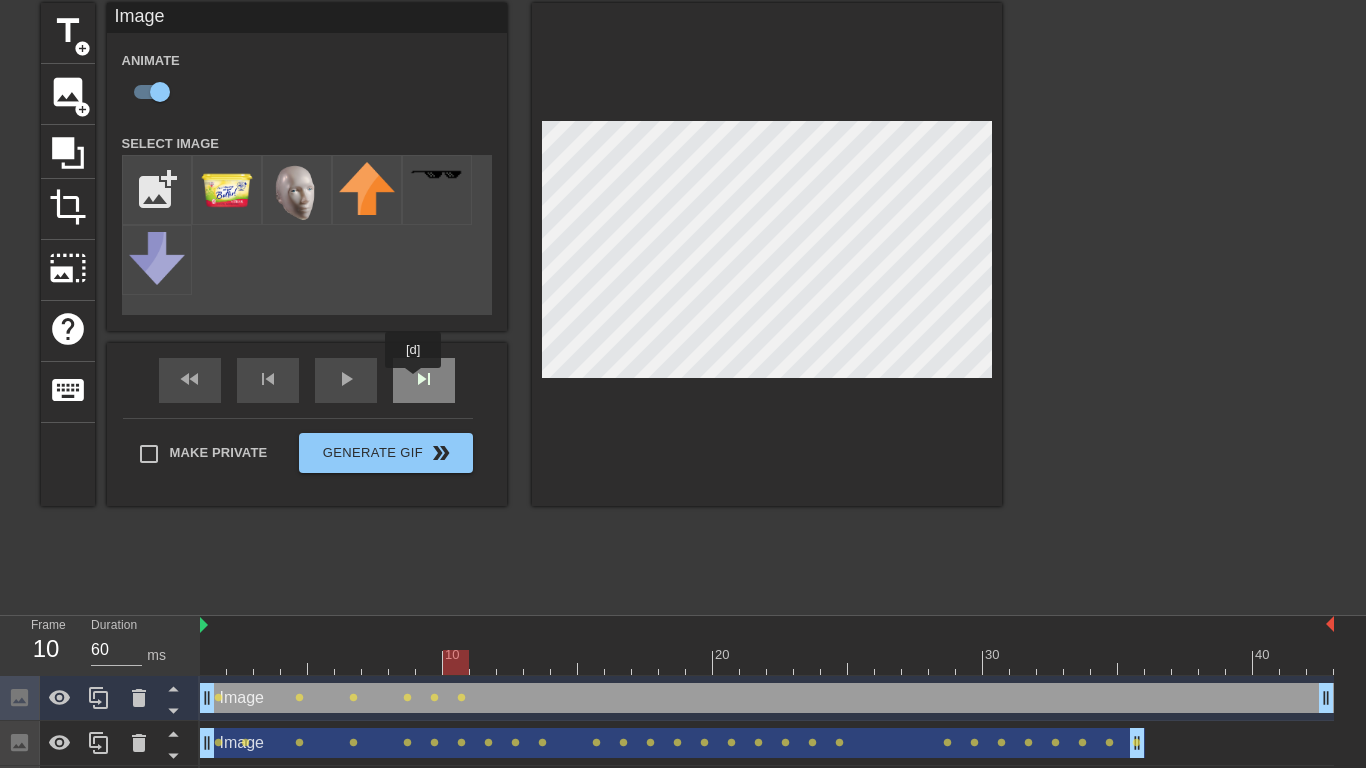 click on "skip_next" at bounding box center [424, 380] 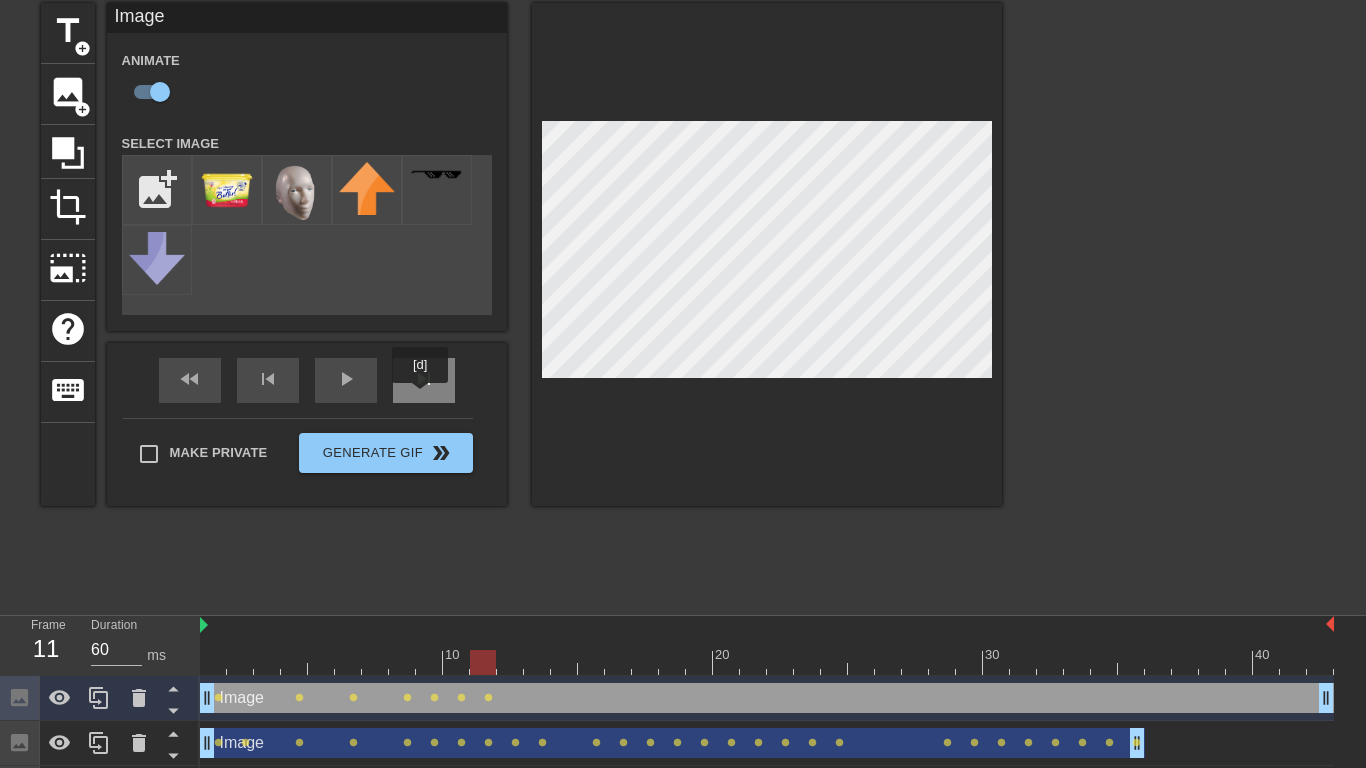click on "skip_next" at bounding box center (424, 380) 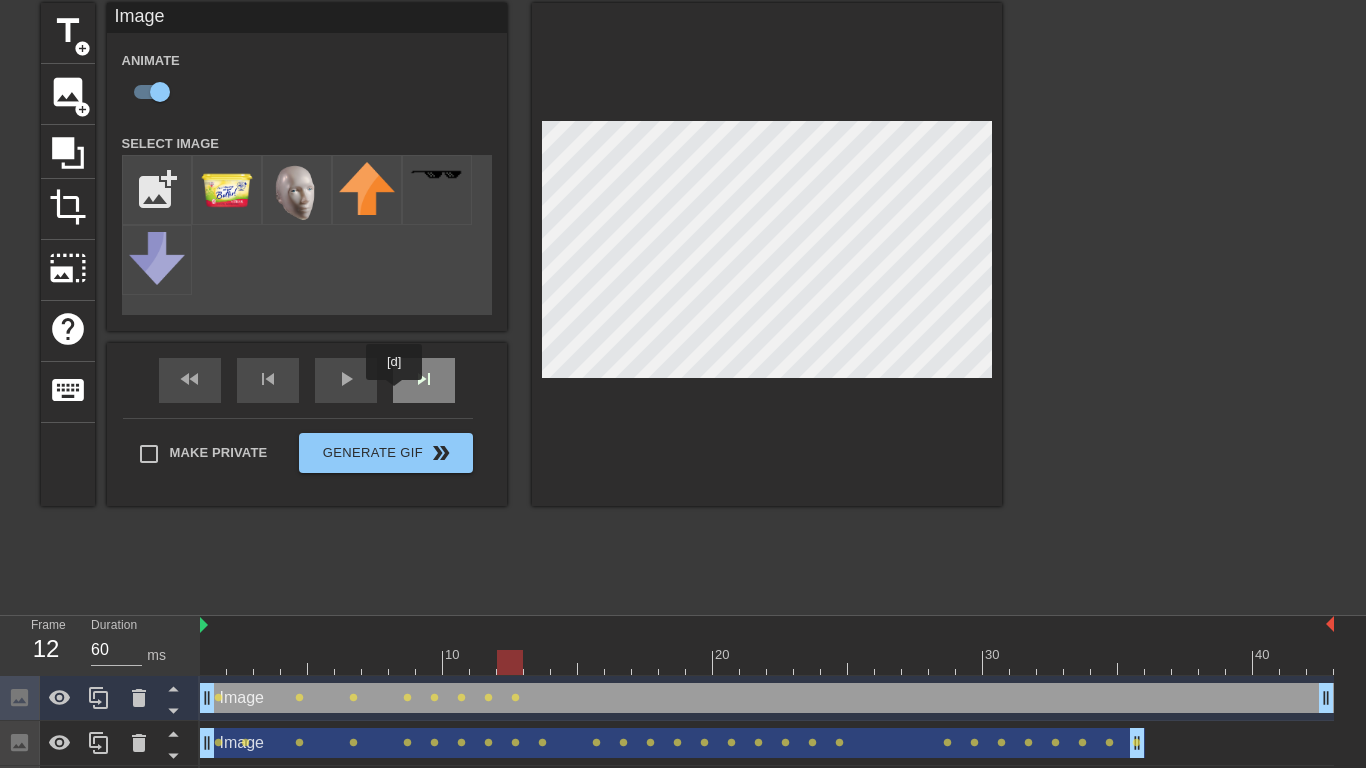 click on "skip_next" at bounding box center [424, 380] 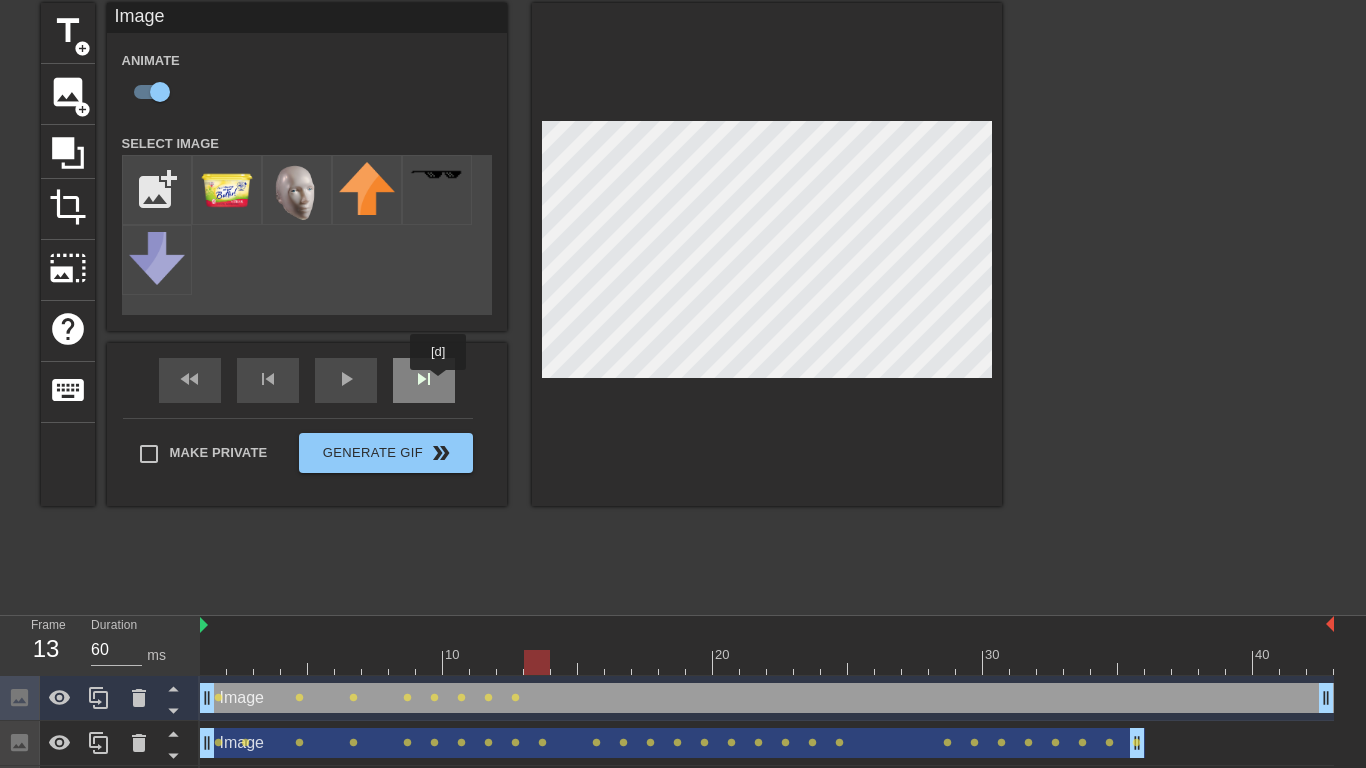 click on "skip_next" at bounding box center (424, 380) 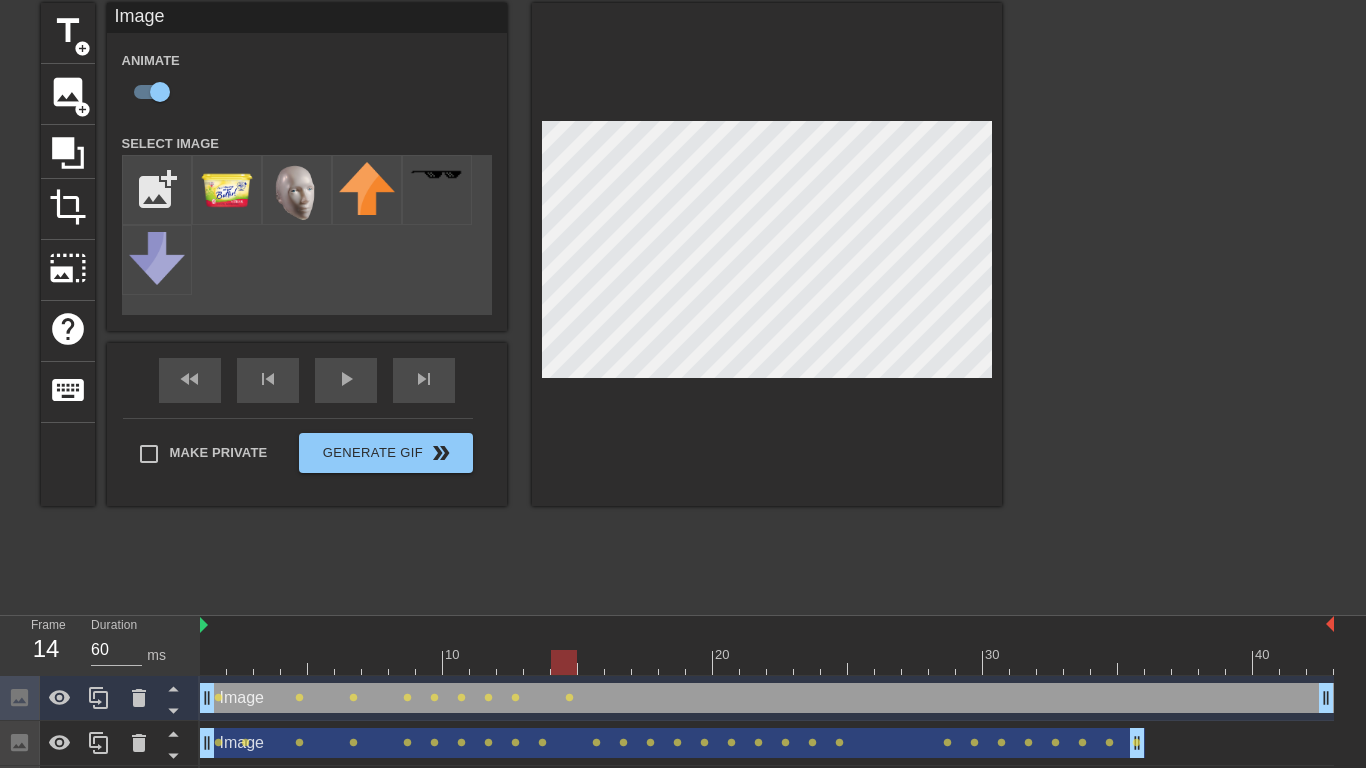 click at bounding box center (767, 254) 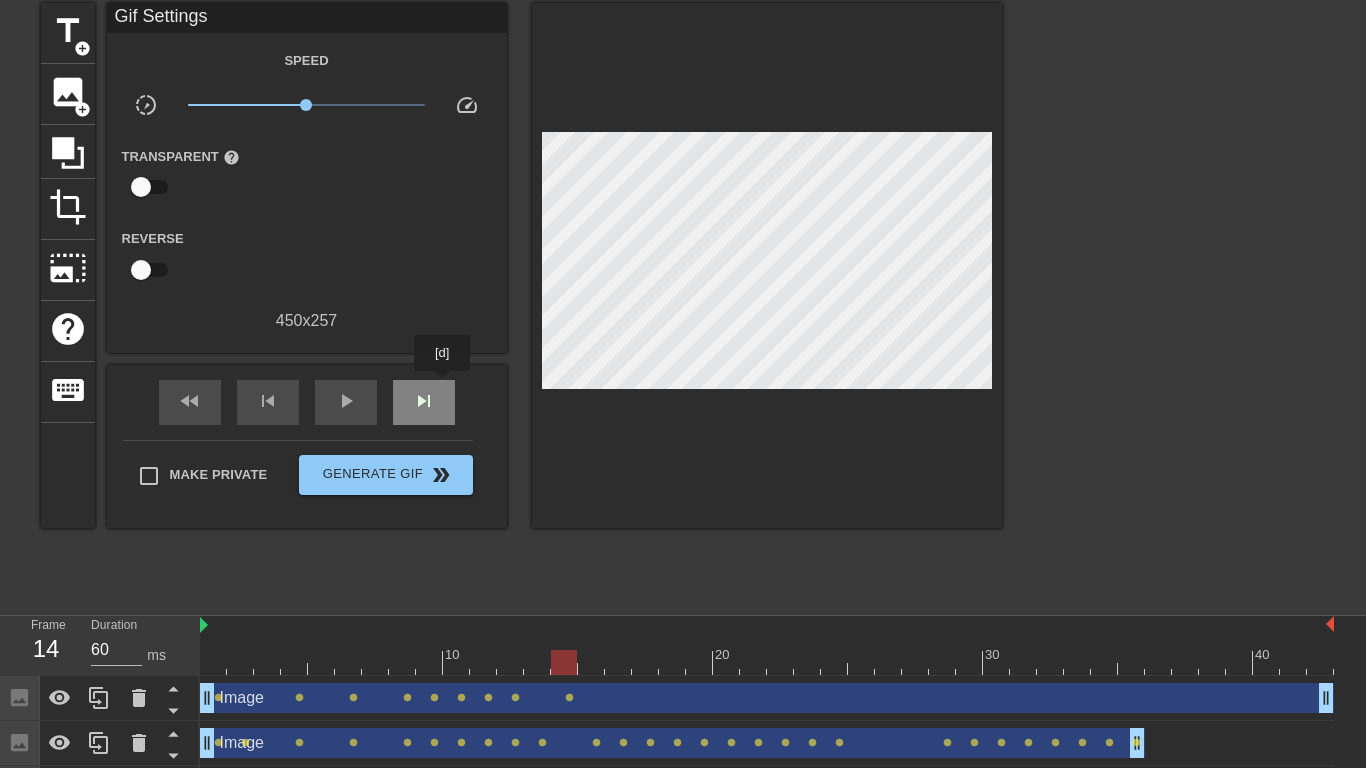 click on "skip_next" at bounding box center (424, 402) 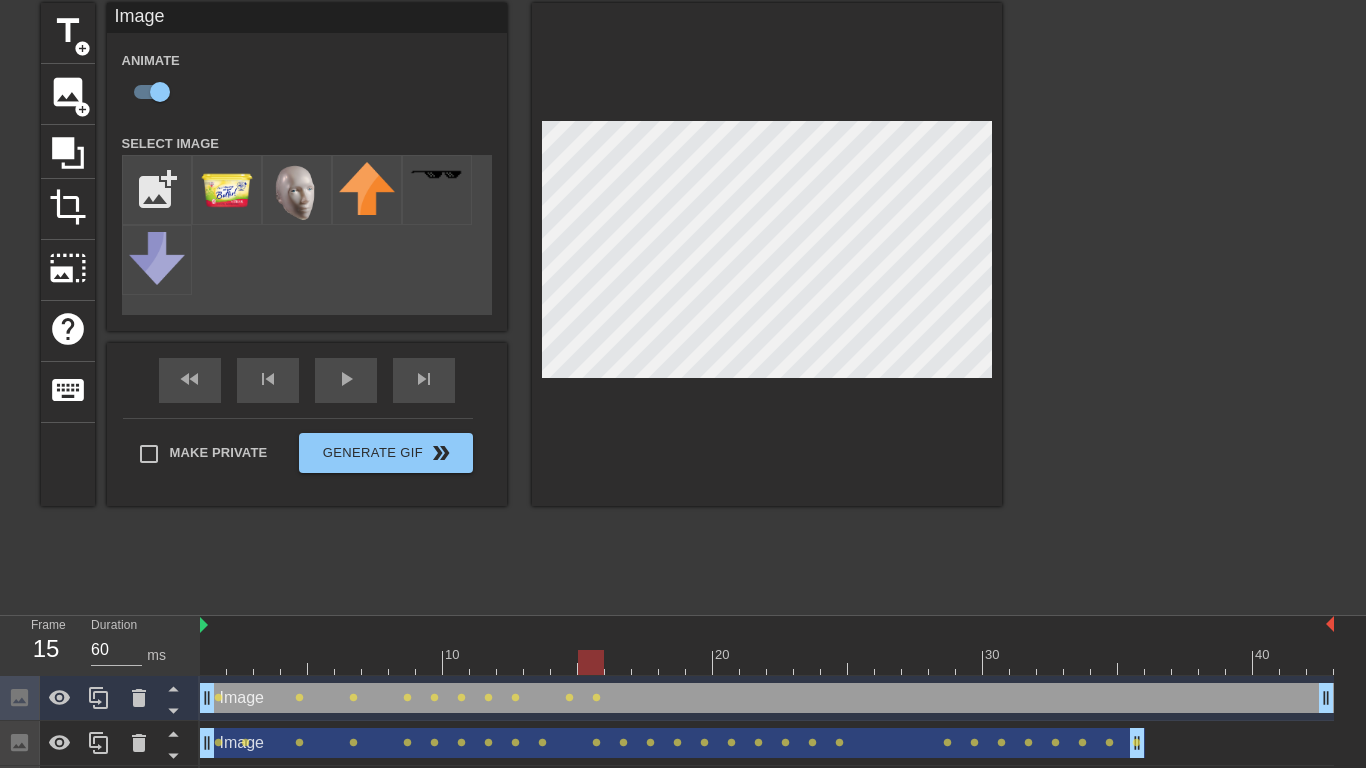 click on "title add_circle image add_circle crop photo_size_select_large help keyboard Image Animate Select Image add_photo_alternate fast_rewind skip_previous play_arrow skip_next Make Private Generate Gif double_arrow" at bounding box center [683, 303] 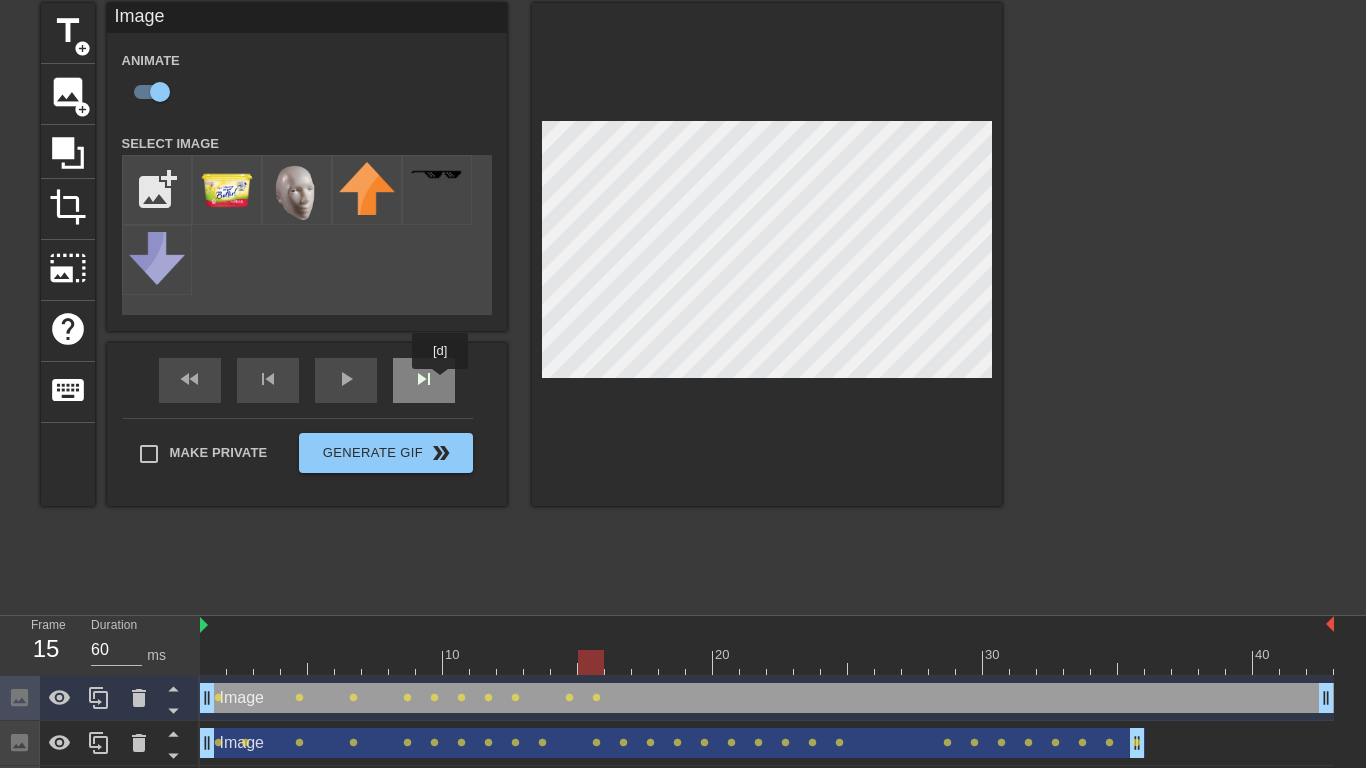 click on "skip_next" at bounding box center (424, 380) 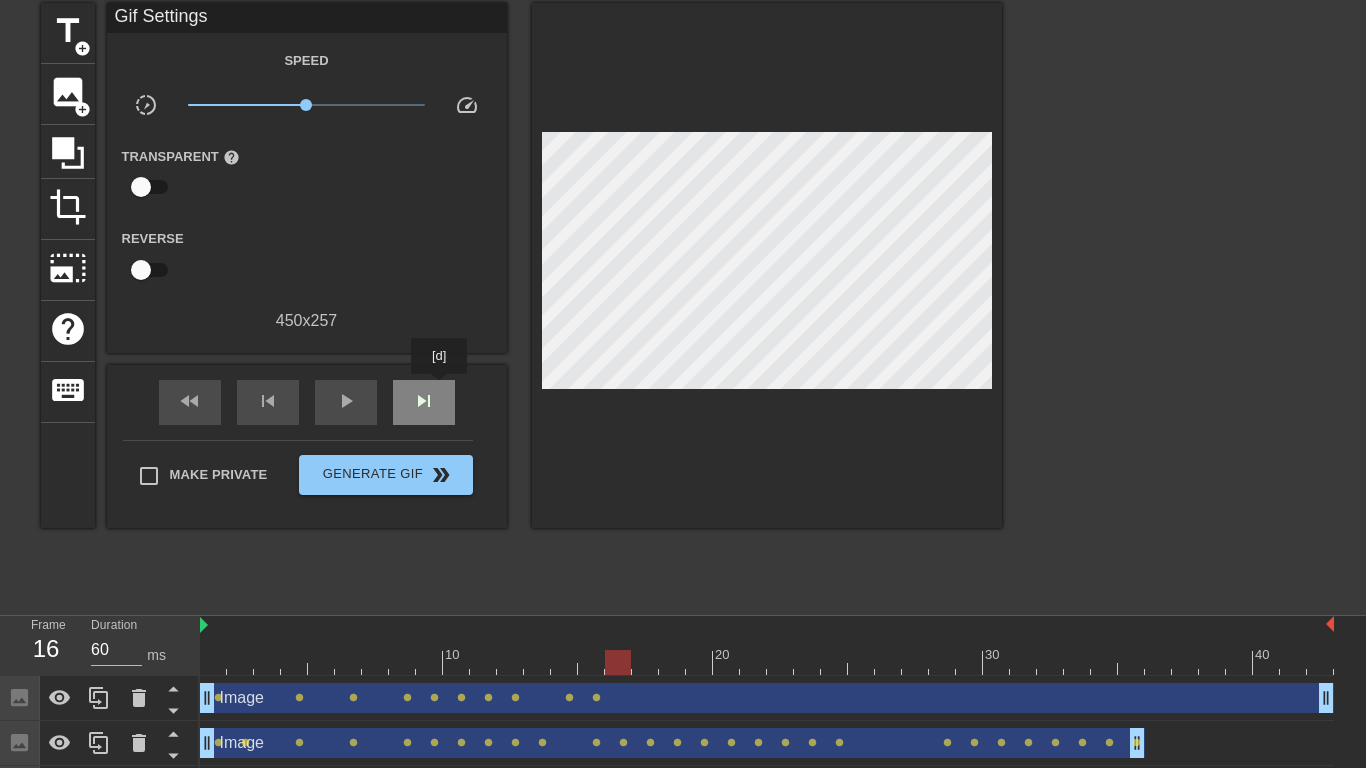 click on "skip_next" at bounding box center [424, 402] 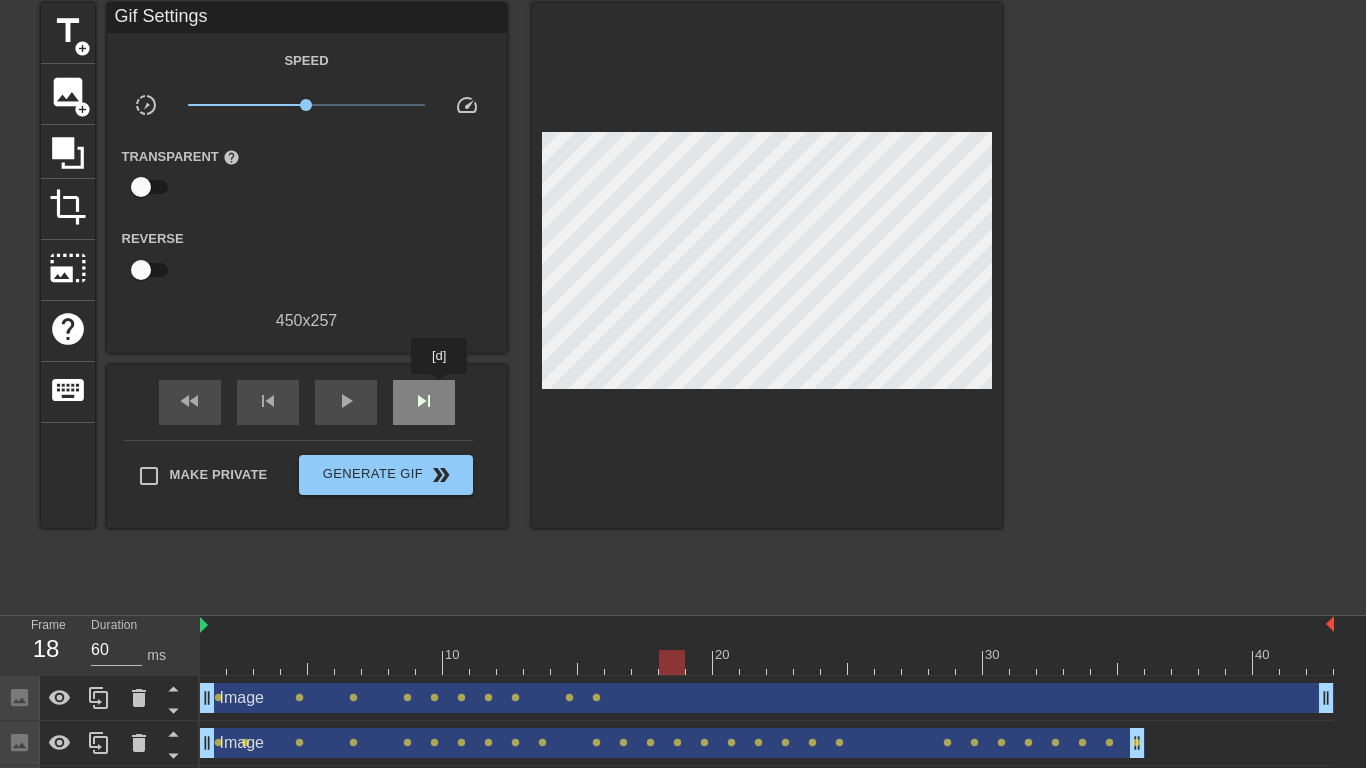 click on "skip_next" at bounding box center [424, 402] 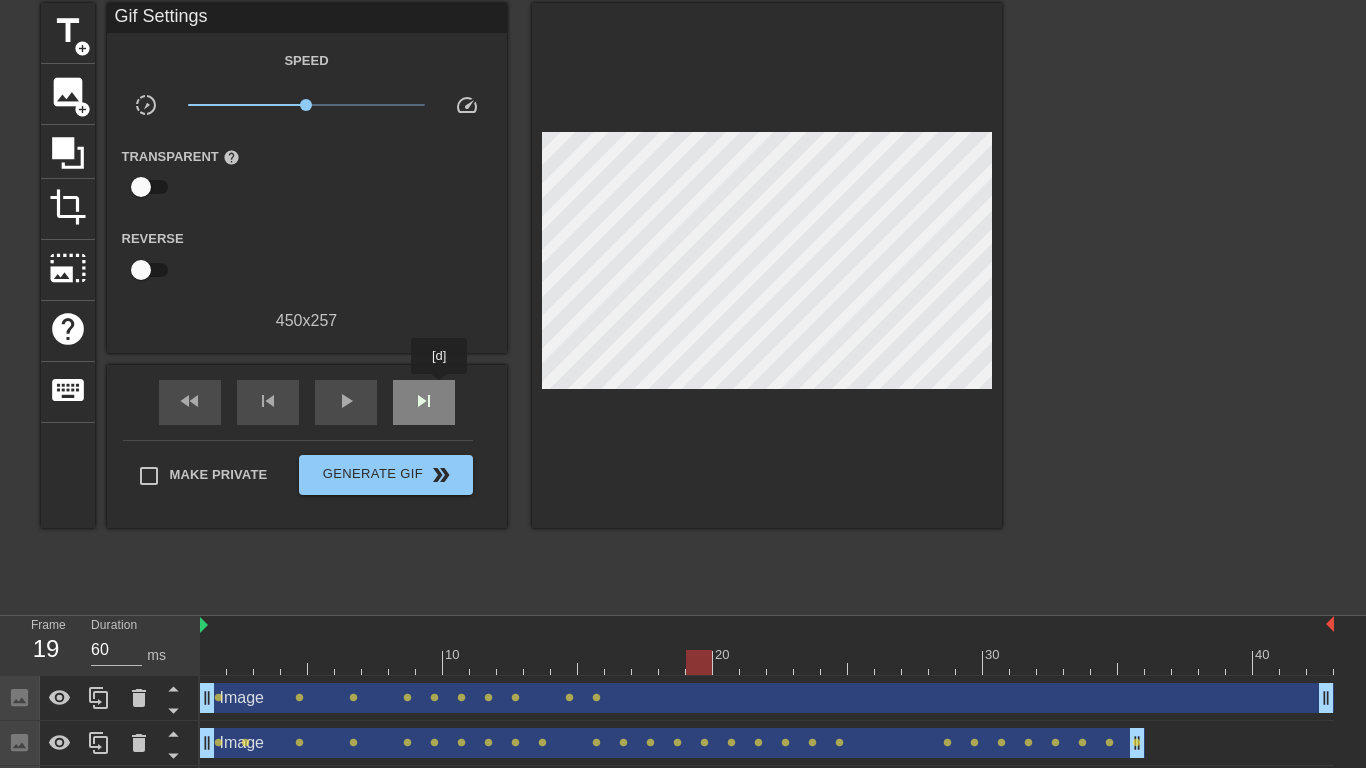 click on "skip_next" at bounding box center [424, 402] 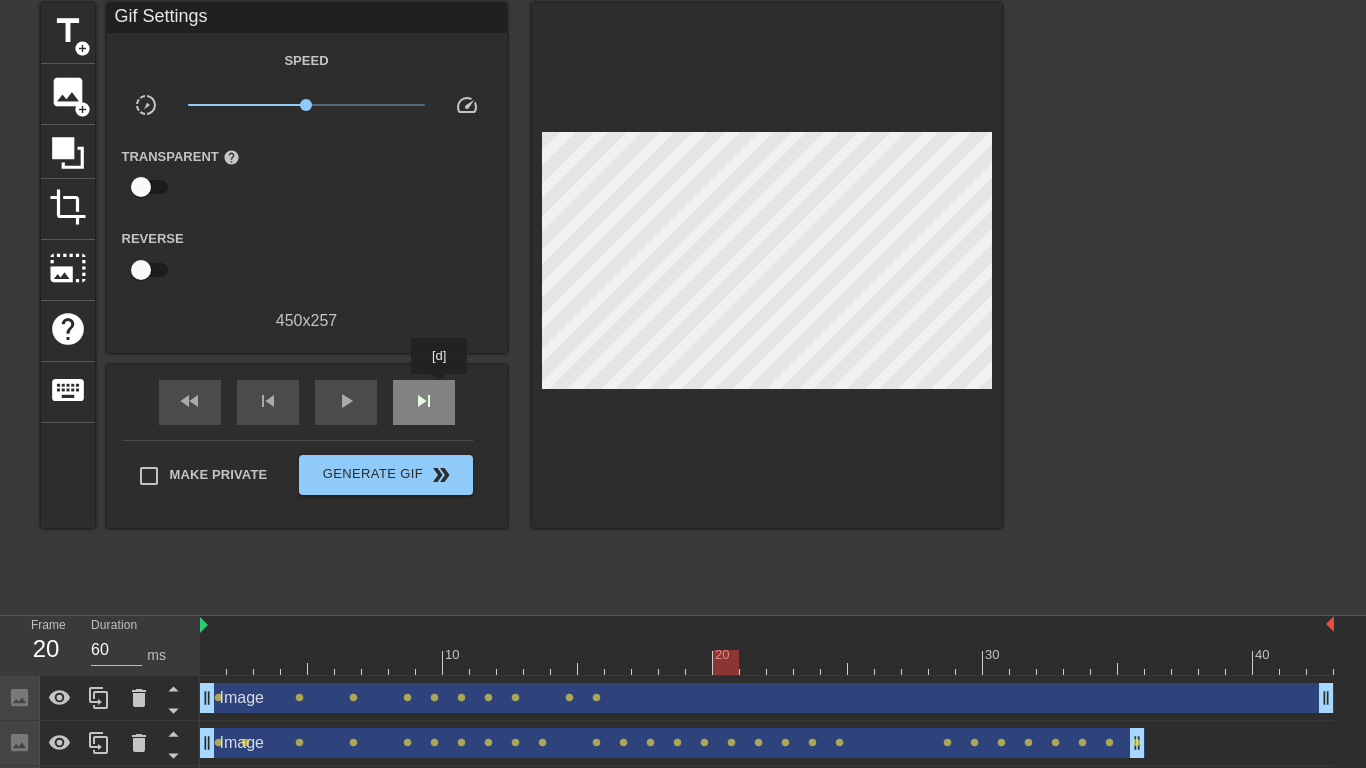 click on "skip_next" at bounding box center (424, 402) 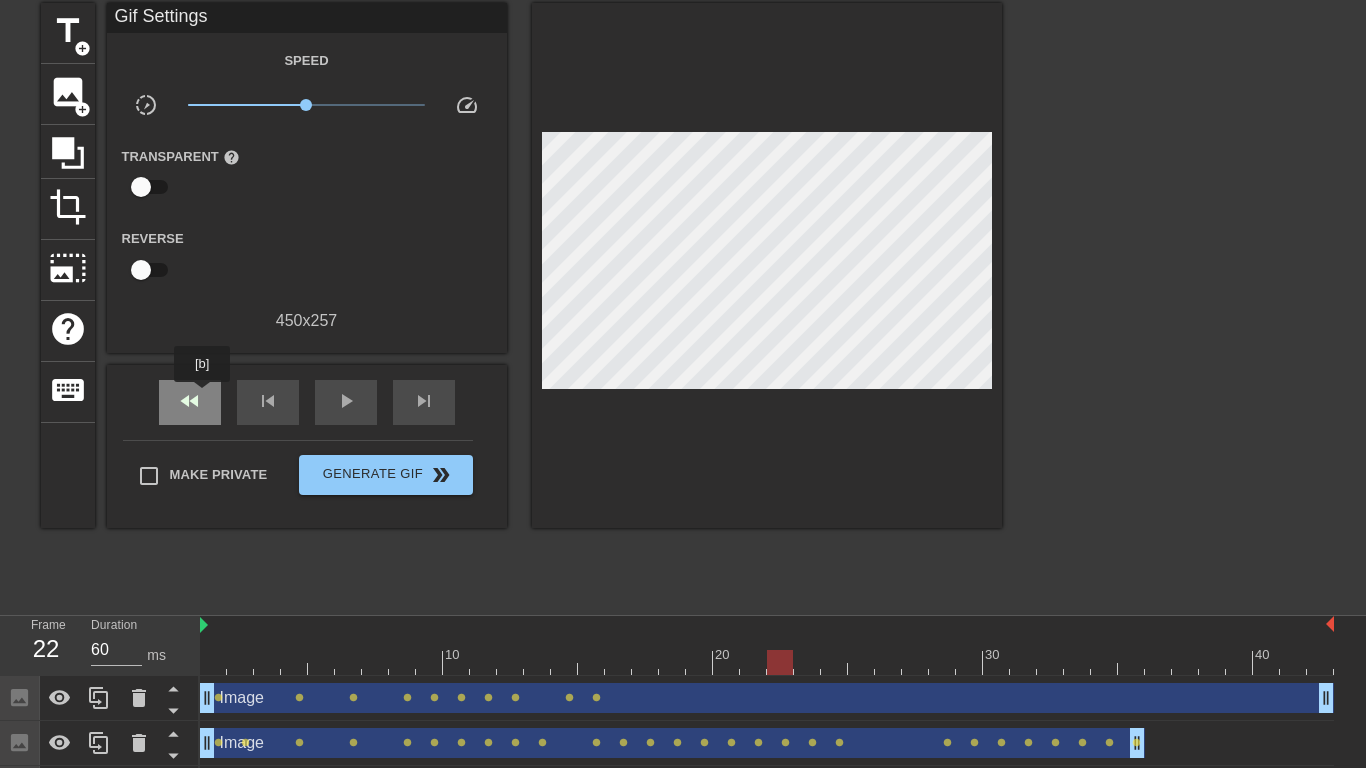 click on "fast_rewind" at bounding box center (190, 402) 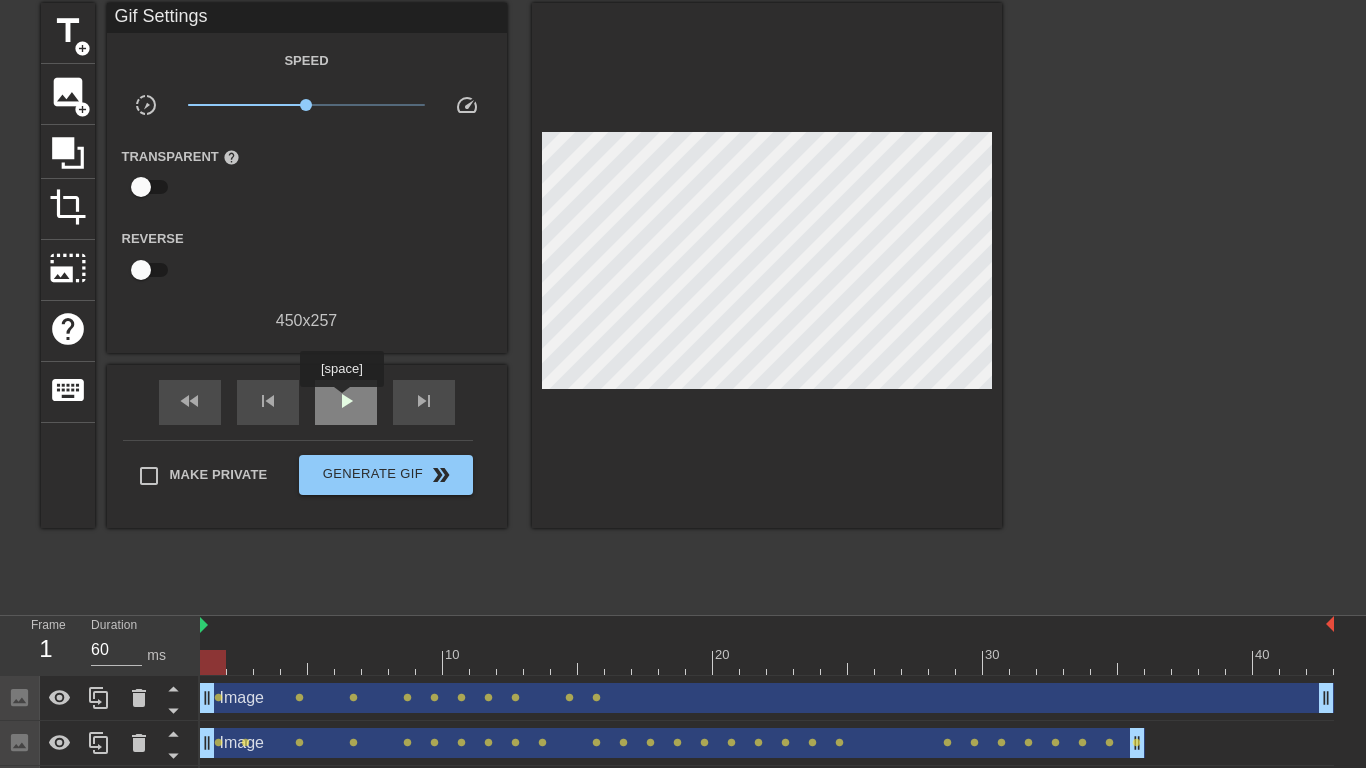 click on "play_arrow" at bounding box center (346, 401) 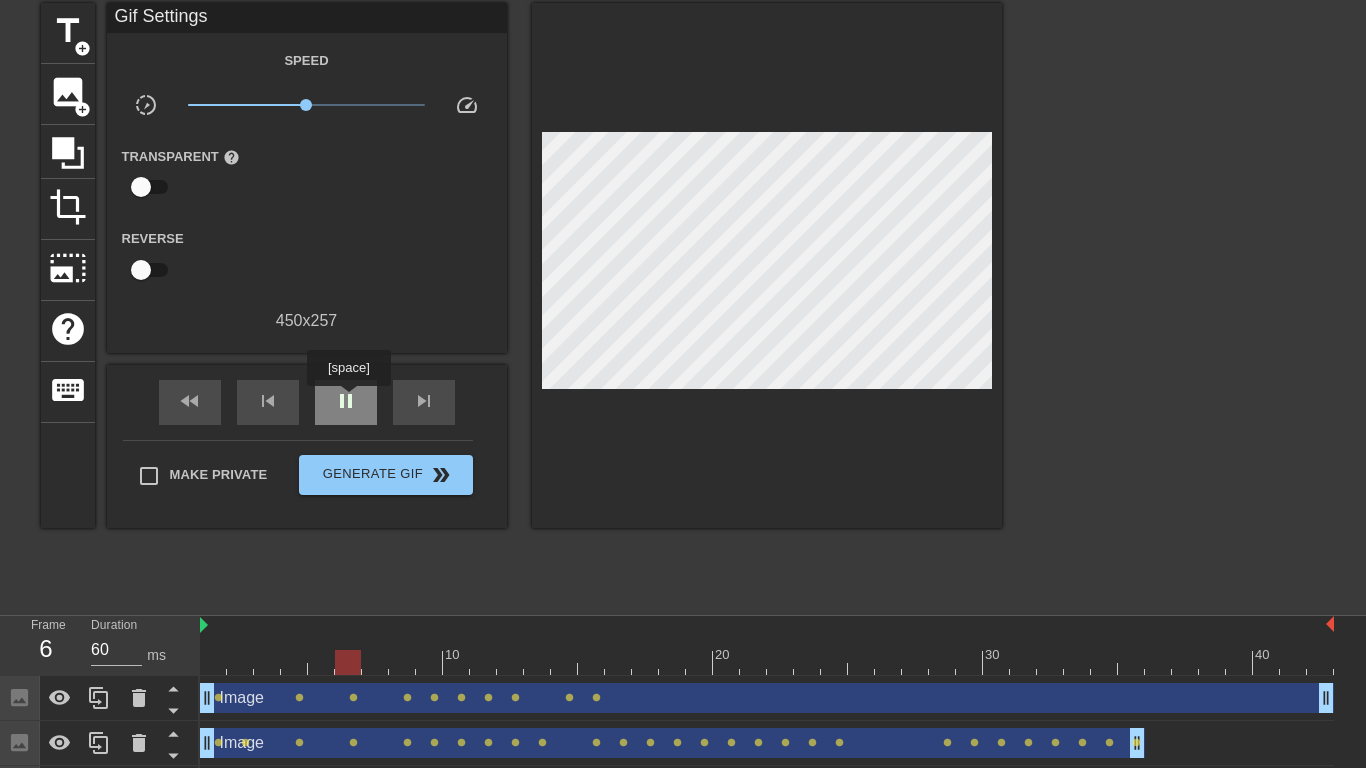 click on "pause" at bounding box center [346, 401] 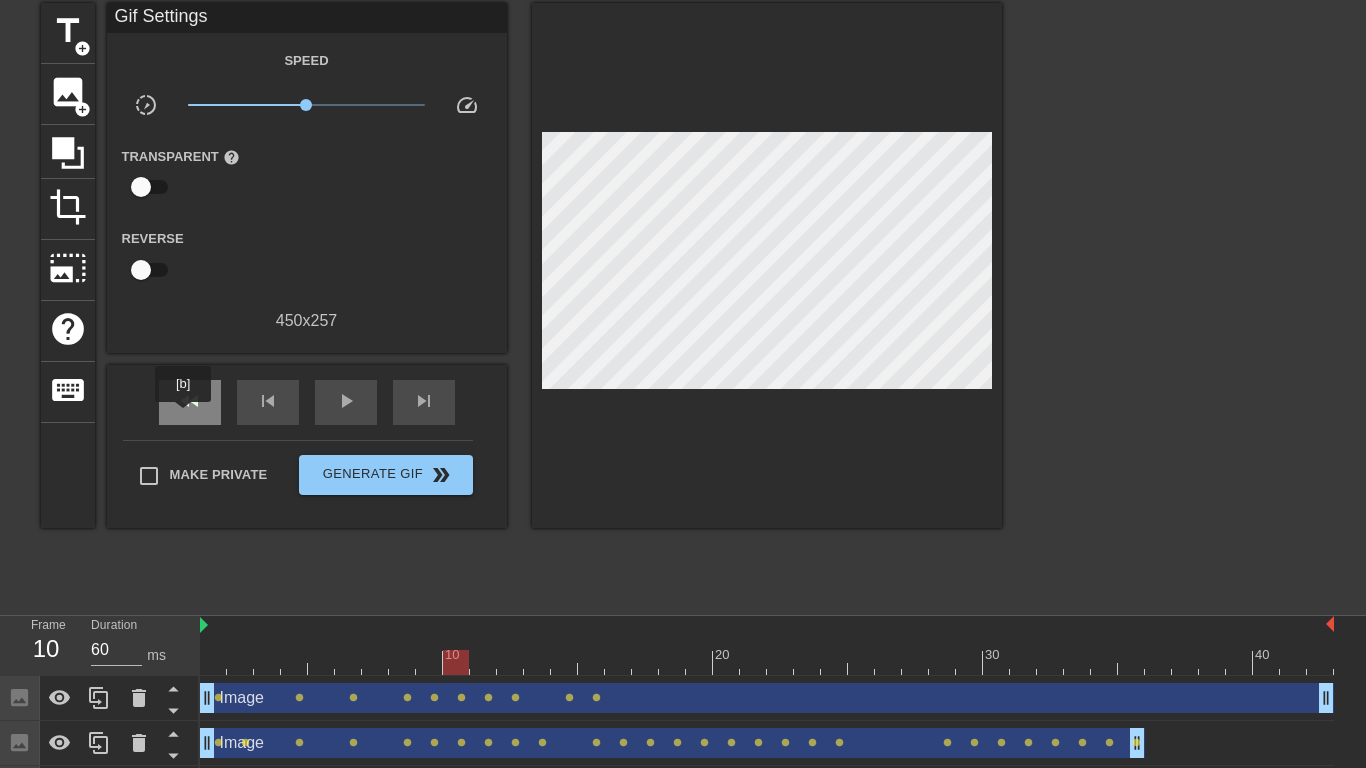 click on "fast_rewind" at bounding box center [190, 402] 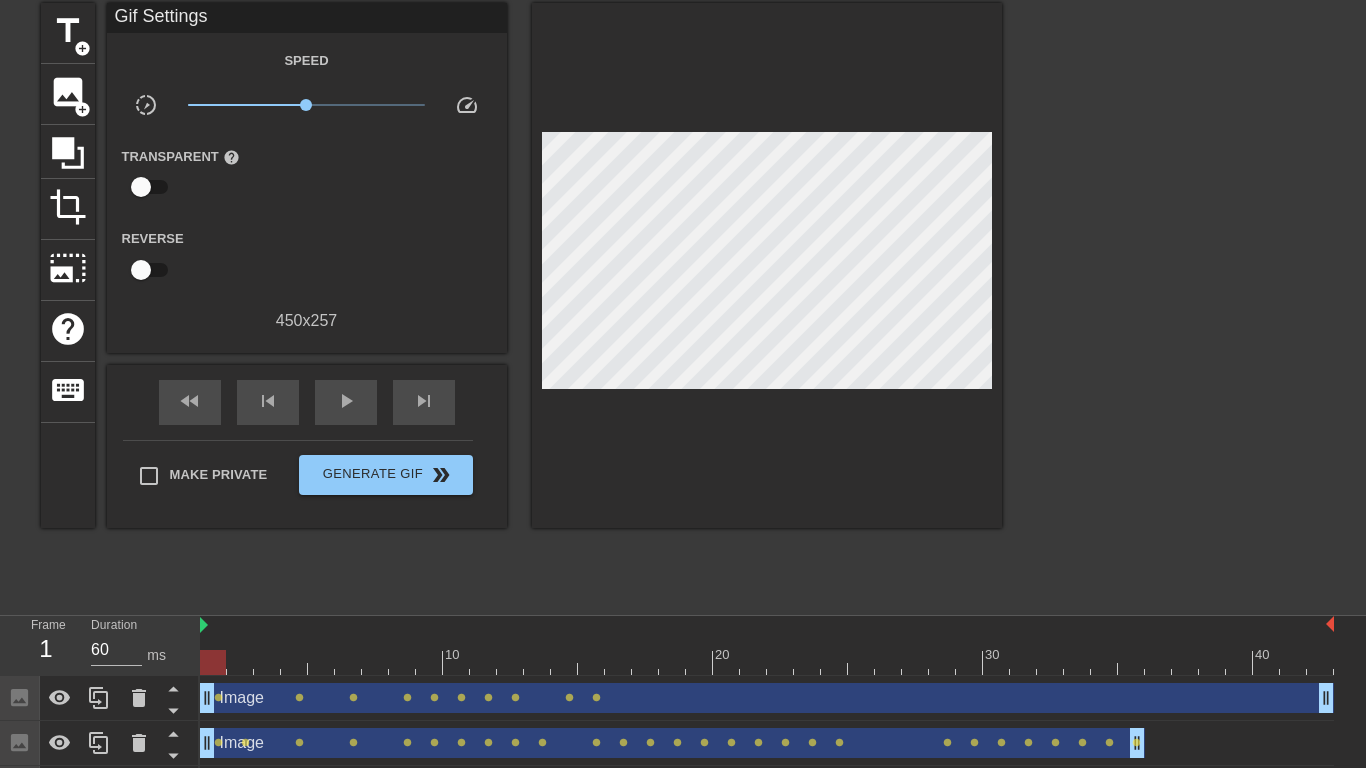 click on "x1.00" at bounding box center [306, 105] 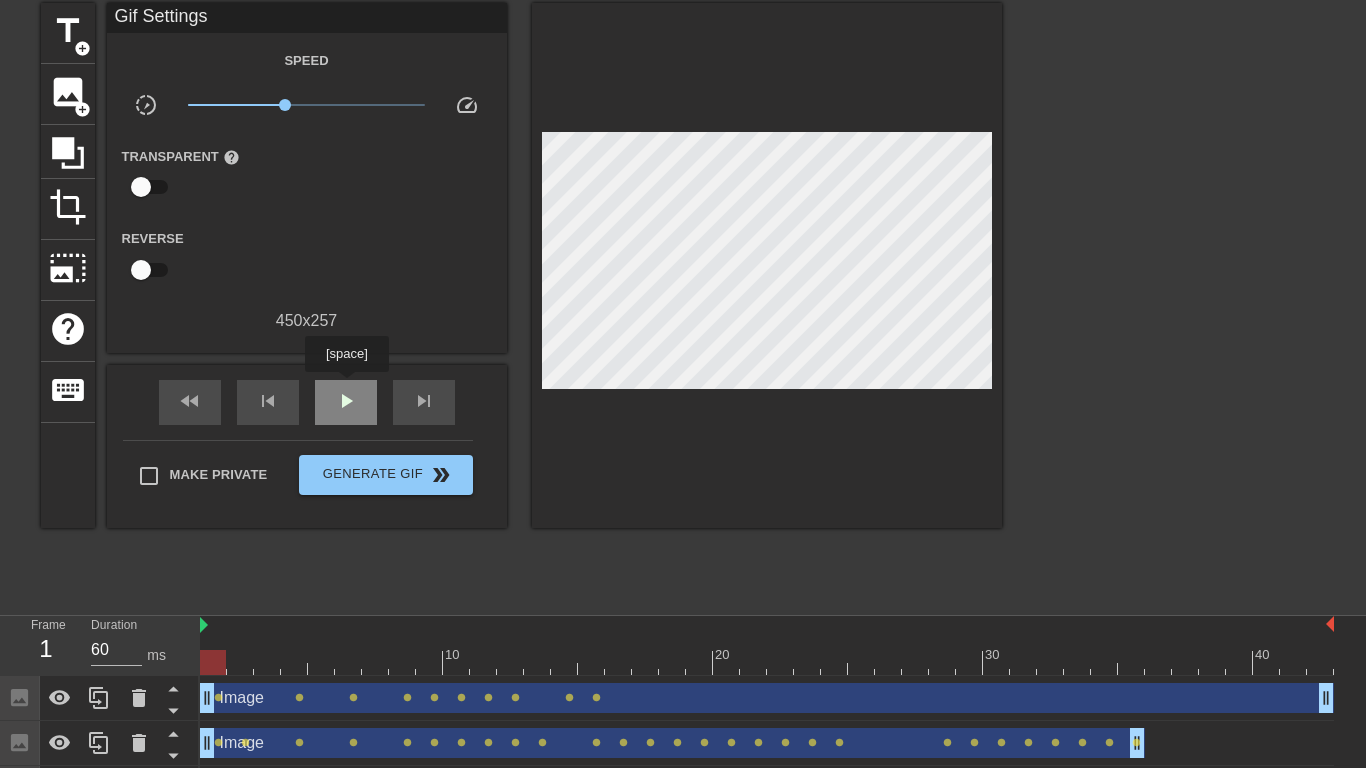 click on "play_arrow" at bounding box center [346, 402] 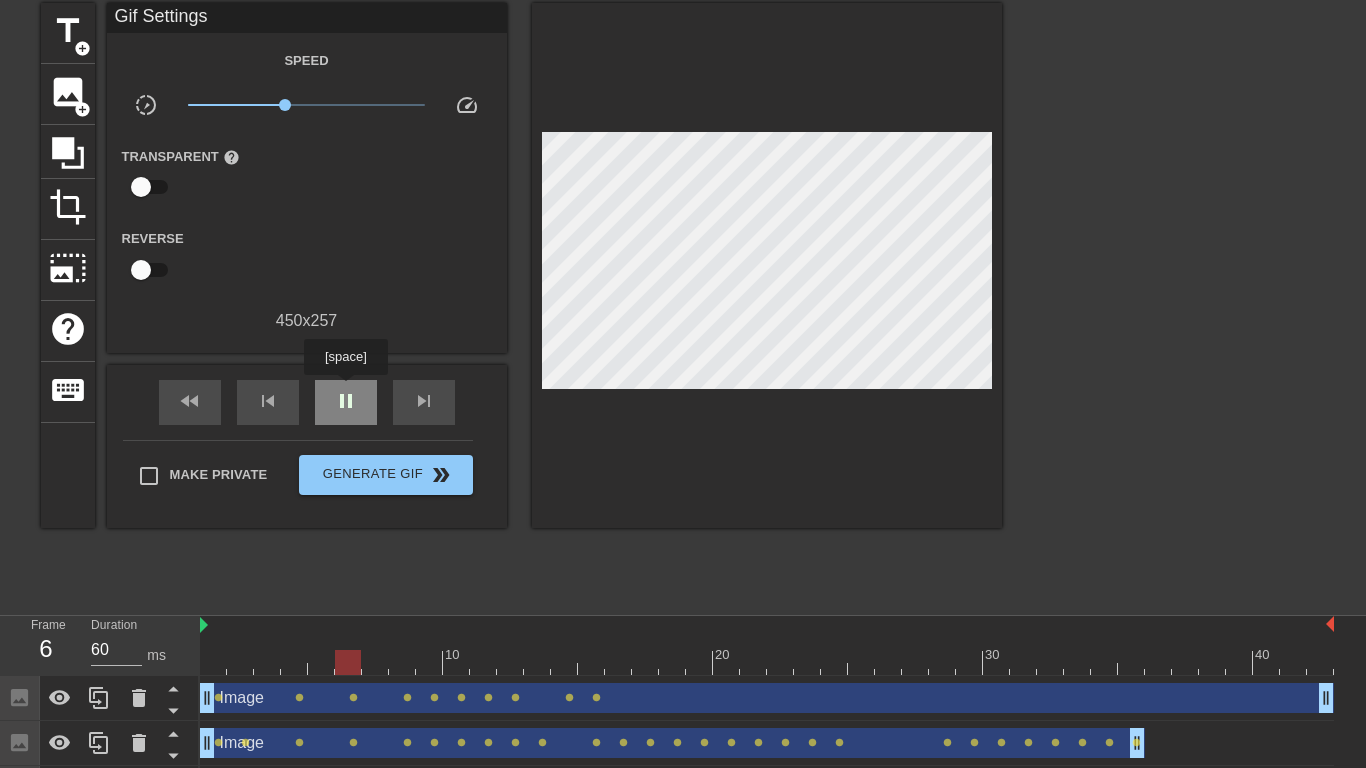 click on "pause" at bounding box center [346, 401] 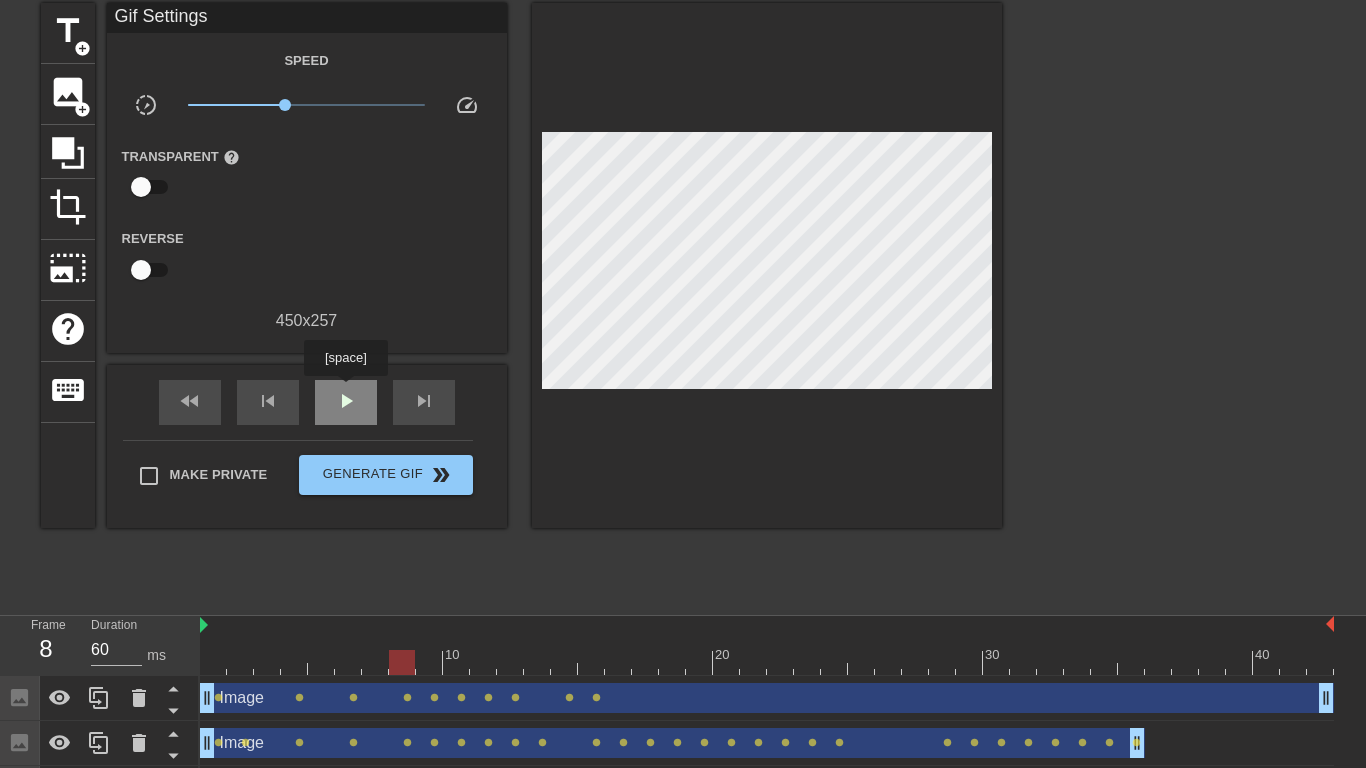 click on "play_arrow" at bounding box center [346, 401] 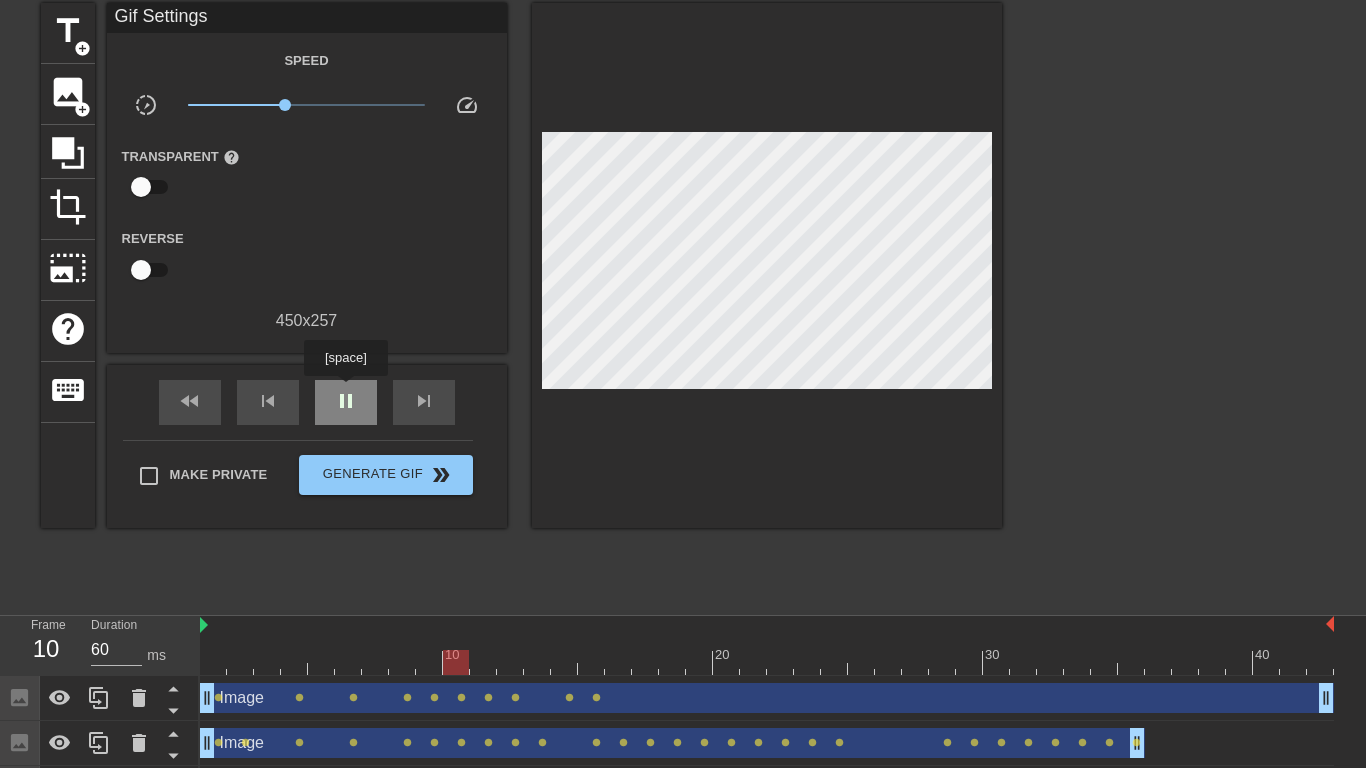 click on "pause" at bounding box center (346, 401) 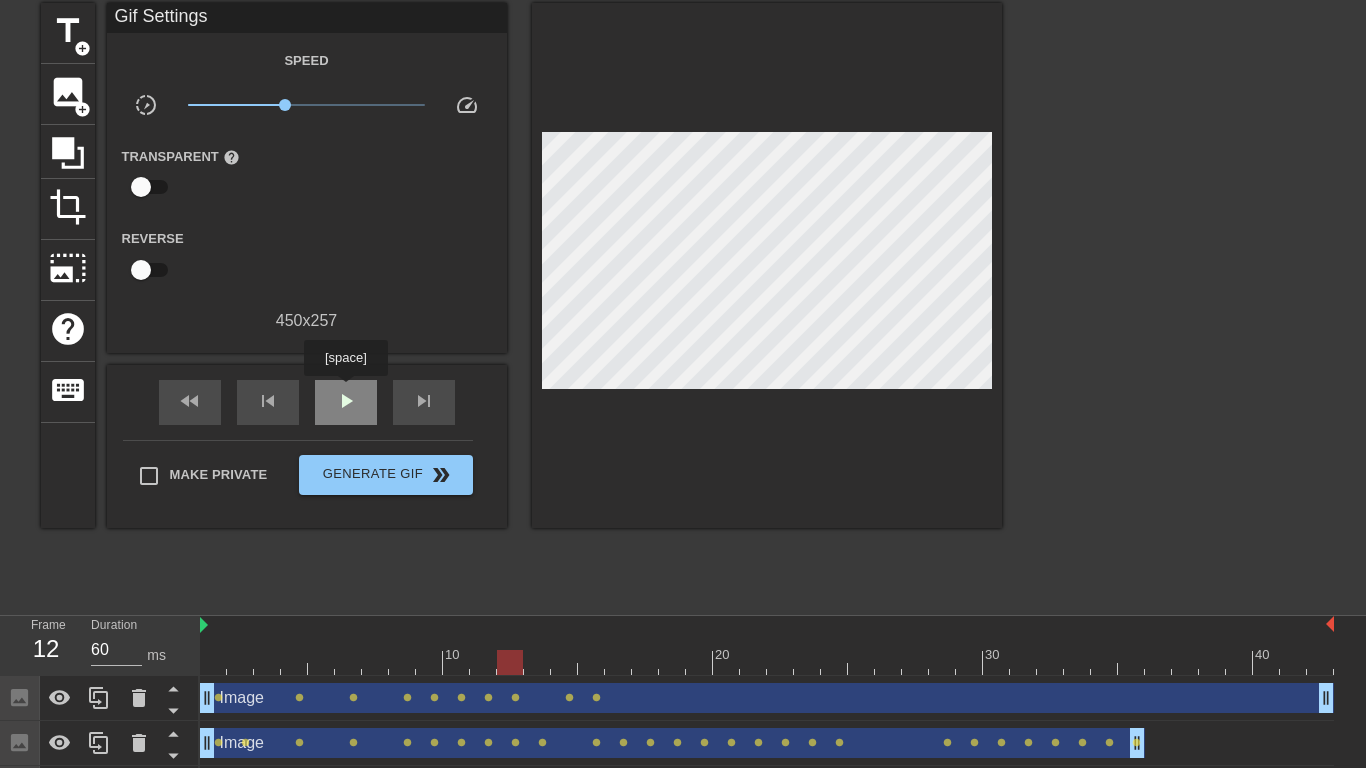 click on "play_arrow" at bounding box center (346, 401) 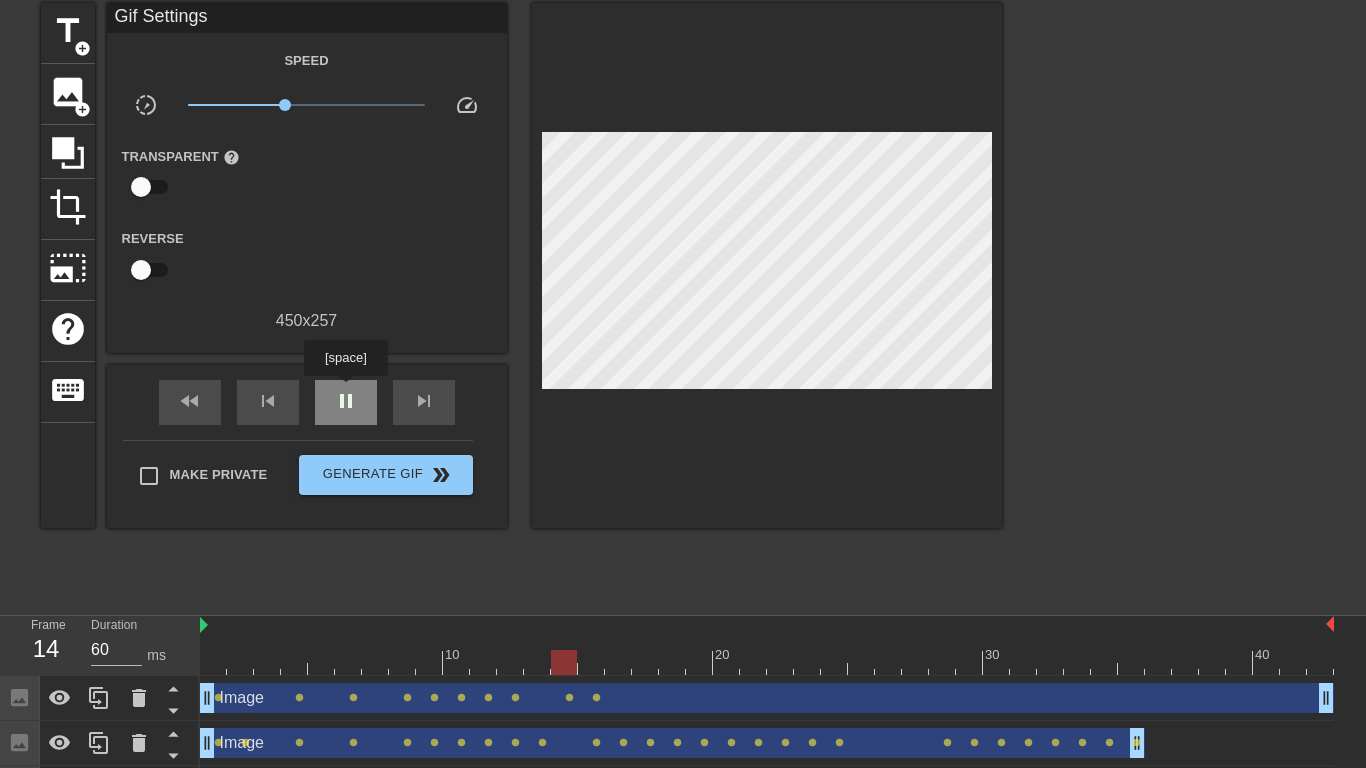 click on "pause" at bounding box center (346, 401) 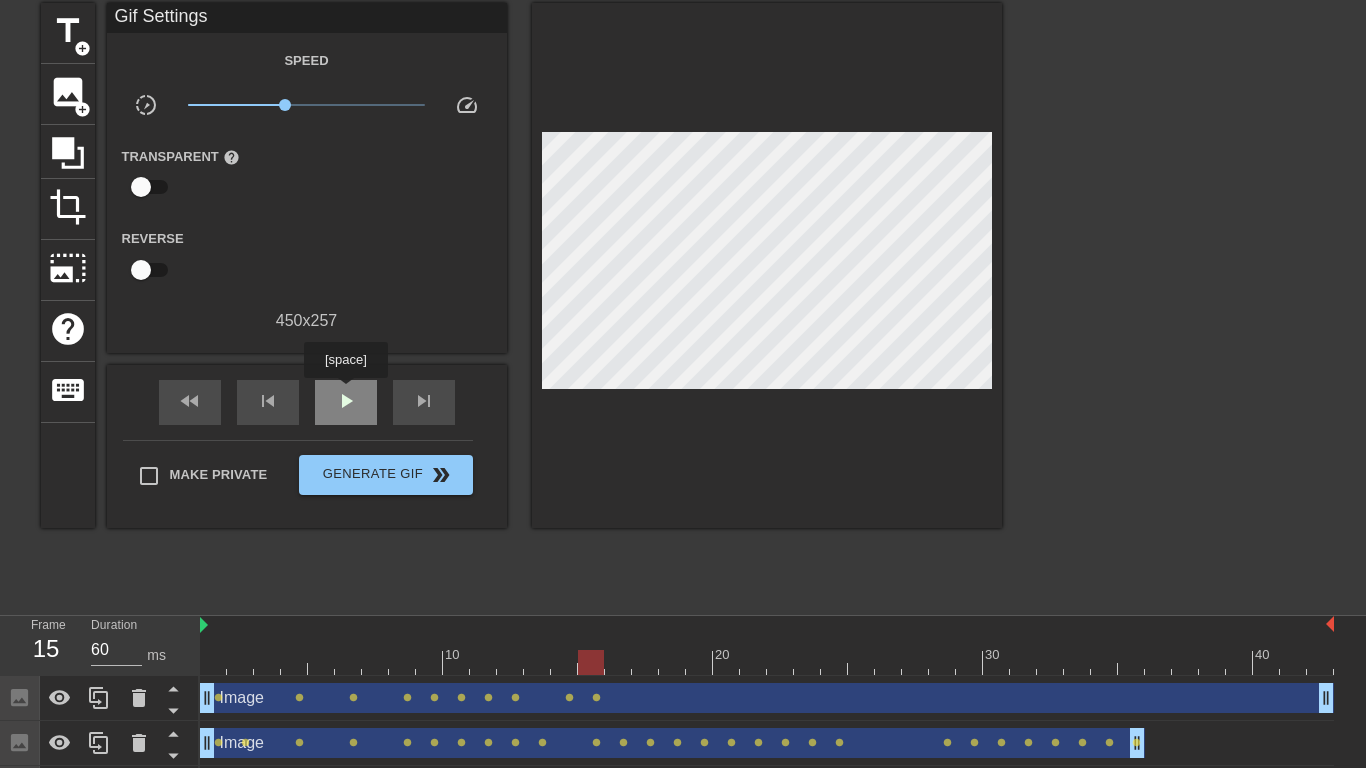 click on "play_arrow" at bounding box center [346, 401] 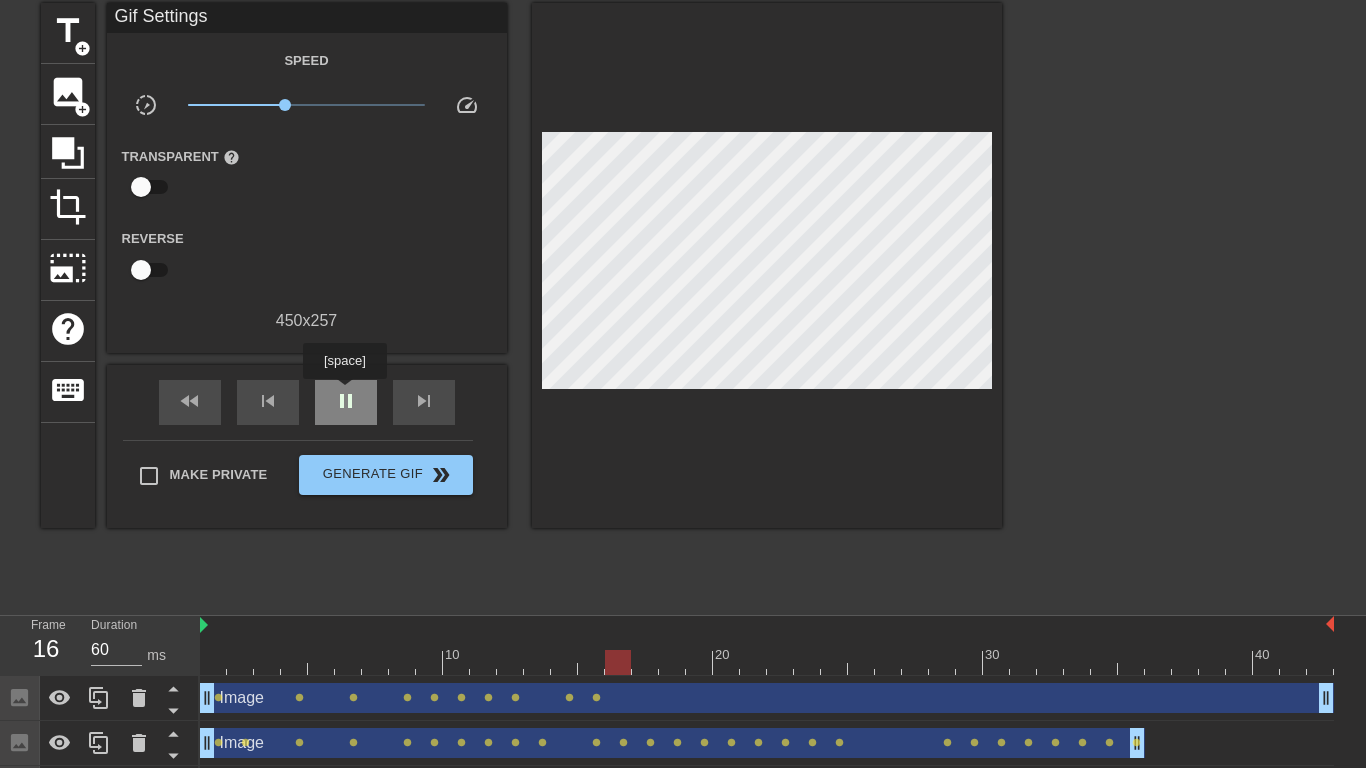 click on "pause" at bounding box center (346, 401) 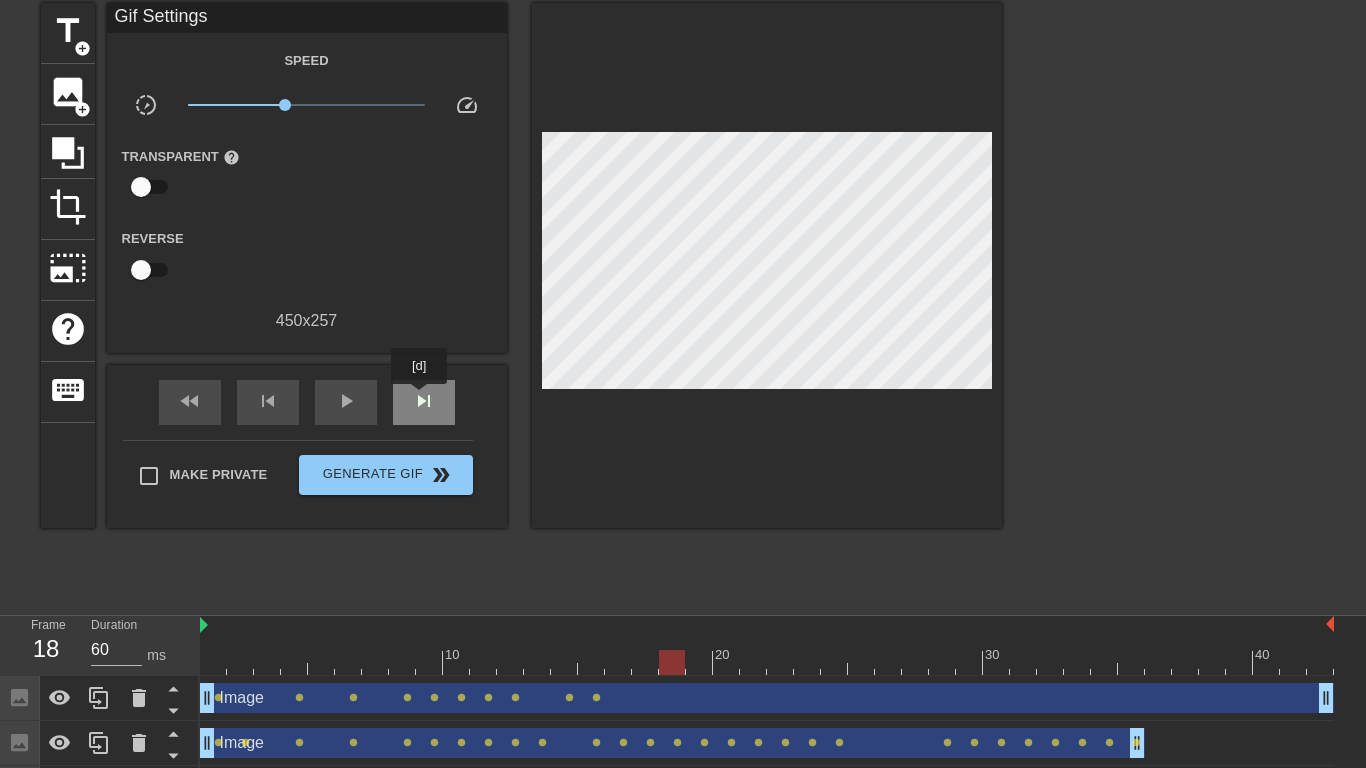 click on "skip_next" at bounding box center (424, 401) 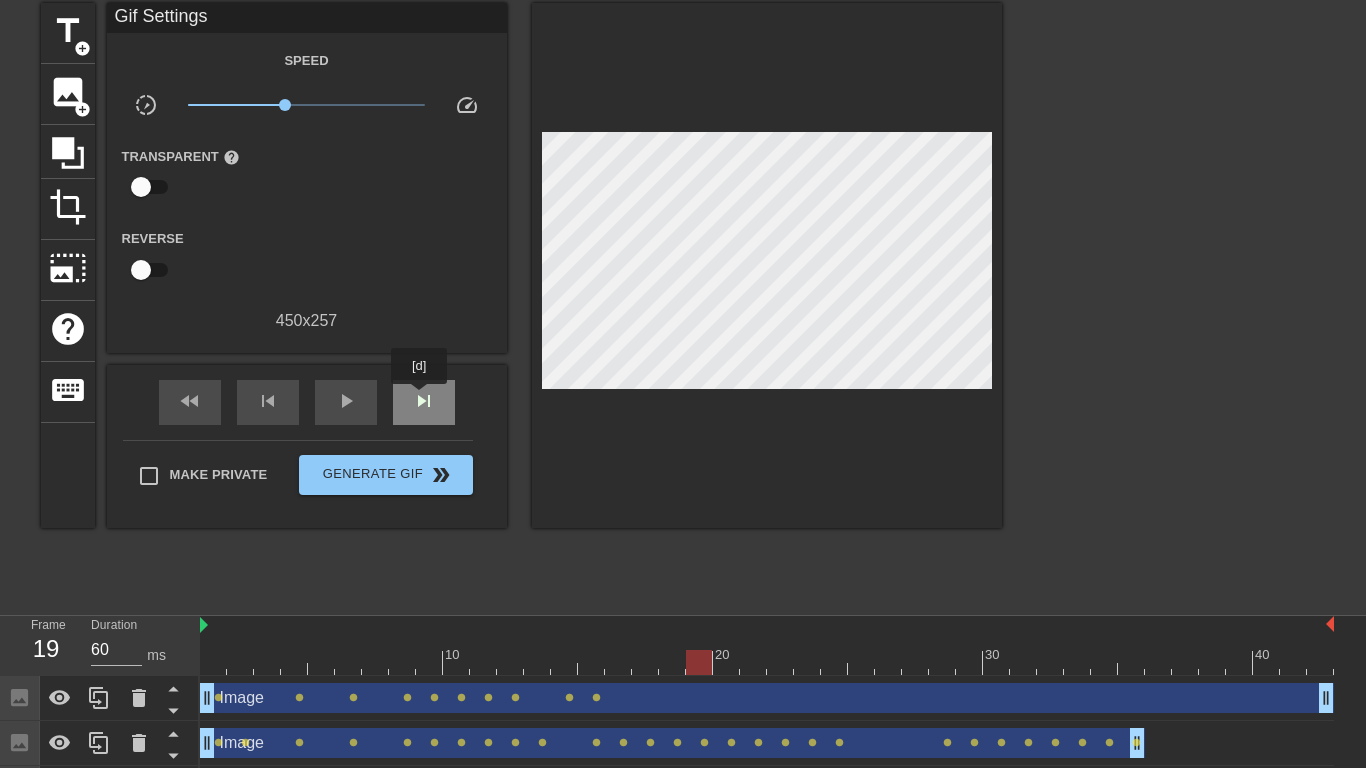 click on "skip_next" at bounding box center [424, 401] 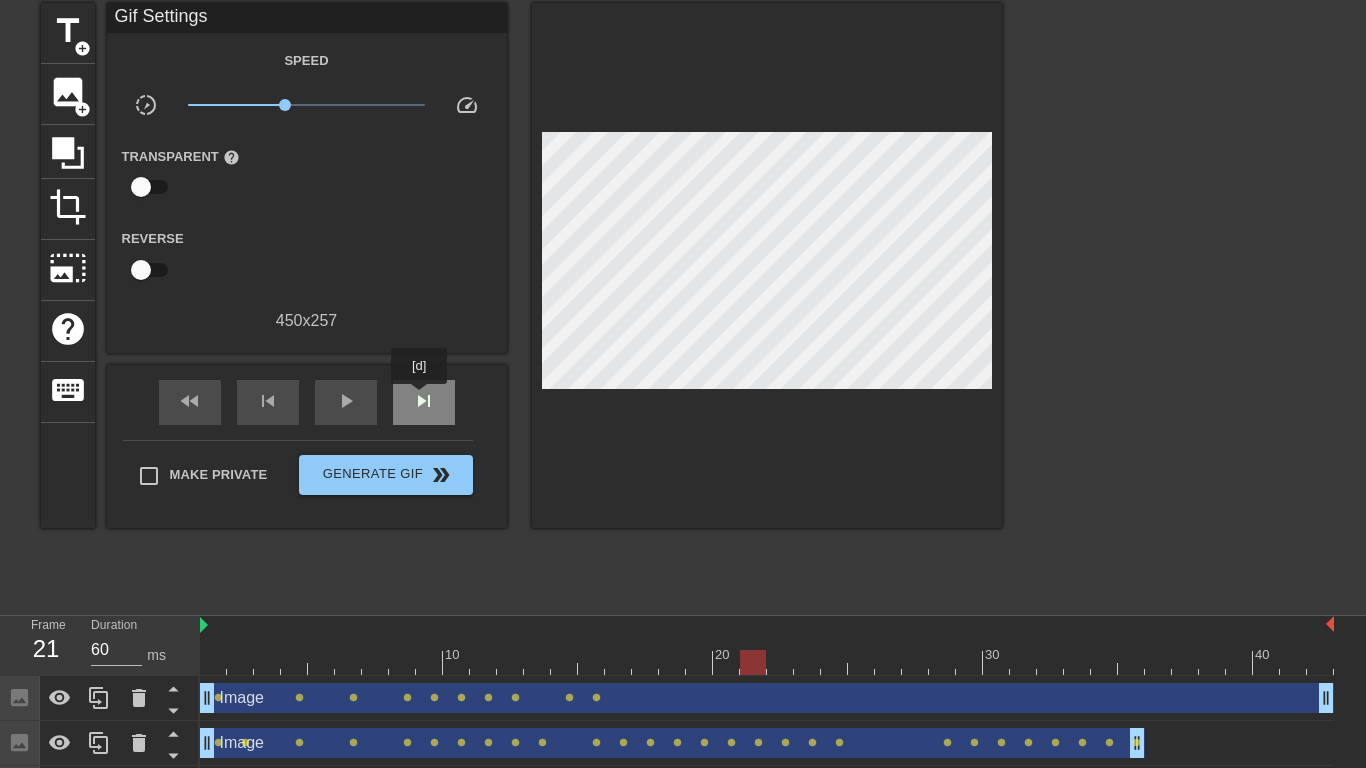 click on "skip_next" at bounding box center [424, 401] 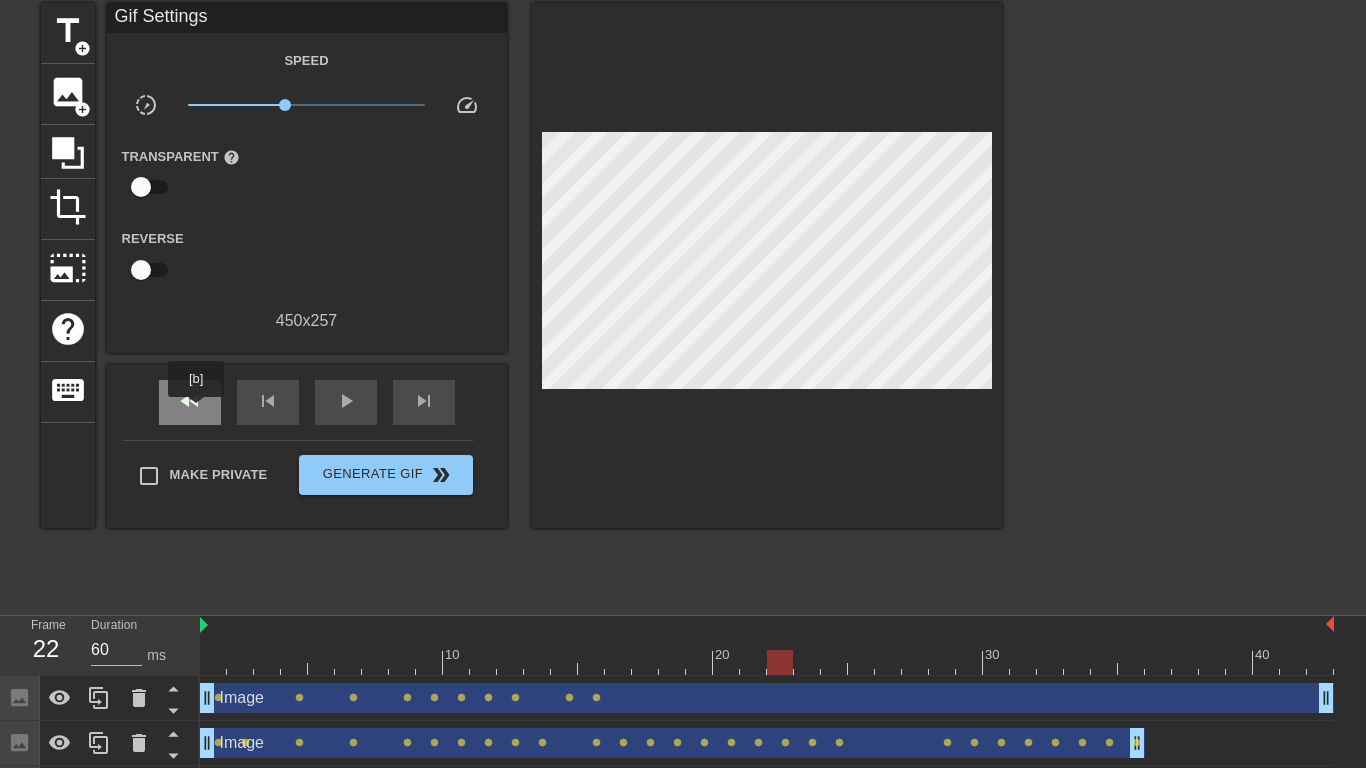 click on "fast_rewind" at bounding box center [190, 401] 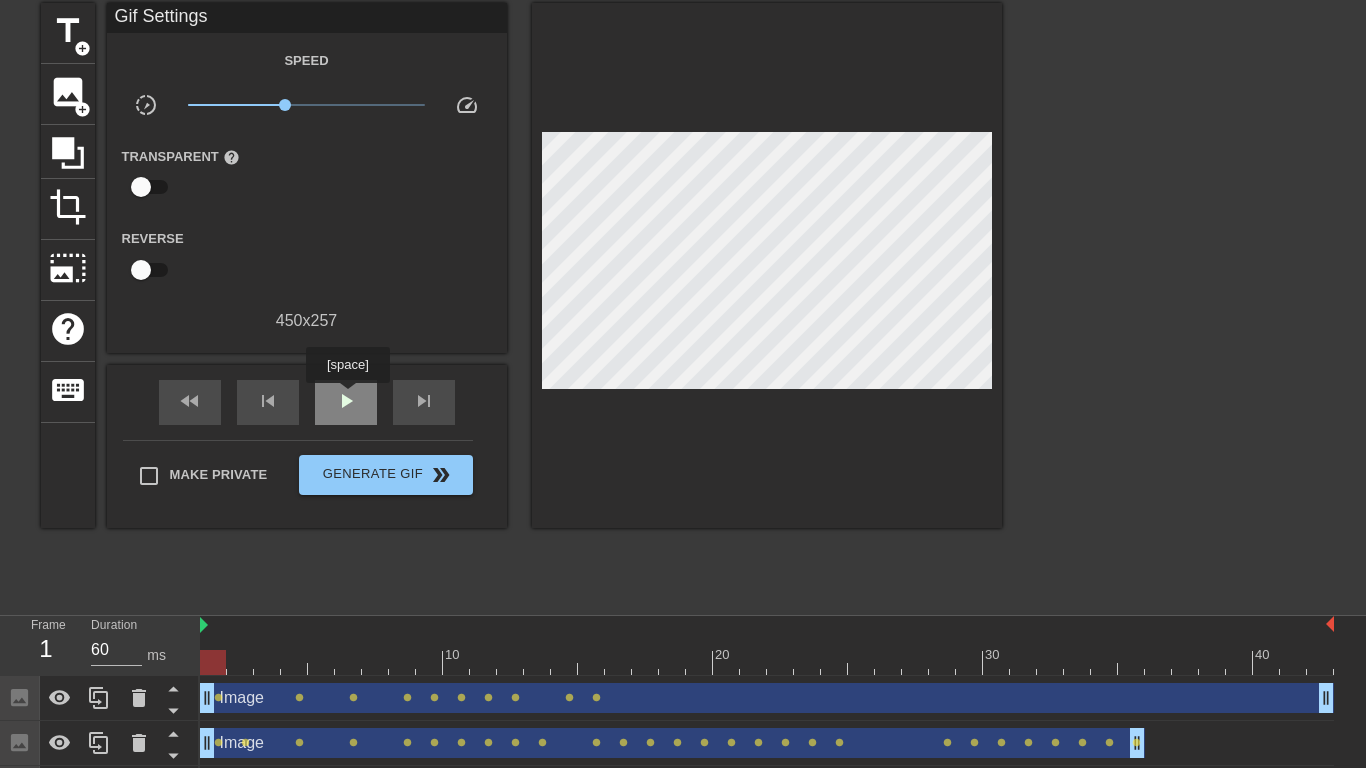 click on "play_arrow" at bounding box center [346, 401] 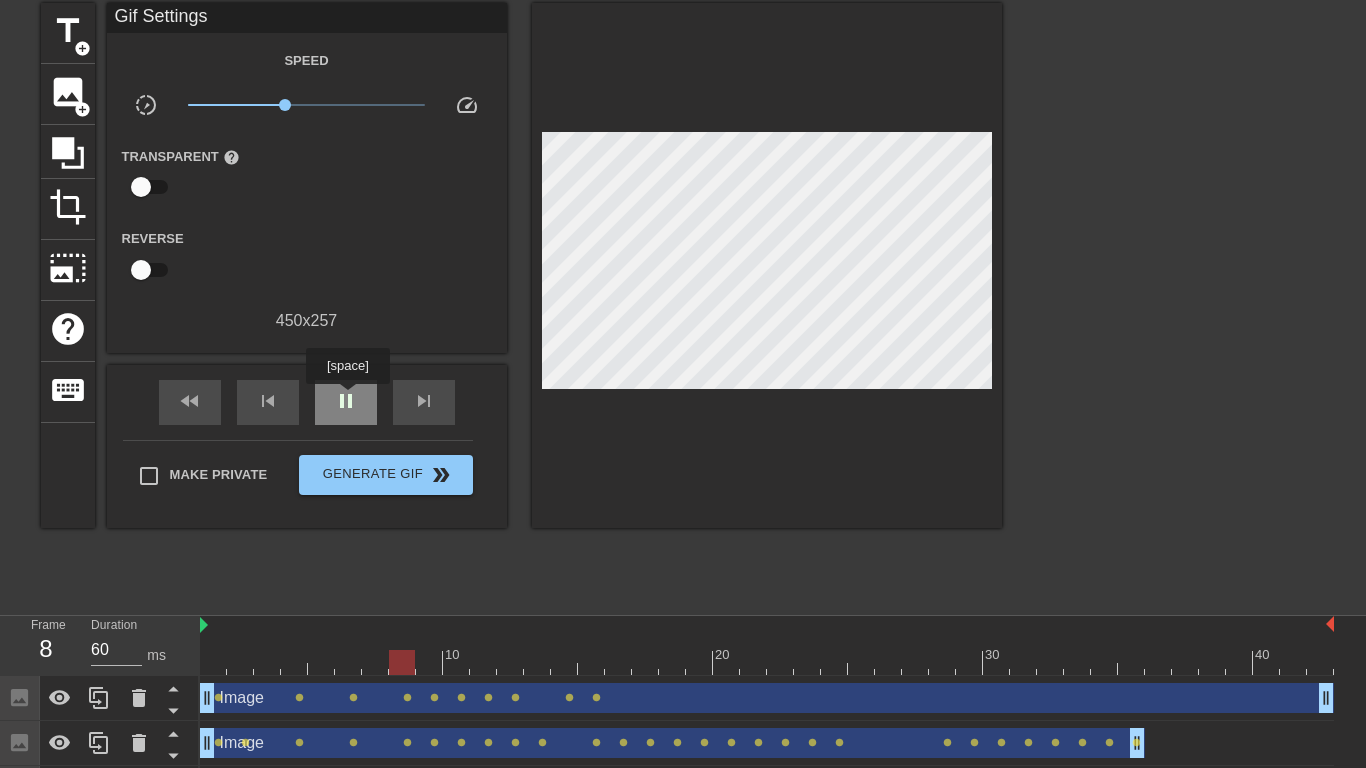 click on "pause" at bounding box center [346, 401] 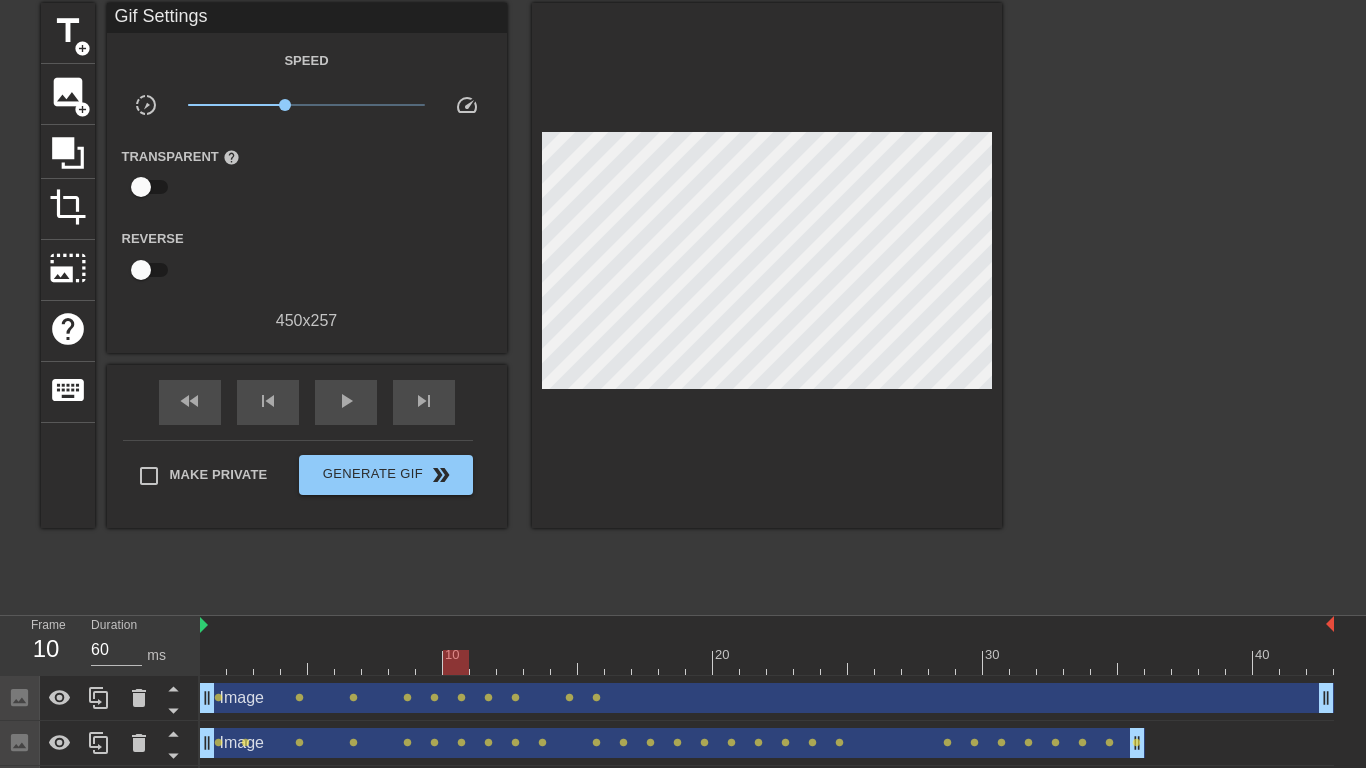 click on "x0.661" at bounding box center [306, 105] 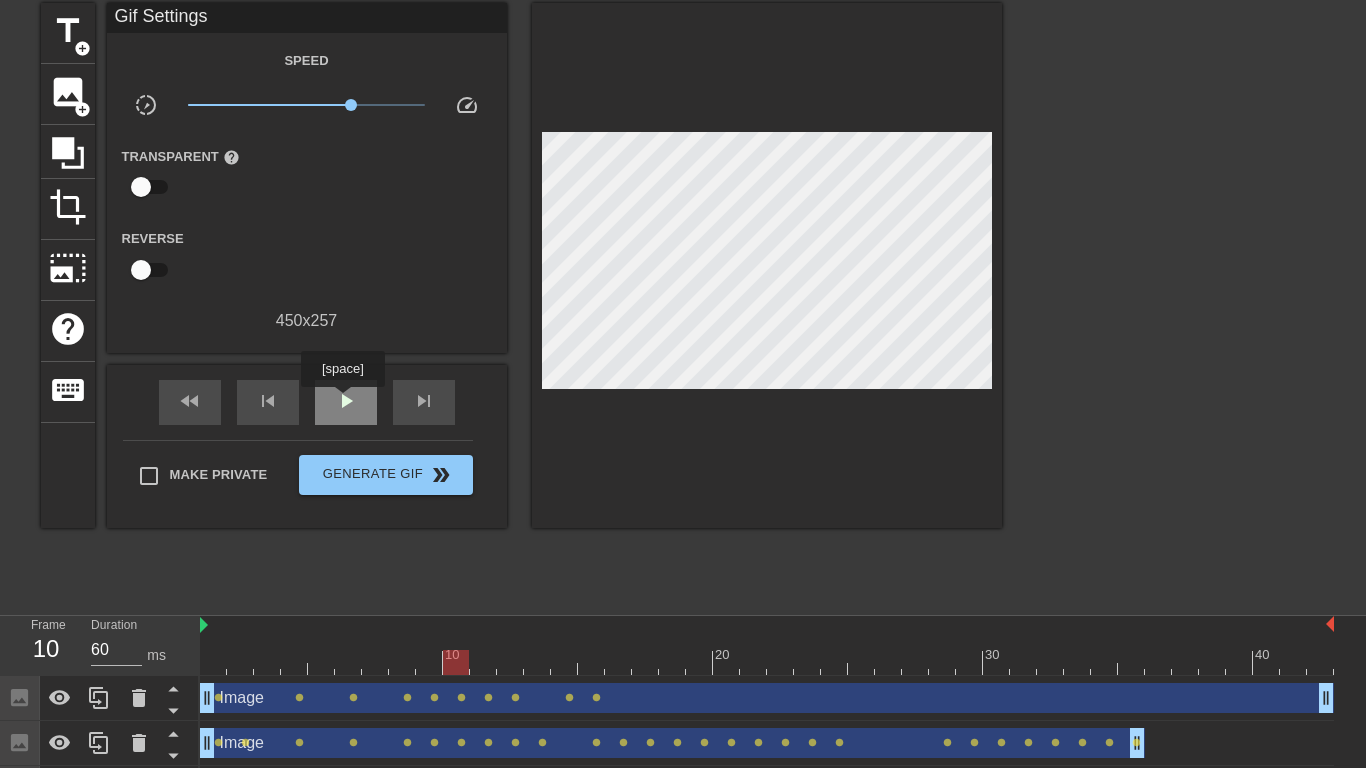 click on "play_arrow" at bounding box center (346, 401) 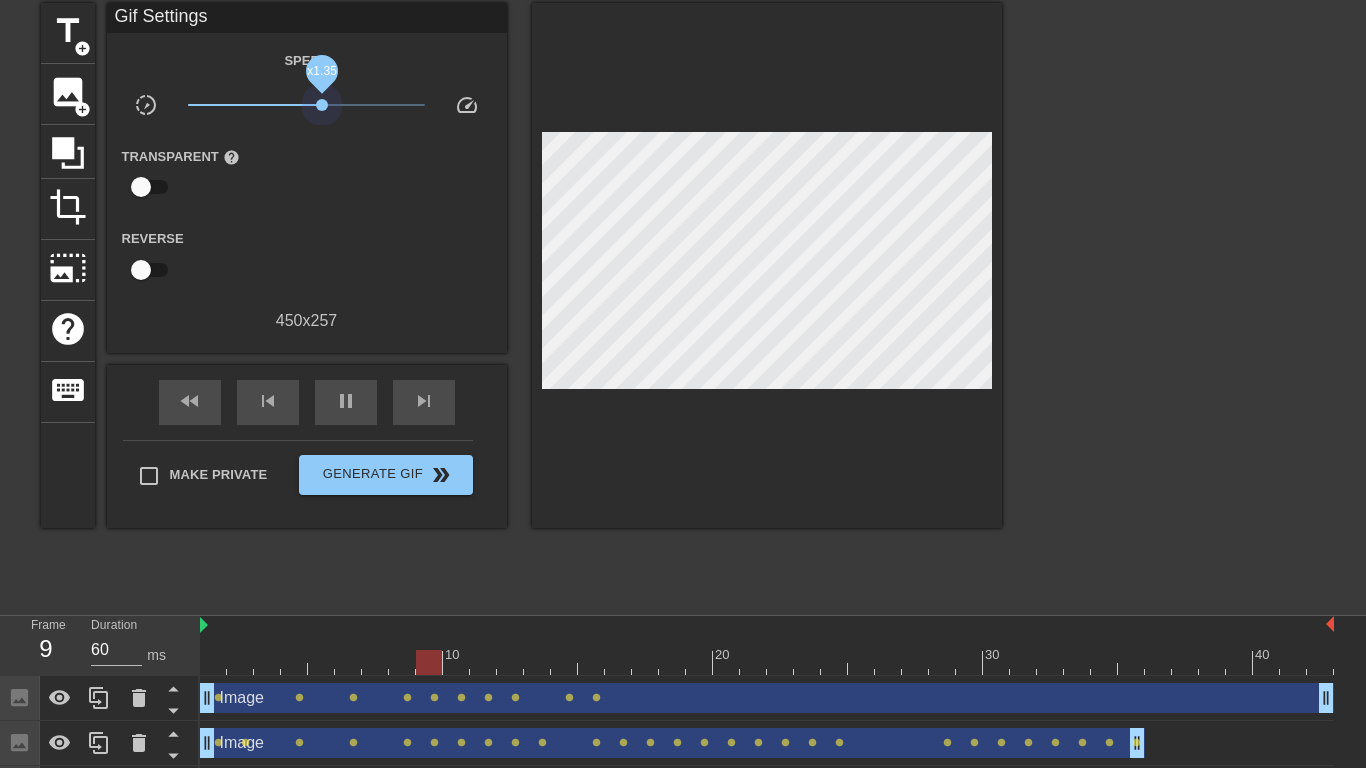 click on "x1.35" at bounding box center [306, 105] 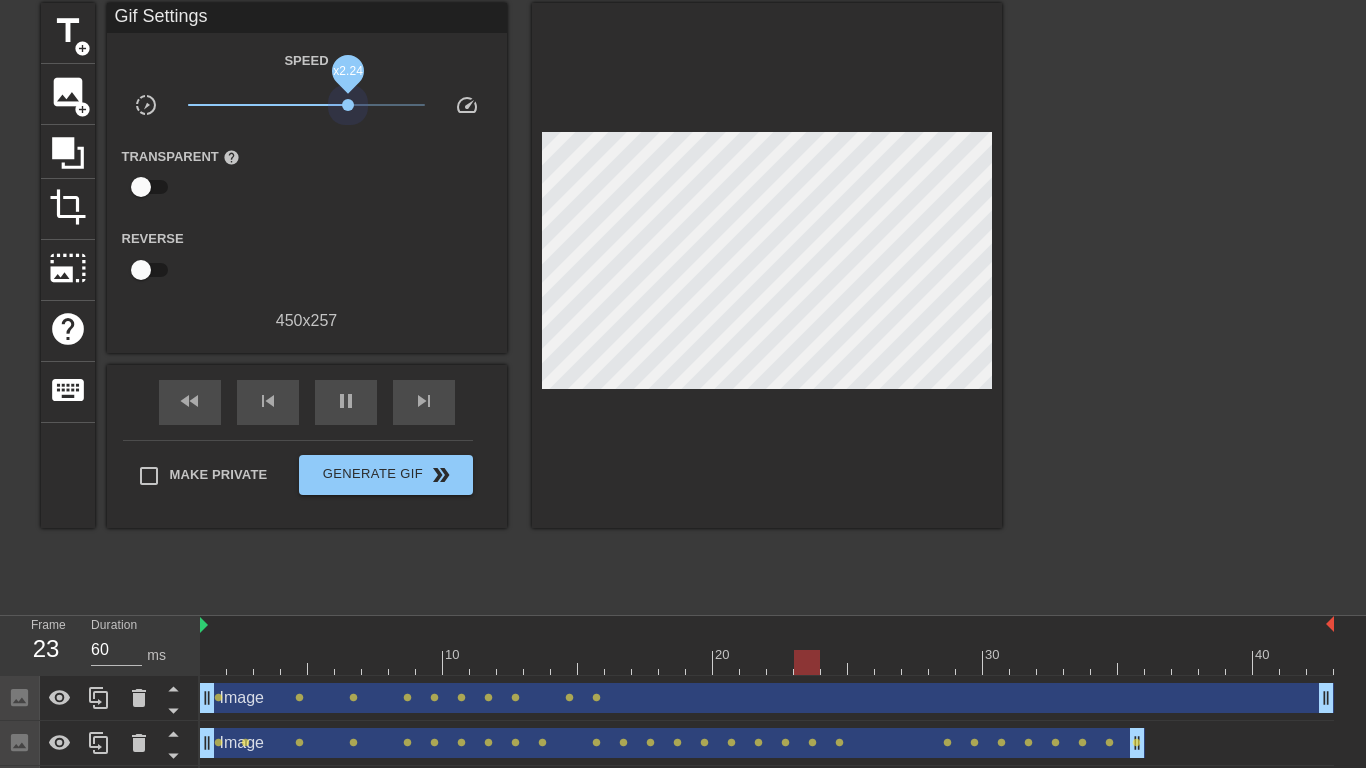 click on "x2.24" at bounding box center (306, 105) 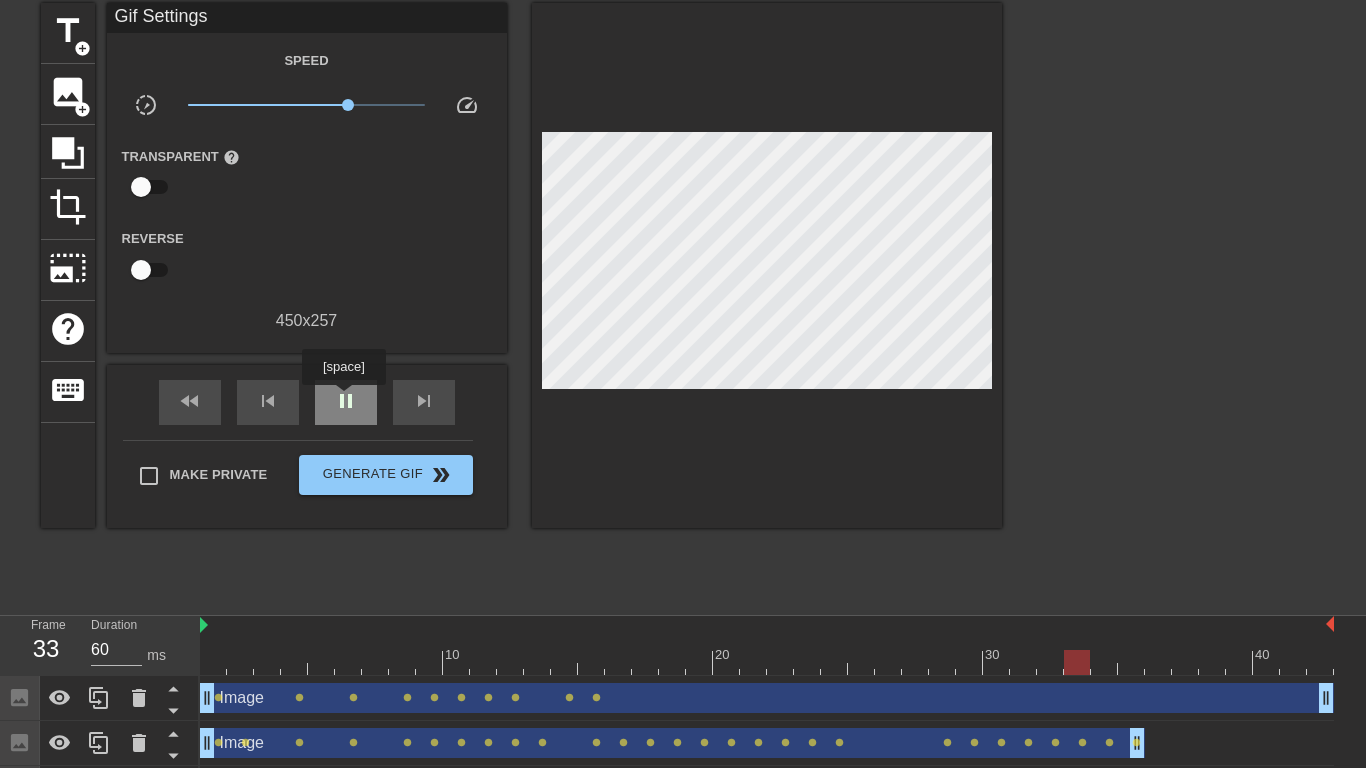 click on "pause" at bounding box center (346, 401) 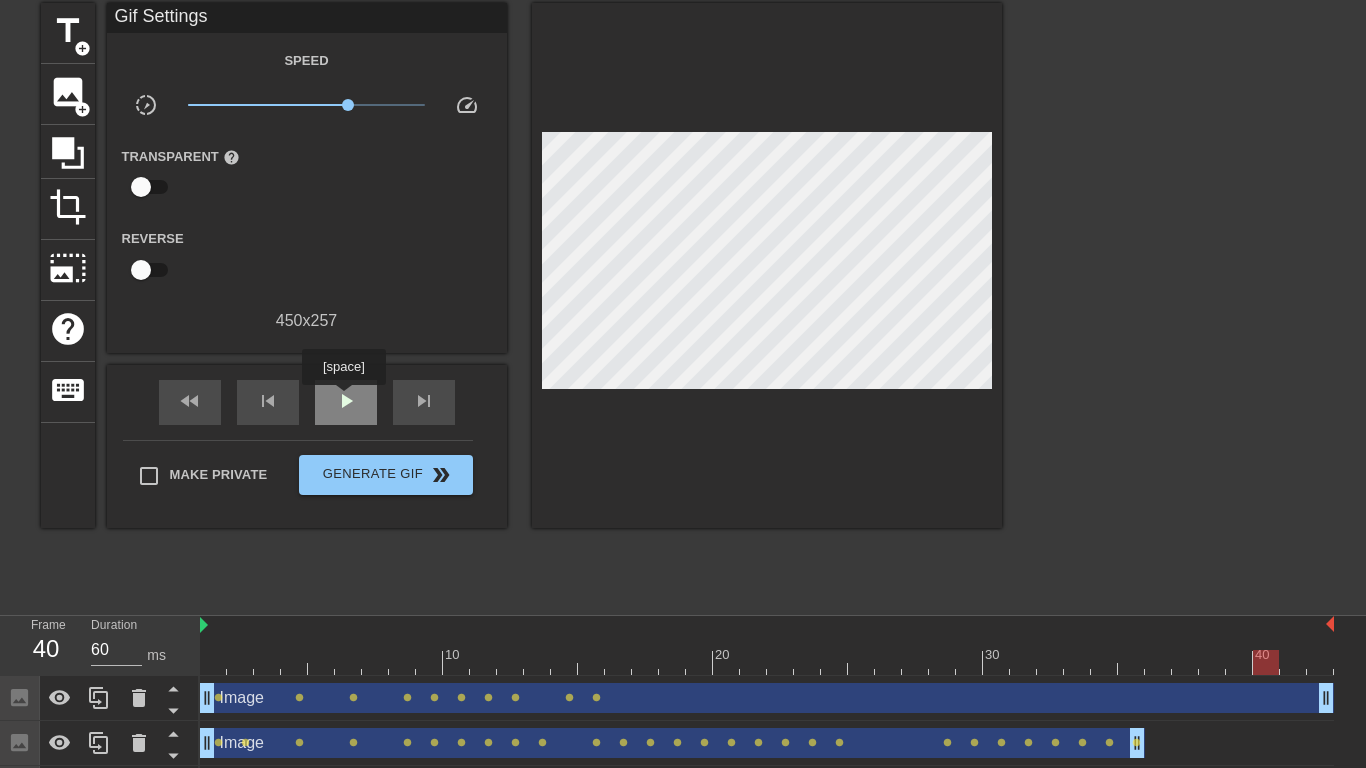 click on "play_arrow" at bounding box center (346, 401) 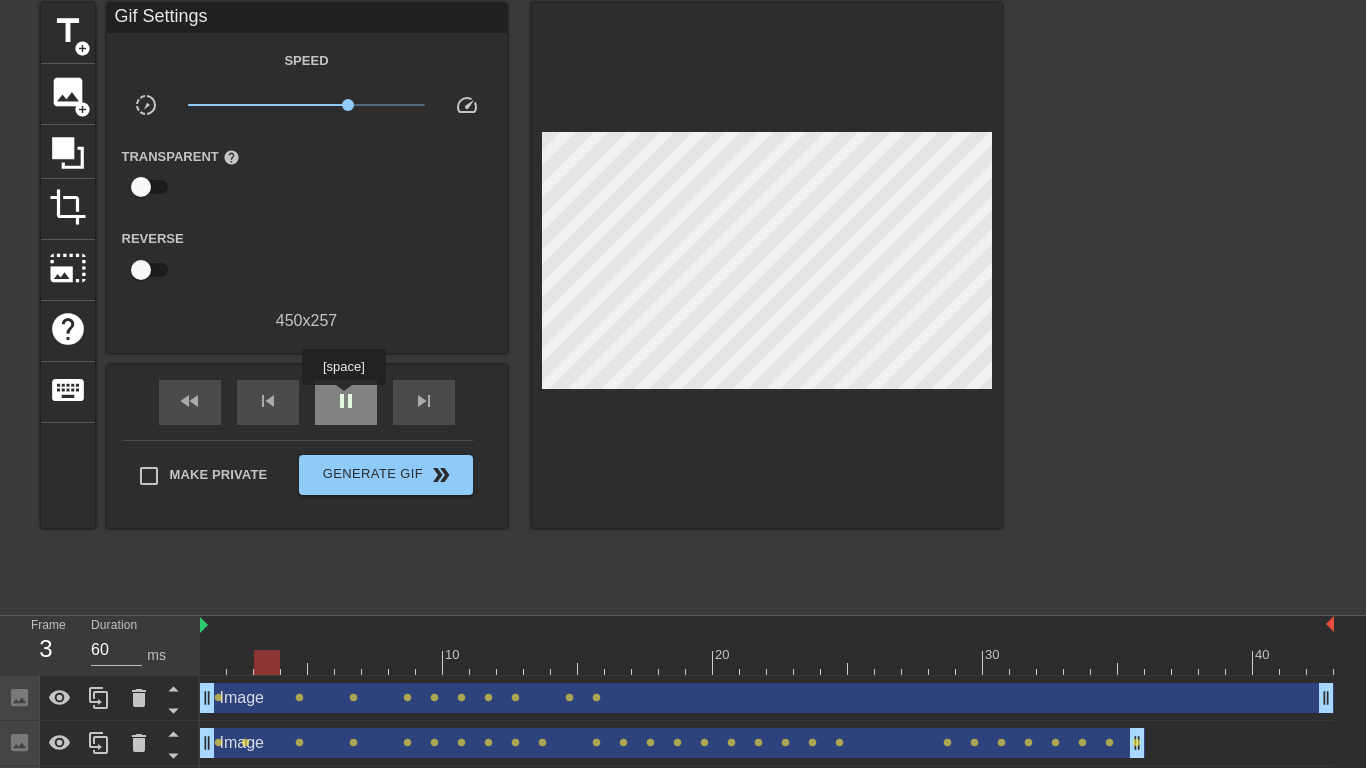 click on "pause" at bounding box center (346, 401) 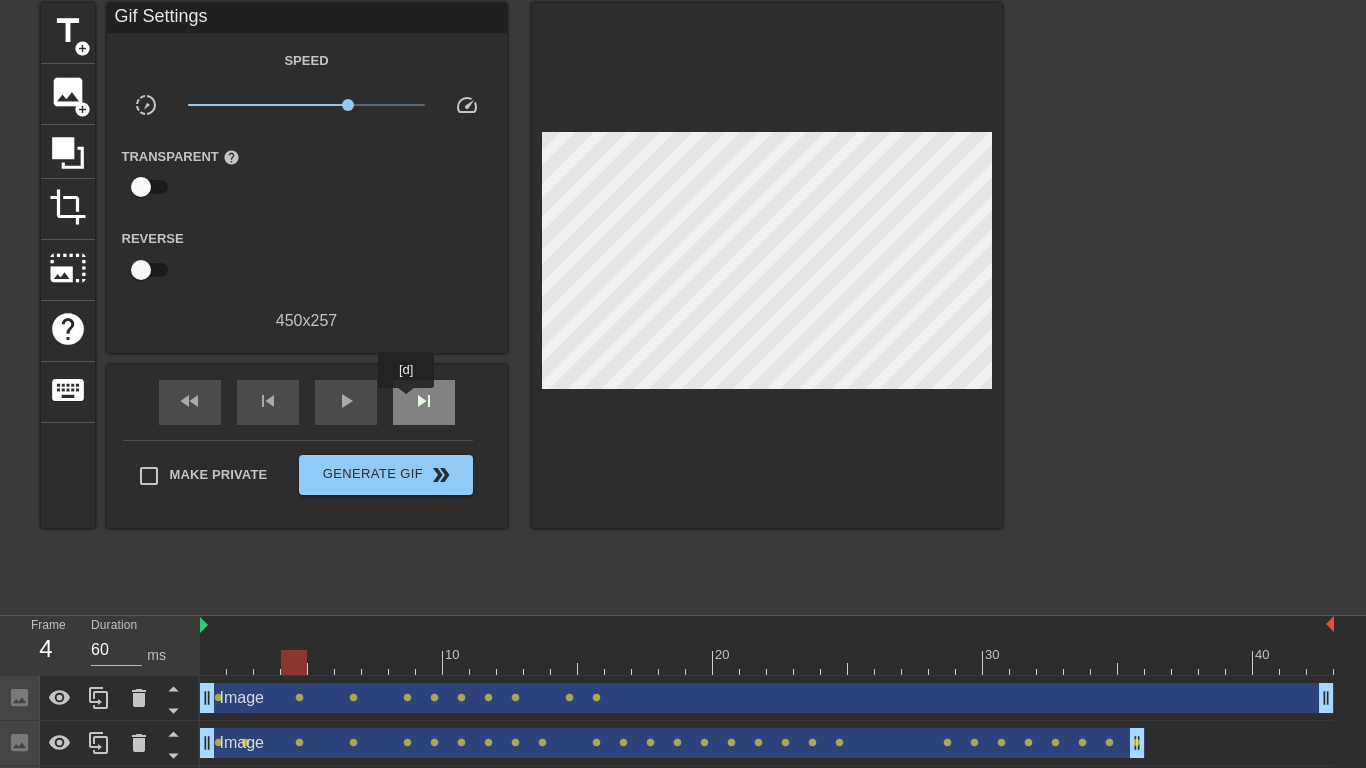 click on "skip_next" at bounding box center [424, 402] 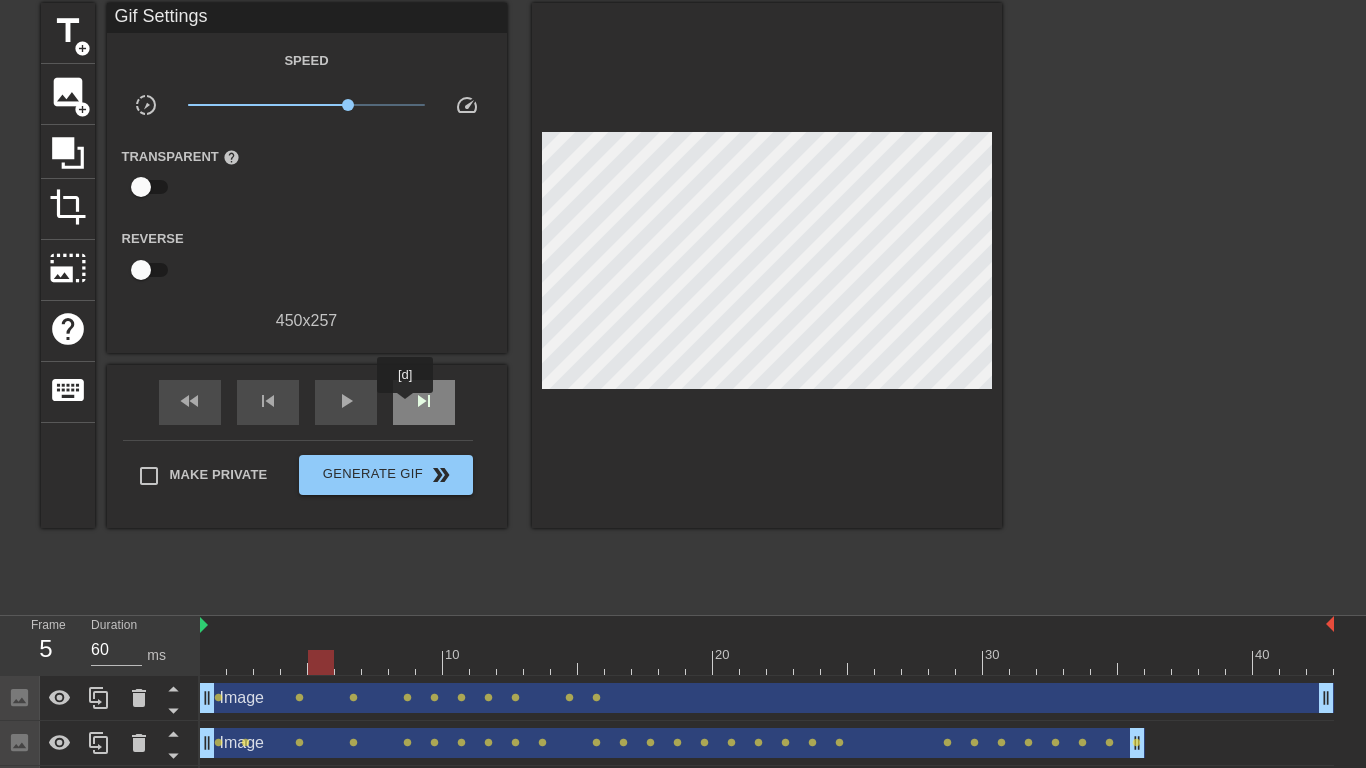 click on "skip_next" at bounding box center [424, 402] 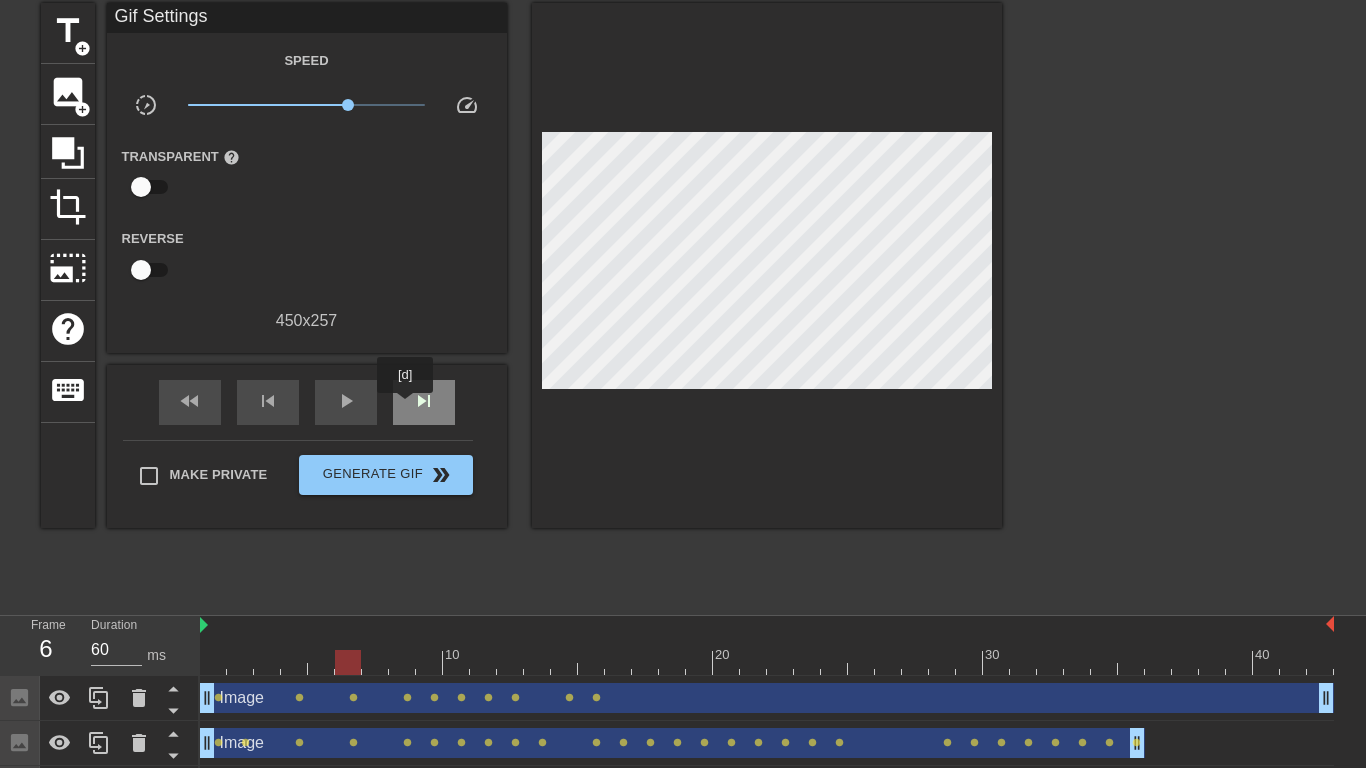 click on "skip_next" at bounding box center (424, 402) 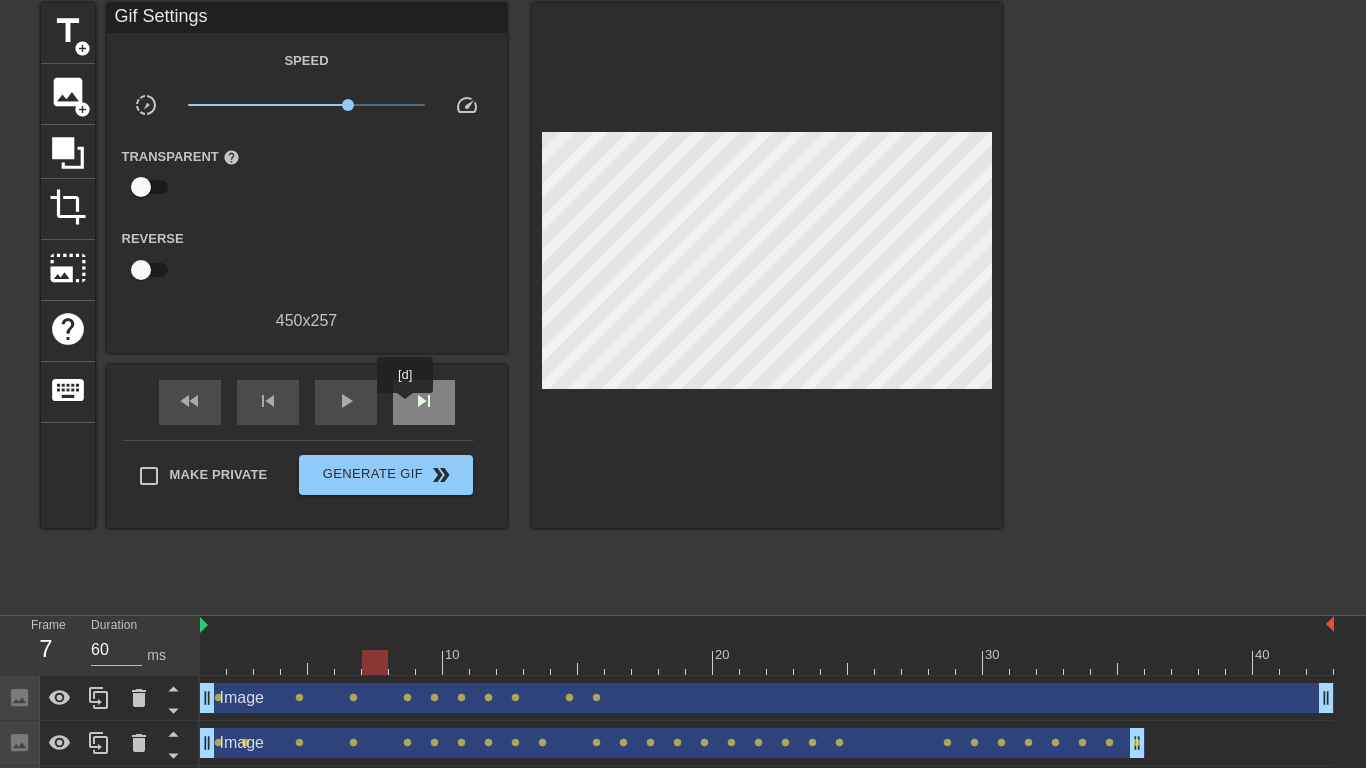 click on "skip_next" at bounding box center [424, 402] 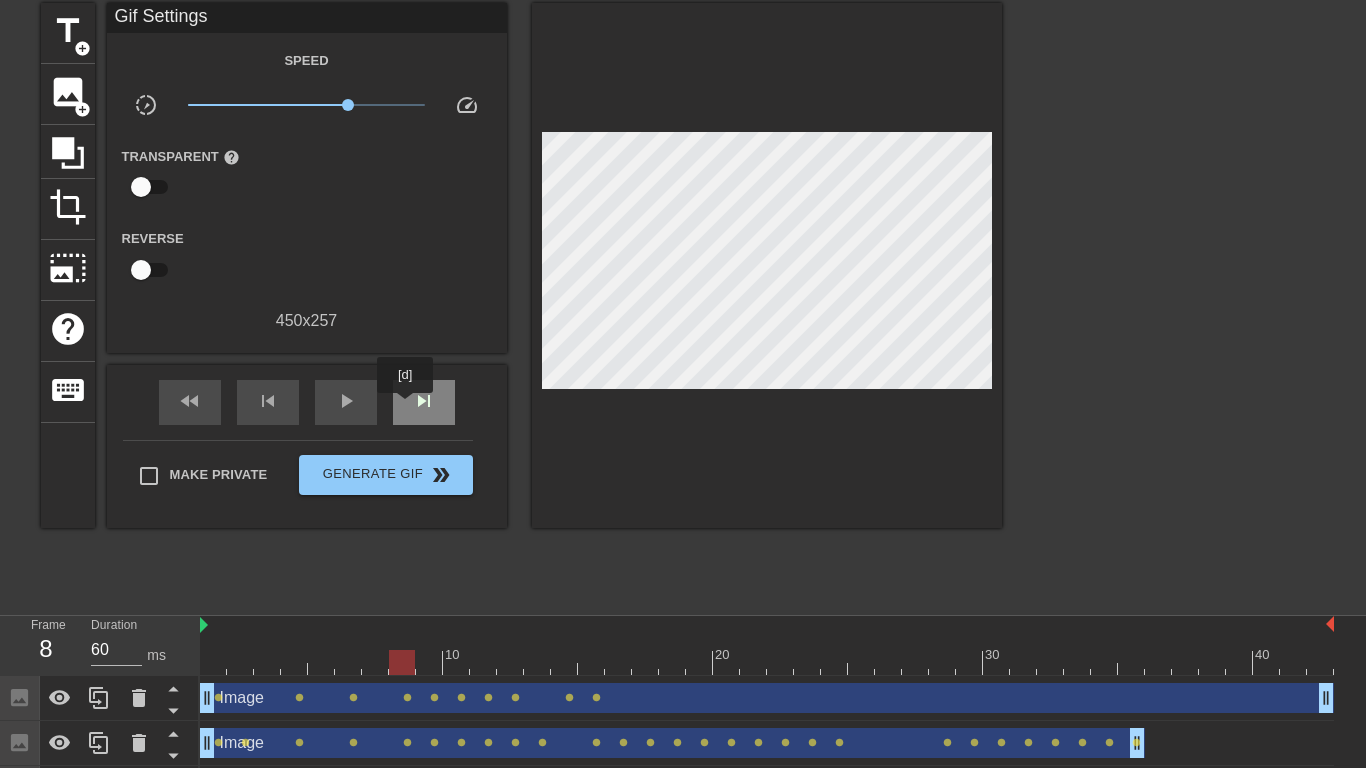 click on "skip_next" at bounding box center (424, 402) 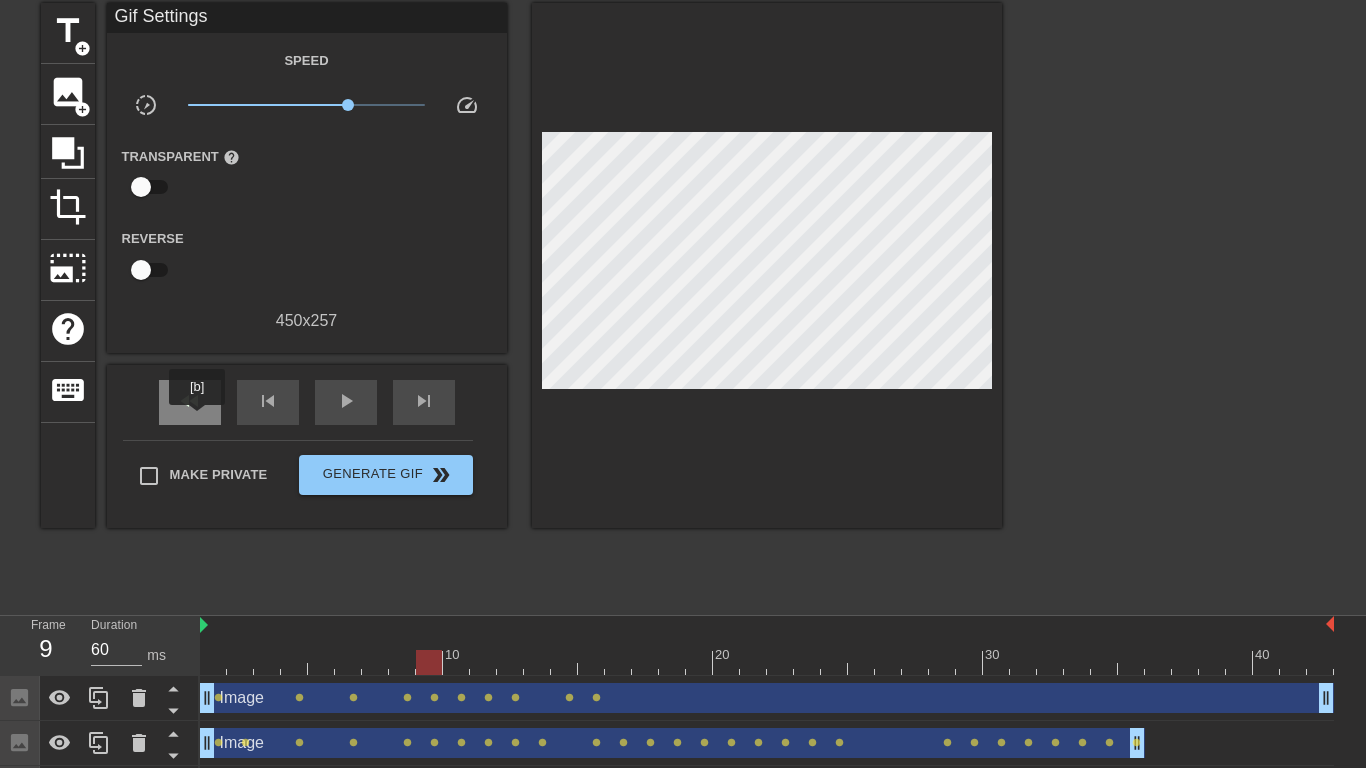 click on "fast_rewind" at bounding box center (190, 402) 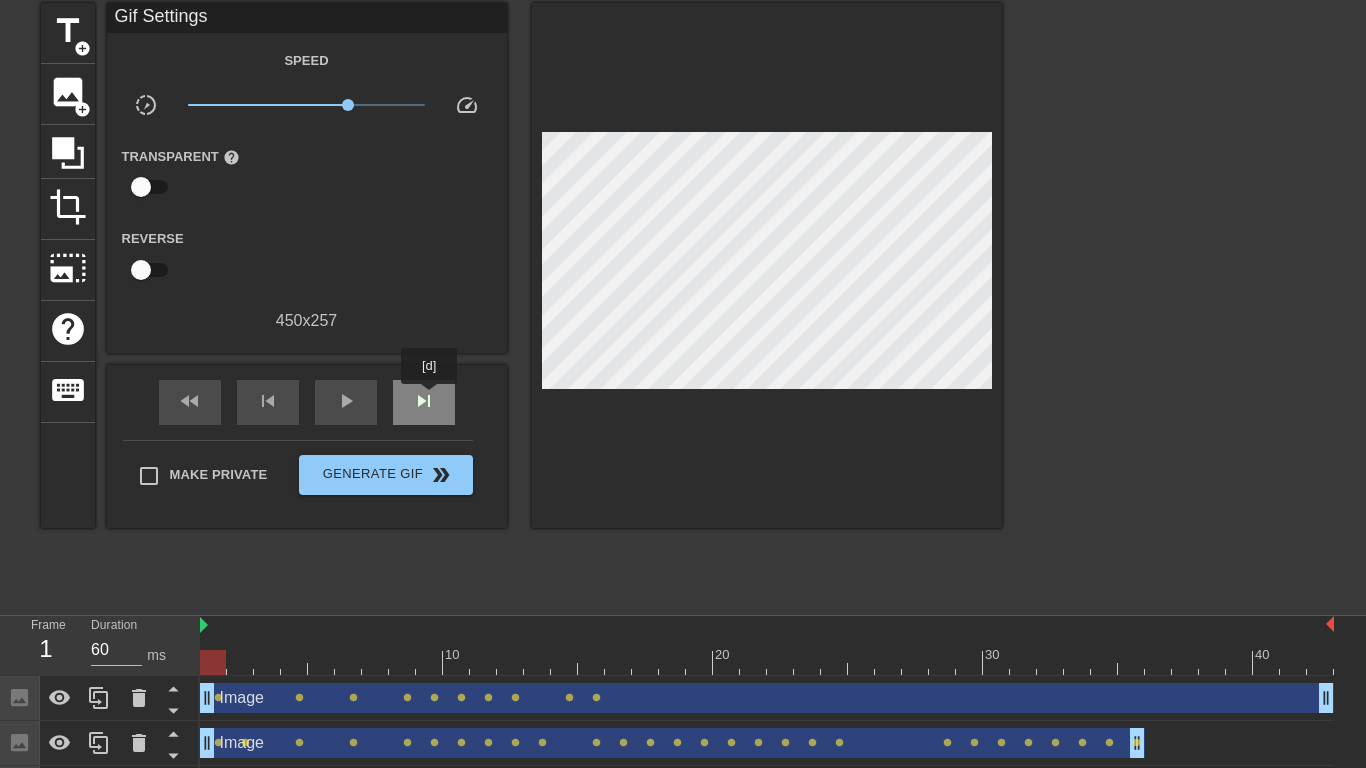click on "skip_next" at bounding box center [424, 401] 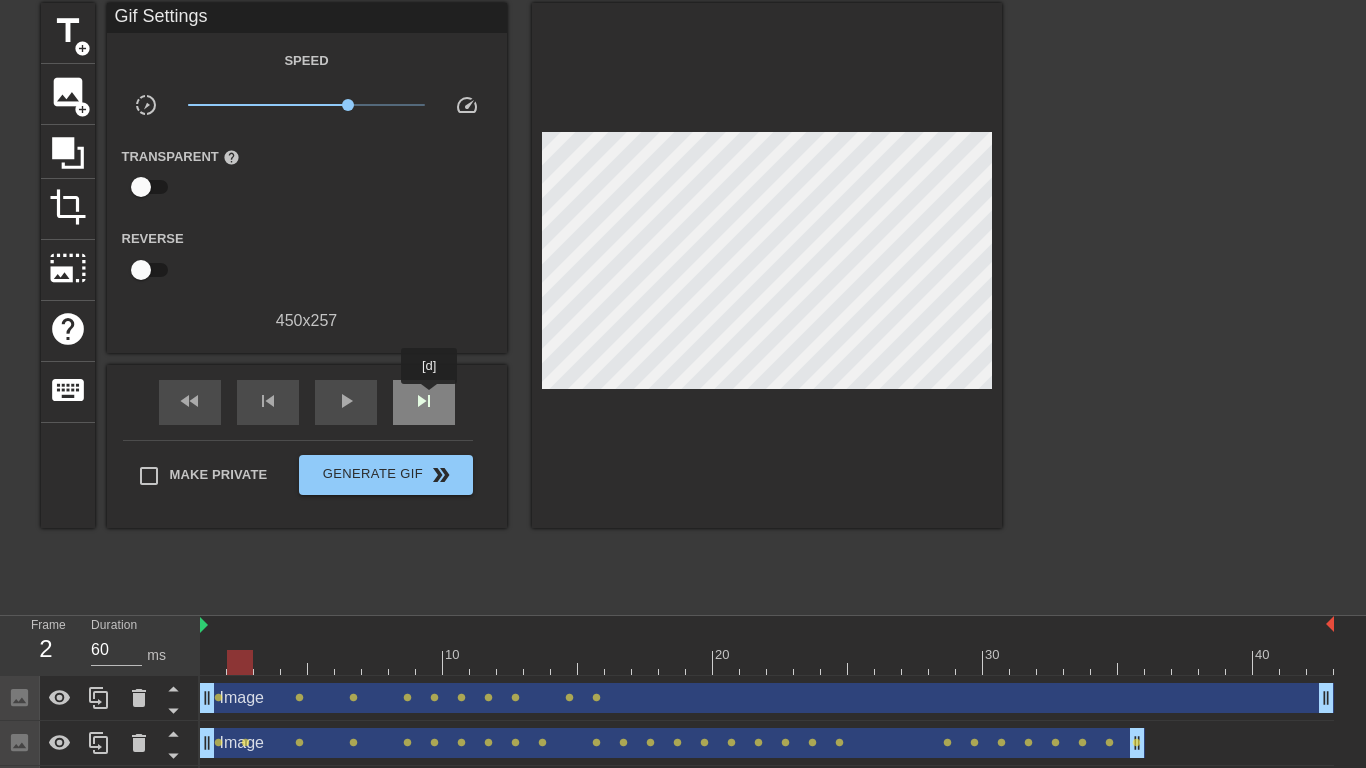 click on "skip_next" at bounding box center [424, 401] 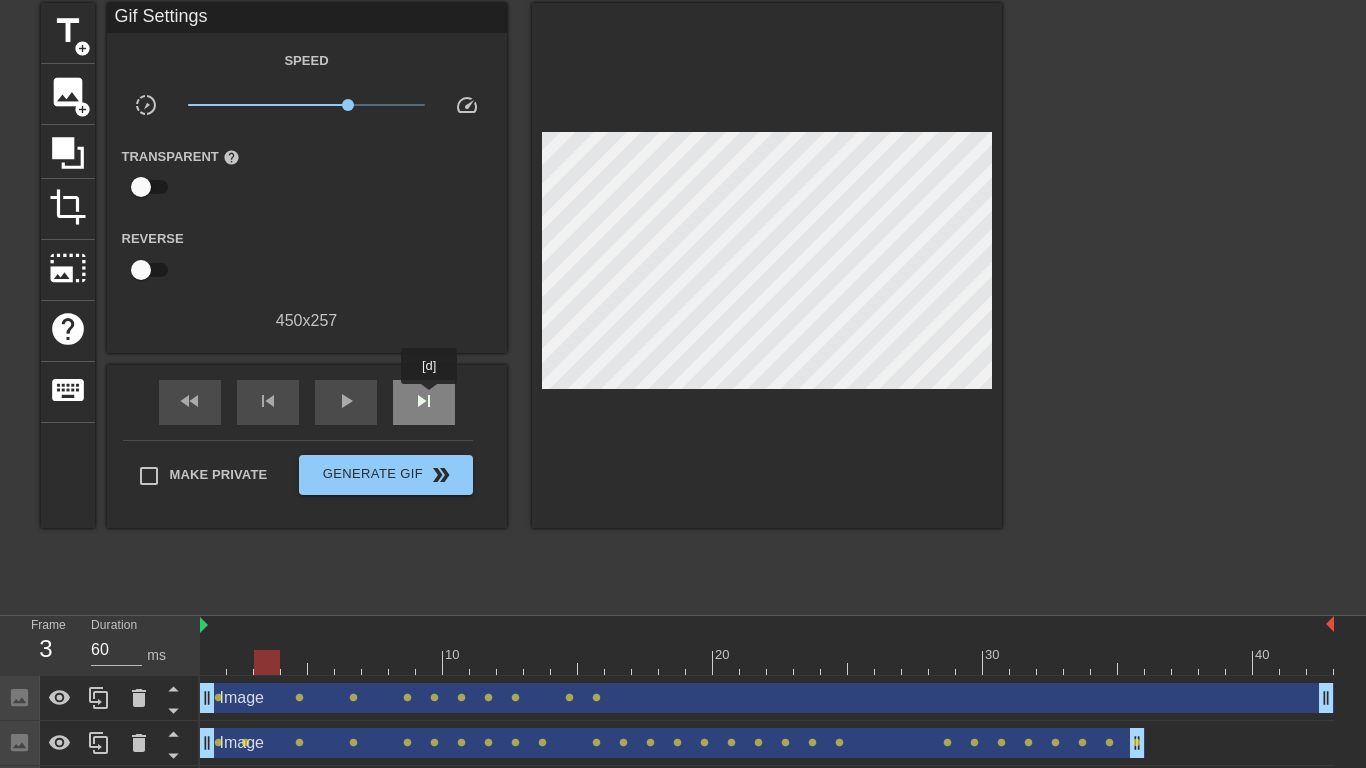 click on "skip_next" at bounding box center [424, 401] 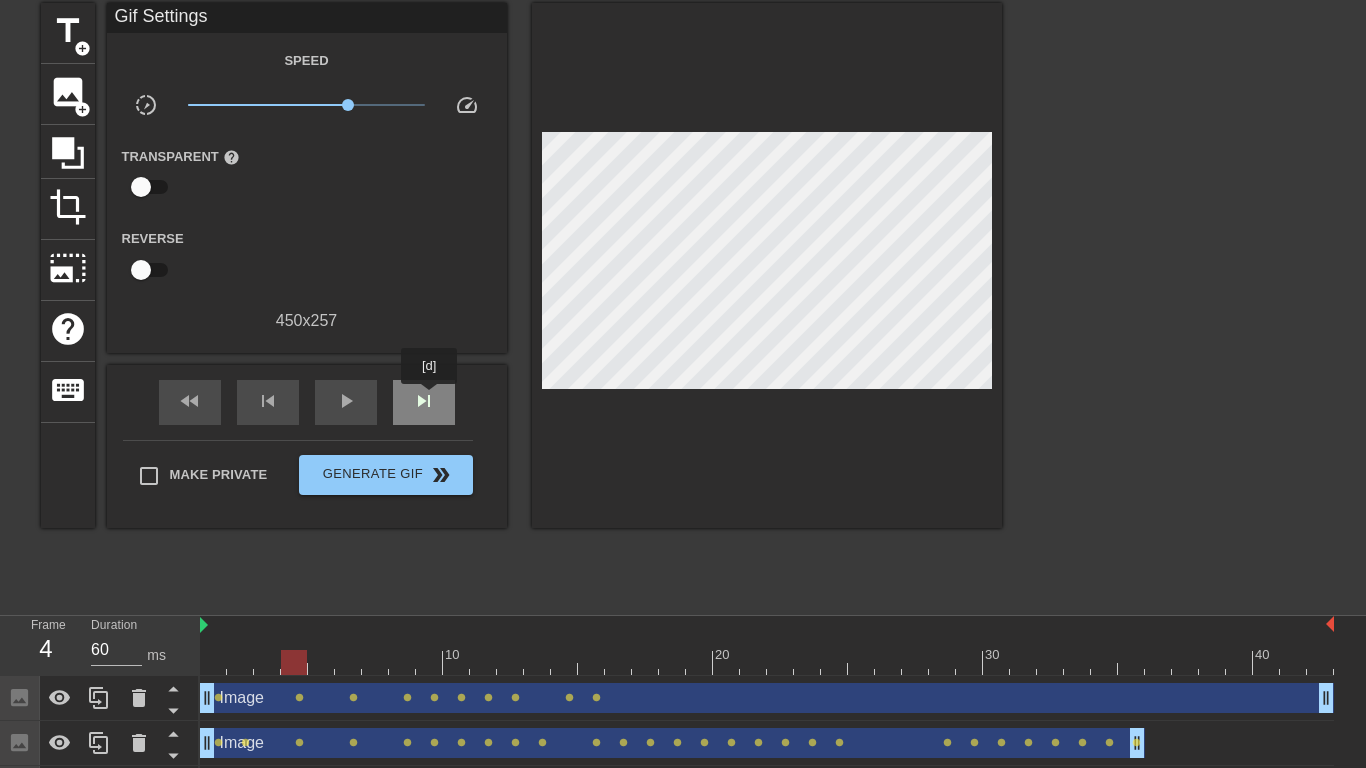 click on "skip_next" at bounding box center (424, 401) 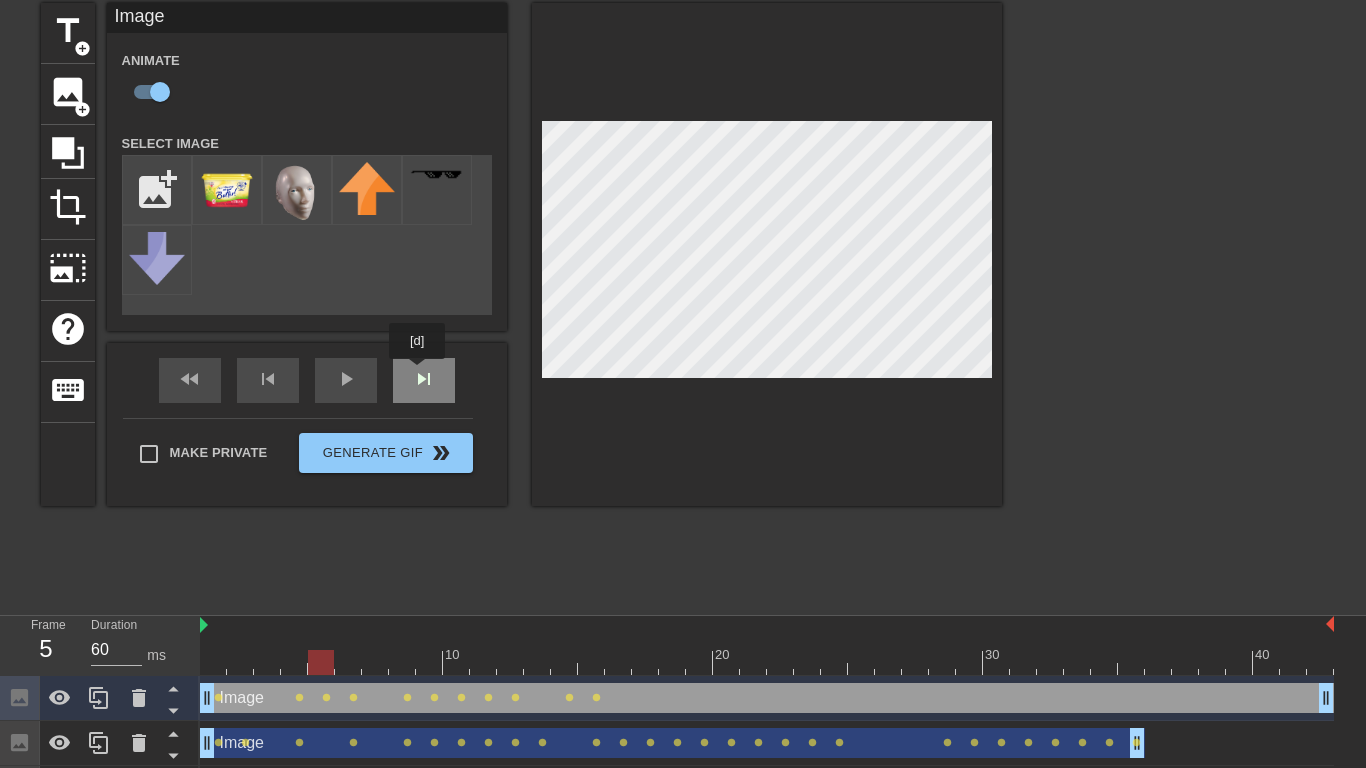 click on "fast_rewind skip_previous play_arrow skip_next" at bounding box center [307, 380] 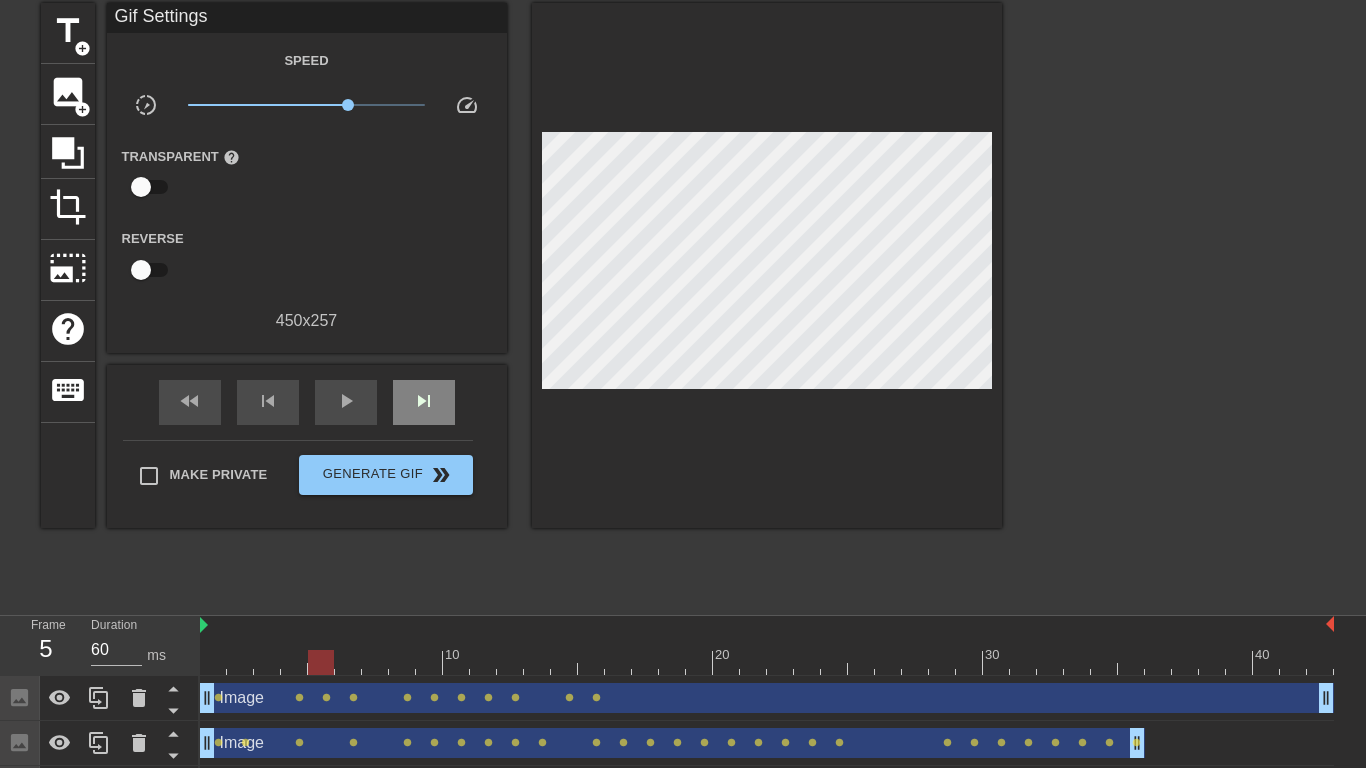 click on "skip_next" at bounding box center (424, 401) 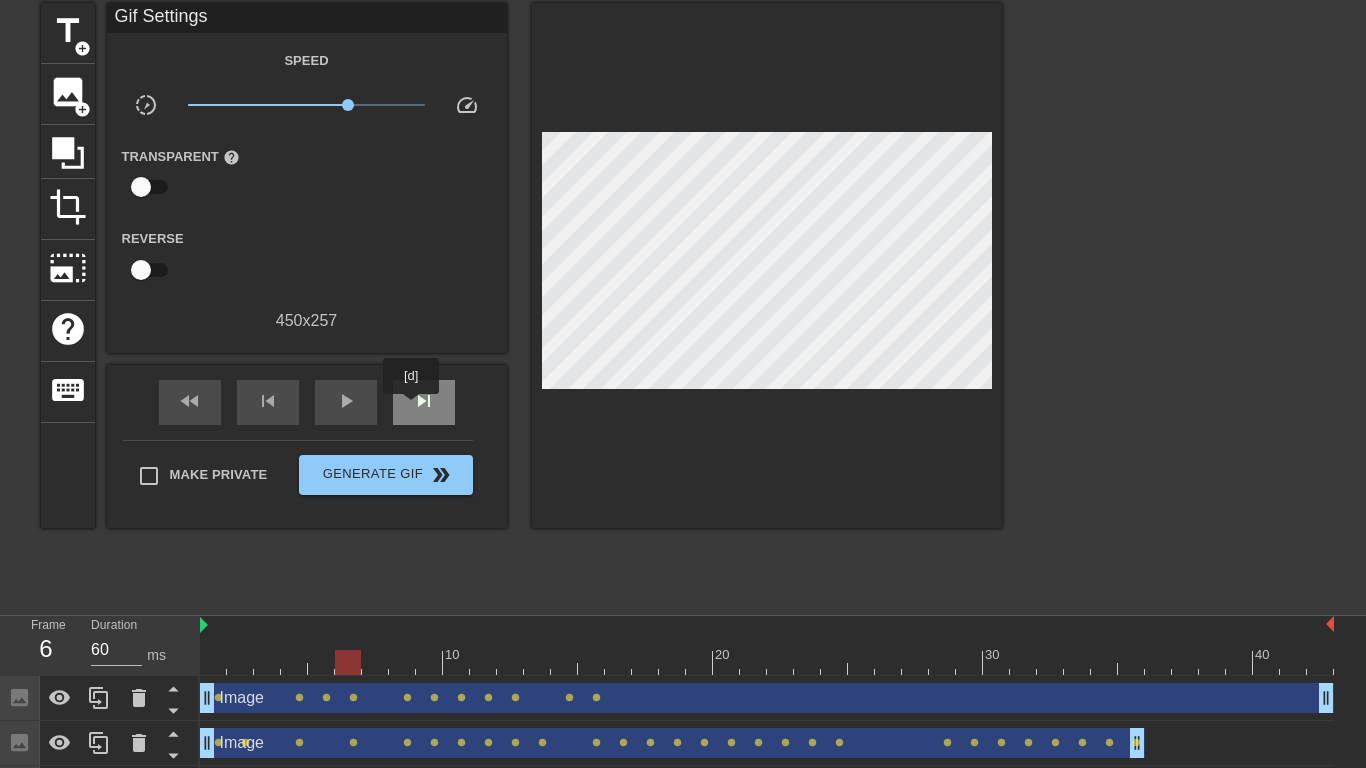 click on "skip_next" at bounding box center (424, 401) 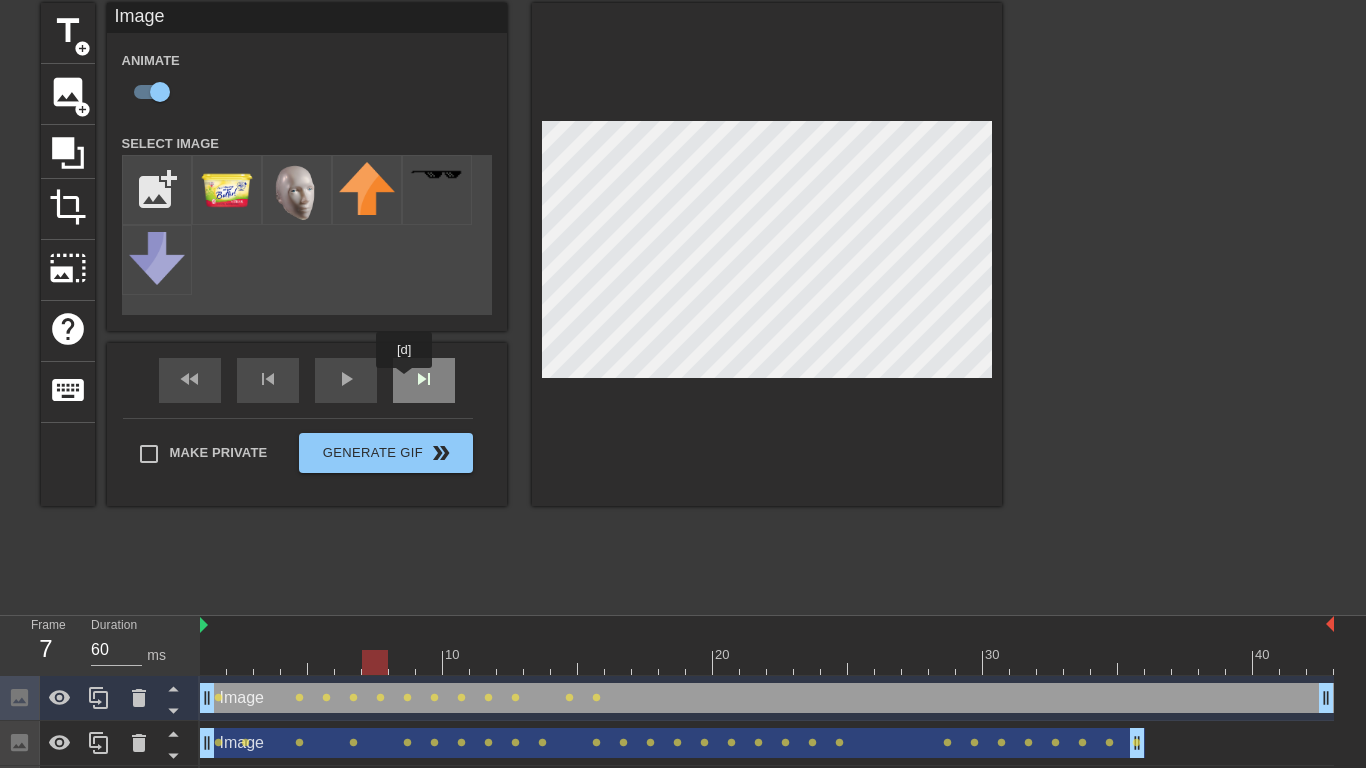 click on "skip_next" at bounding box center (424, 380) 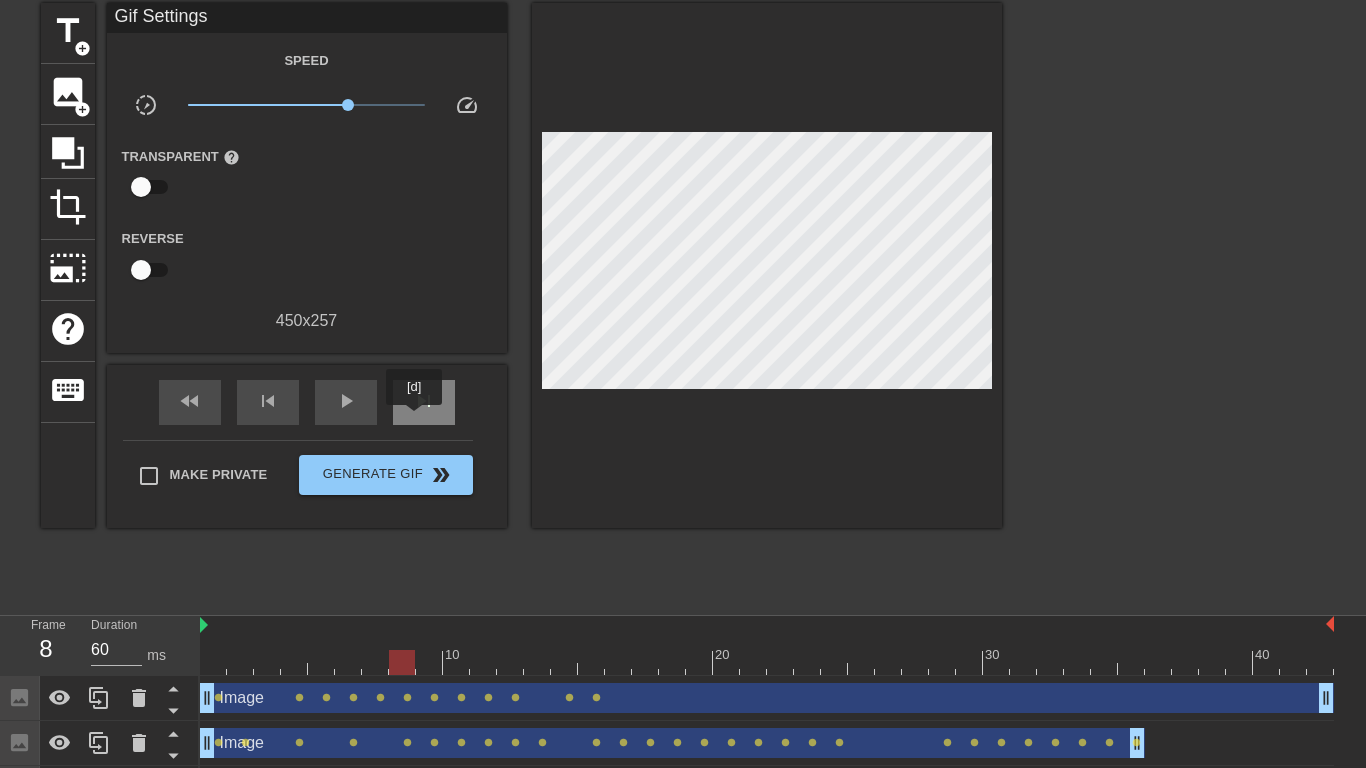 click on "skip_next" at bounding box center (424, 402) 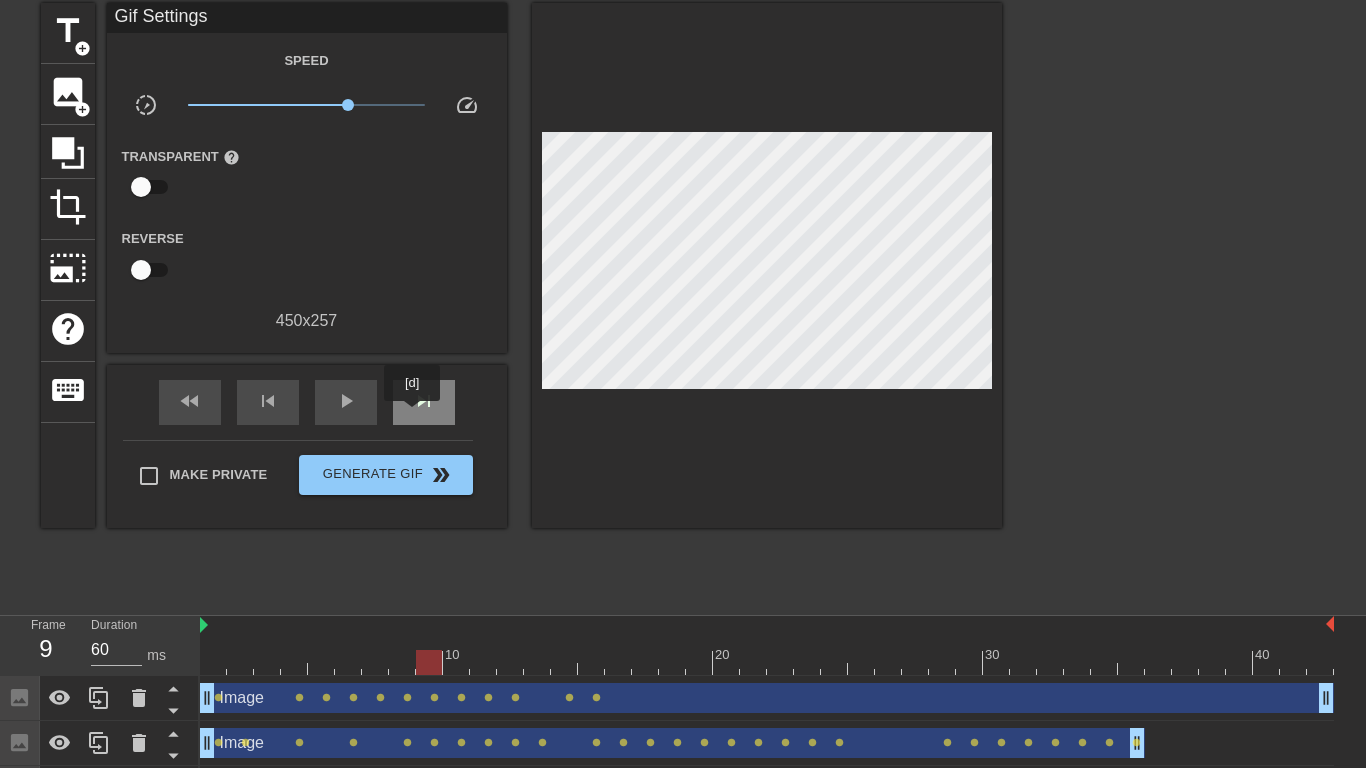 click on "skip_next" at bounding box center (424, 402) 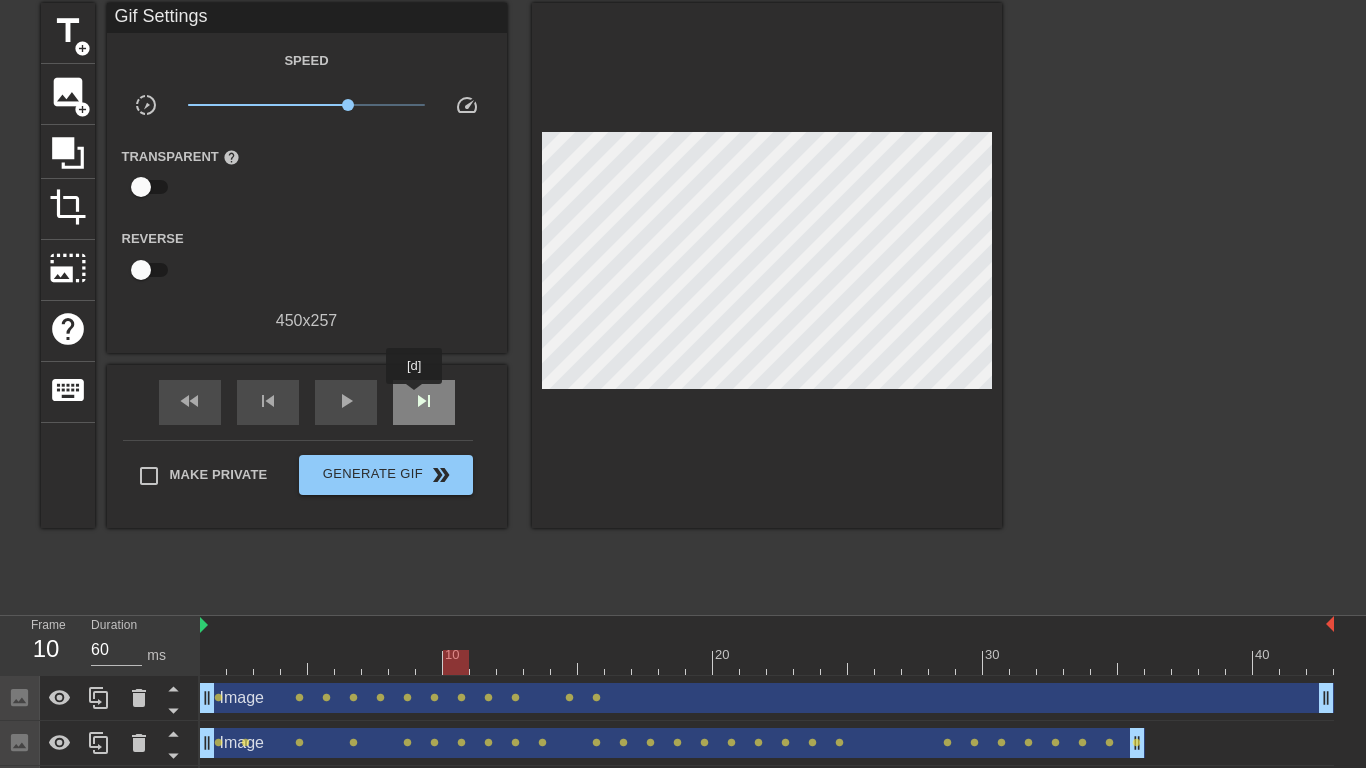 click on "skip_next" at bounding box center [424, 401] 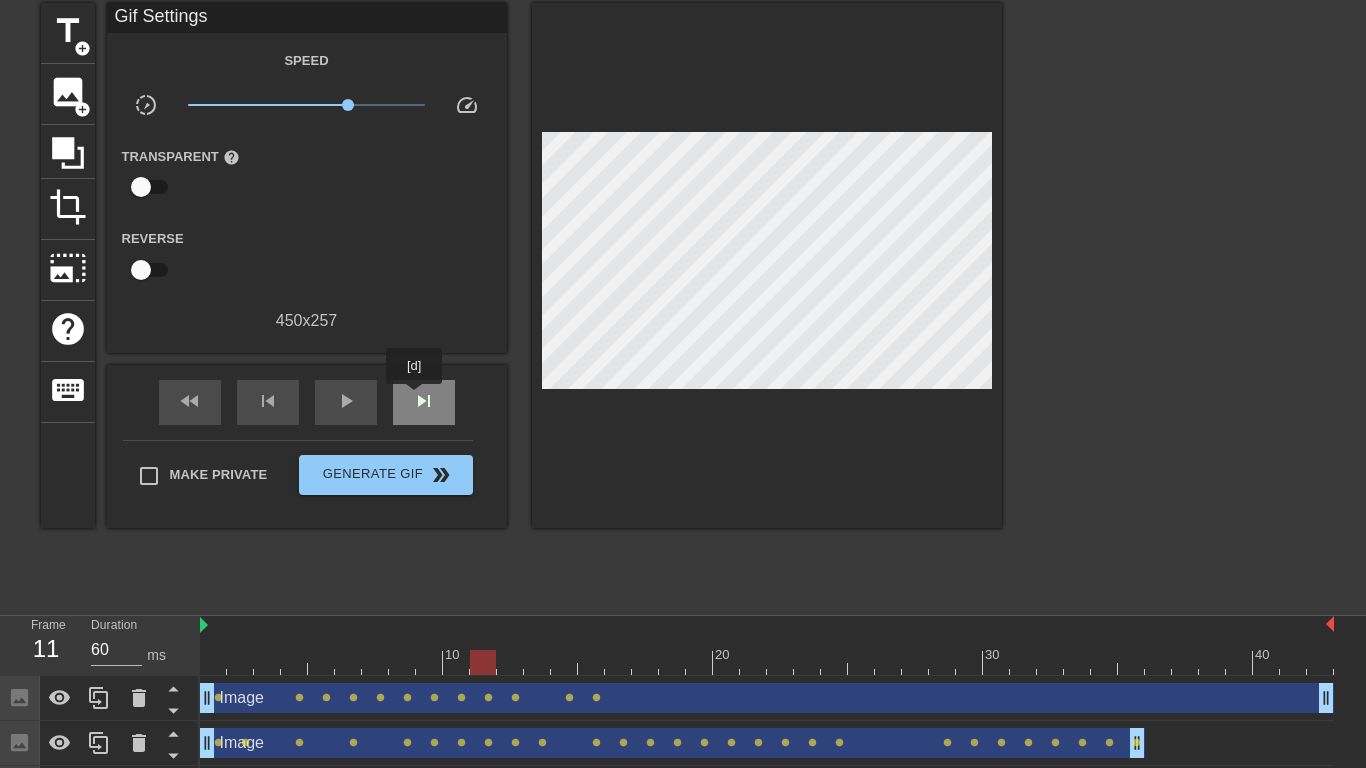 click on "skip_next" at bounding box center (424, 401) 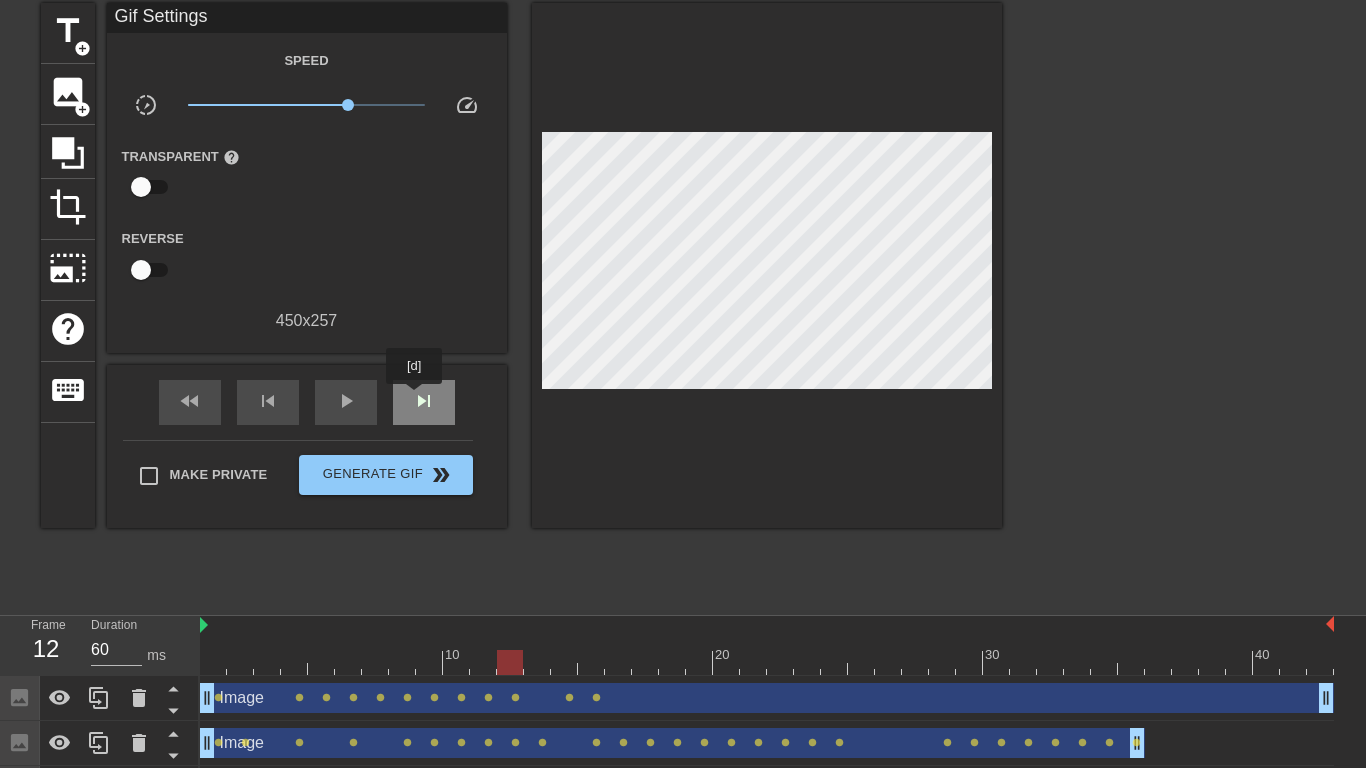 click on "skip_next" at bounding box center [424, 401] 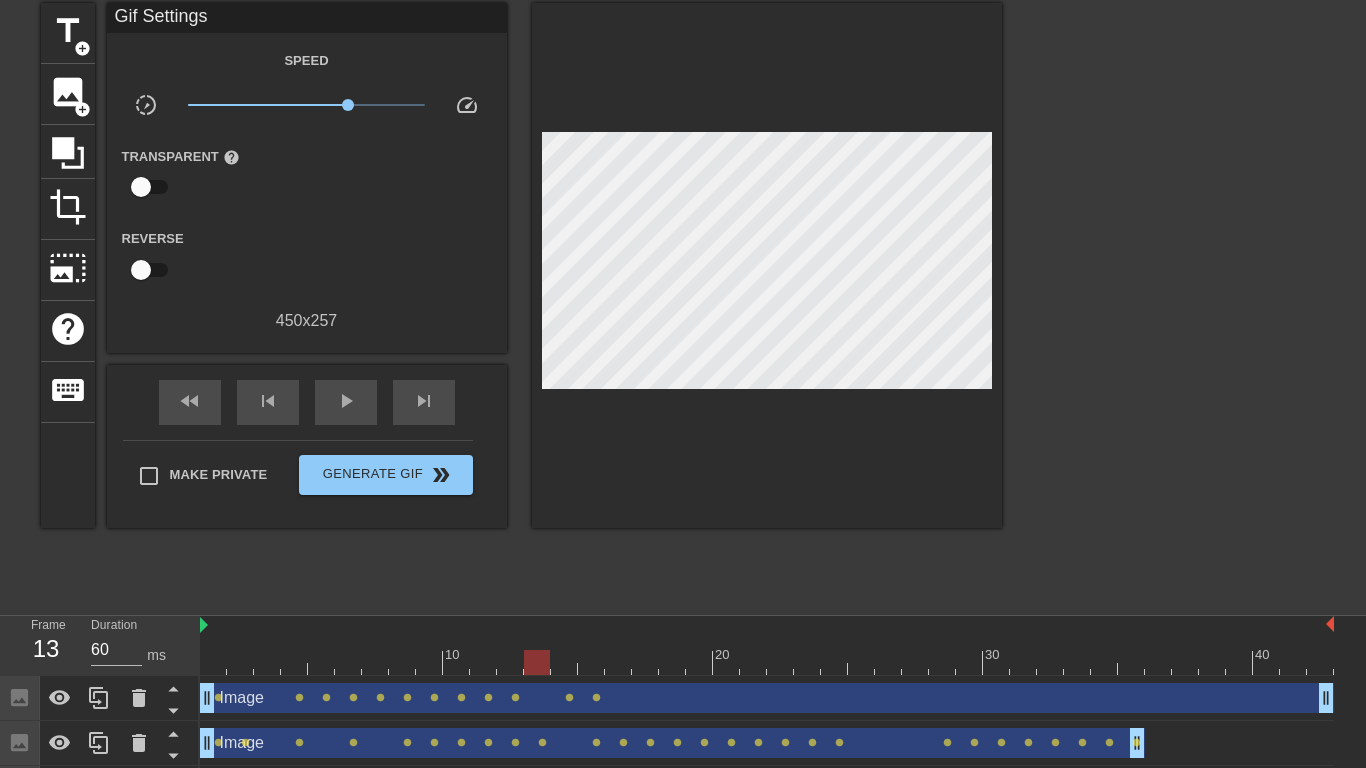 click on "title add_circle image add_circle crop photo_size_select_large help keyboard Gif Settings Speed slow_motion_video x2.24 speed Transparent help Reverse 450  x  257 fast_rewind skip_previous play_arrow skip_next Make Private Generate Gif double_arrow" at bounding box center (521, 265) 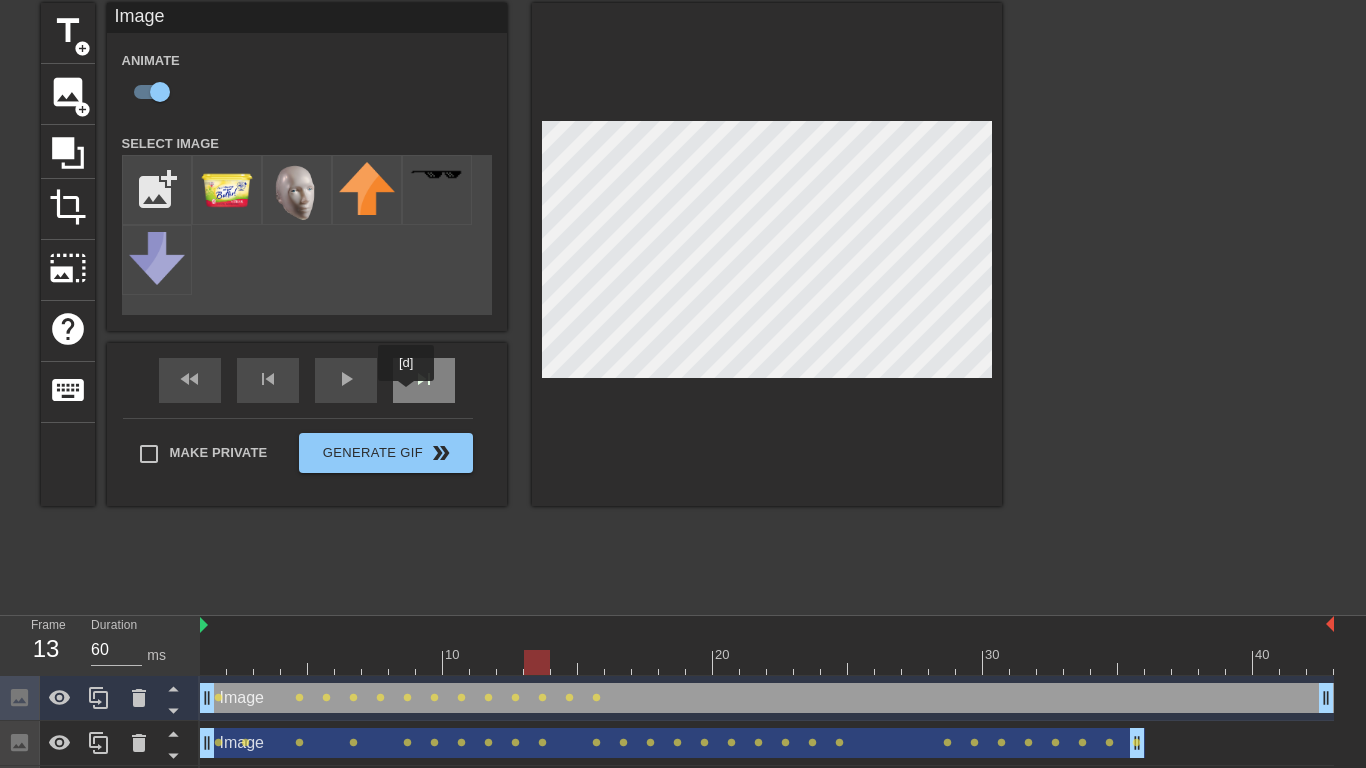 click on "skip_next" at bounding box center [424, 380] 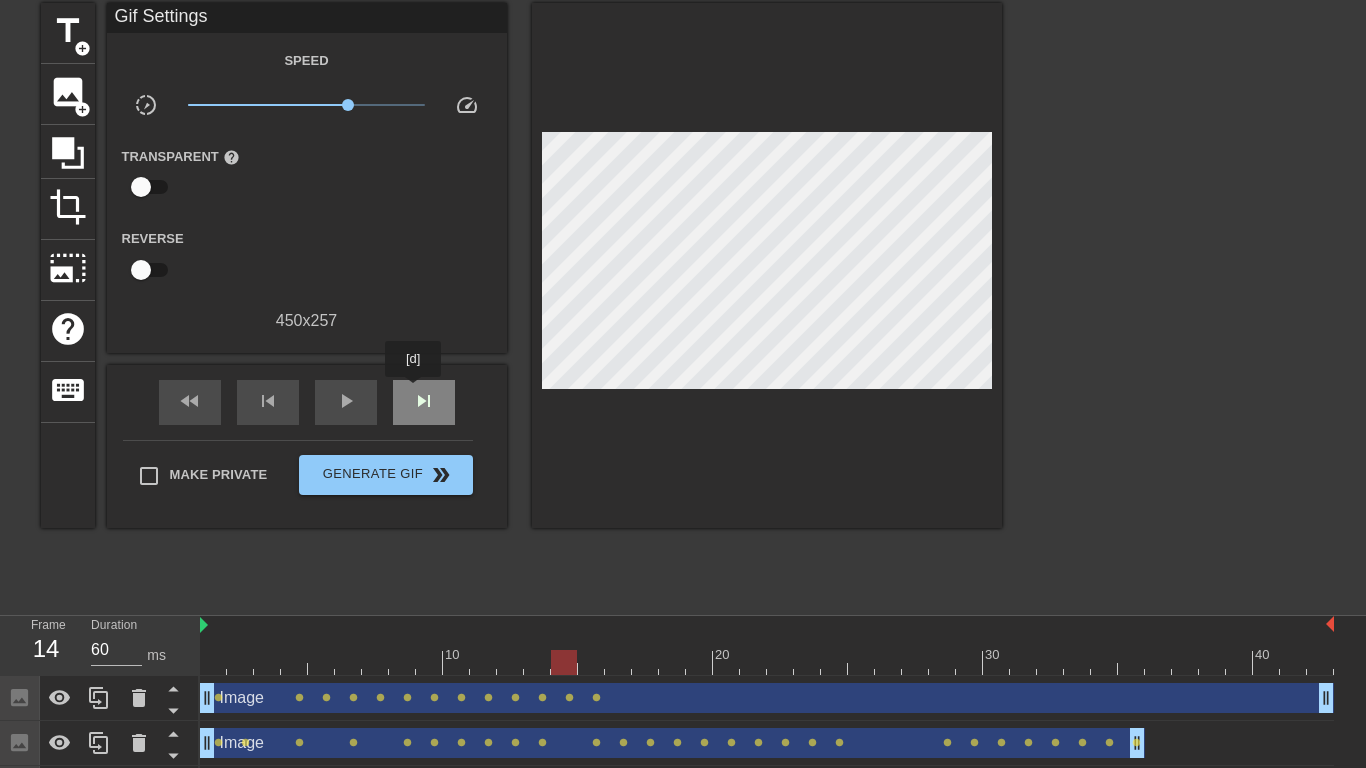 click on "skip_next" at bounding box center [424, 401] 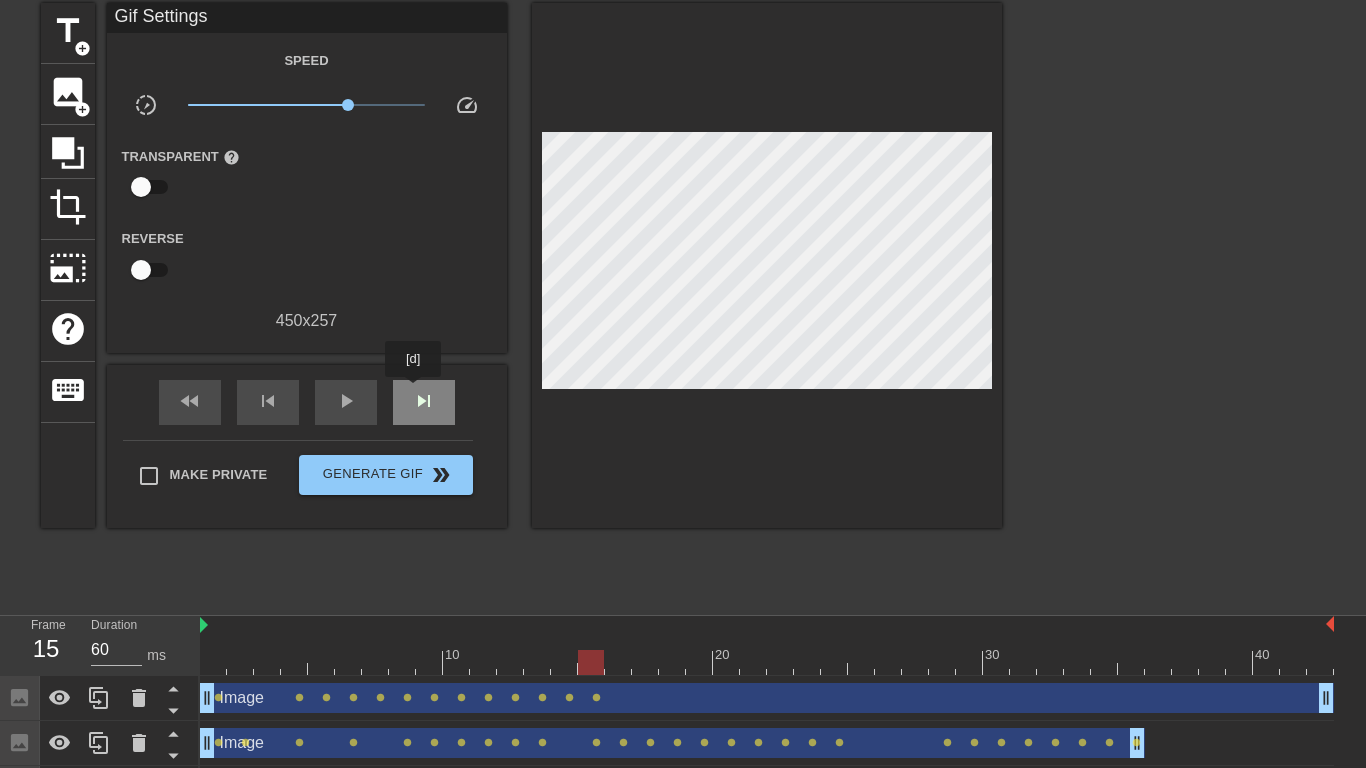 click on "skip_next" at bounding box center [424, 401] 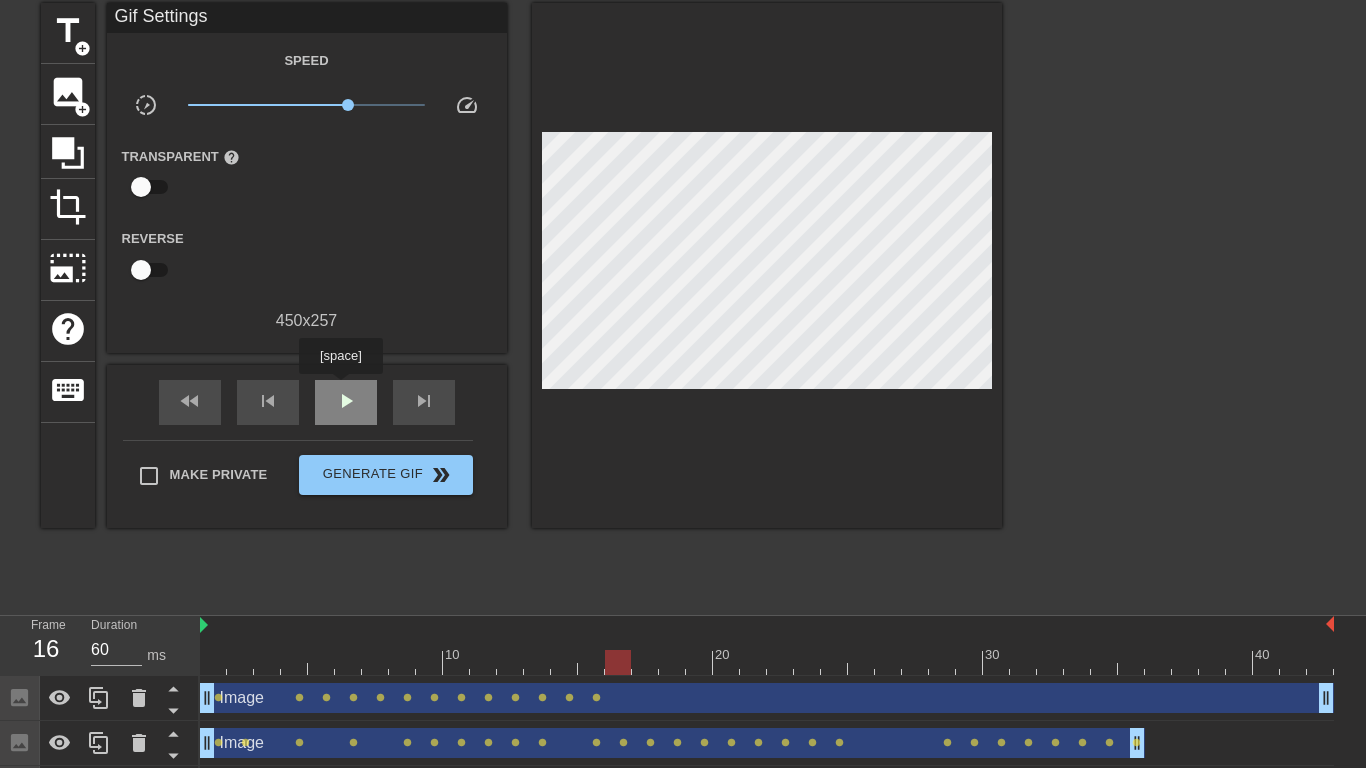 click on "play_arrow" at bounding box center [346, 401] 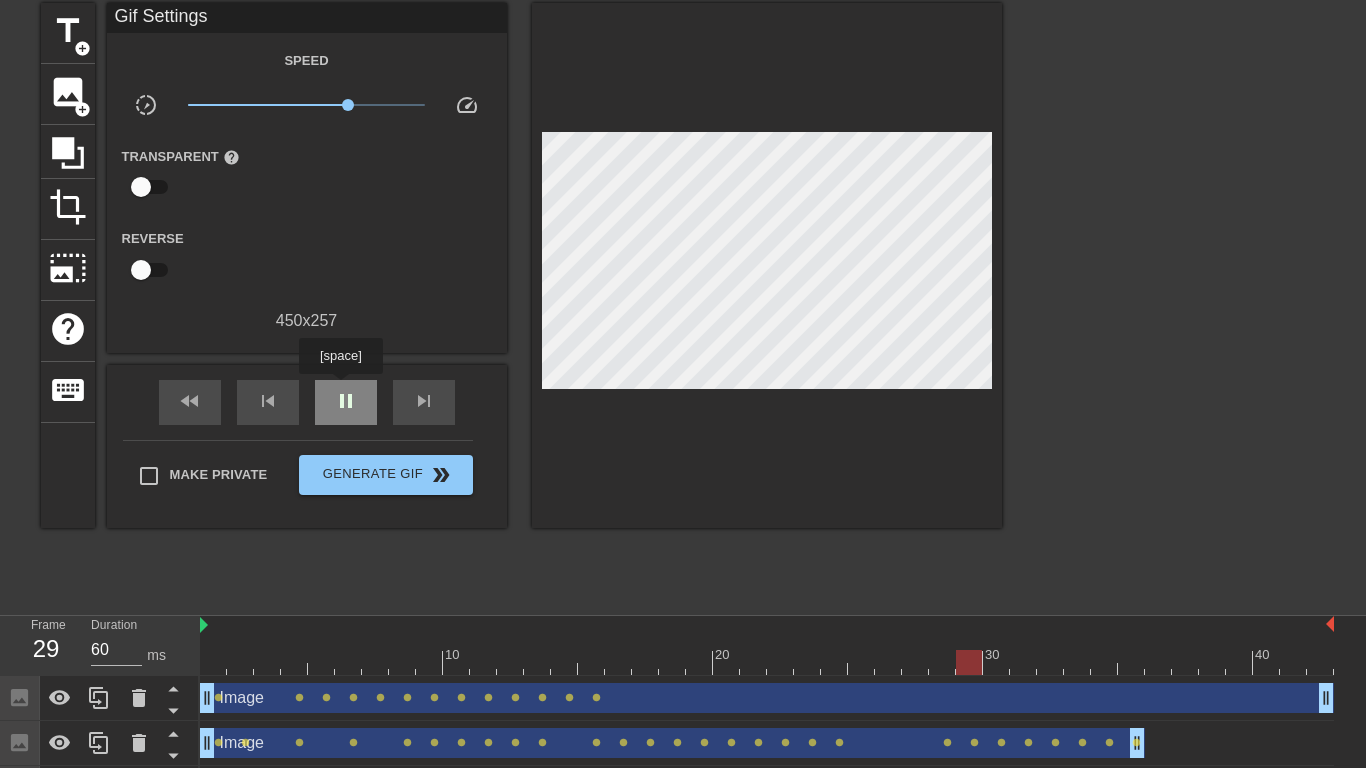 click on "pause" at bounding box center [346, 401] 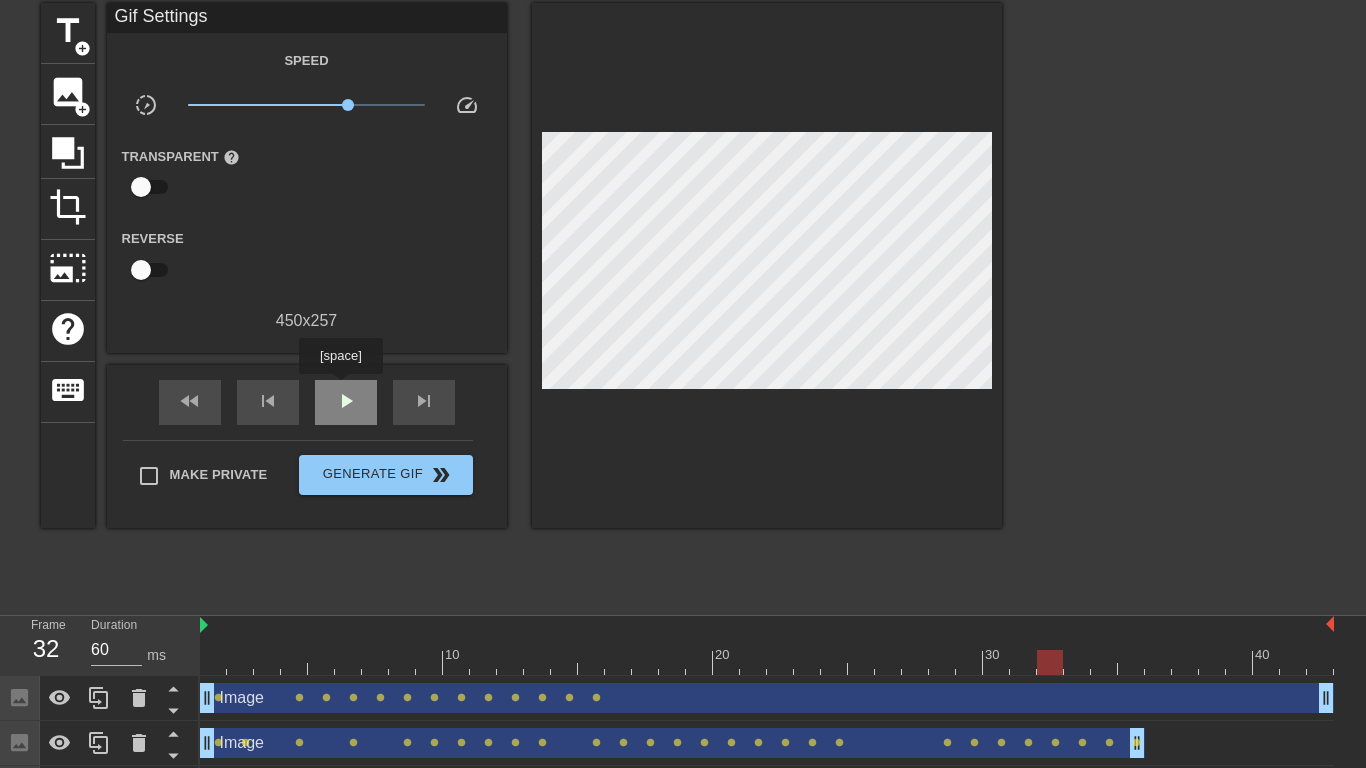 click on "play_arrow" at bounding box center [346, 401] 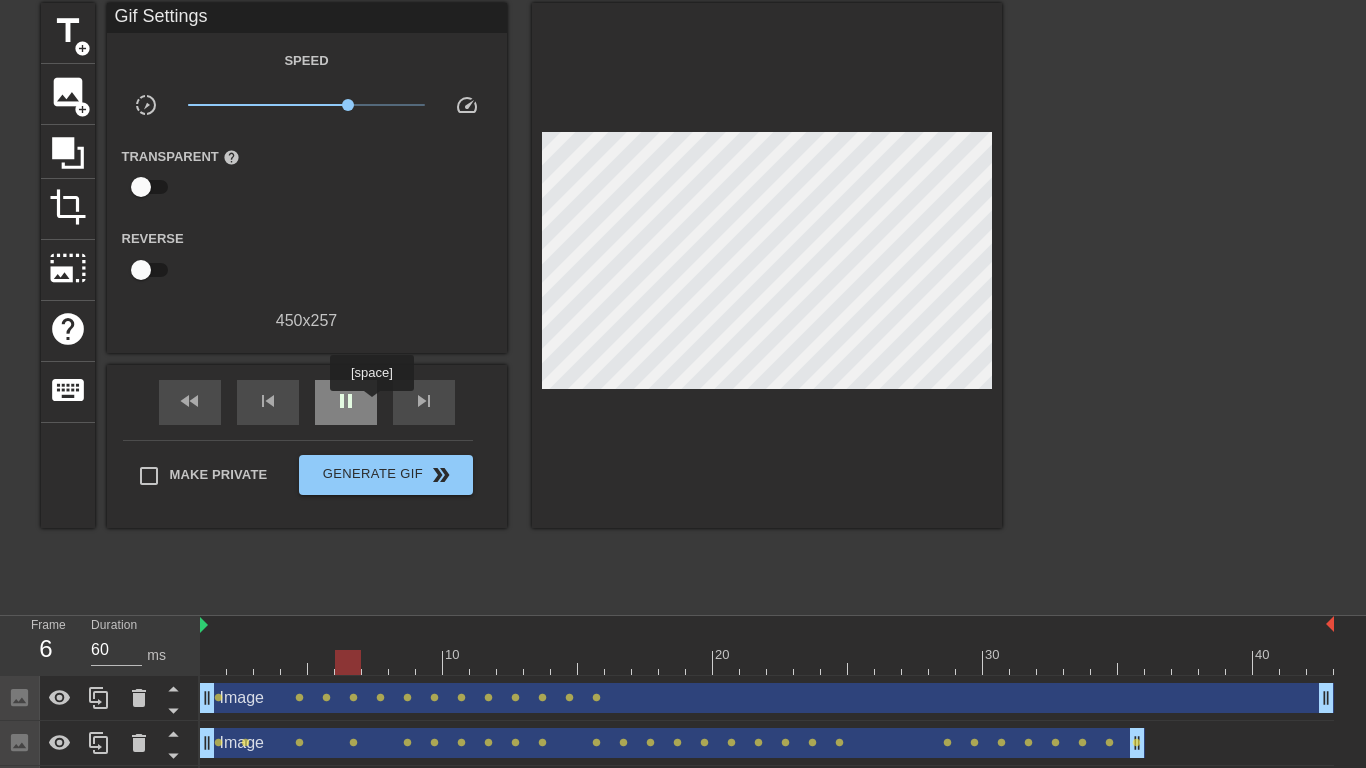 click on "pause" at bounding box center [346, 402] 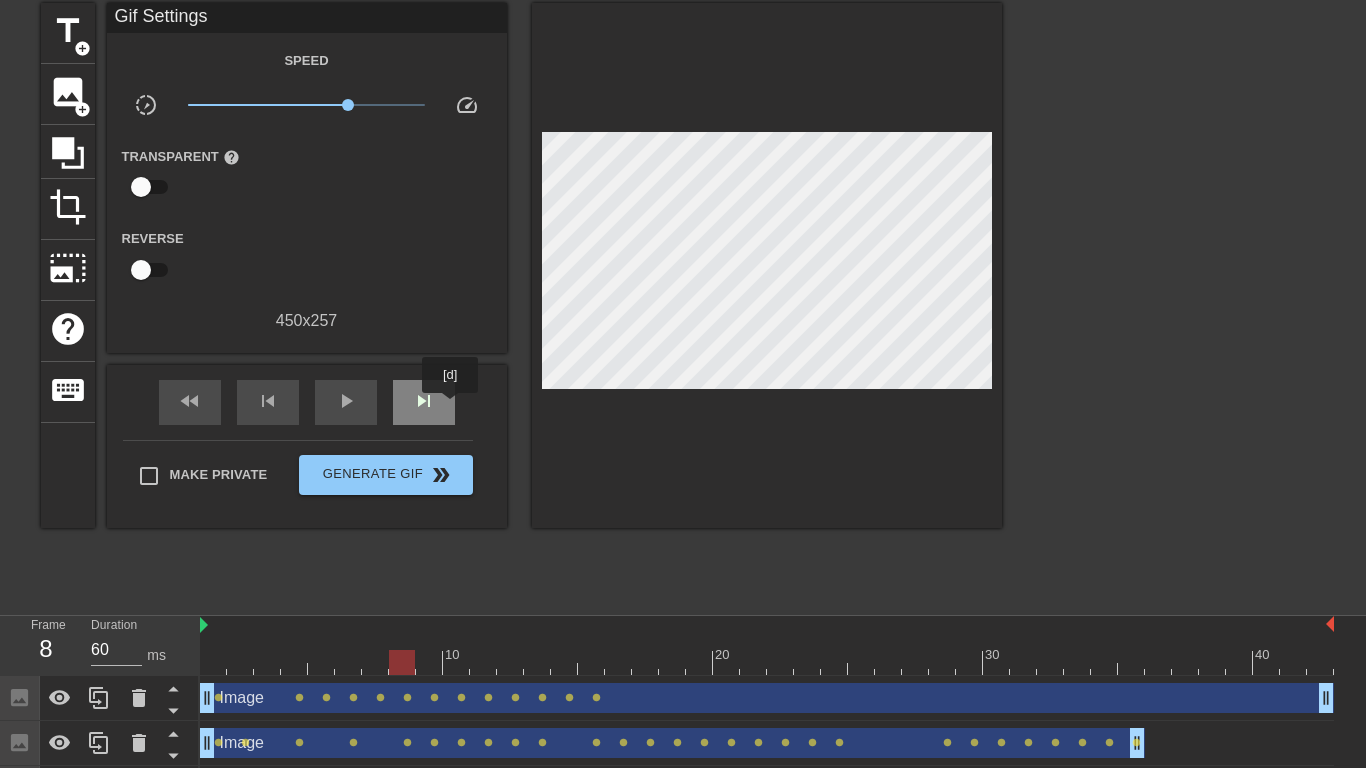 click on "skip_next" at bounding box center [424, 402] 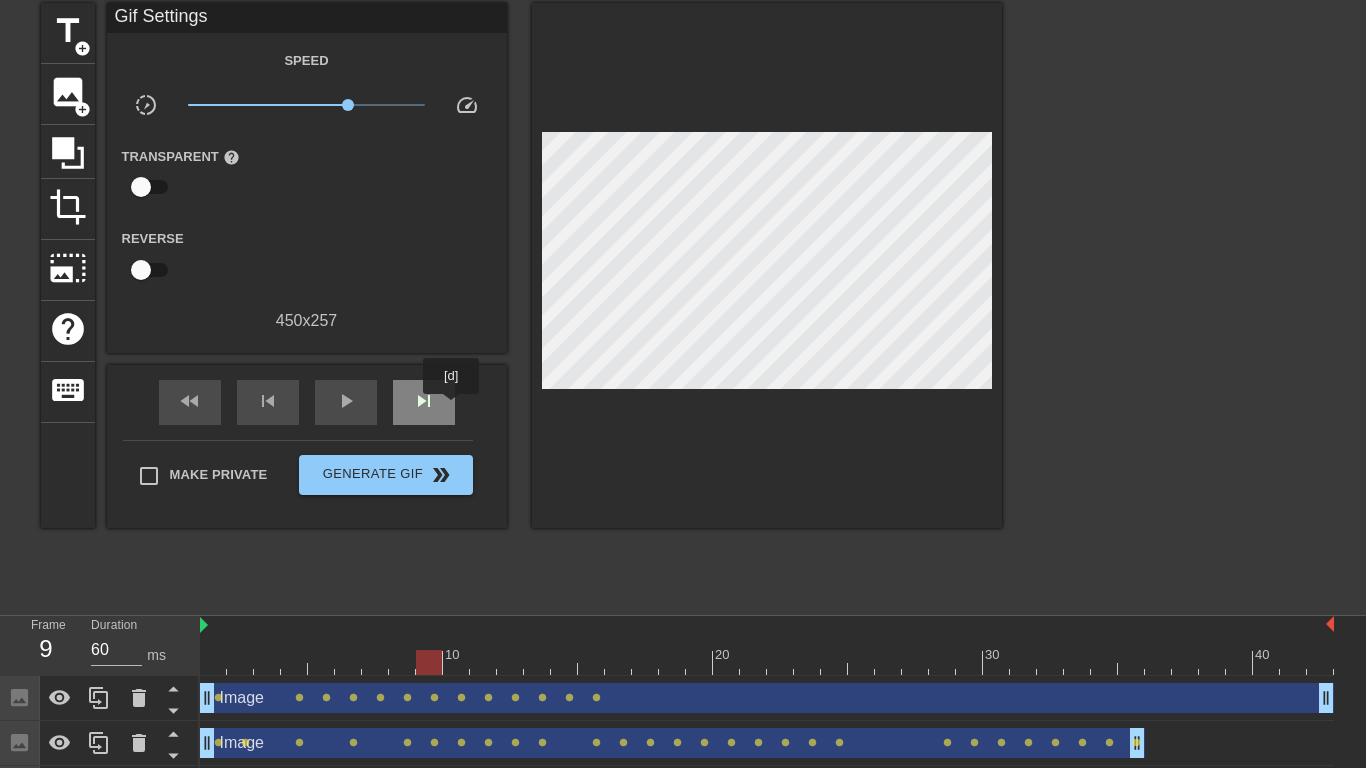click on "skip_next" at bounding box center (424, 402) 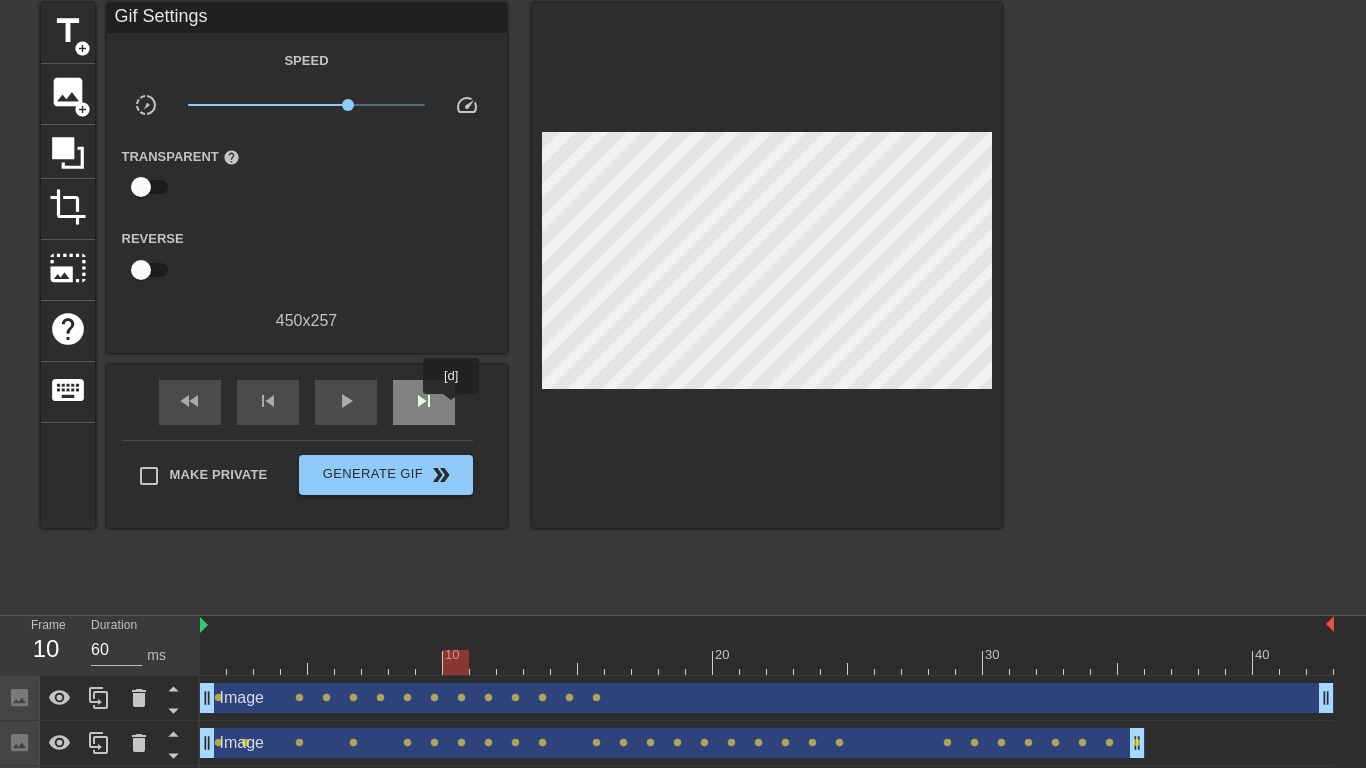 click on "skip_next" at bounding box center [424, 402] 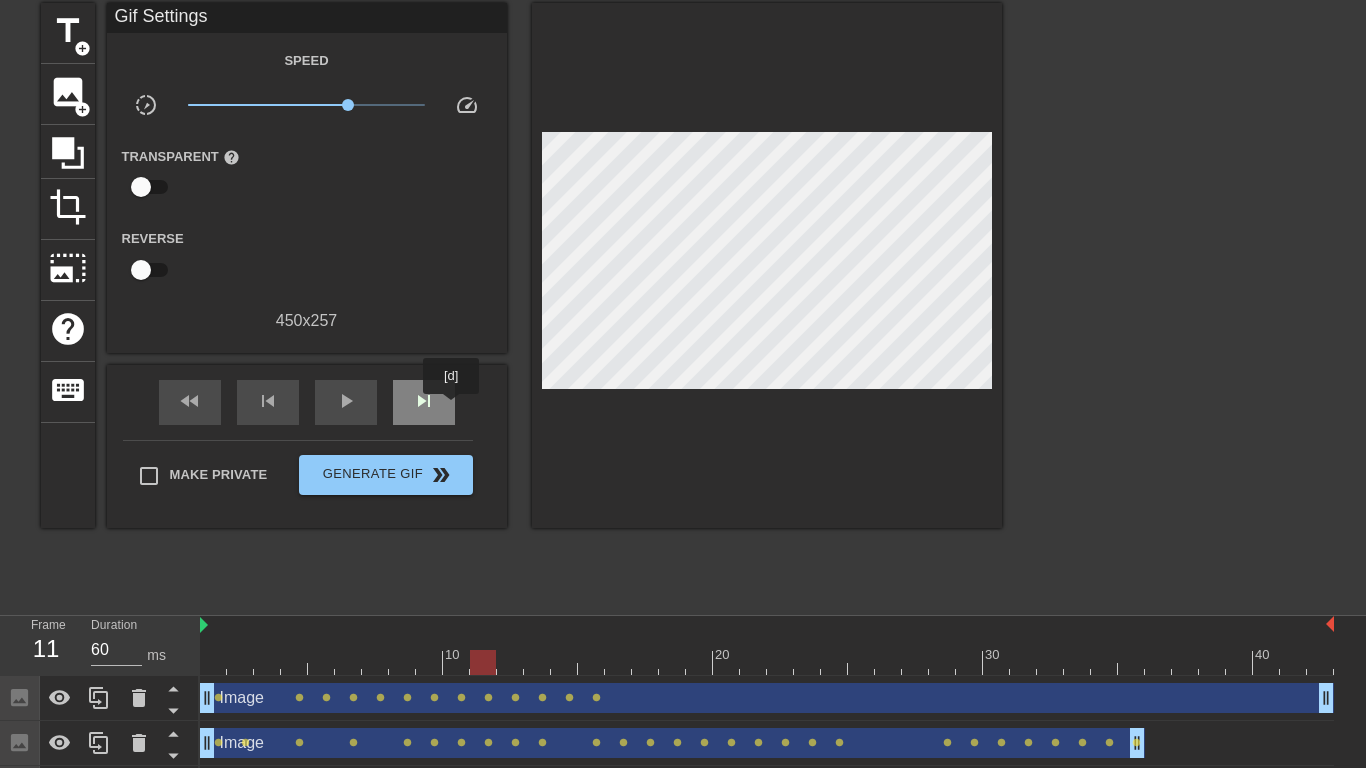 click on "skip_next" at bounding box center (424, 402) 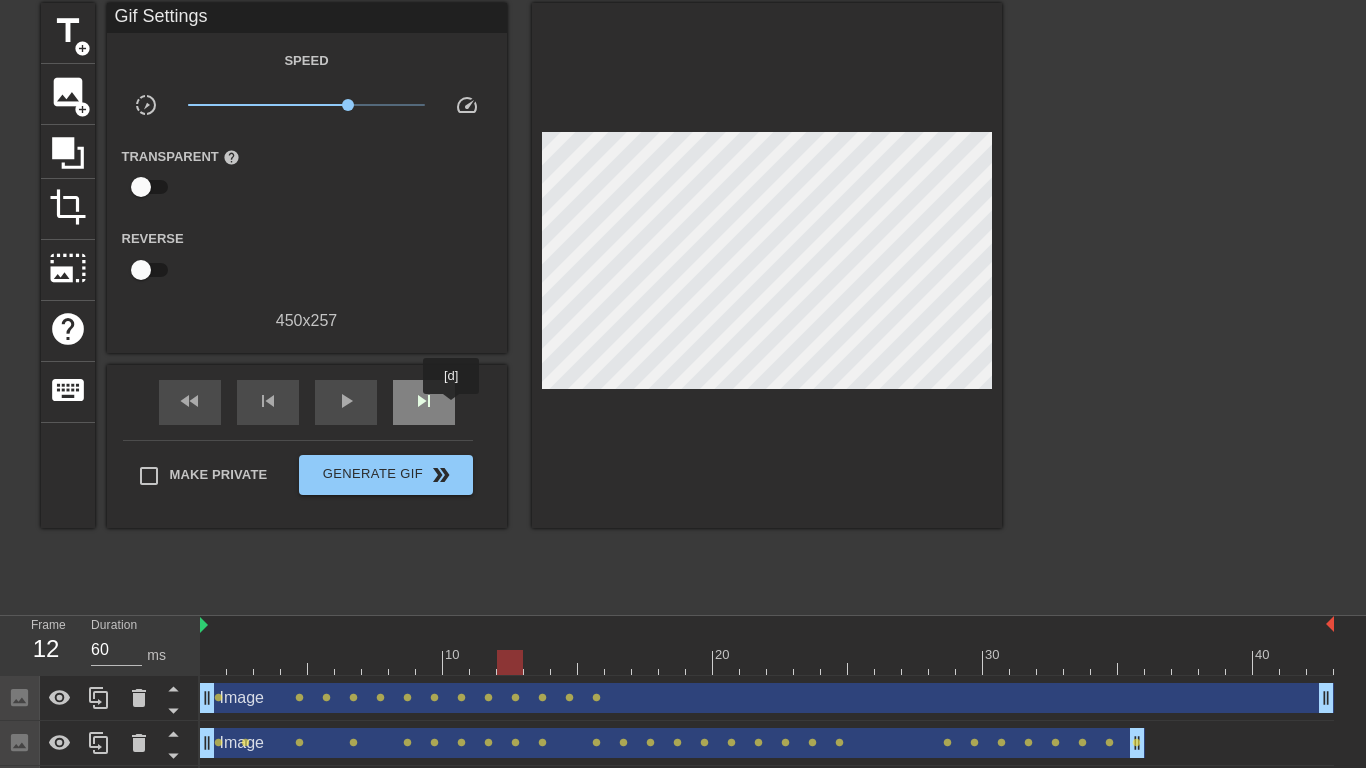 click on "skip_next" at bounding box center (424, 402) 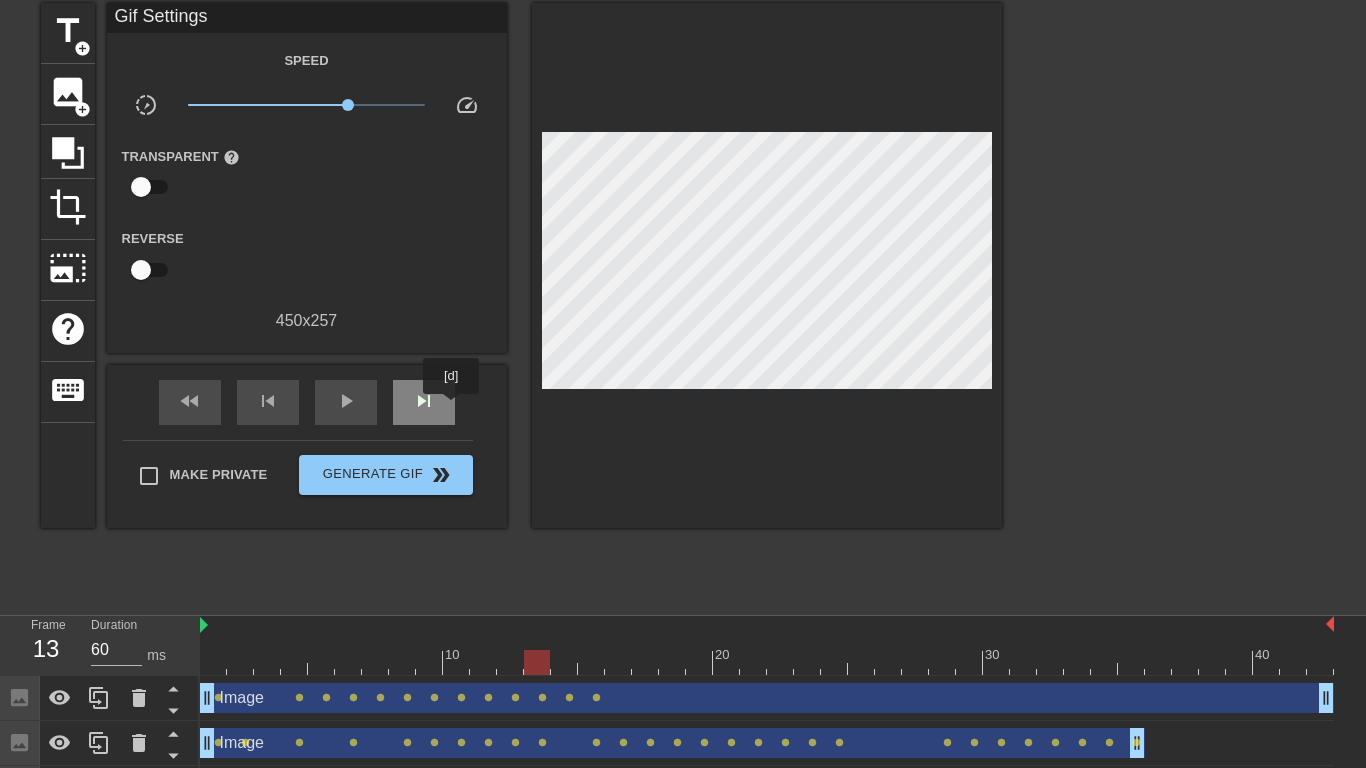 click on "skip_next" at bounding box center [424, 402] 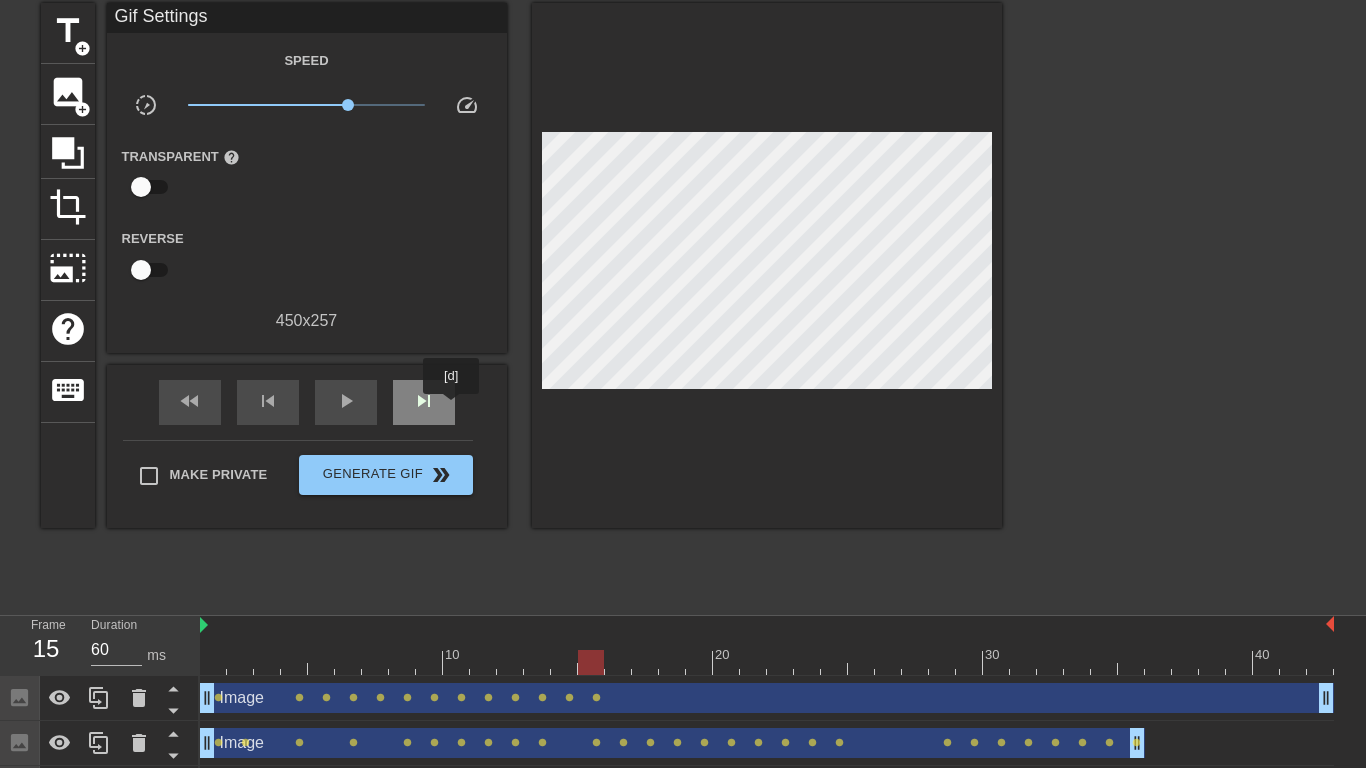 click on "skip_next" at bounding box center (424, 402) 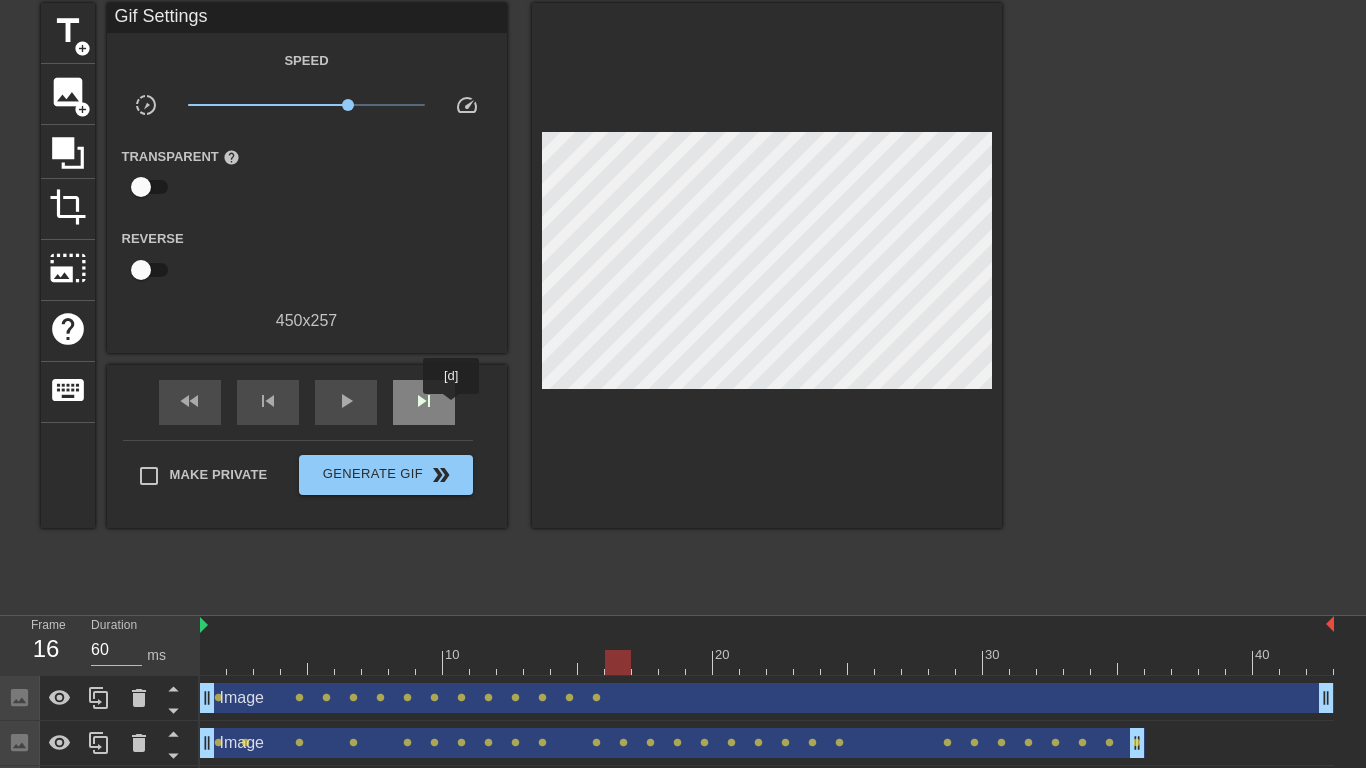 click on "skip_next" at bounding box center [424, 402] 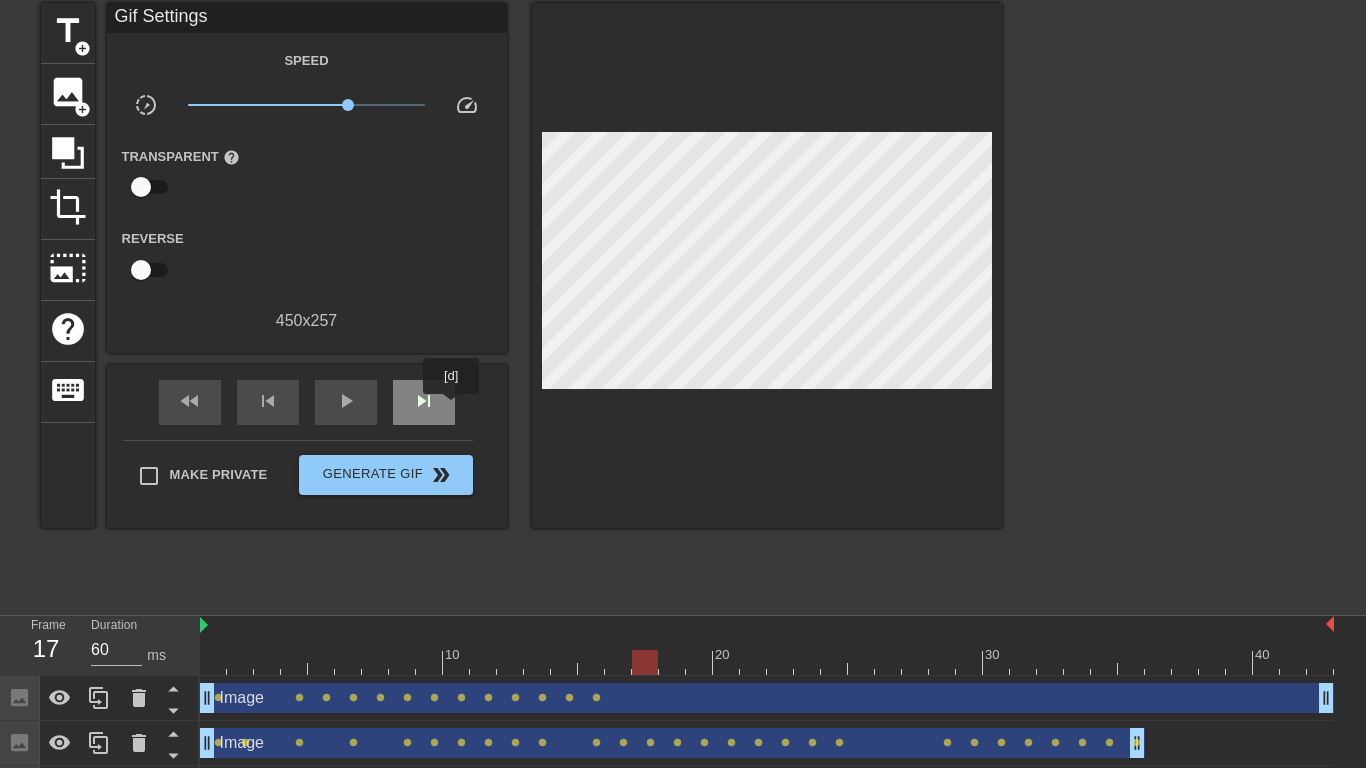 click on "skip_next" at bounding box center [424, 402] 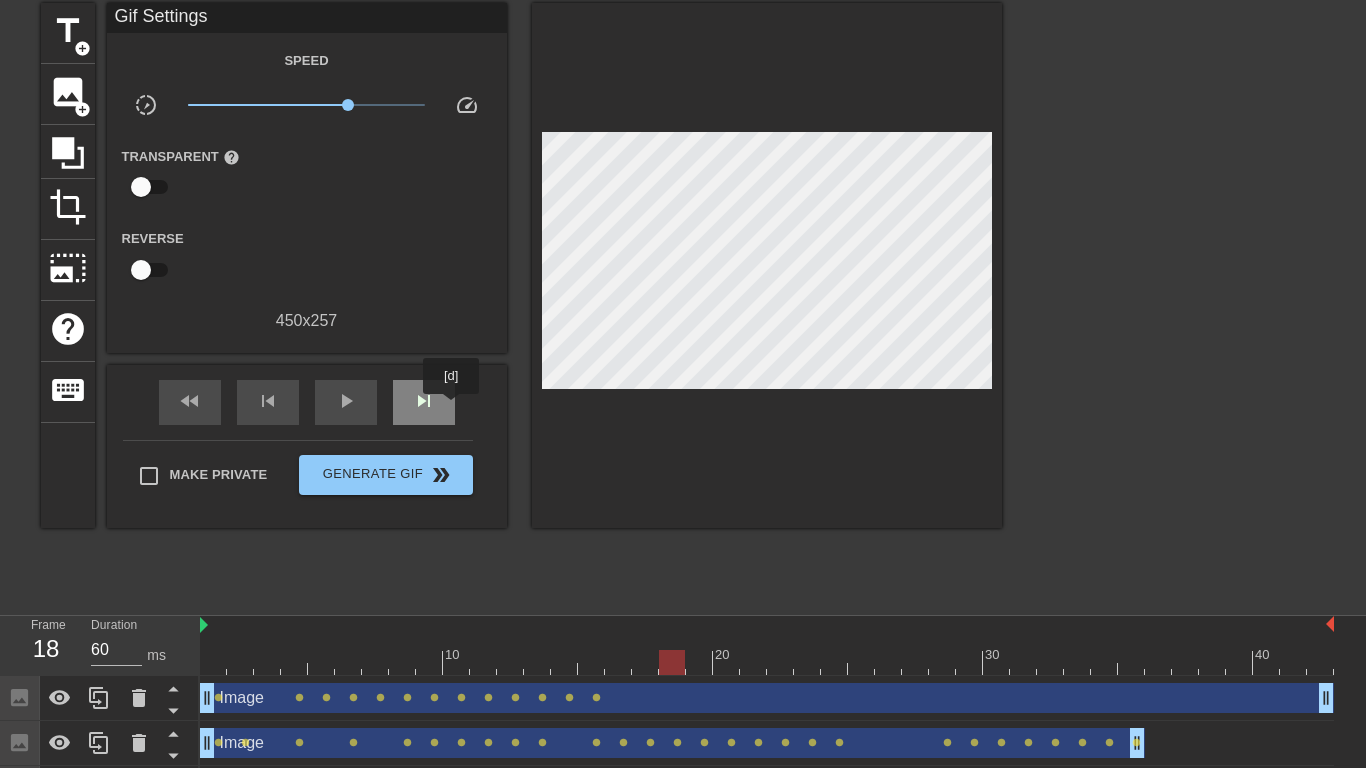 click on "skip_next" at bounding box center (424, 402) 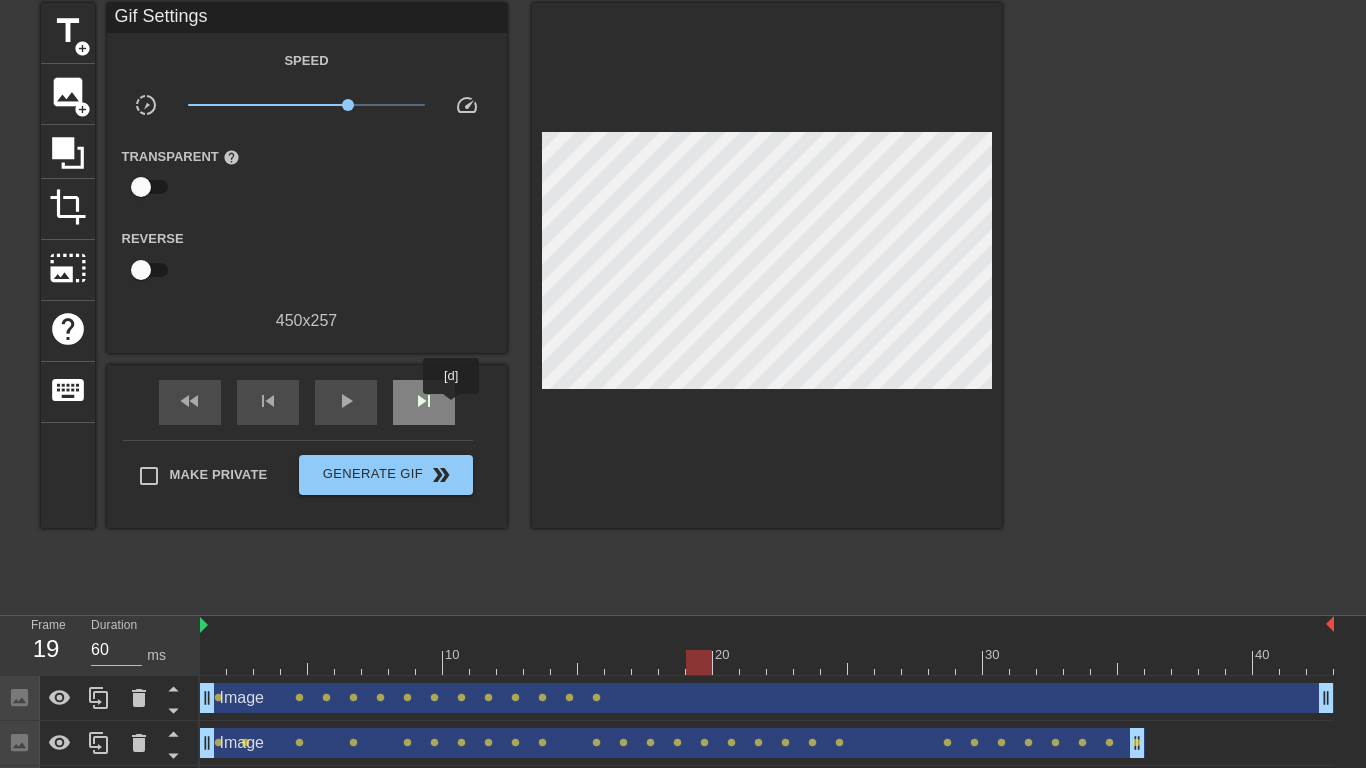 click on "skip_next" at bounding box center (424, 402) 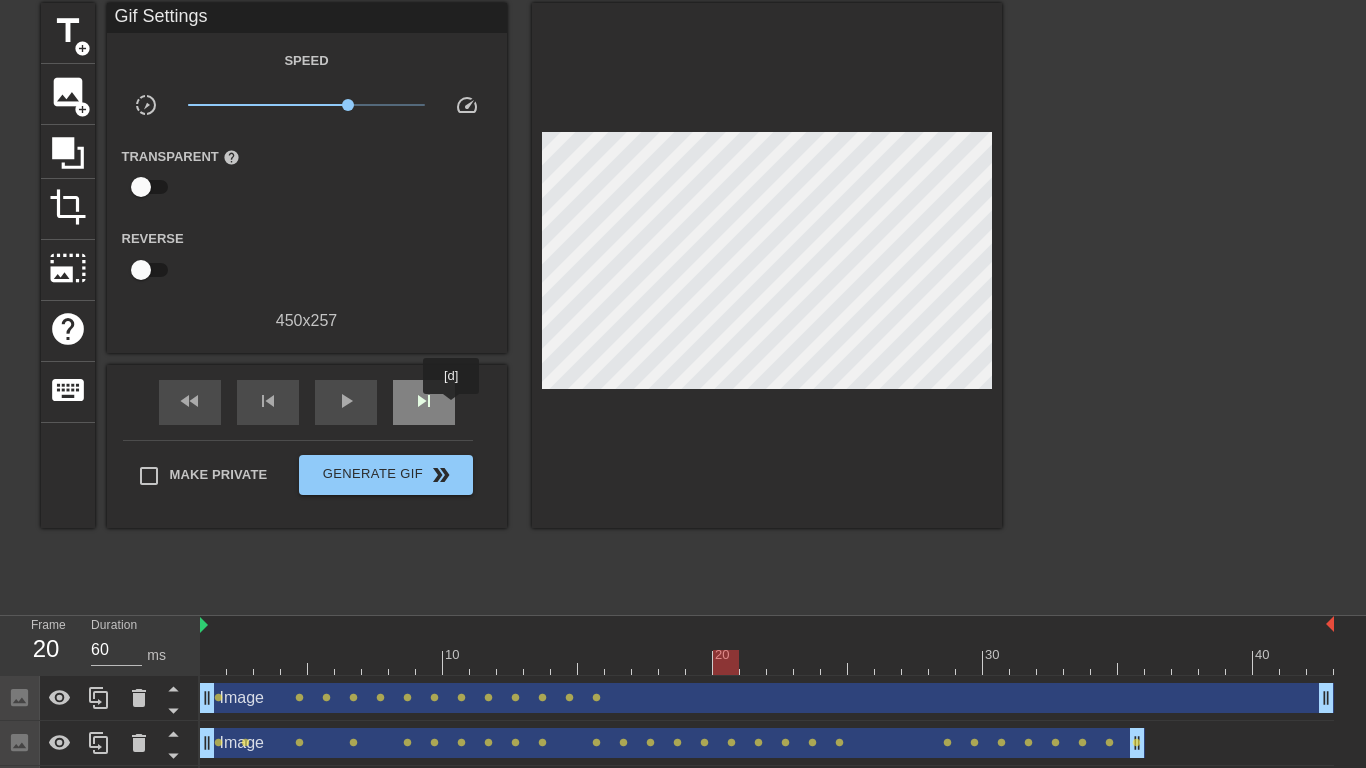 click on "skip_next" at bounding box center (424, 402) 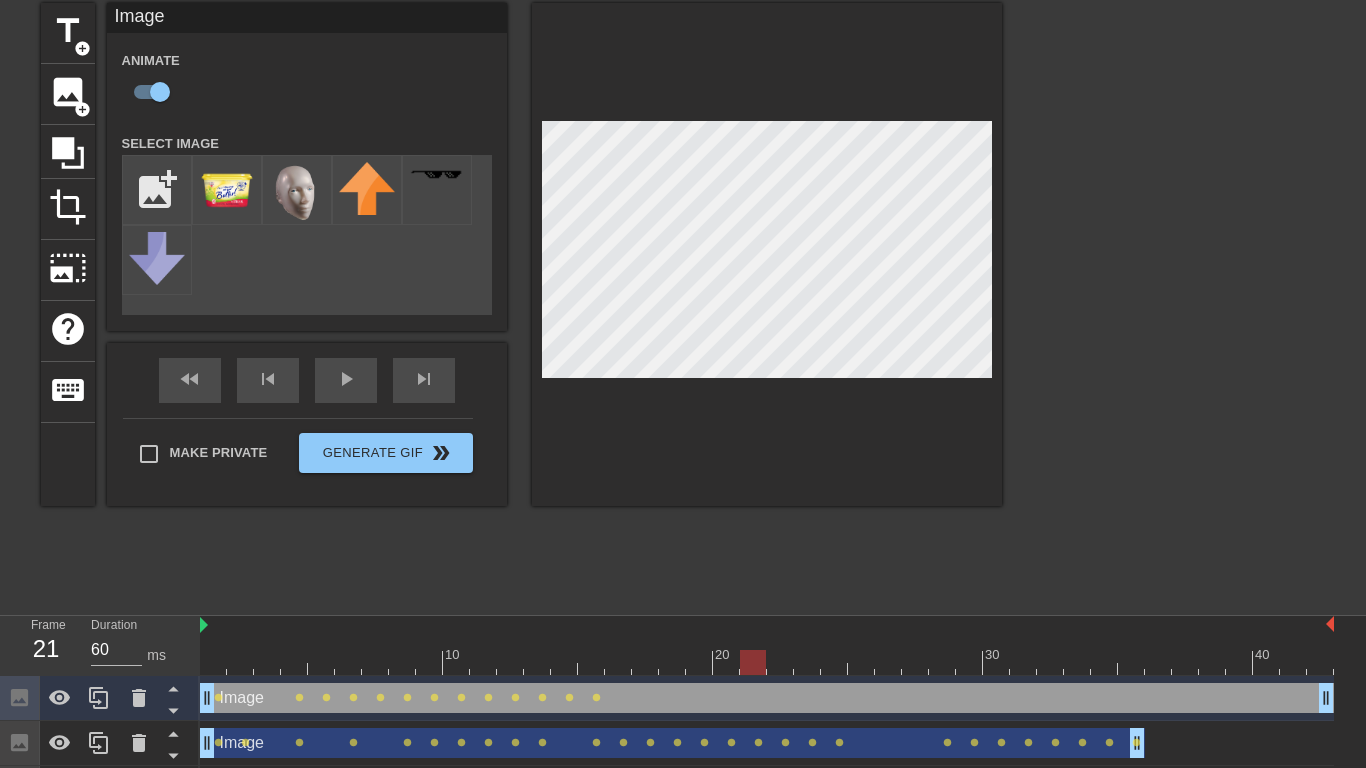 click at bounding box center [767, 254] 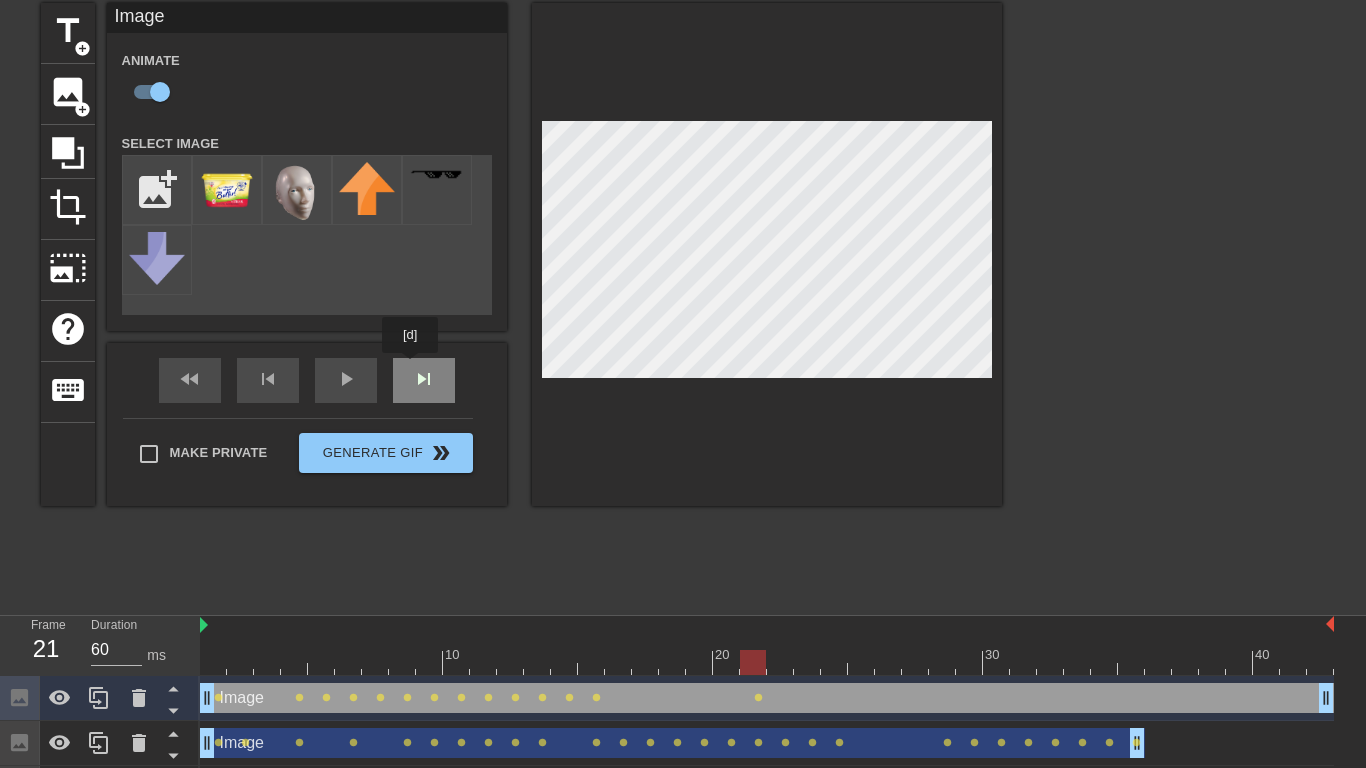 click on "fast_rewind skip_previous play_arrow skip_next" at bounding box center [307, 380] 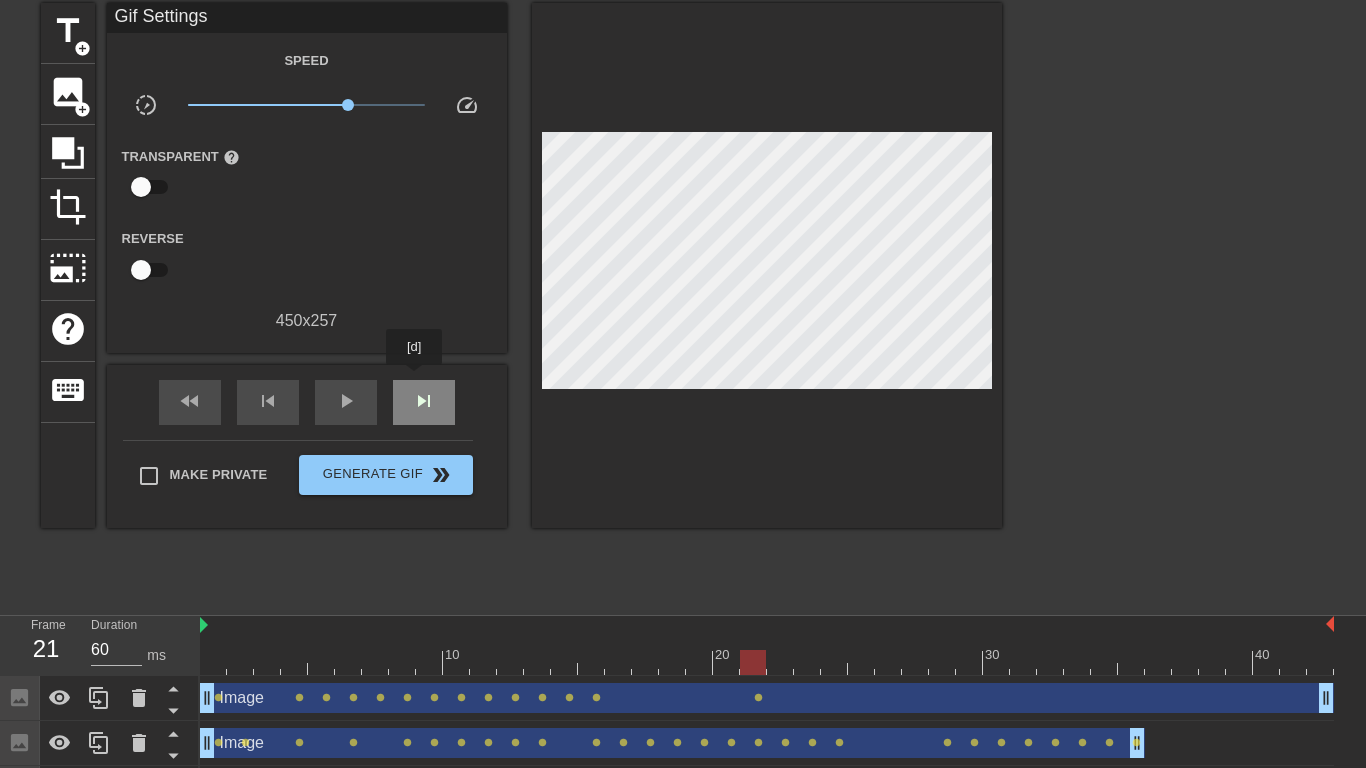 click on "skip_next" at bounding box center (424, 402) 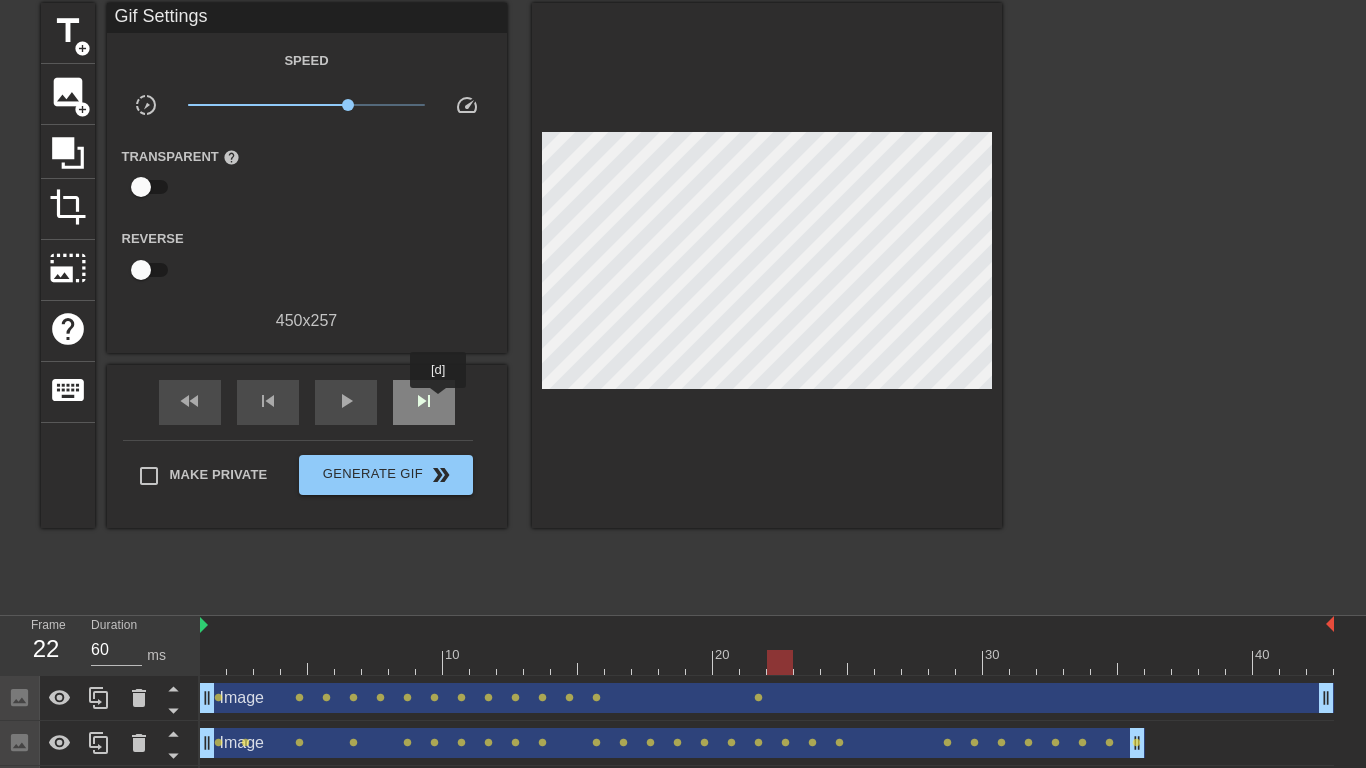 click on "skip_next" at bounding box center (424, 401) 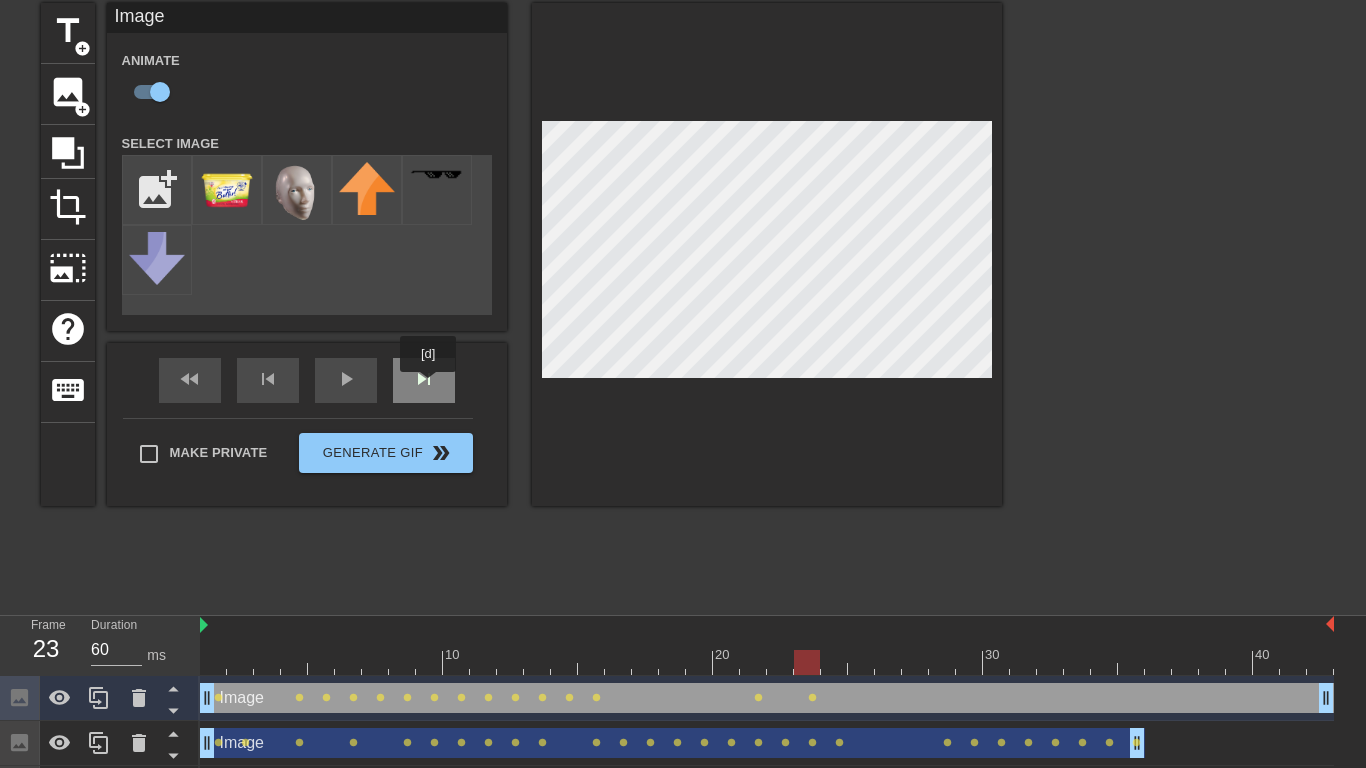 click on "skip_next" at bounding box center (424, 380) 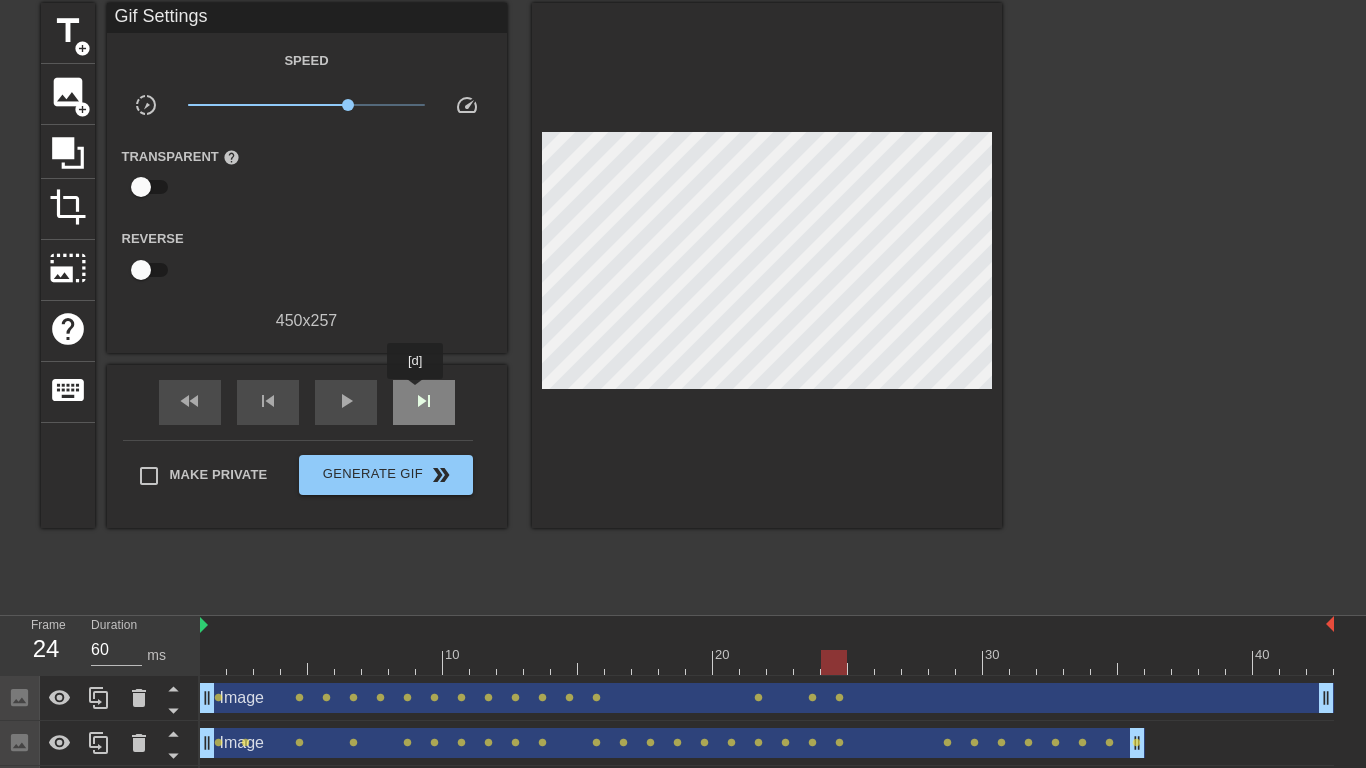 click on "skip_next" at bounding box center [424, 402] 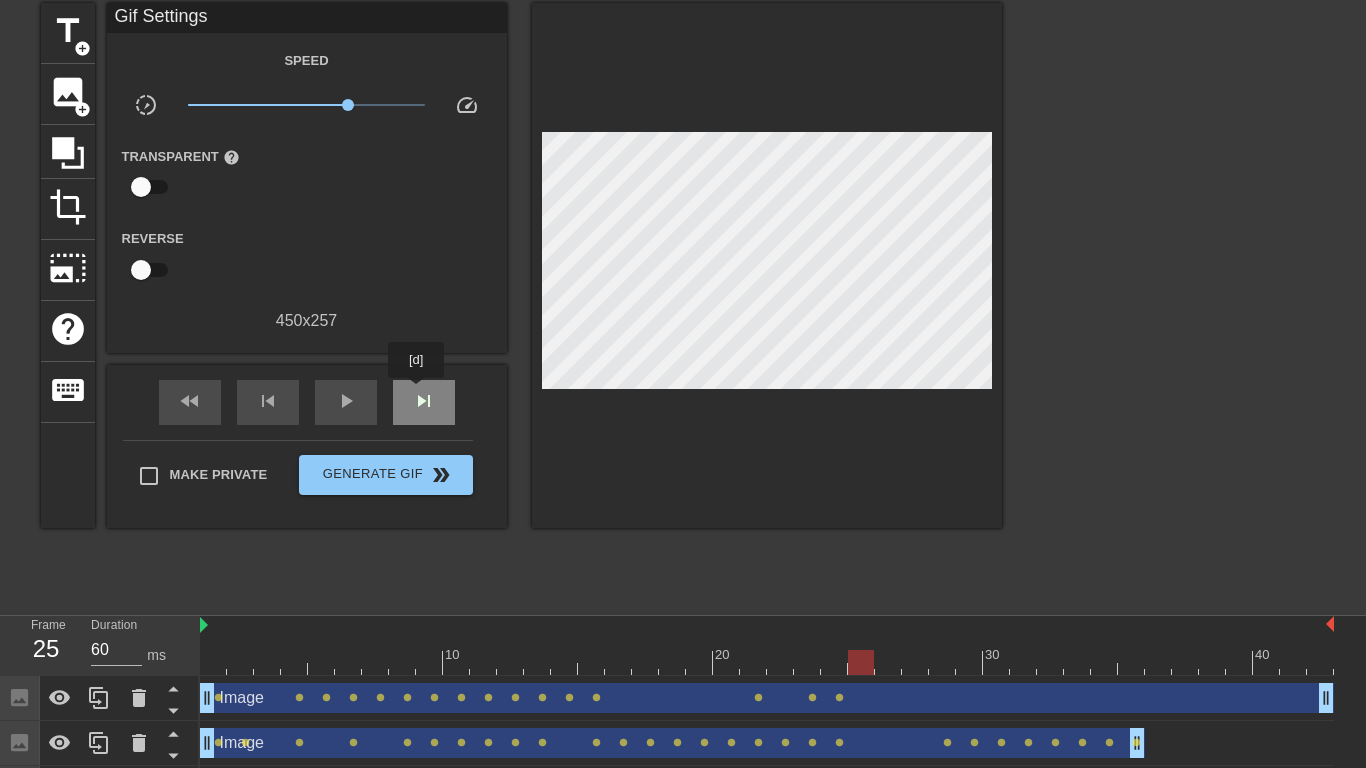 click on "skip_next" at bounding box center [424, 401] 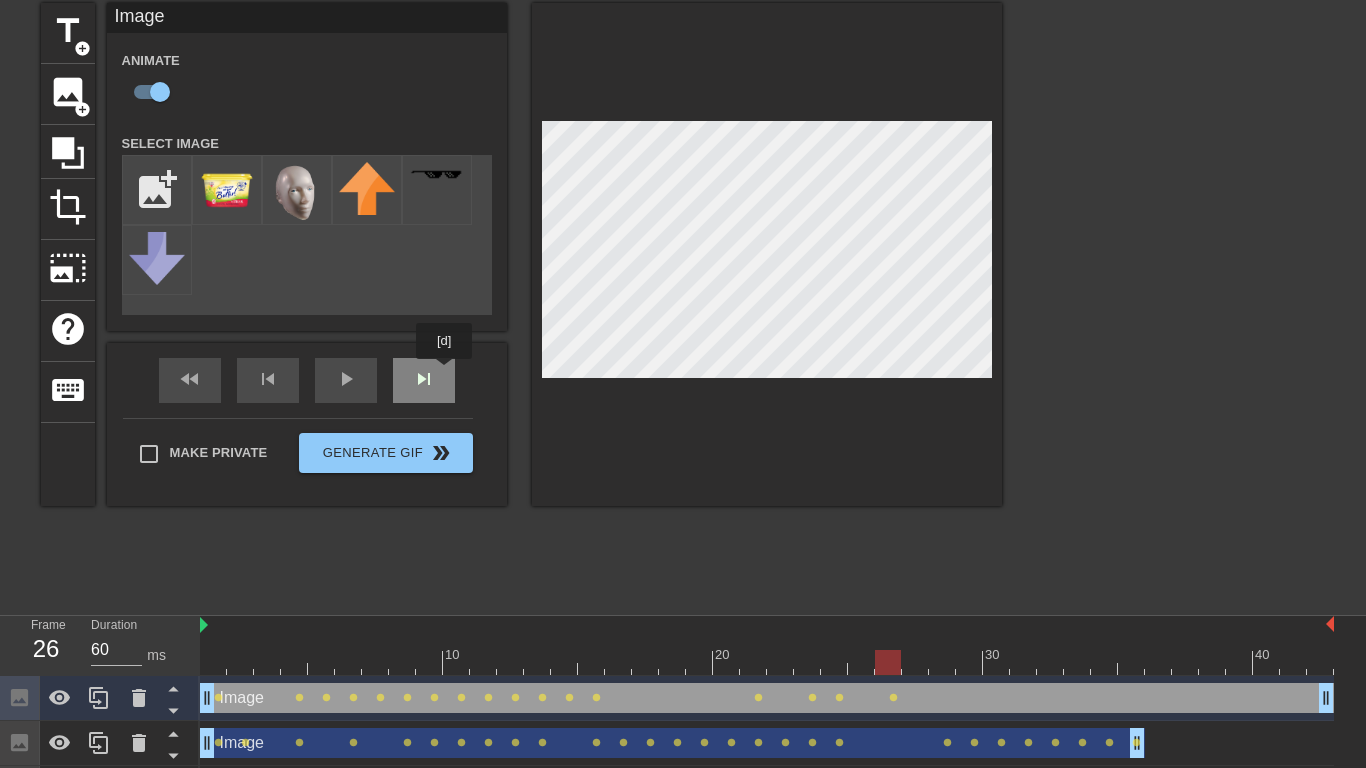 click on "fast_rewind skip_previous play_arrow skip_next" at bounding box center [307, 380] 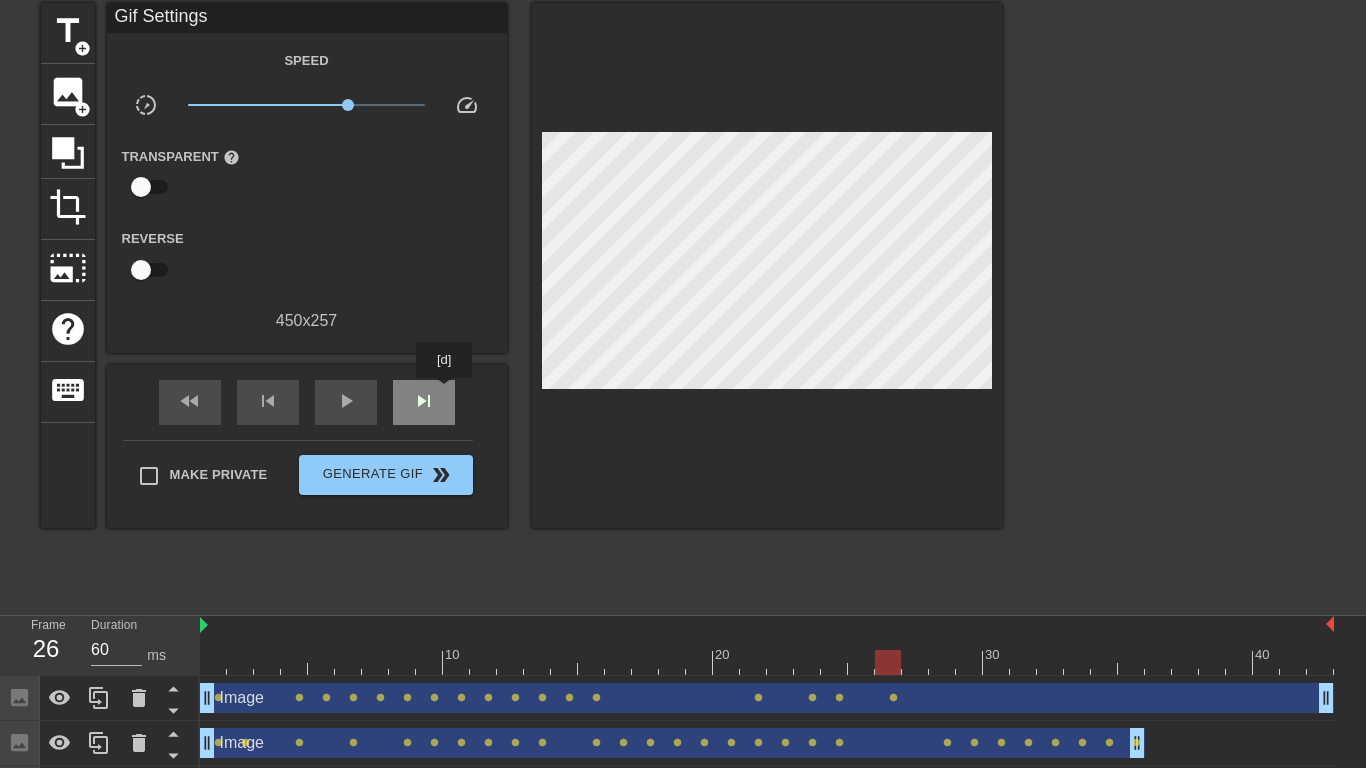 click on "skip_next" at bounding box center (424, 402) 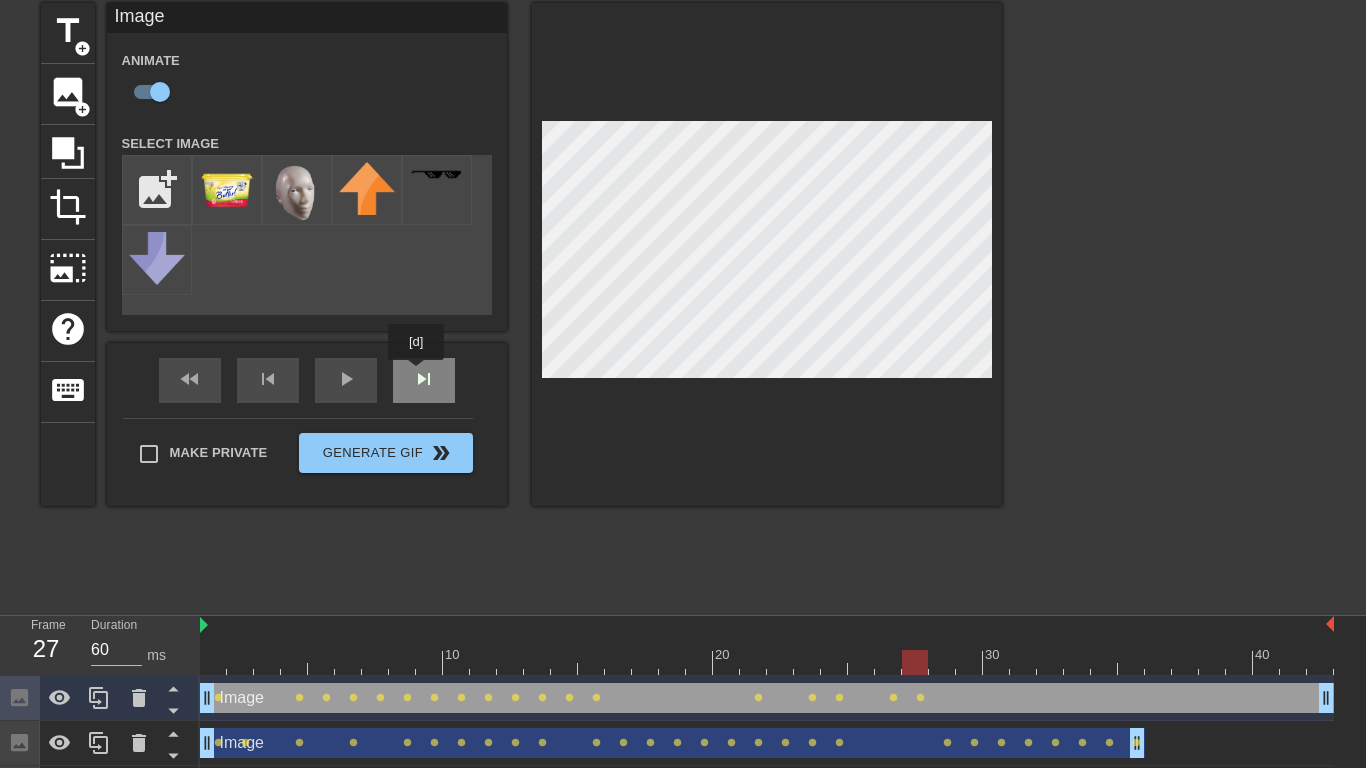 click on "fast_rewind skip_previous play_arrow skip_next" at bounding box center (307, 380) 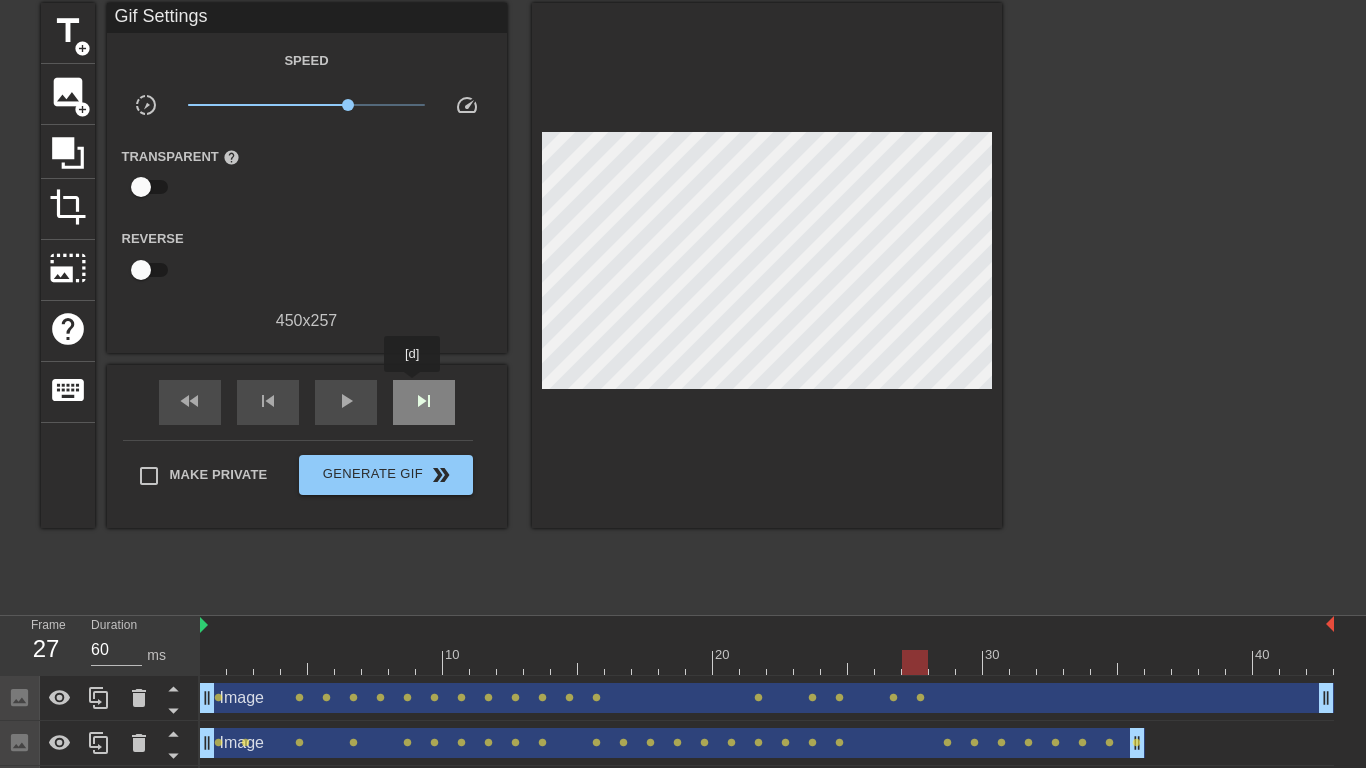 click on "skip_next" at bounding box center (424, 402) 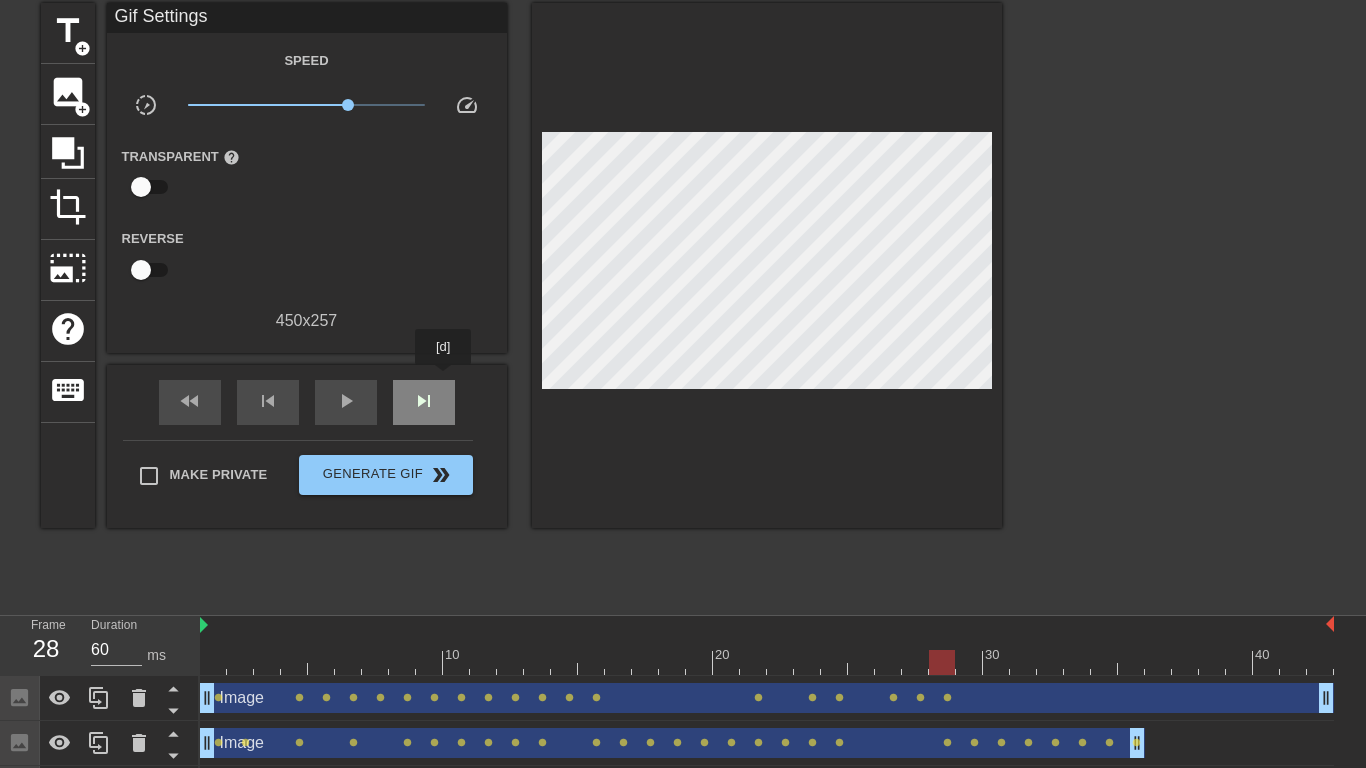 click on "skip_next" at bounding box center (424, 402) 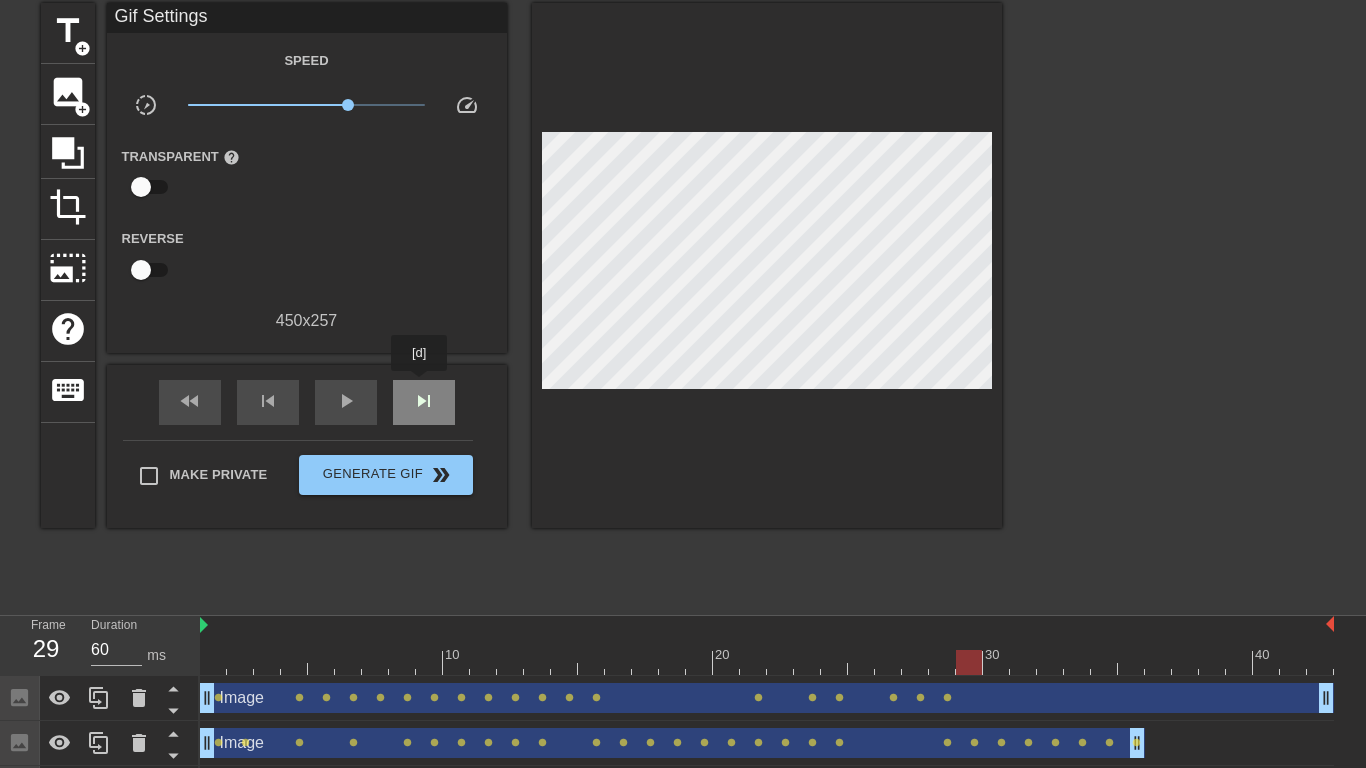 click on "skip_next" at bounding box center (424, 402) 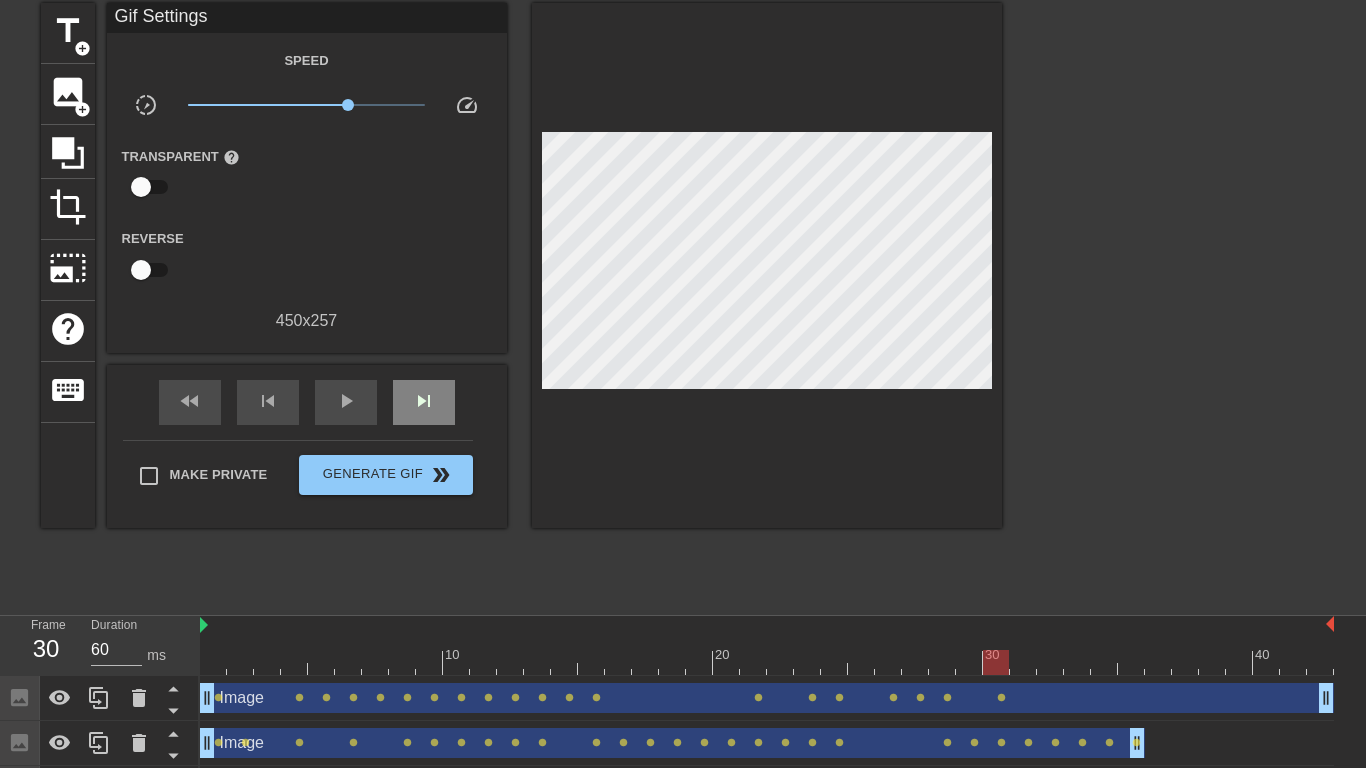 click on "fast_rewind skip_previous play_arrow skip_next" at bounding box center [307, 402] 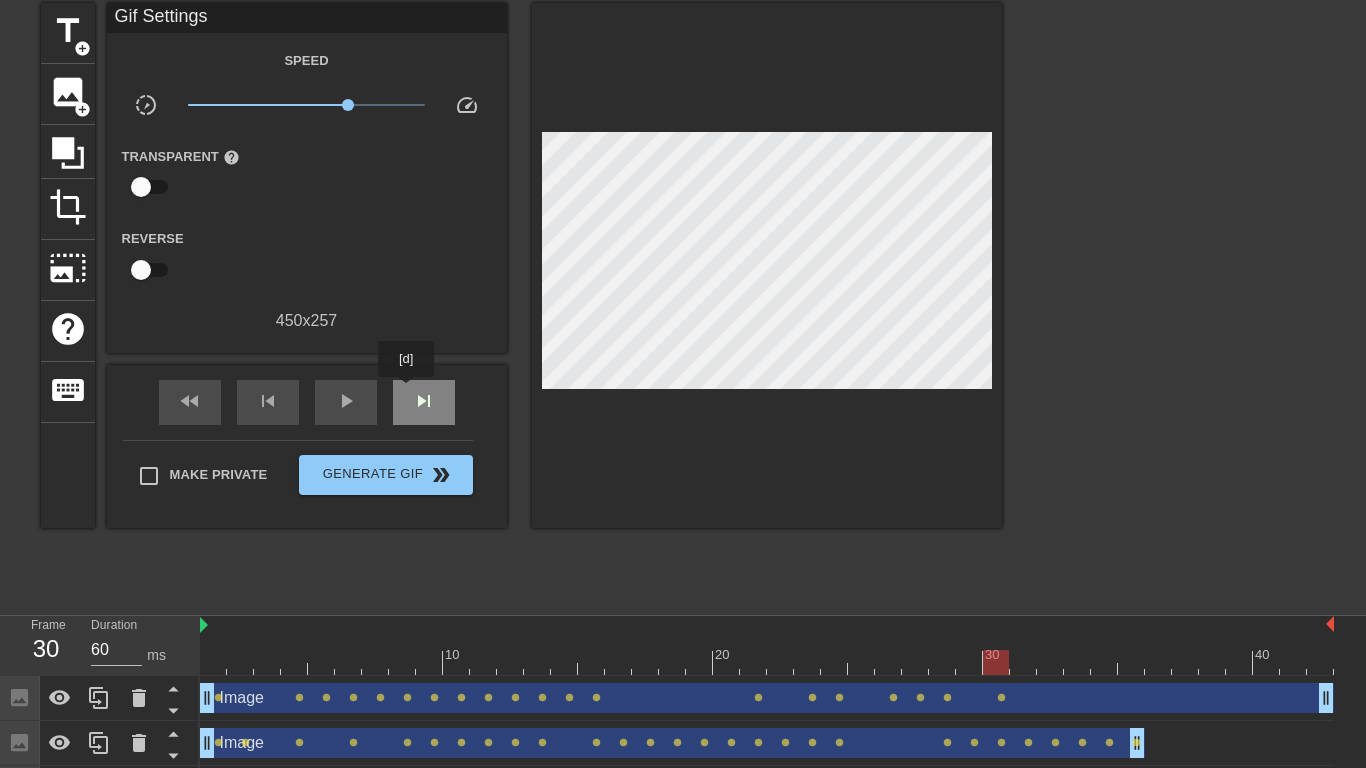 click on "skip_next" at bounding box center (424, 402) 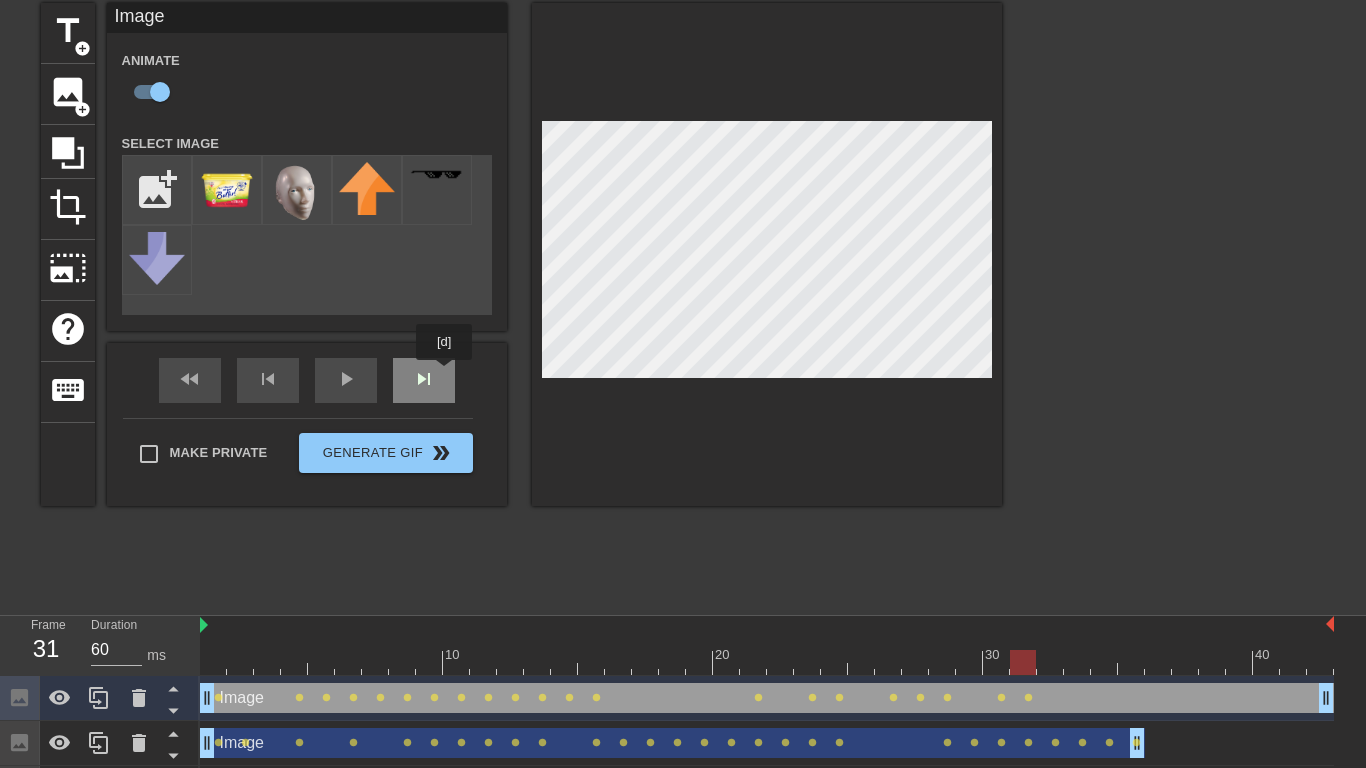 click on "fast_rewind skip_previous play_arrow skip_next" at bounding box center (307, 380) 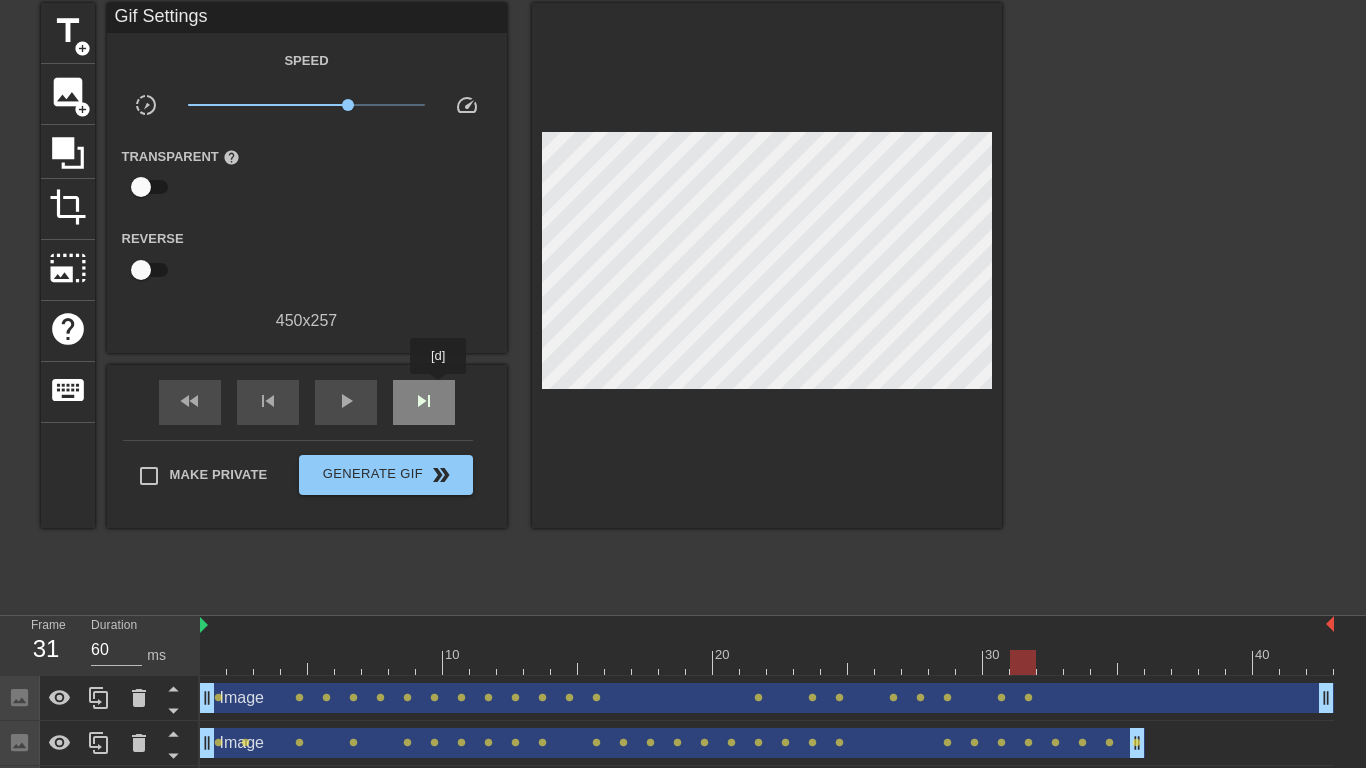 click on "skip_next" at bounding box center (424, 402) 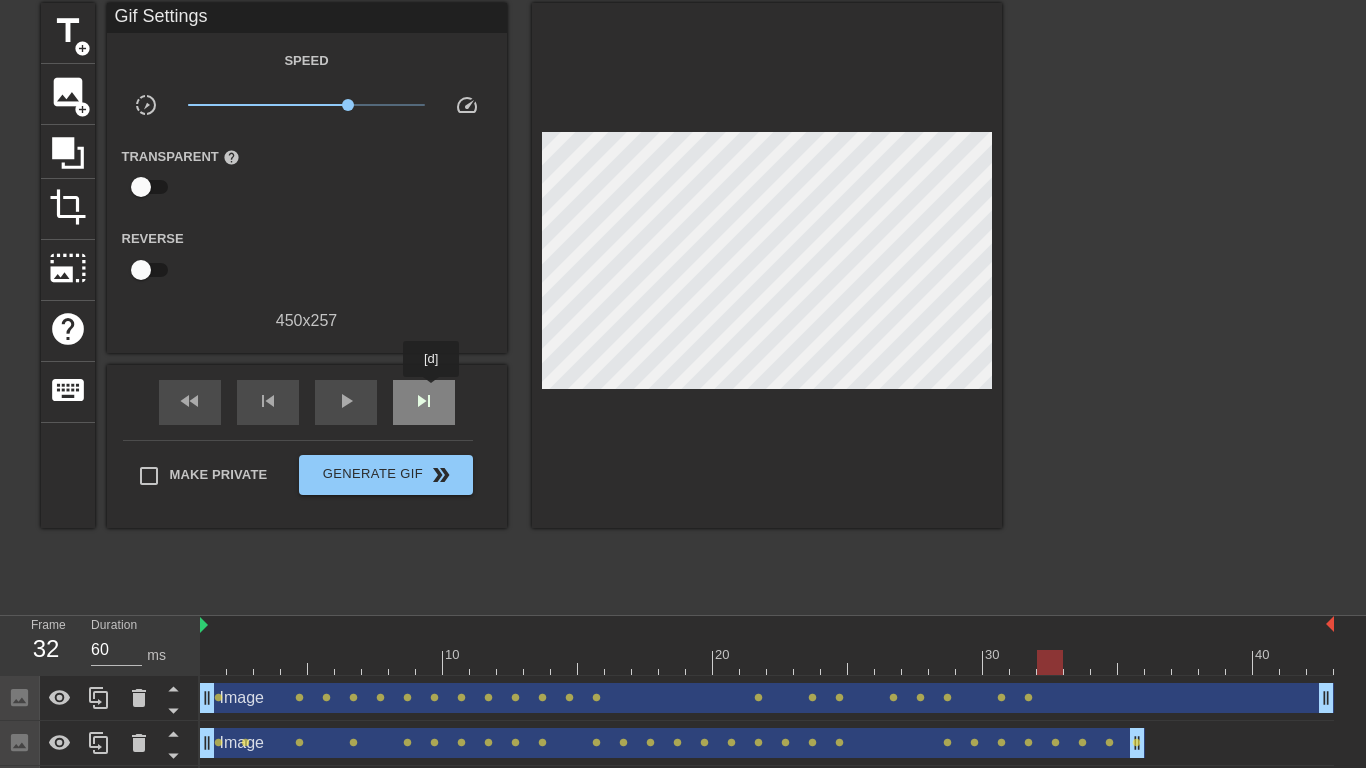 click on "skip_next" at bounding box center [424, 402] 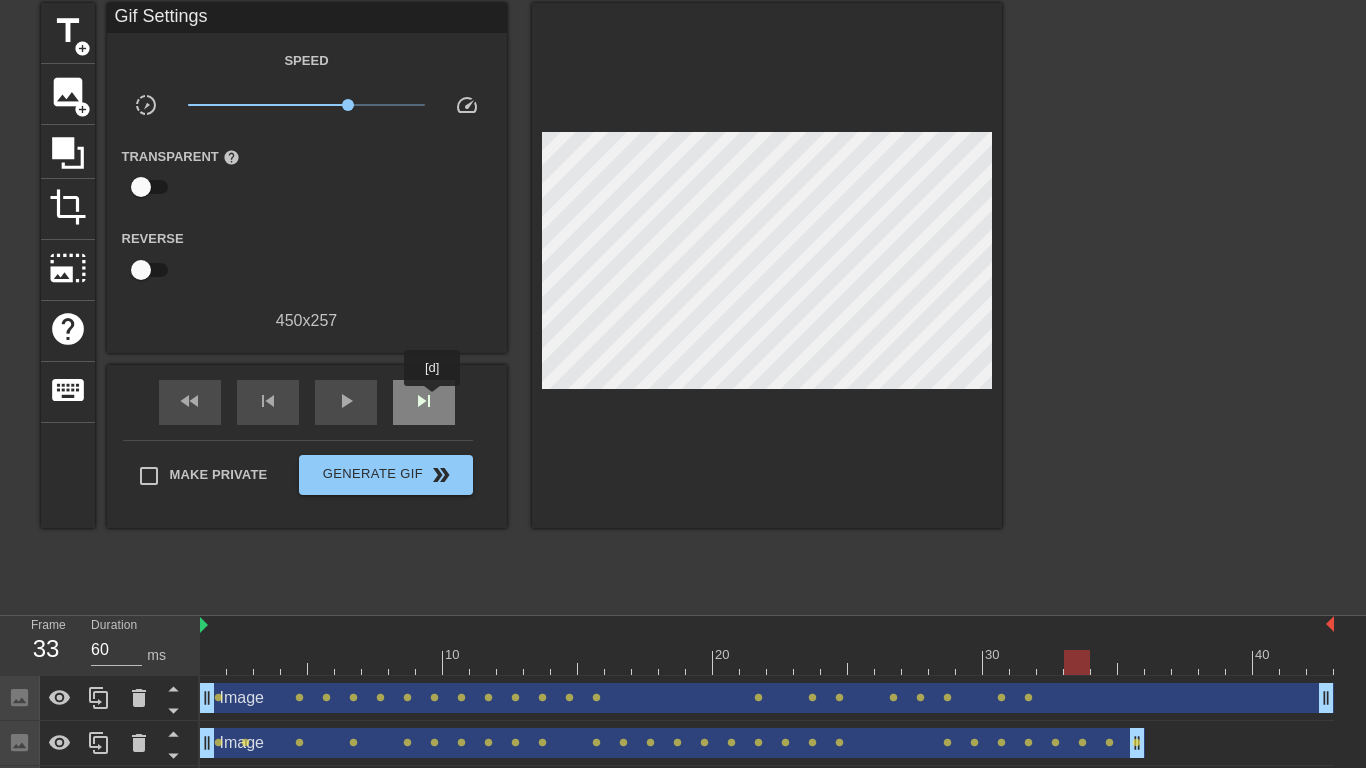 click on "skip_next" at bounding box center (424, 401) 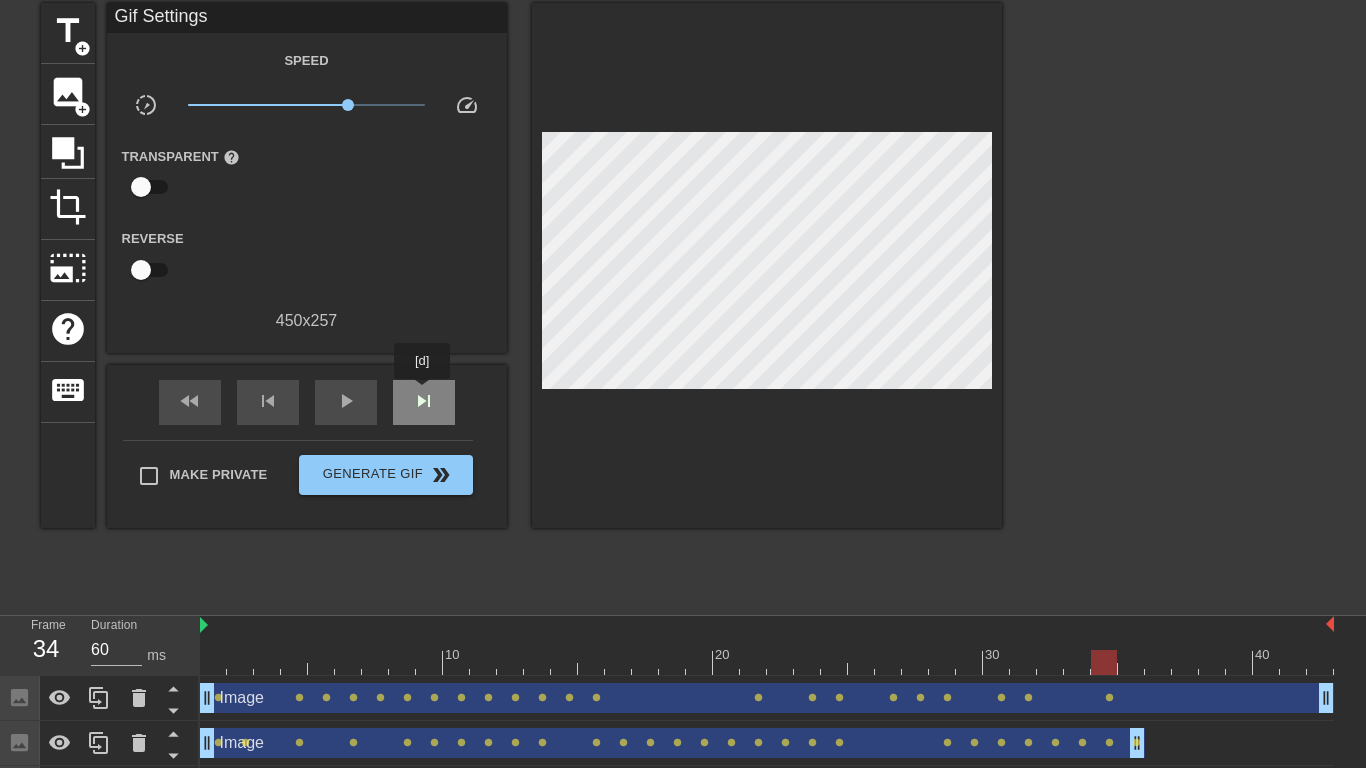click on "skip_next" at bounding box center (424, 402) 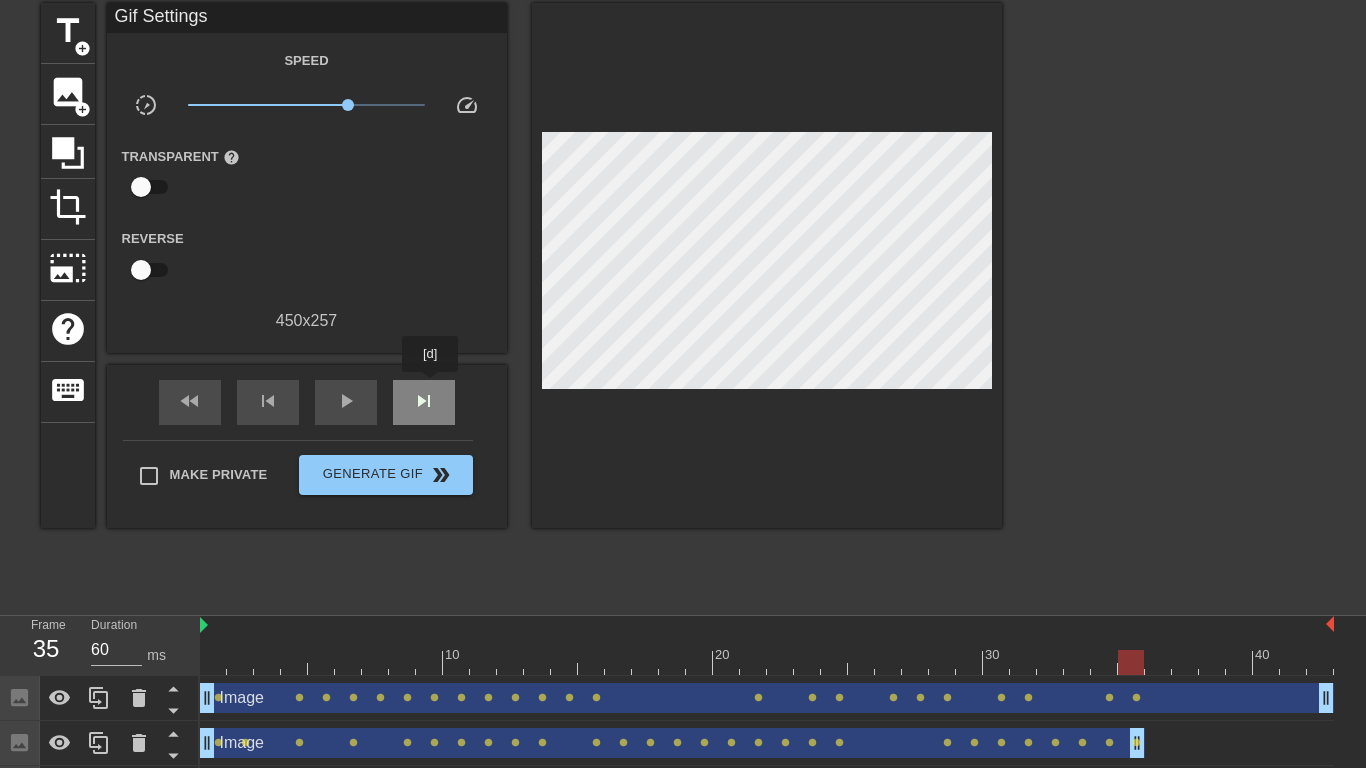 click on "skip_next" at bounding box center (424, 402) 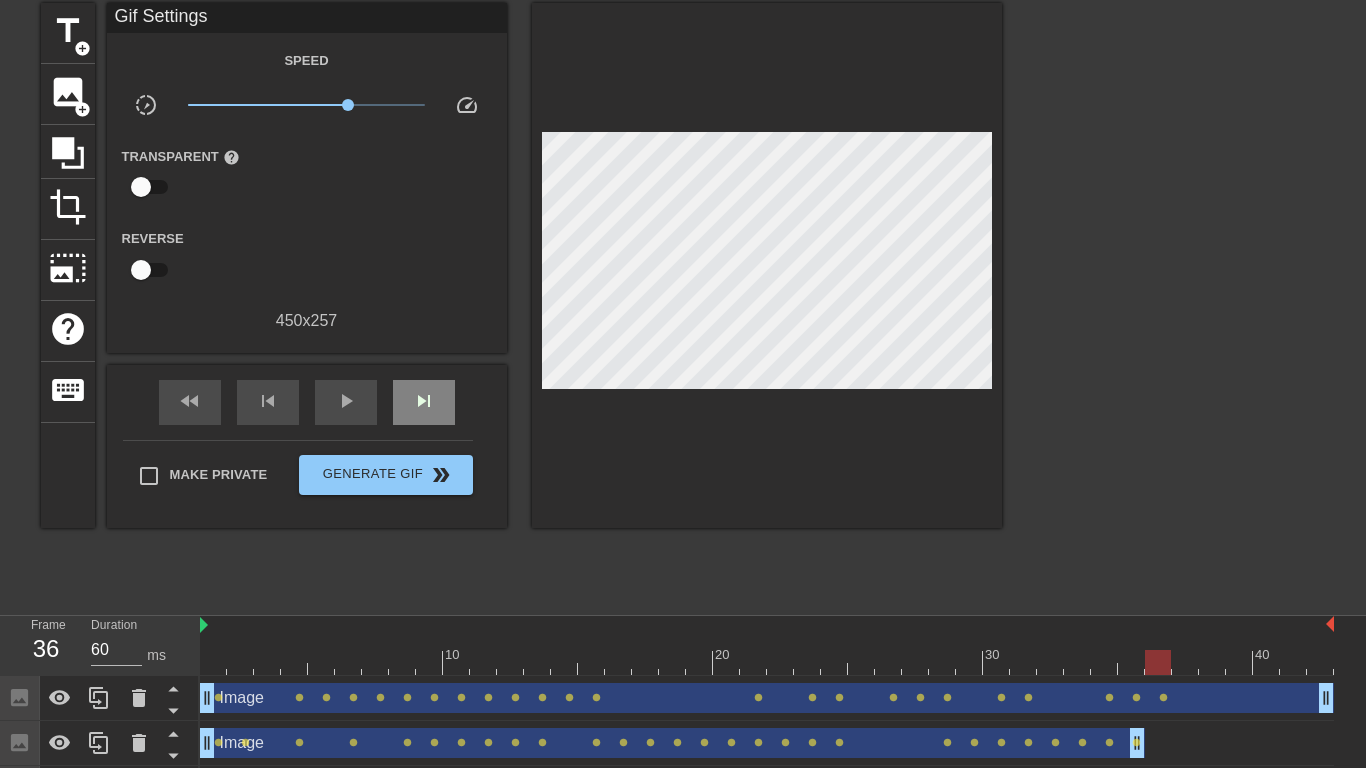 click on "fast_rewind skip_previous play_arrow skip_next" at bounding box center [307, 402] 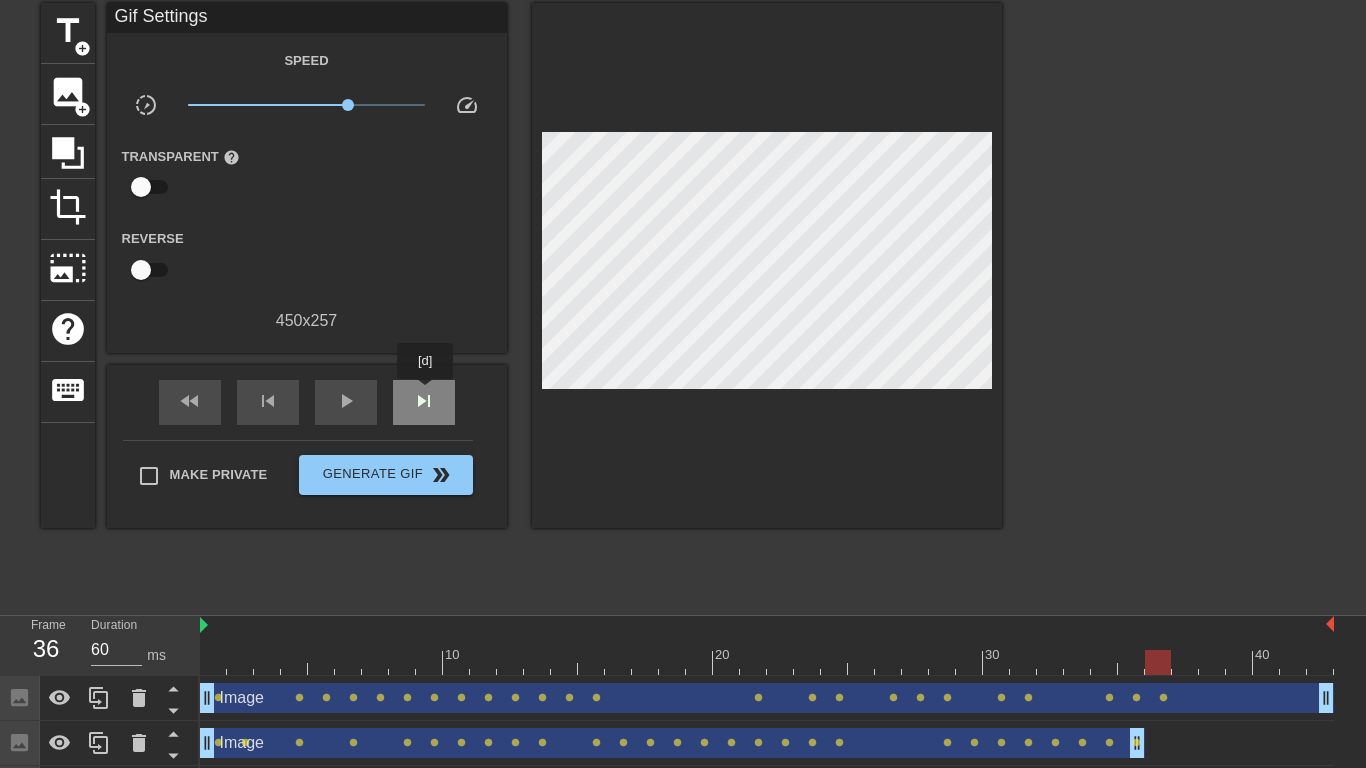 click on "skip_next" at bounding box center [424, 401] 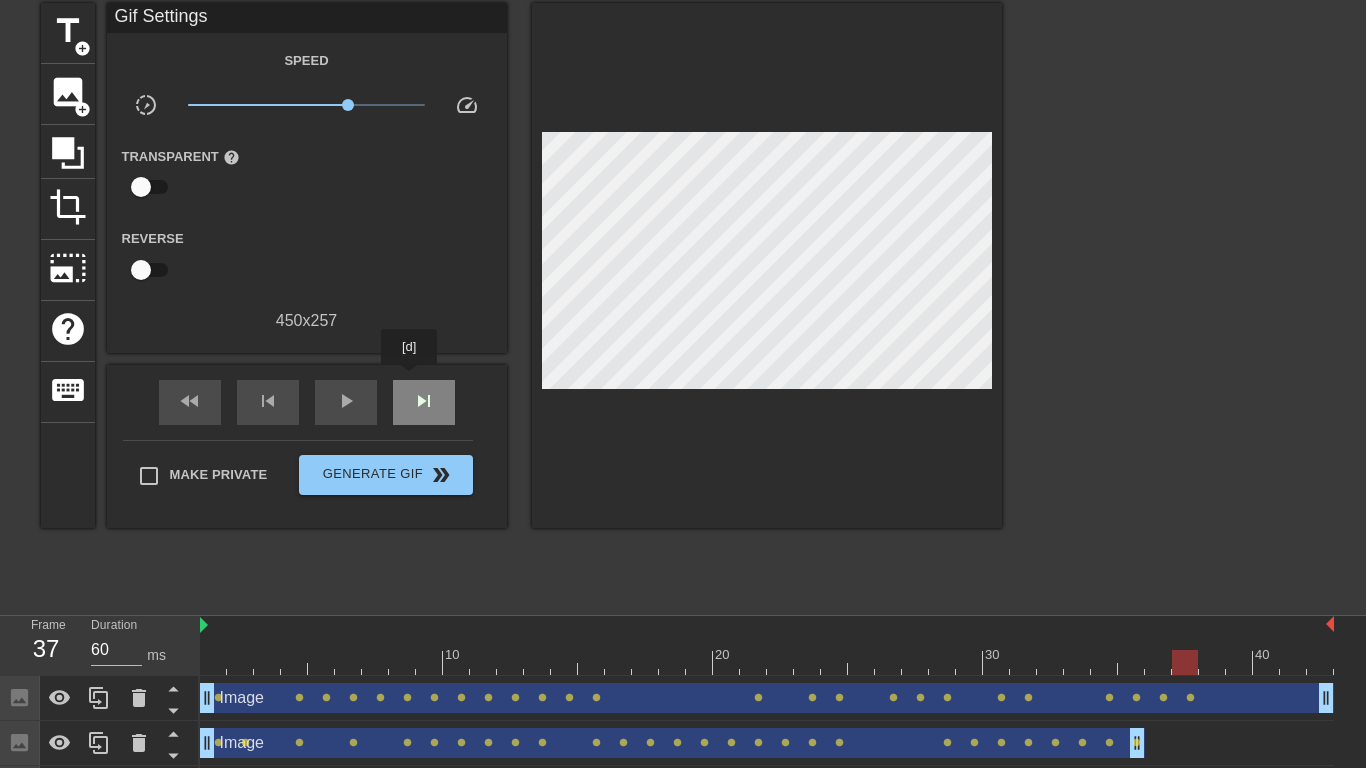click on "skip_next" at bounding box center [424, 402] 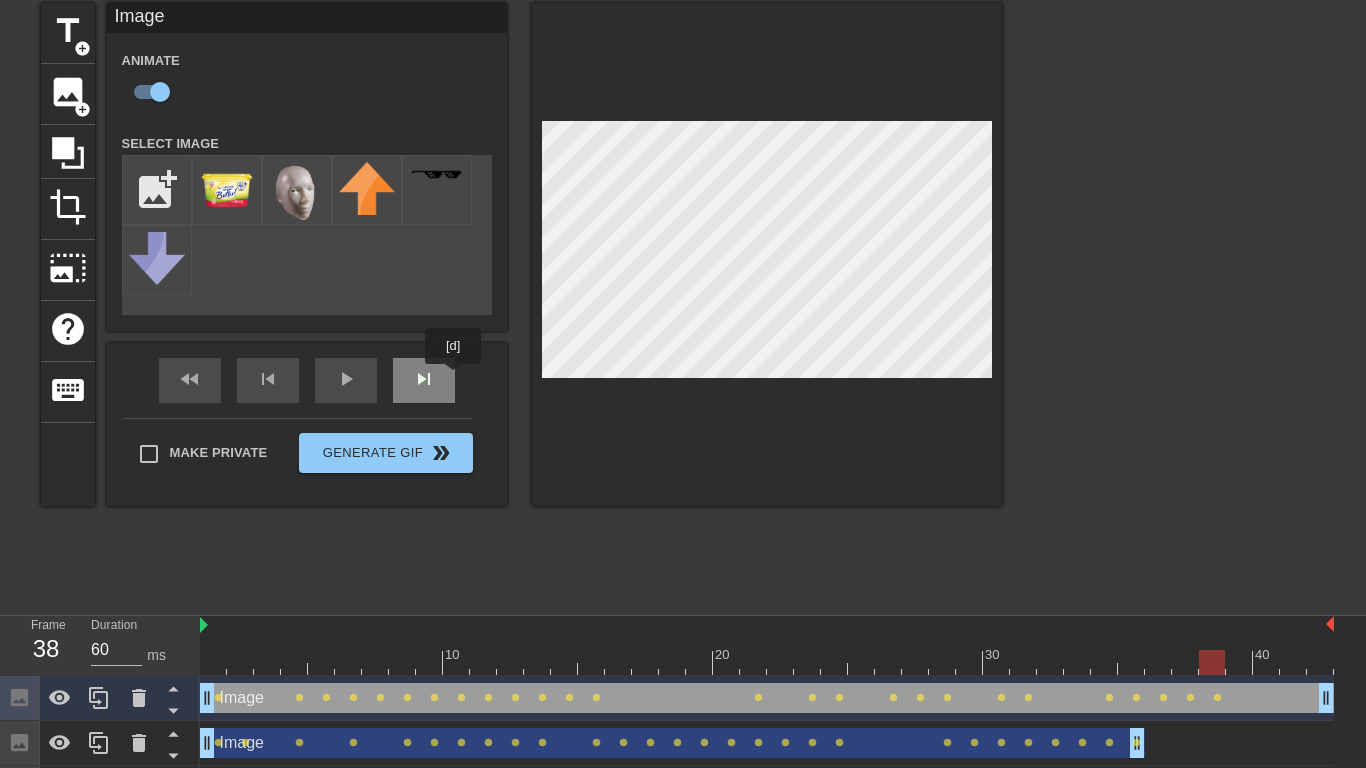 click on "fast_rewind skip_previous play_arrow skip_next" at bounding box center [307, 380] 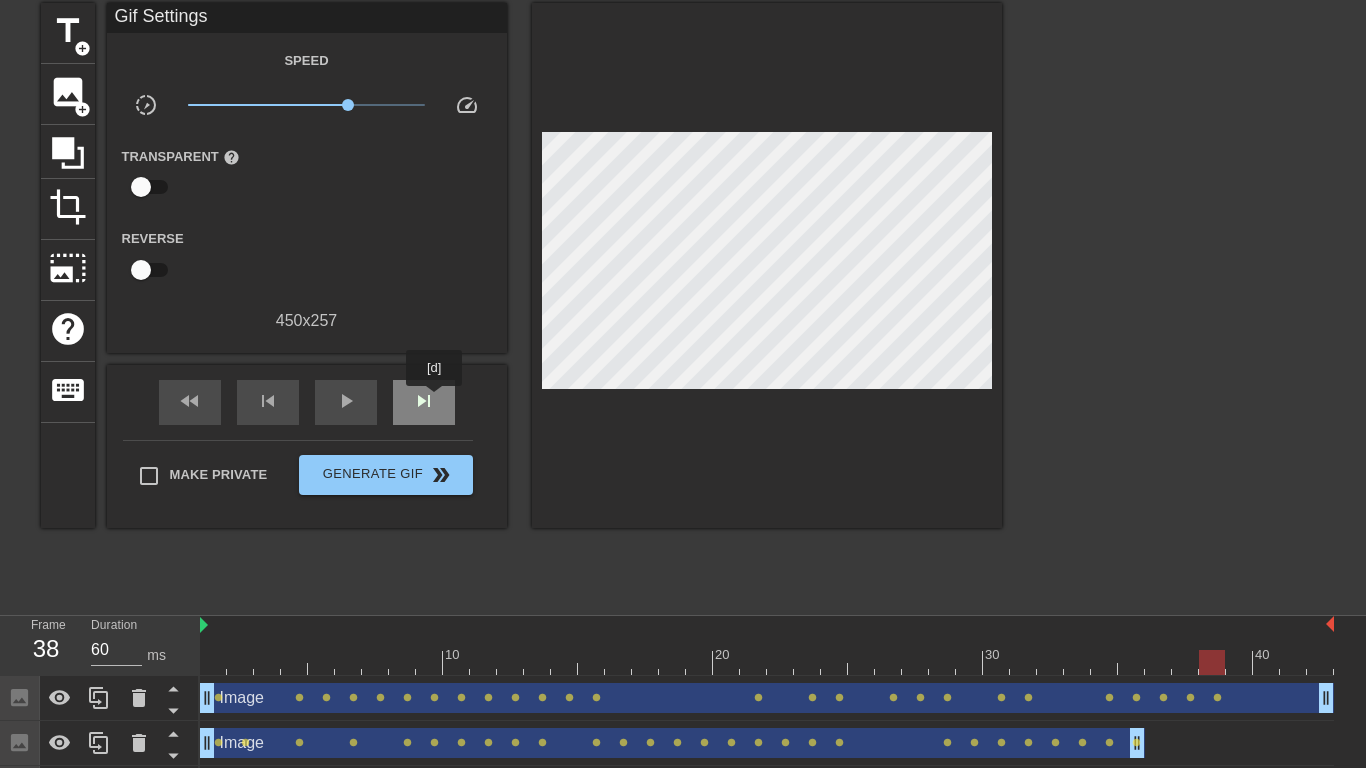 click on "skip_next" at bounding box center [424, 401] 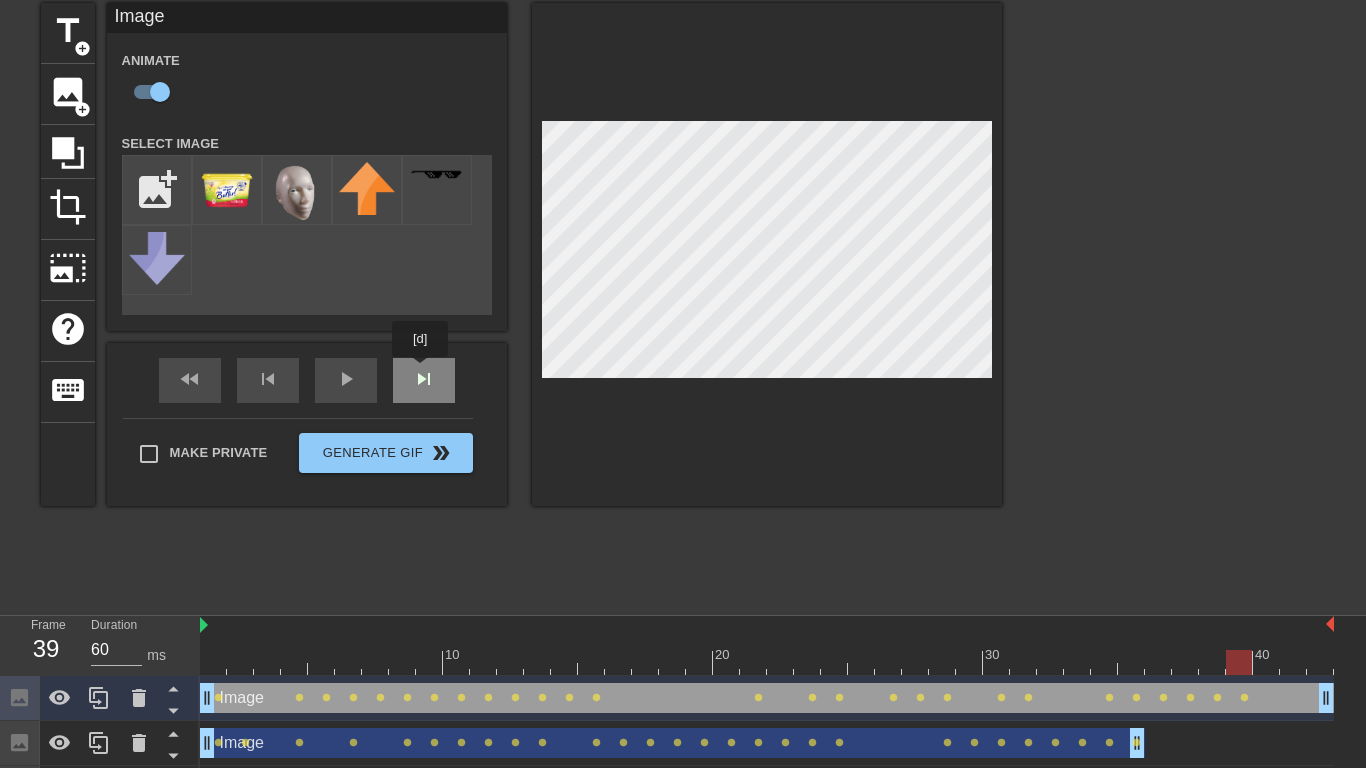 click on "fast_rewind skip_previous play_arrow skip_next" at bounding box center (307, 380) 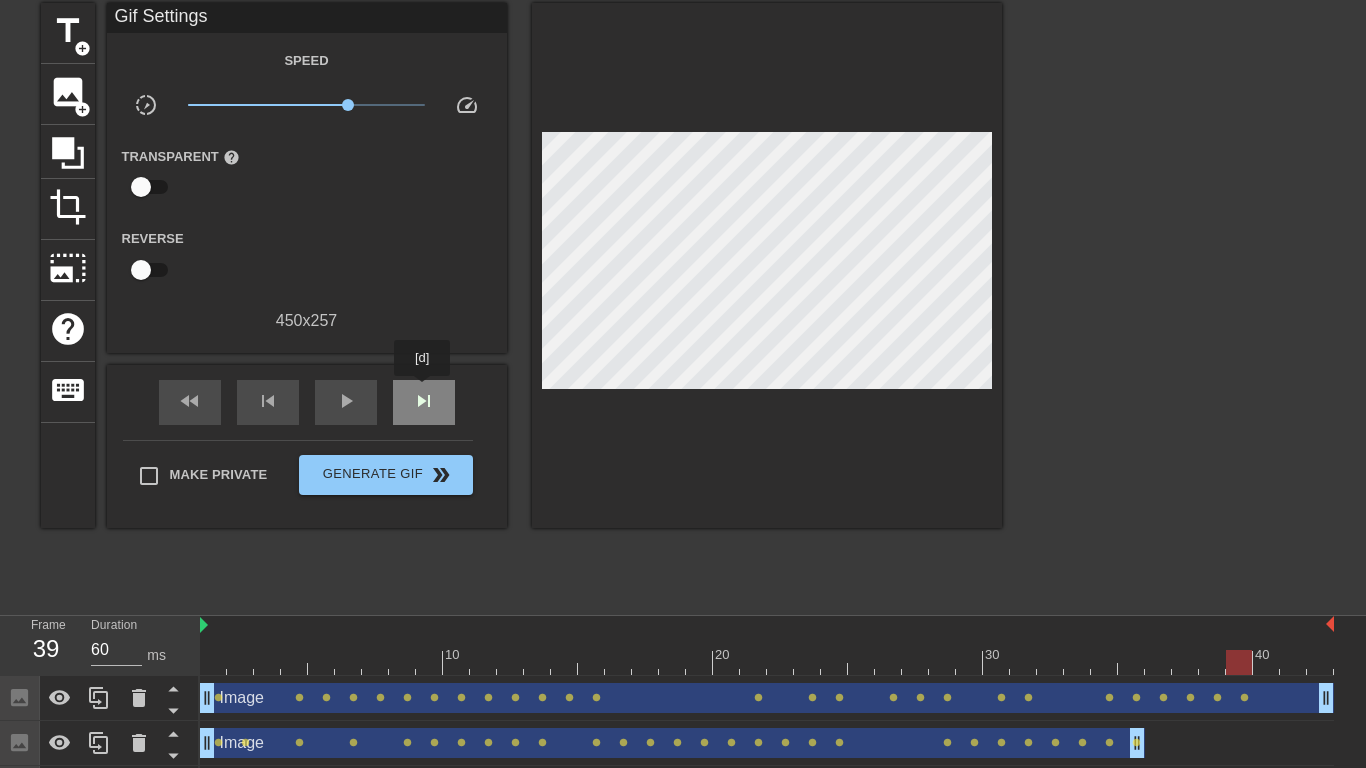 click on "skip_next" at bounding box center (424, 401) 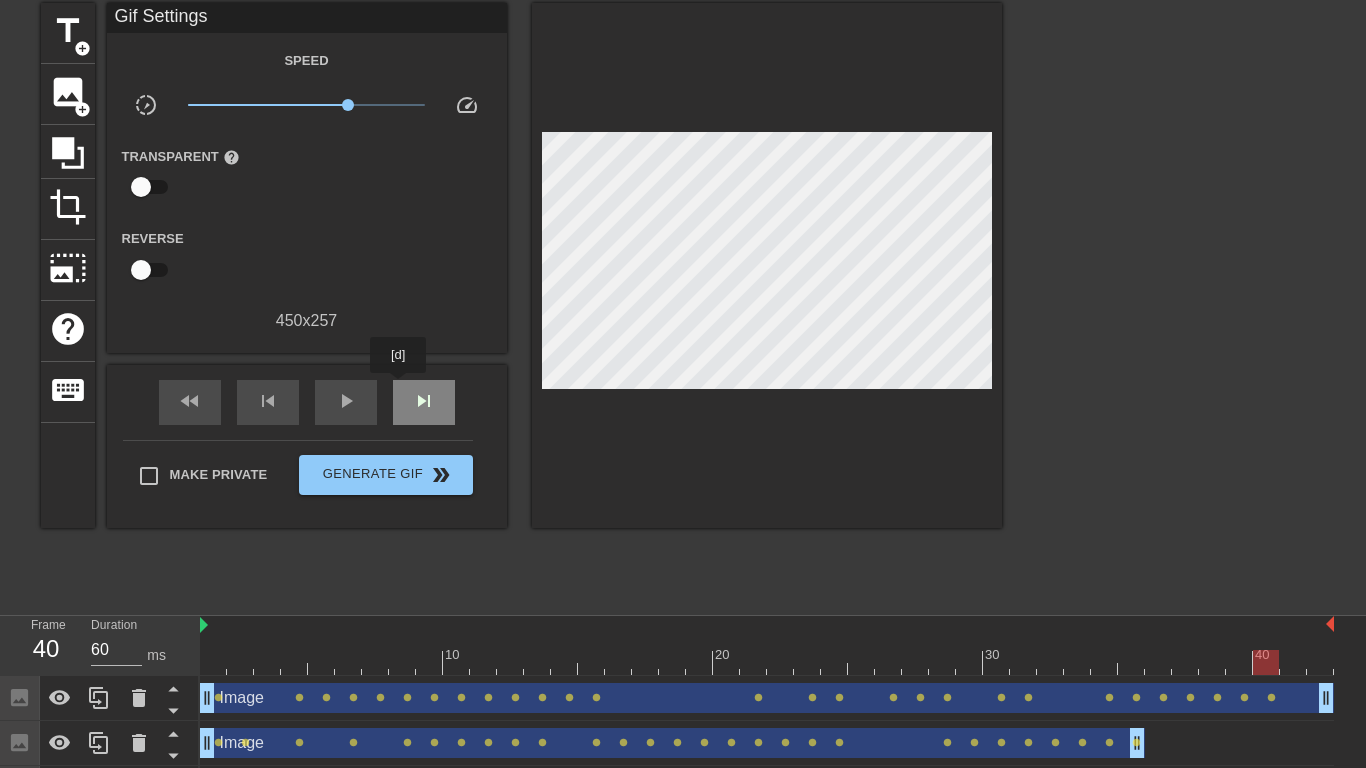 click on "skip_next" at bounding box center [424, 402] 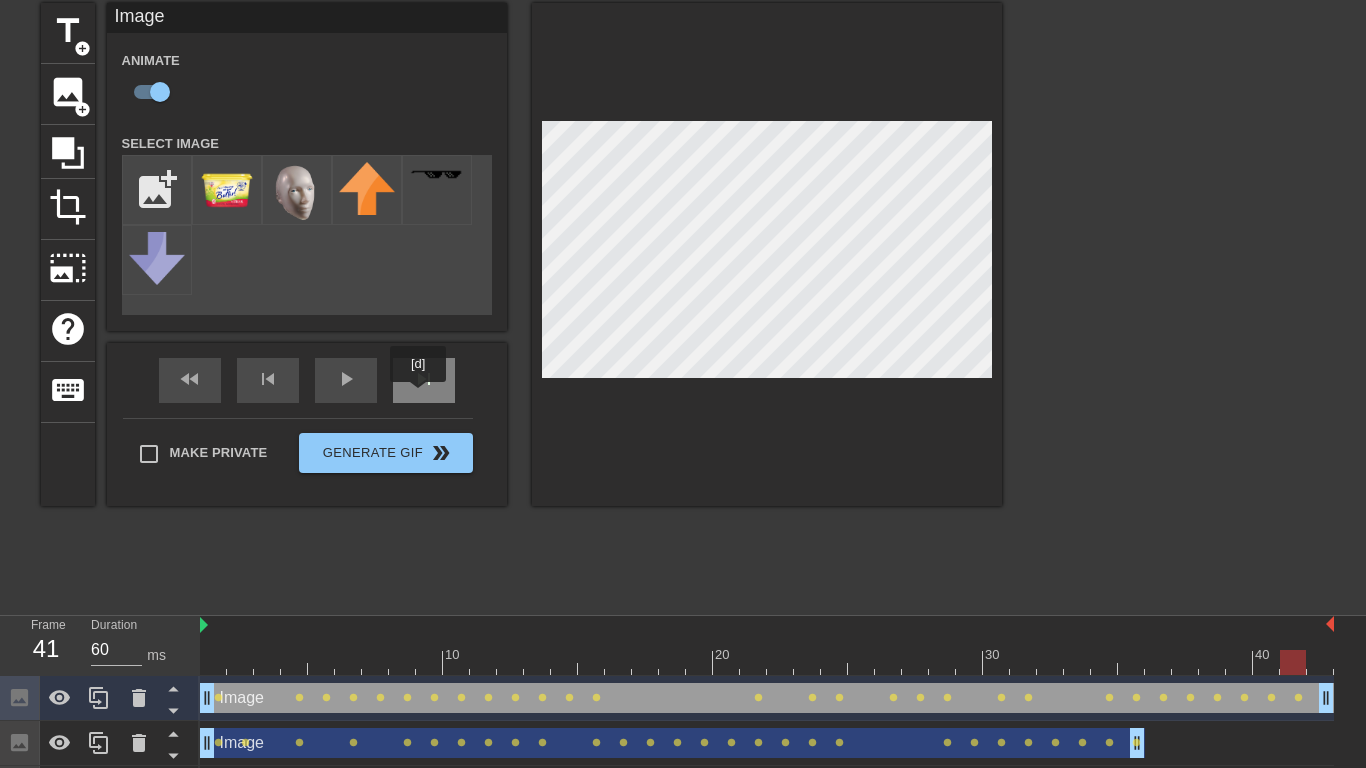 click on "skip_next" at bounding box center [424, 380] 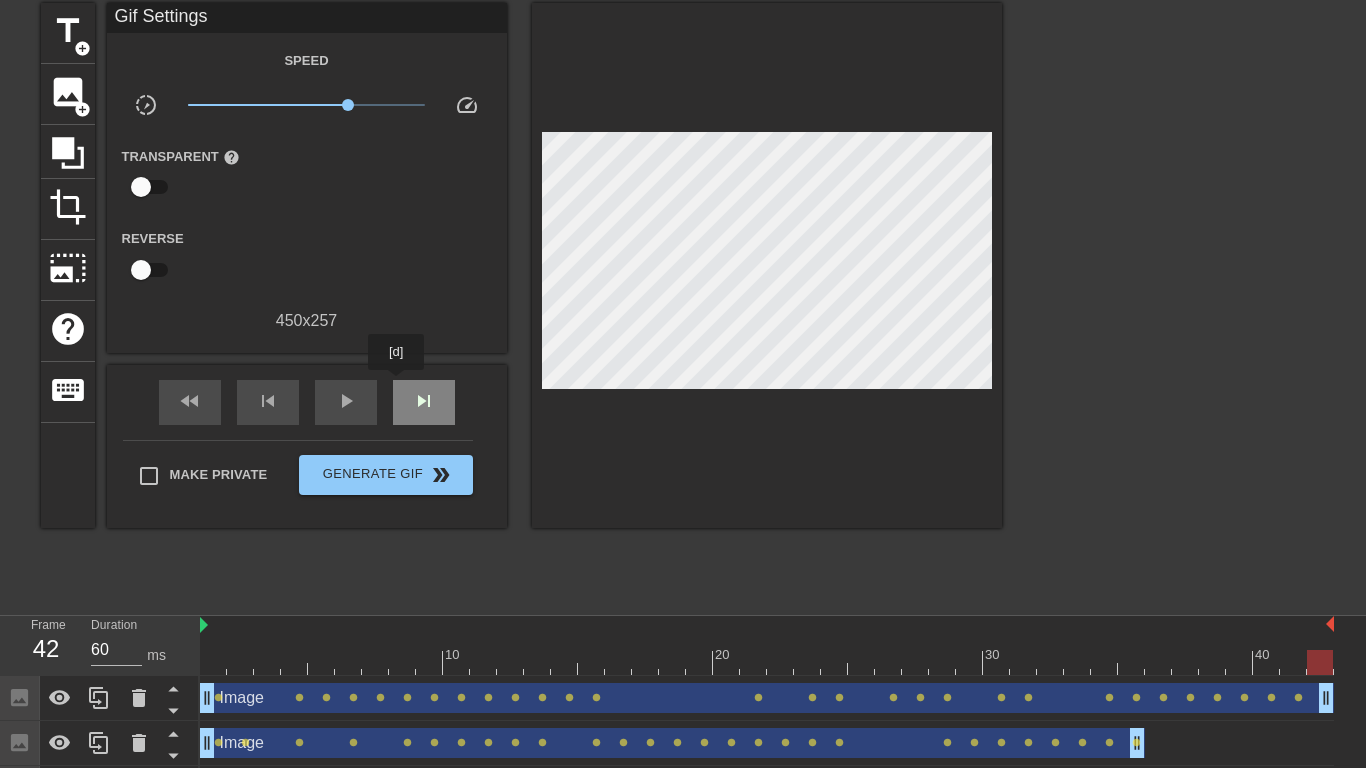 click on "skip_next" at bounding box center [424, 402] 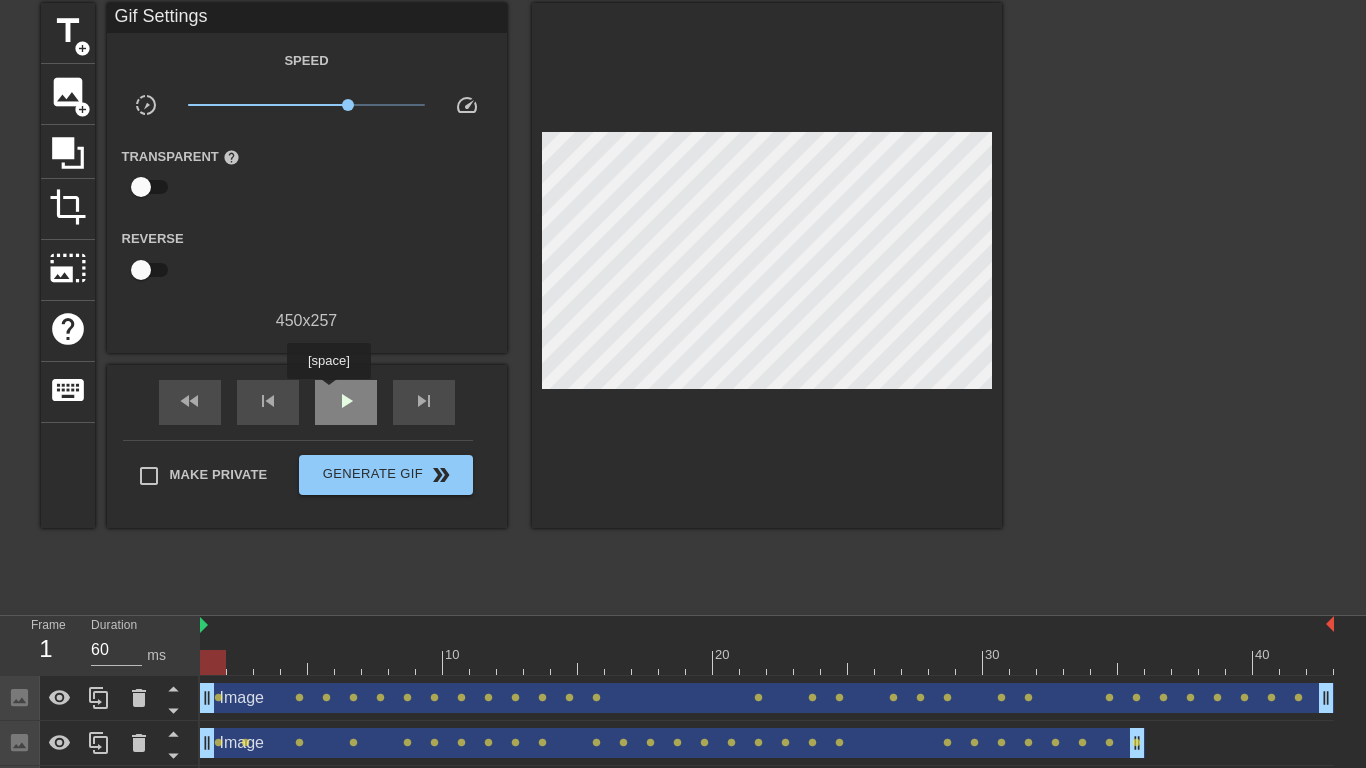 click on "play_arrow" at bounding box center (346, 402) 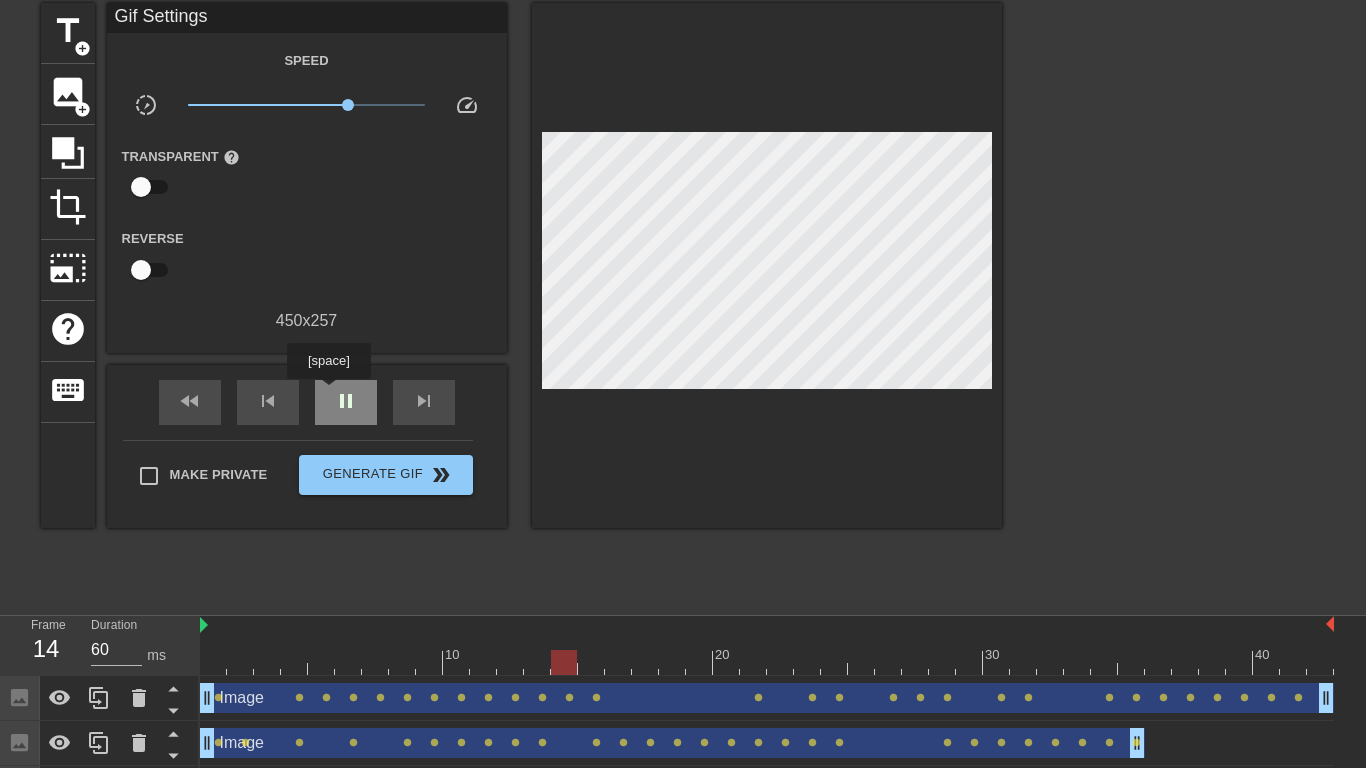 click on "pause" at bounding box center [346, 402] 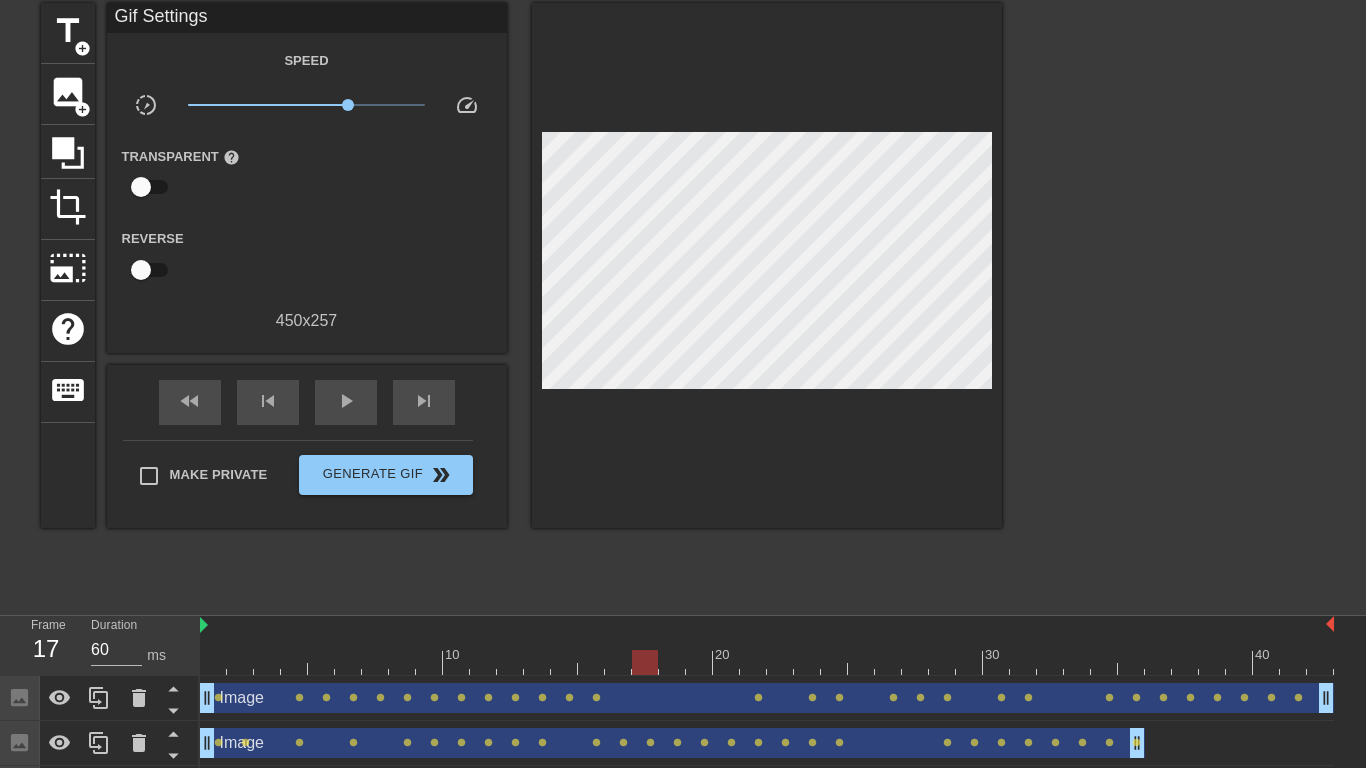 click on "fast_rewind skip_previous play_arrow skip_next" at bounding box center (307, 402) 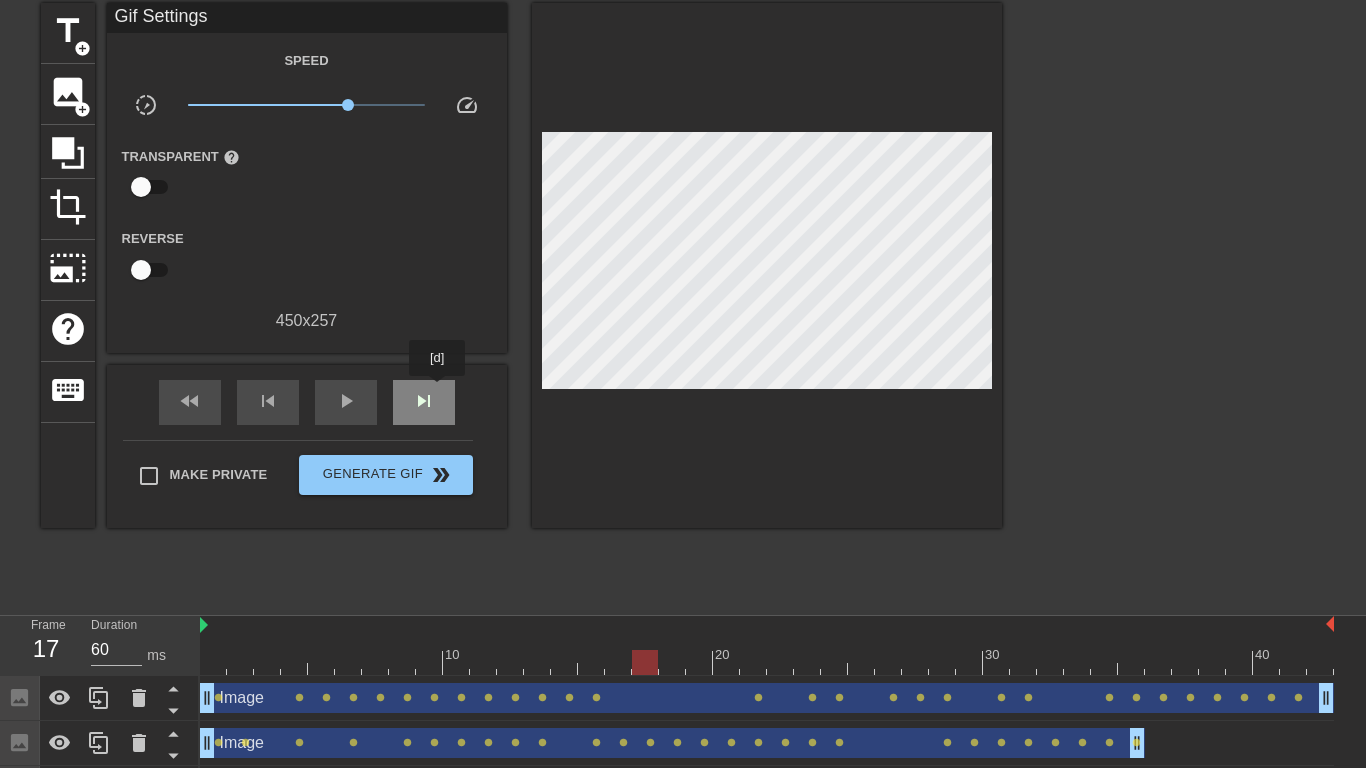 click on "skip_next" at bounding box center [424, 402] 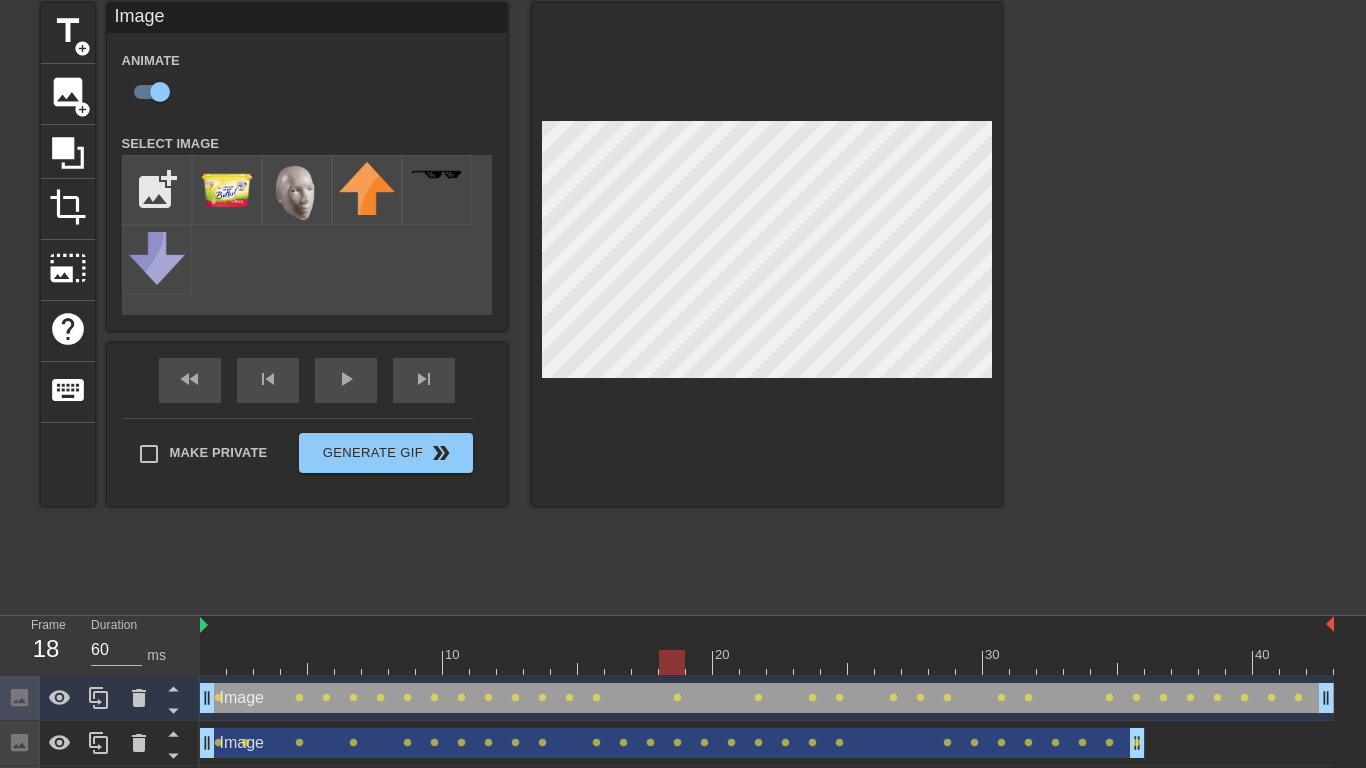 click on "title add_circle image add_circle crop photo_size_select_large help keyboard Image Animate Select Image add_photo_alternate fast_rewind skip_previous play_arrow skip_next Make Private Generate Gif double_arrow" at bounding box center [683, 303] 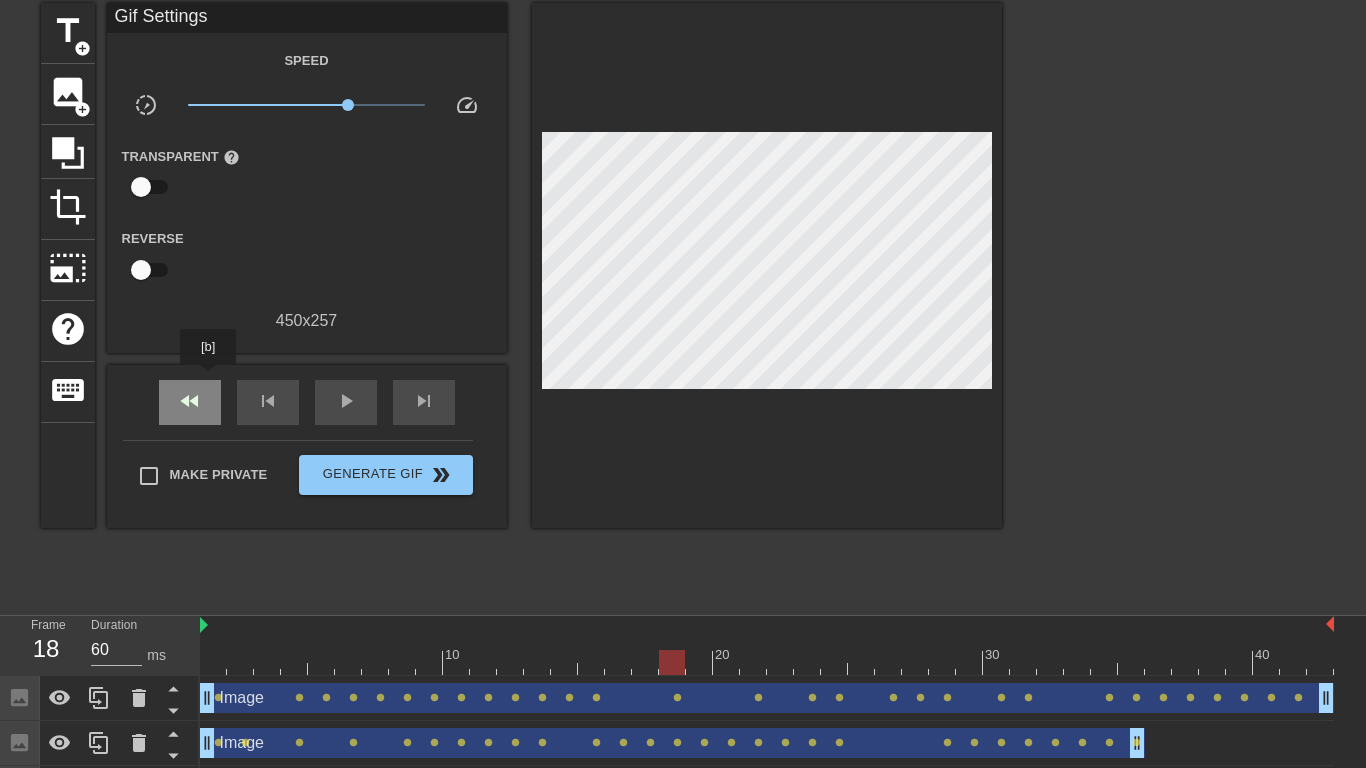 click on "fast_rewind" at bounding box center [190, 402] 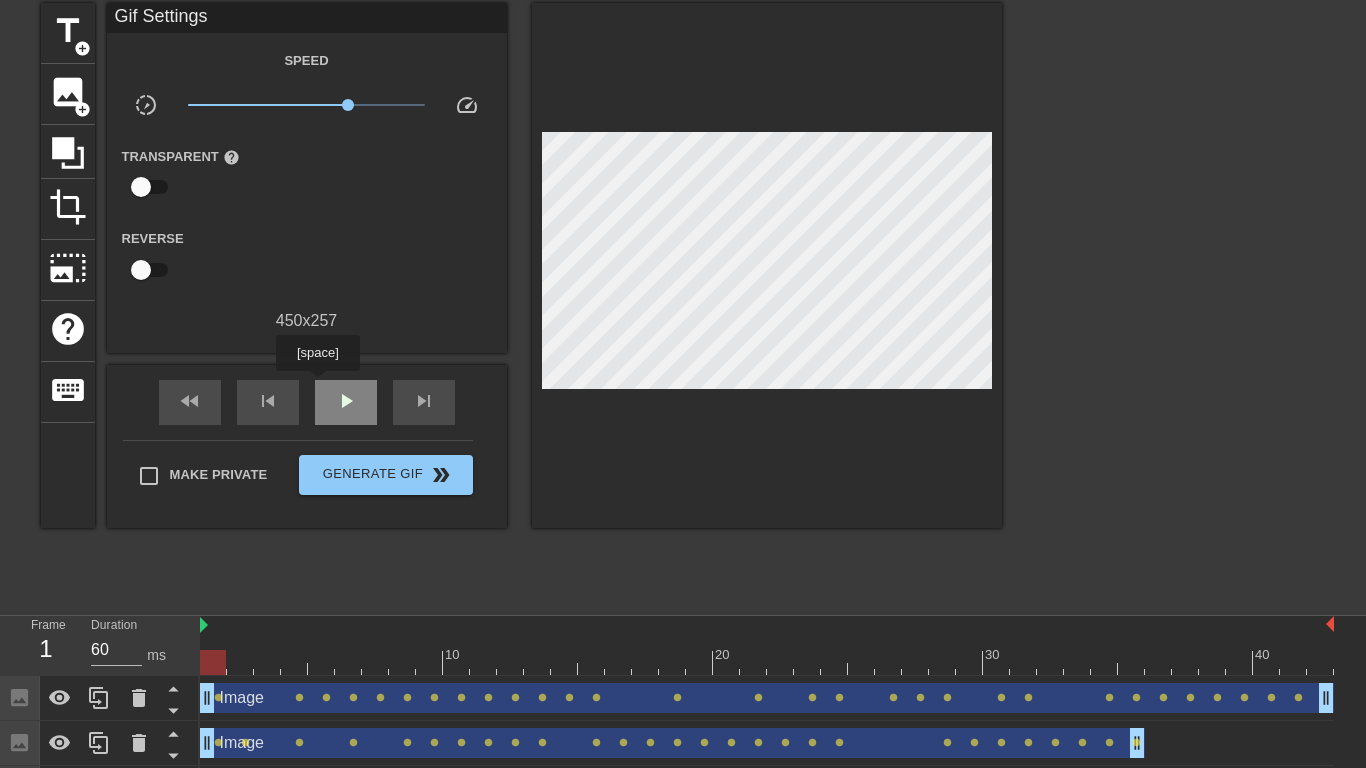 click on "play_arrow" at bounding box center (346, 402) 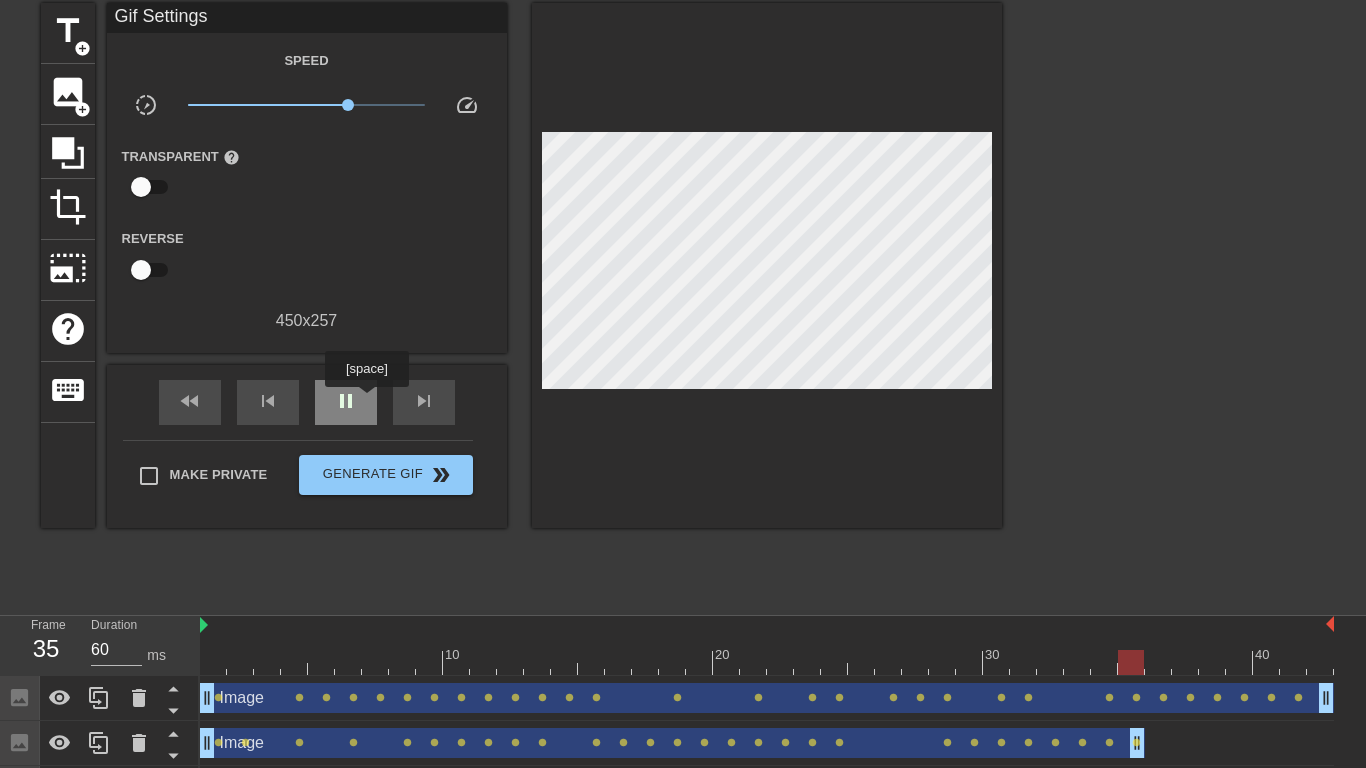 click on "pause" at bounding box center (346, 402) 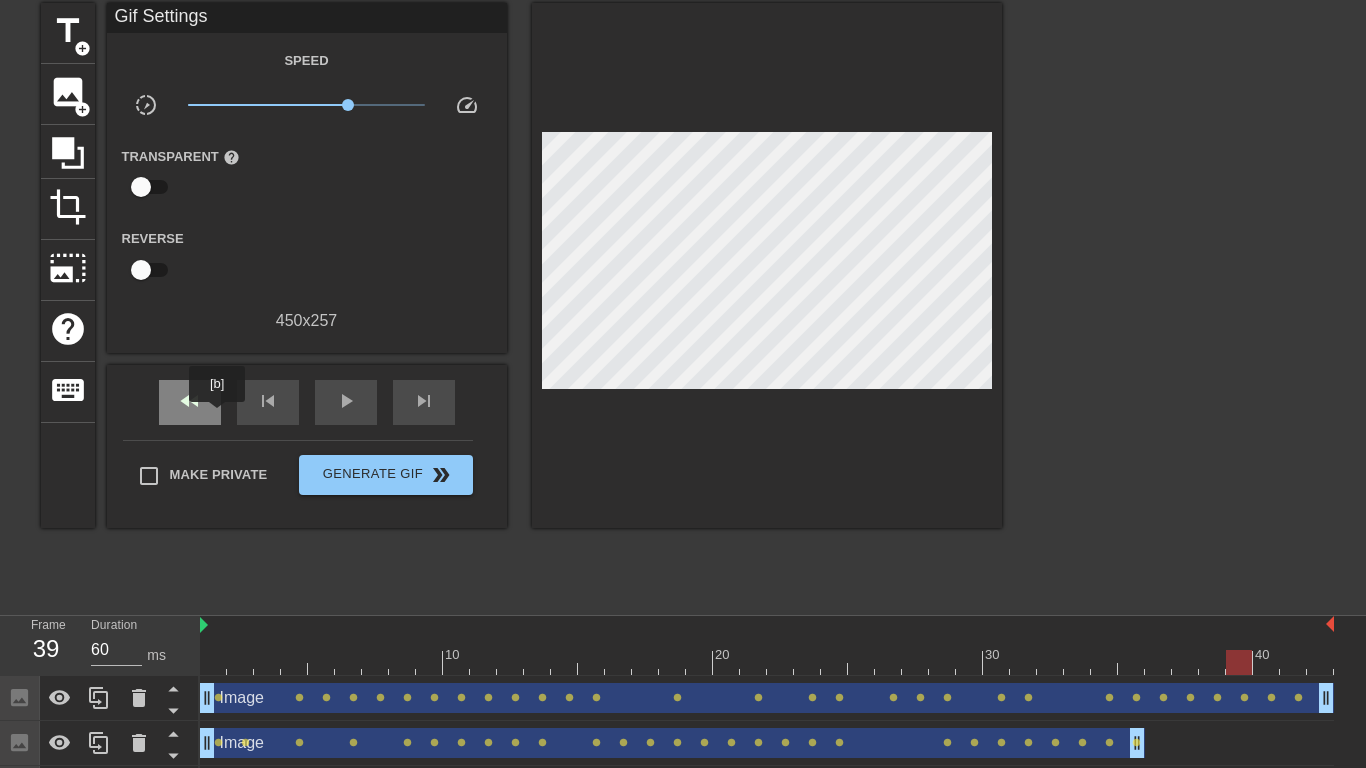 click on "fast_rewind" at bounding box center (190, 402) 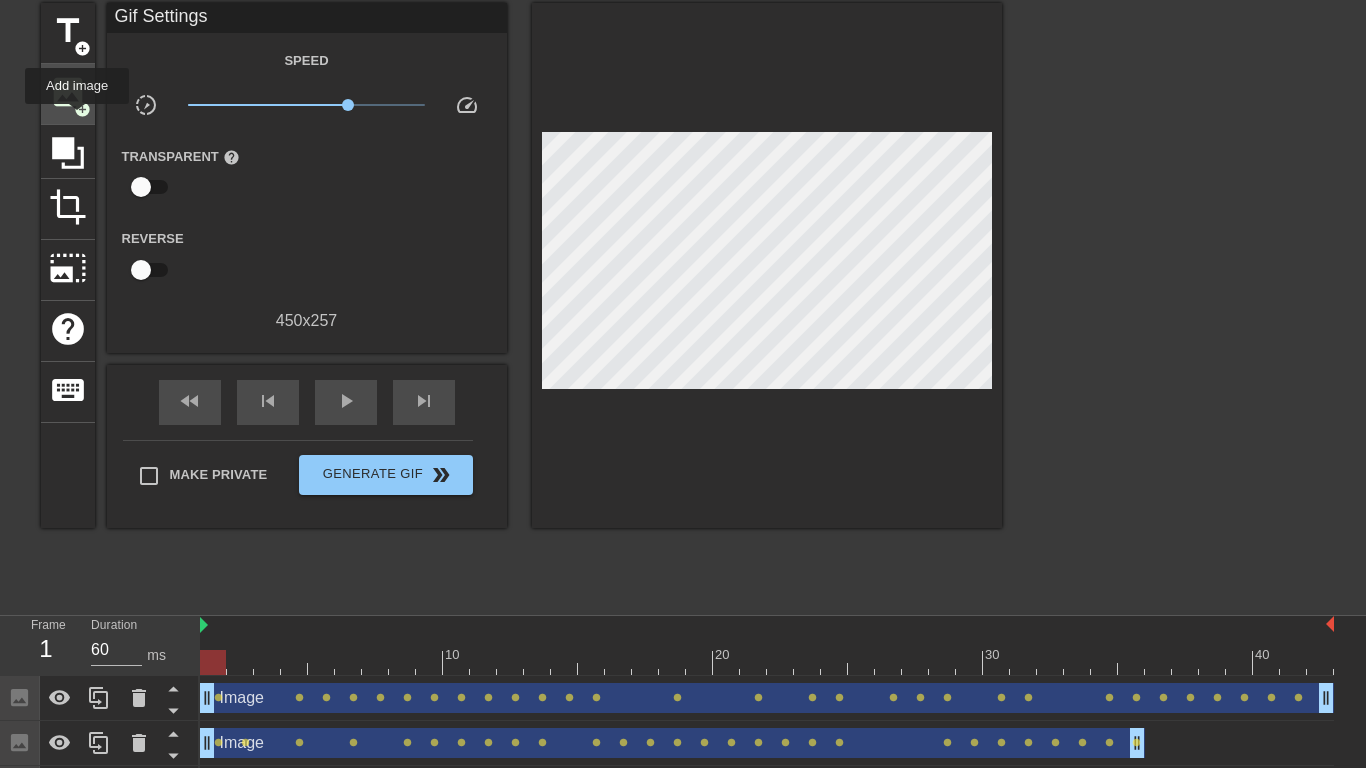 click on "image add_circle" at bounding box center [68, 94] 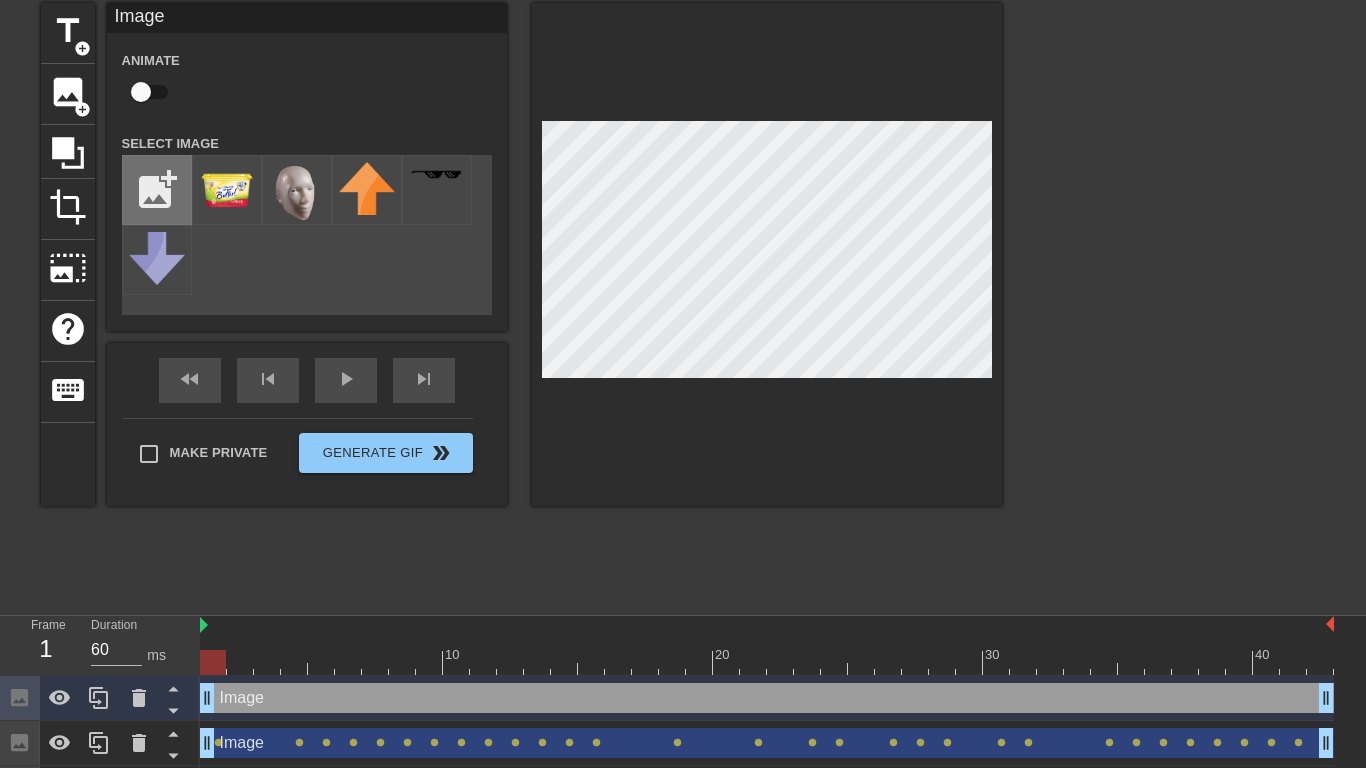 click at bounding box center (157, 190) 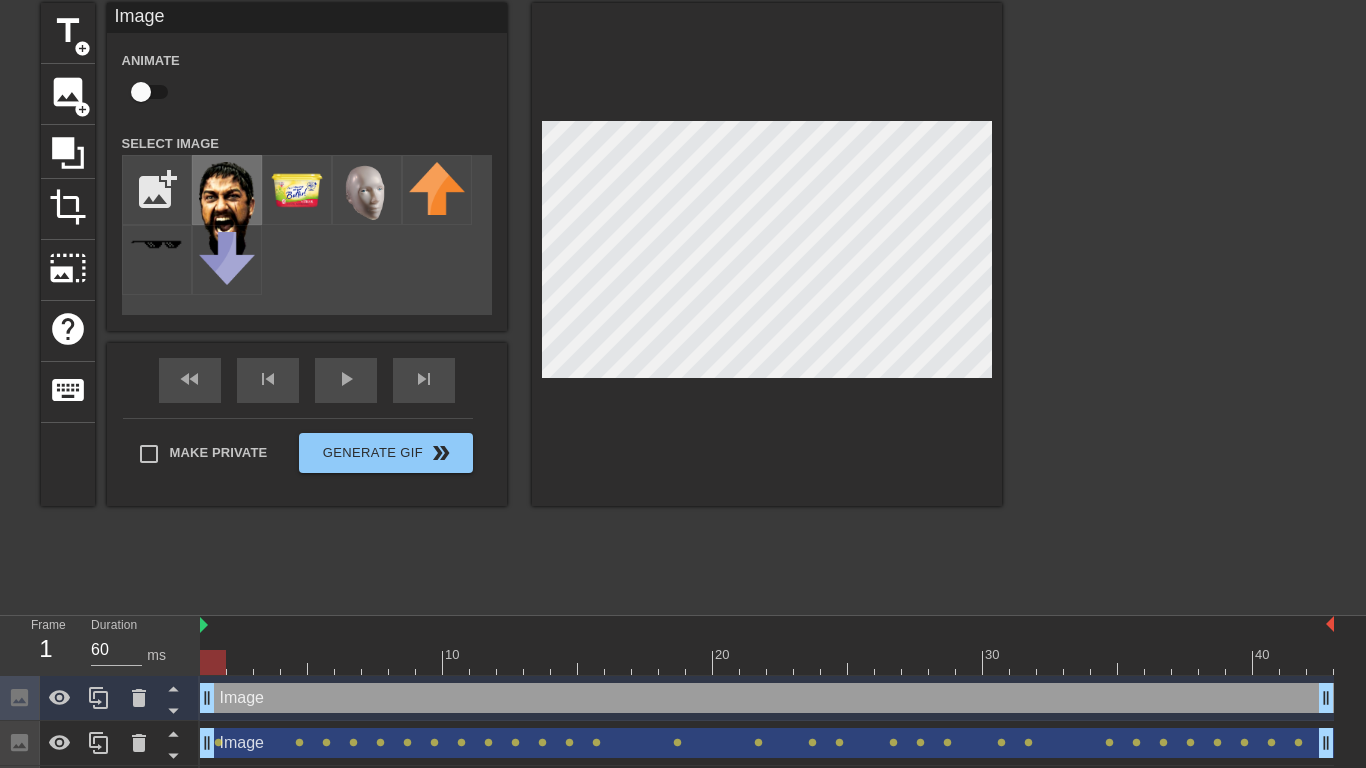 click at bounding box center (227, 212) 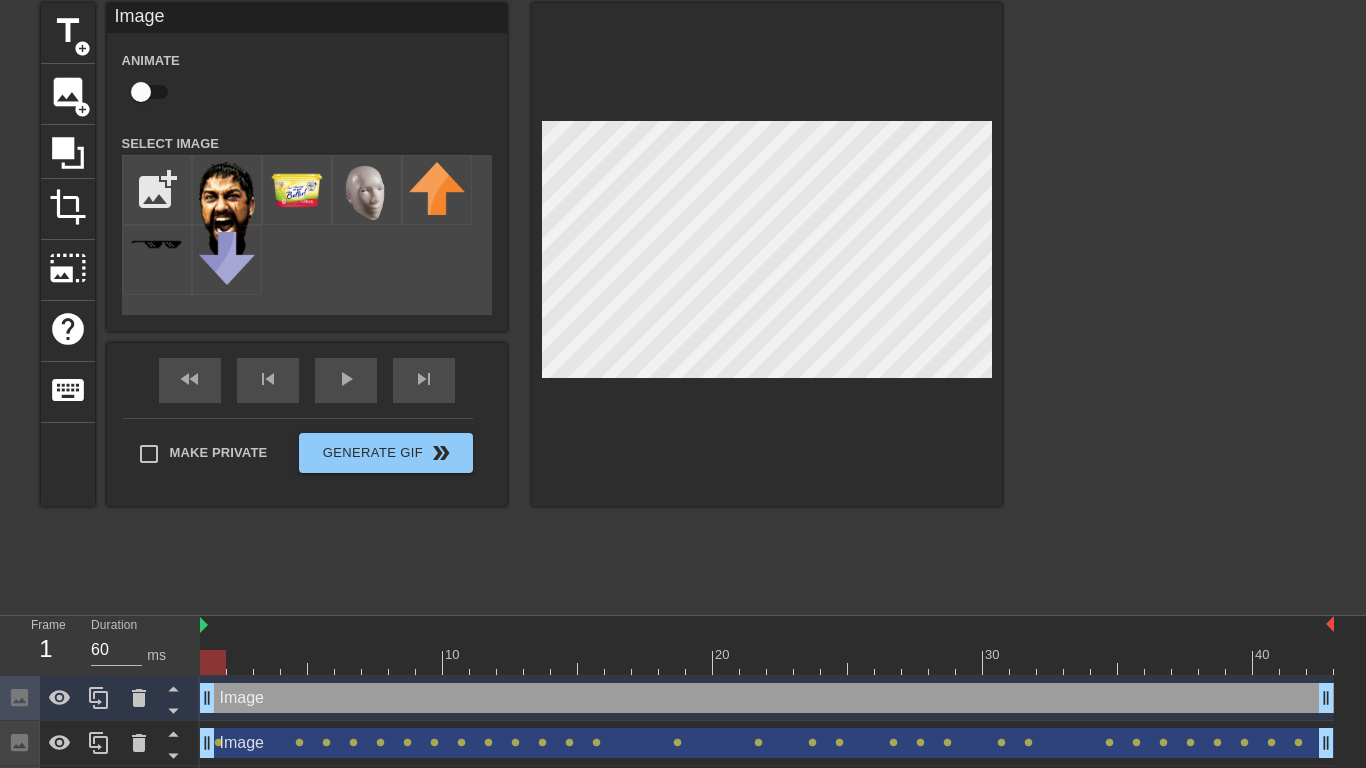 click at bounding box center (141, 92) 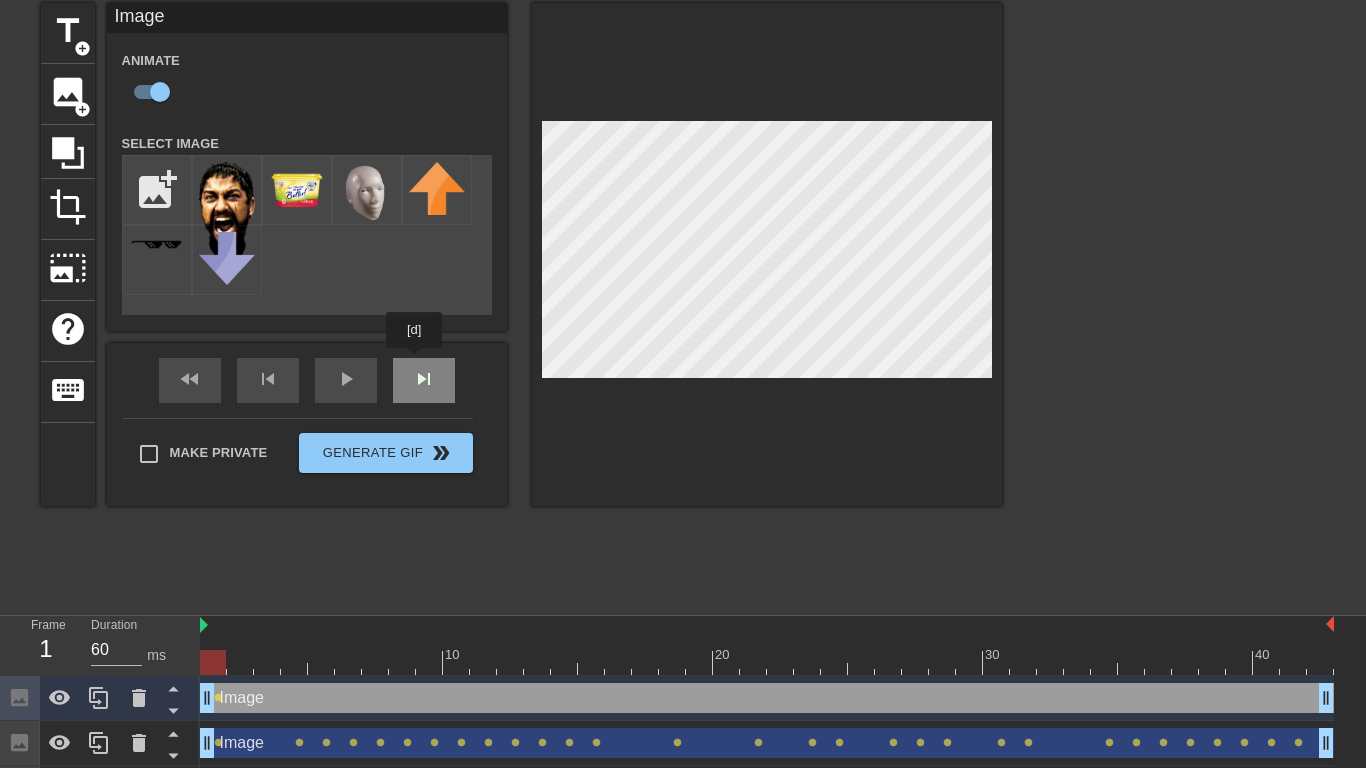click on "Image Animate Select Image add_photo_alternate fast_rewind skip_previous play_arrow skip_next Make Private Generate Gif double_arrow" at bounding box center (307, 254) 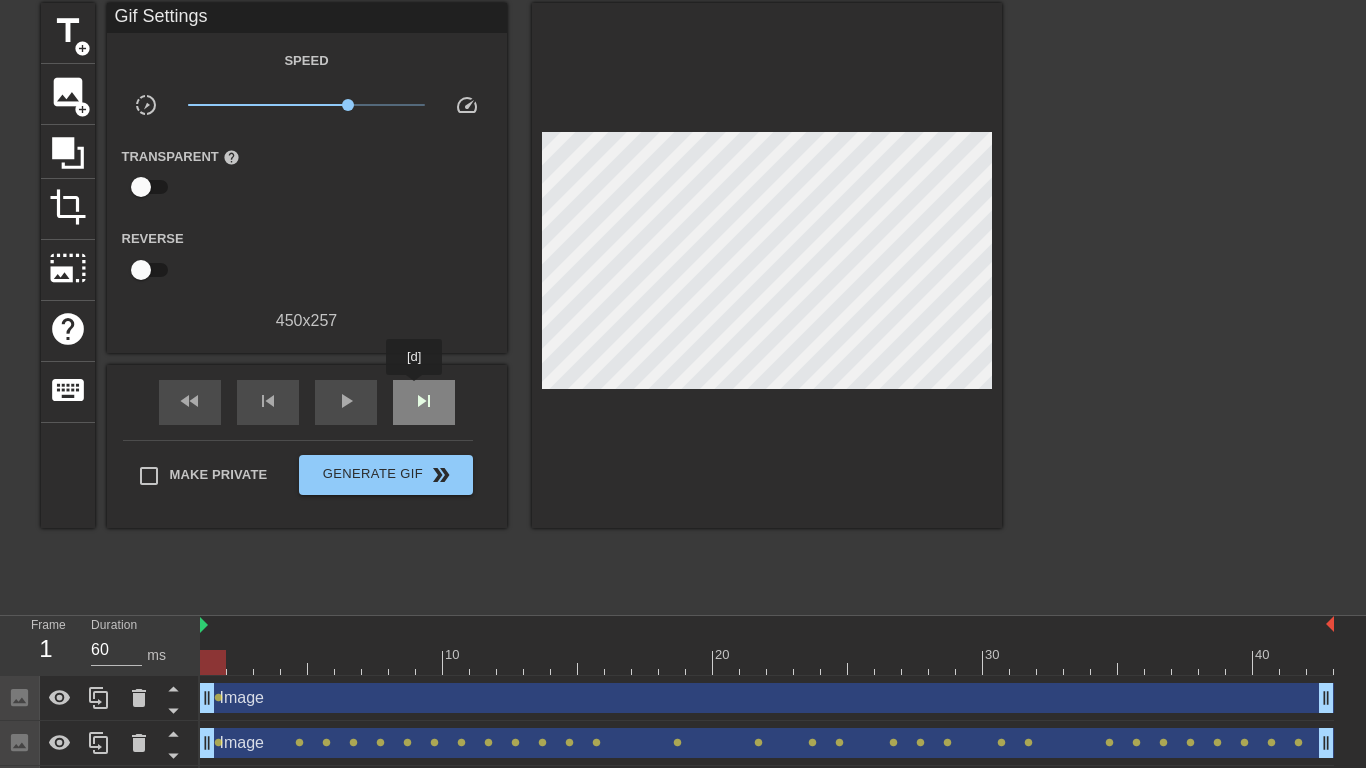 click on "skip_next" at bounding box center (424, 401) 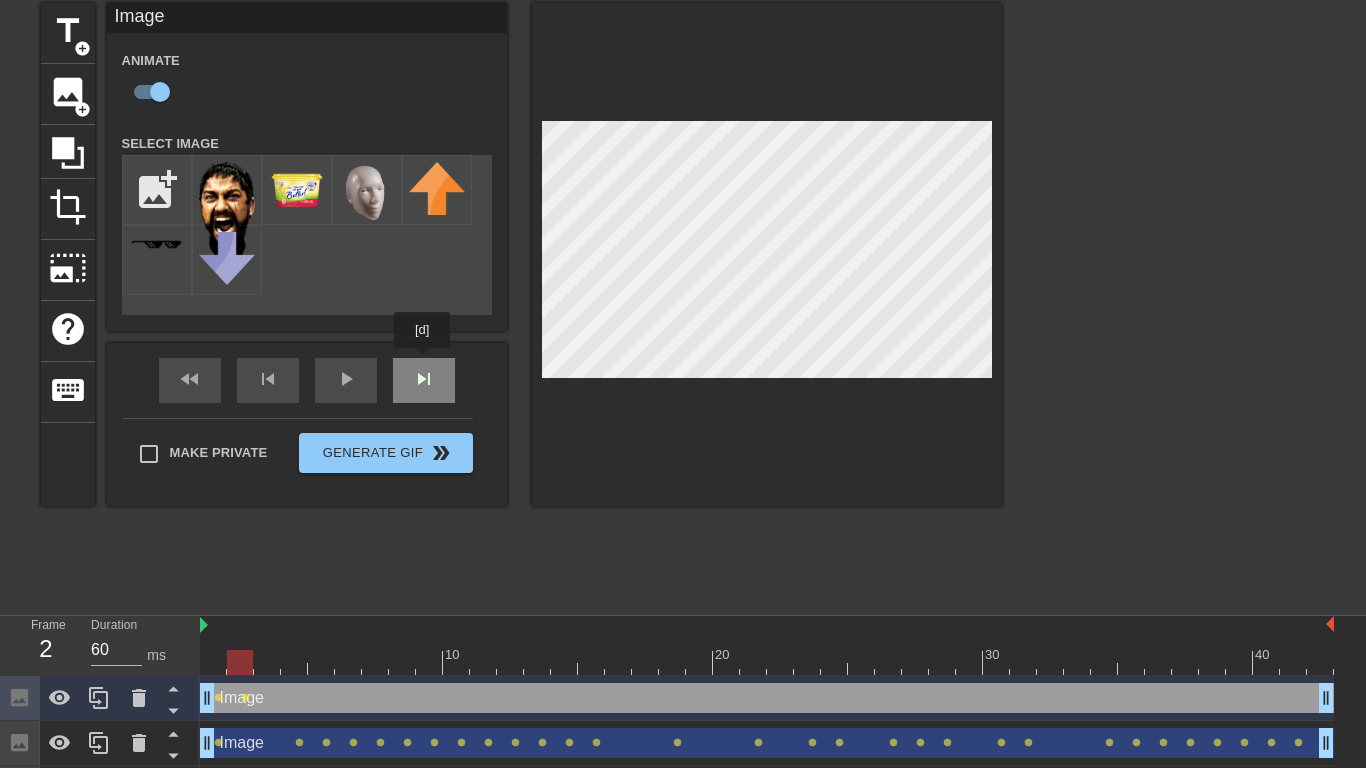 click on "Image Animate Select Image add_photo_alternate fast_rewind skip_previous play_arrow skip_next Make Private Generate Gif double_arrow" at bounding box center [307, 254] 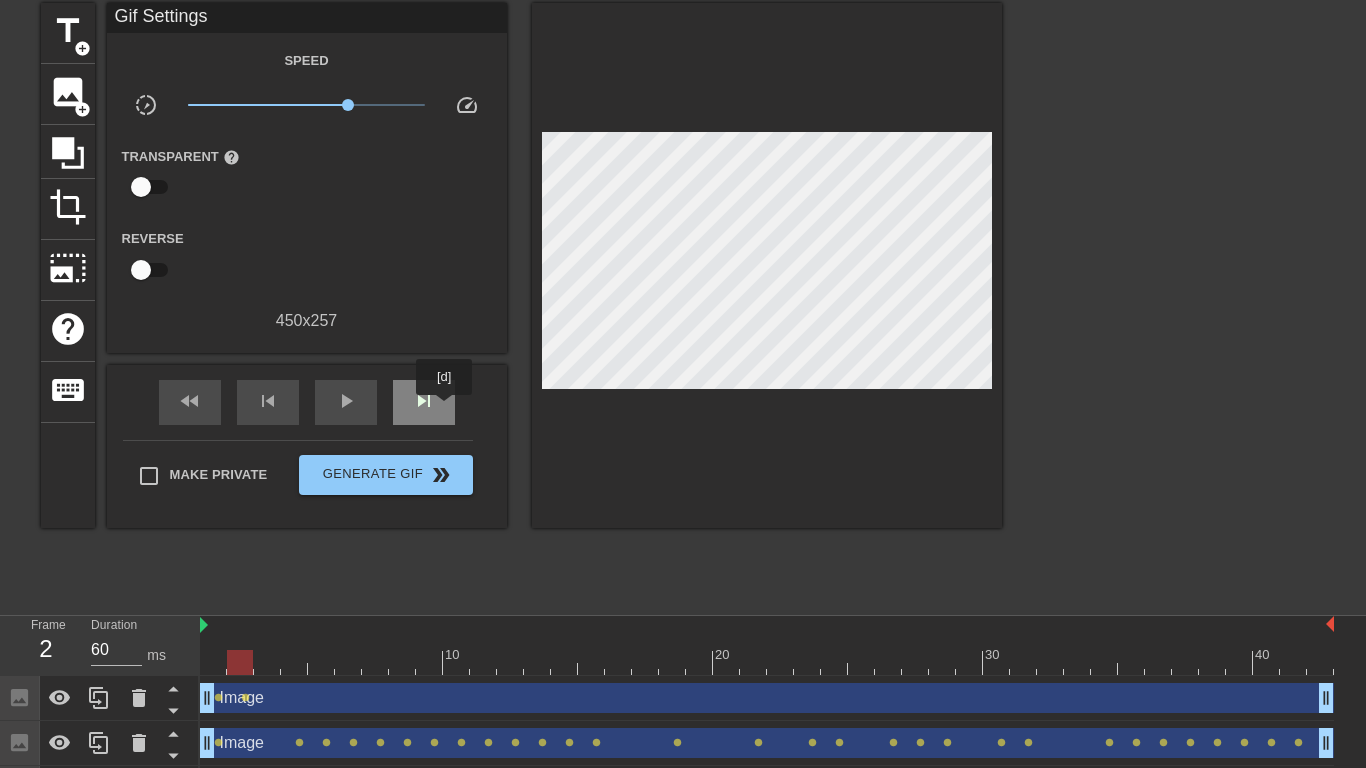 click on "skip_next" at bounding box center (424, 402) 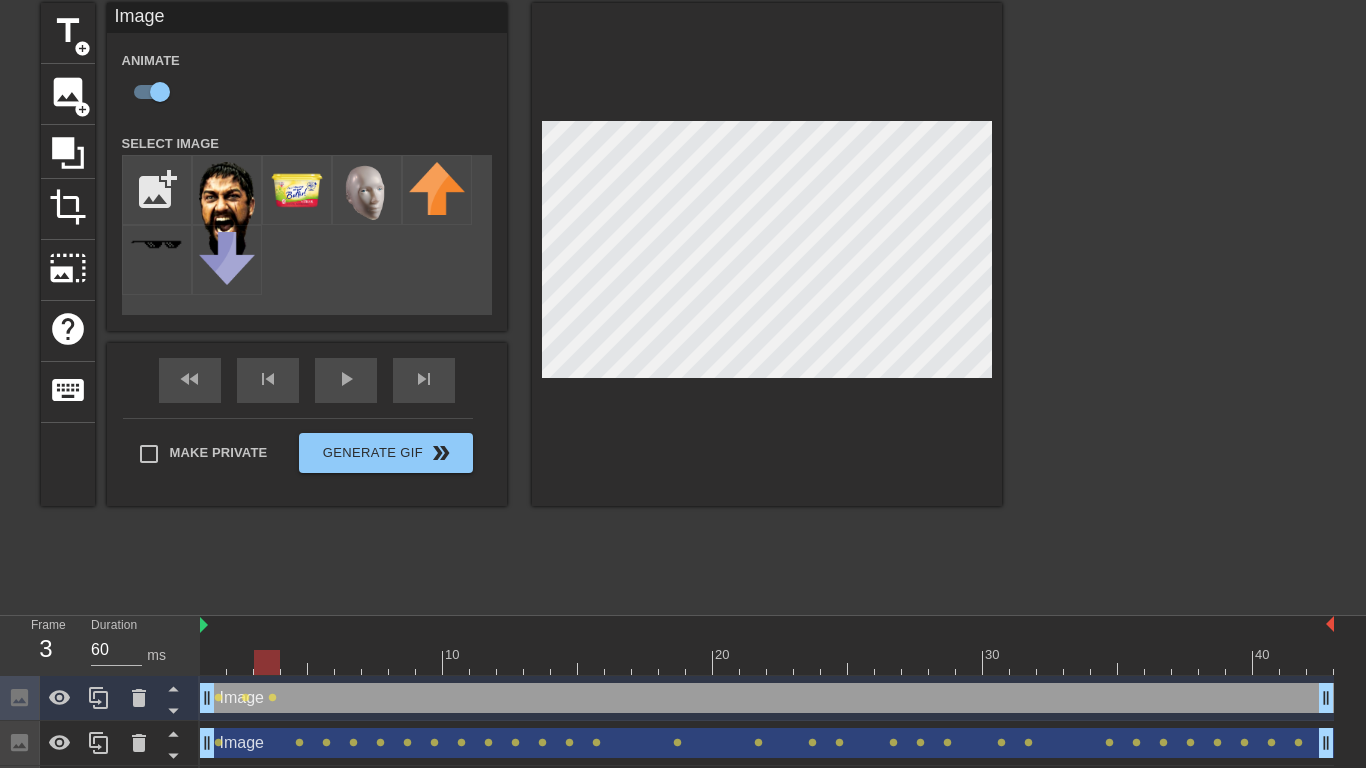 scroll, scrollTop: 0, scrollLeft: 0, axis: both 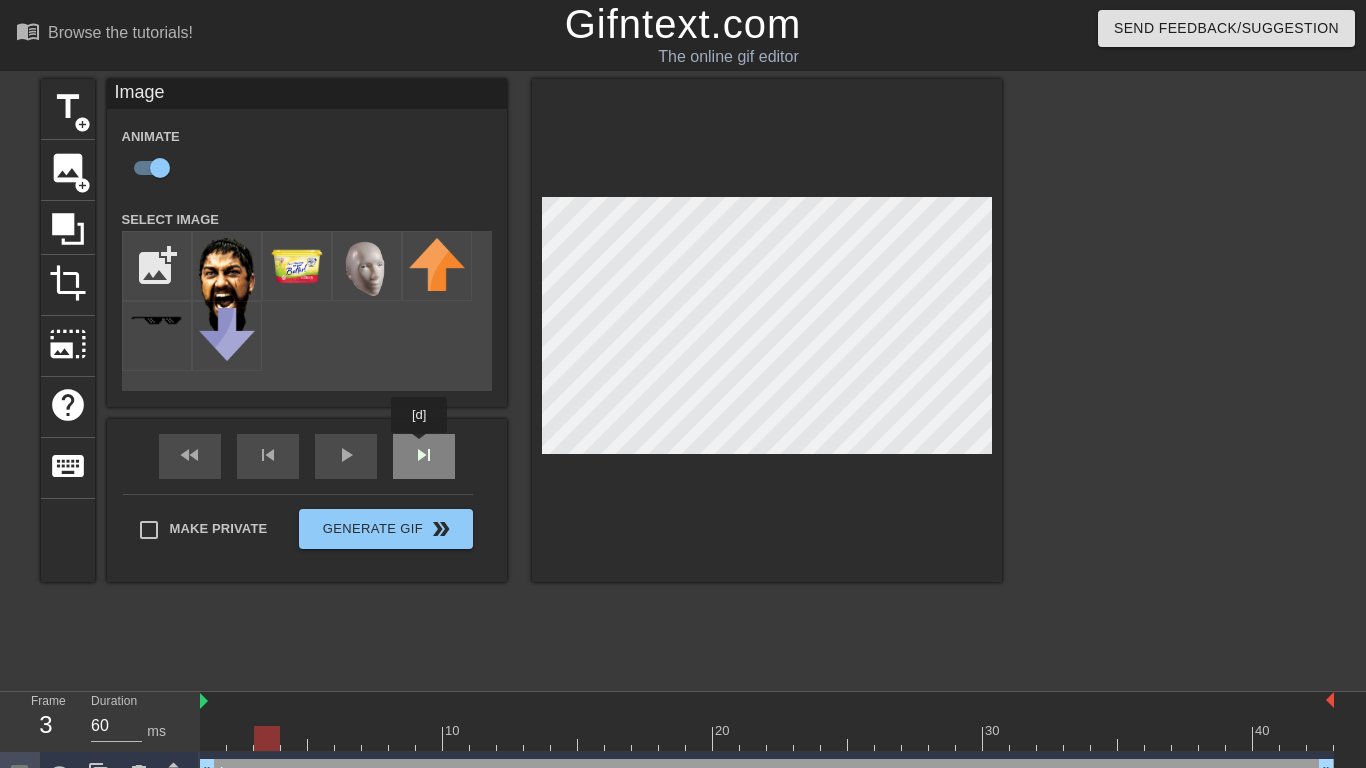 click on "fast_rewind skip_previous play_arrow skip_next" at bounding box center [307, 456] 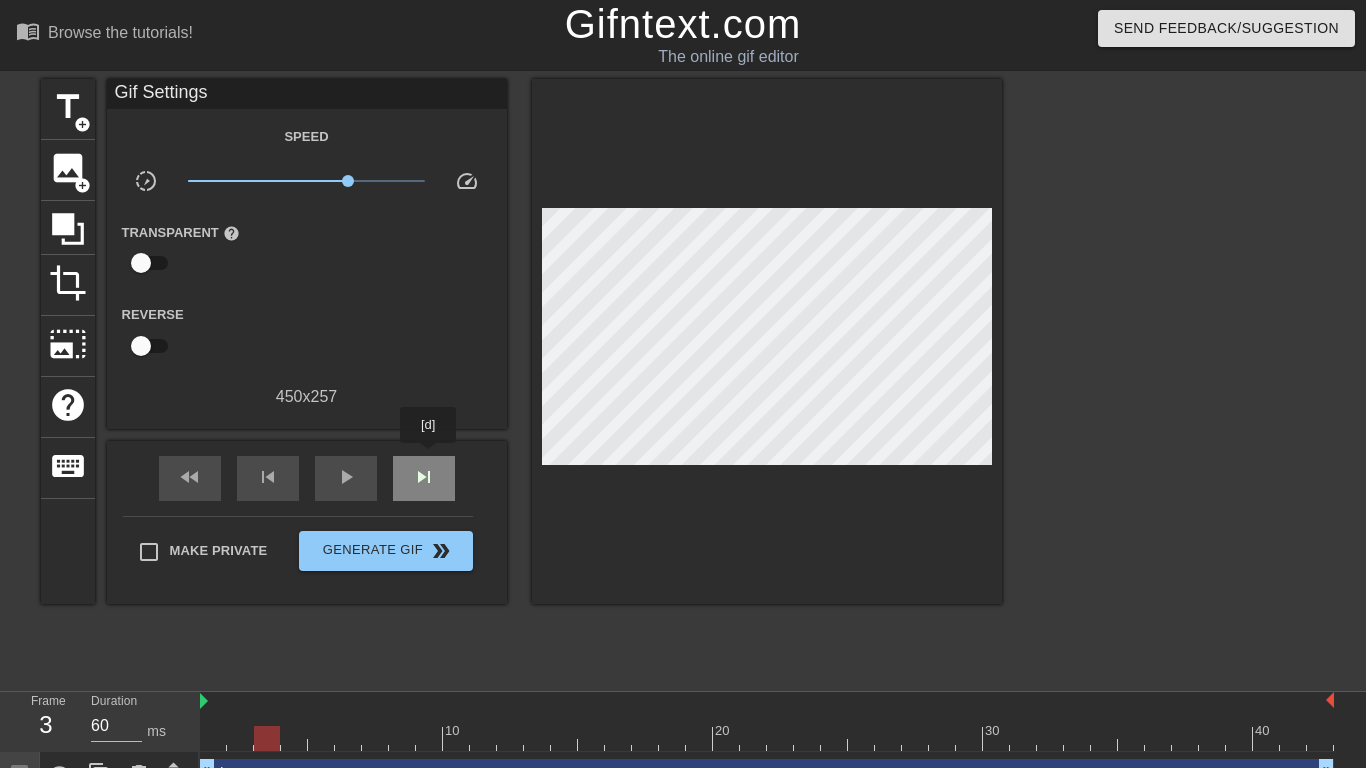 click on "skip_next" at bounding box center [424, 478] 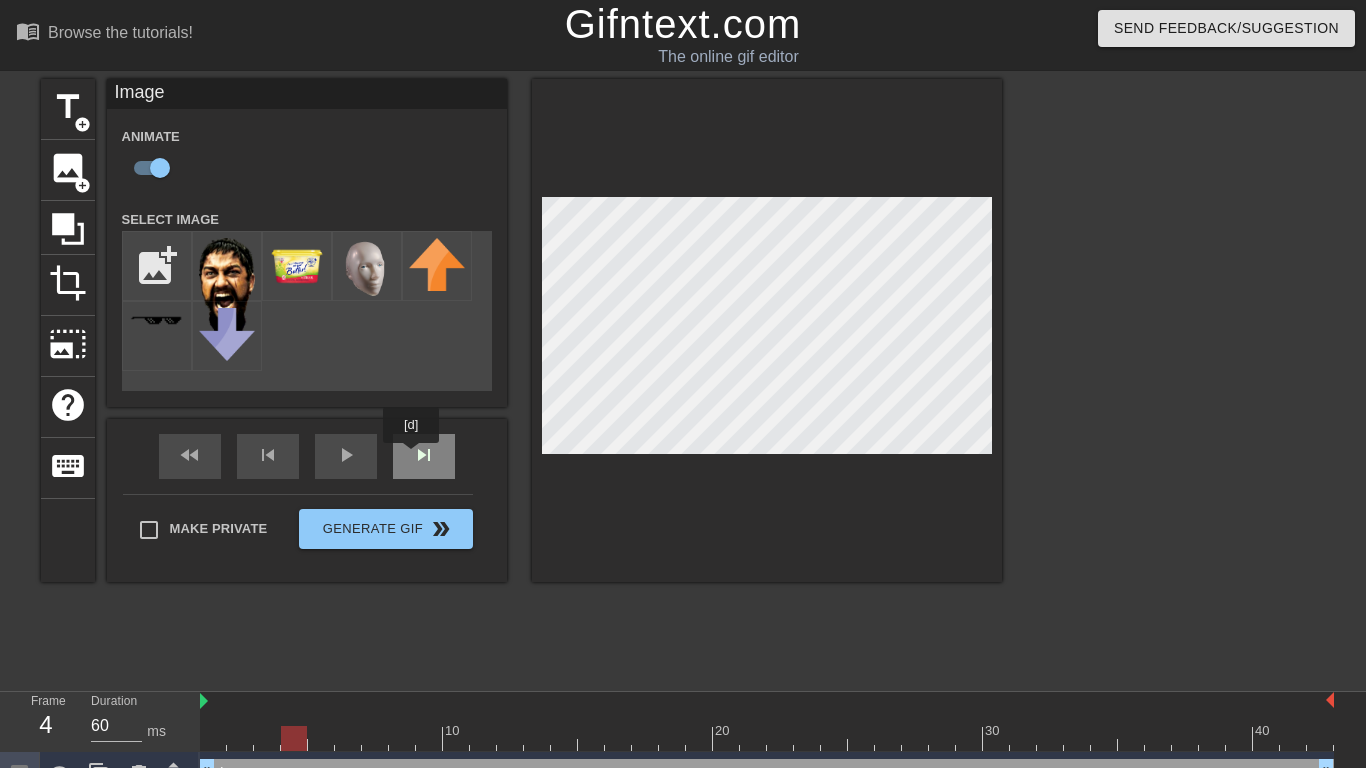 click on "skip_next" at bounding box center (424, 456) 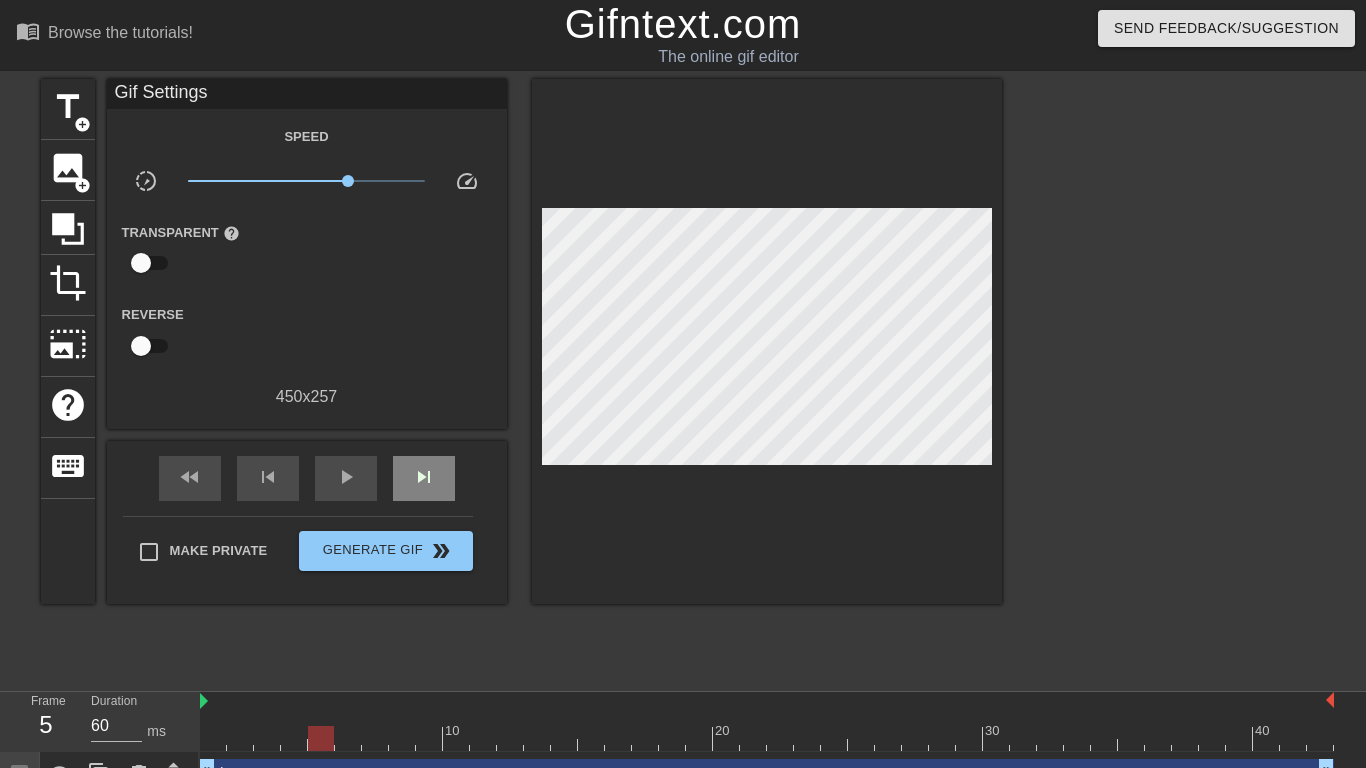 click on "fast_rewind skip_previous play_arrow skip_next" at bounding box center [307, 478] 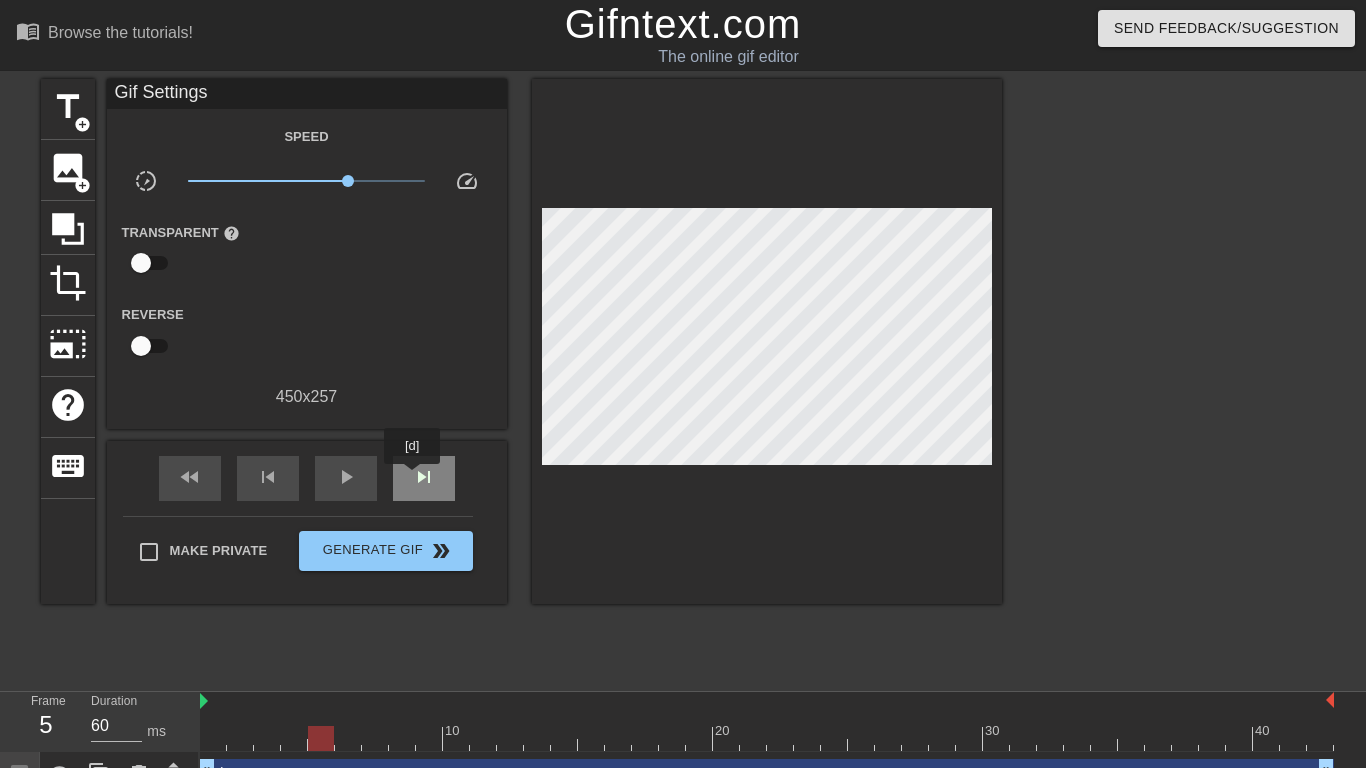 click on "skip_next" at bounding box center (424, 477) 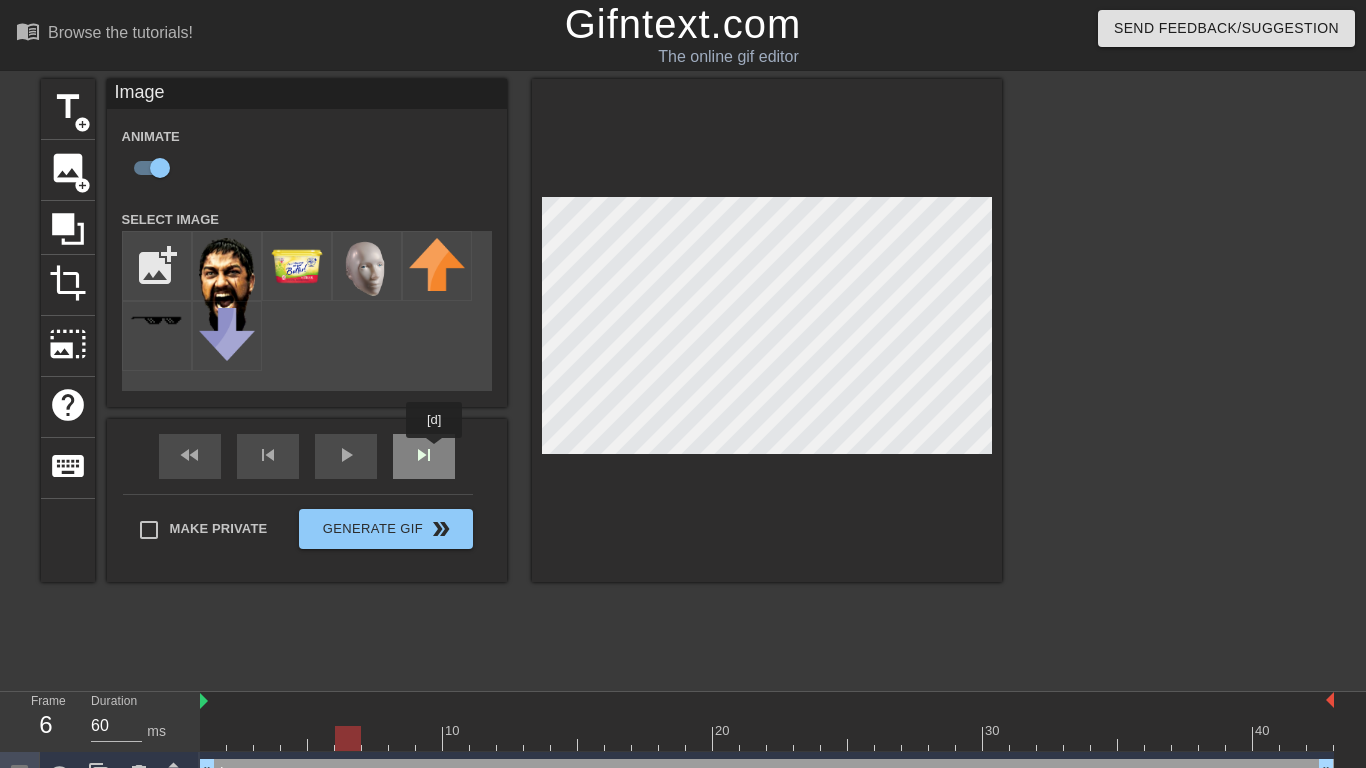 click on "fast_rewind skip_previous play_arrow skip_next" at bounding box center (307, 456) 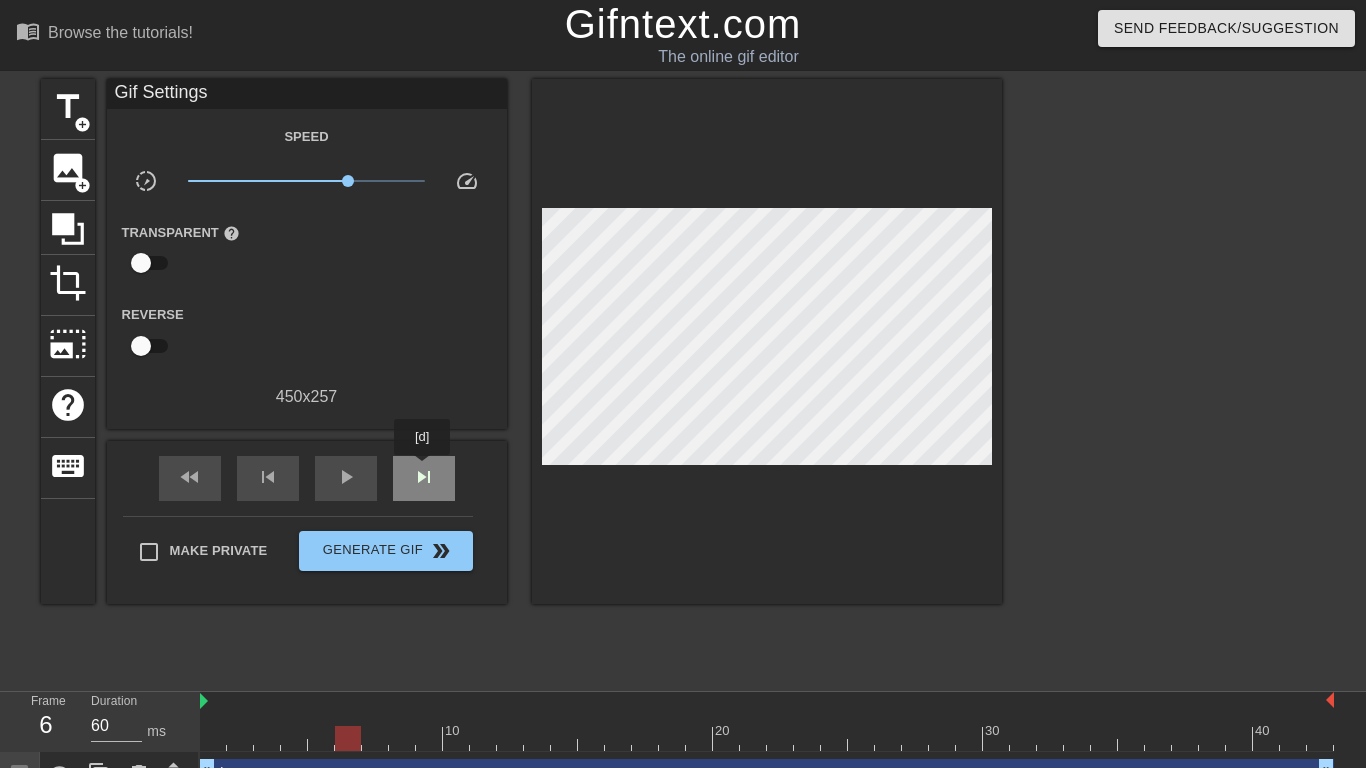 click on "skip_next" at bounding box center [424, 477] 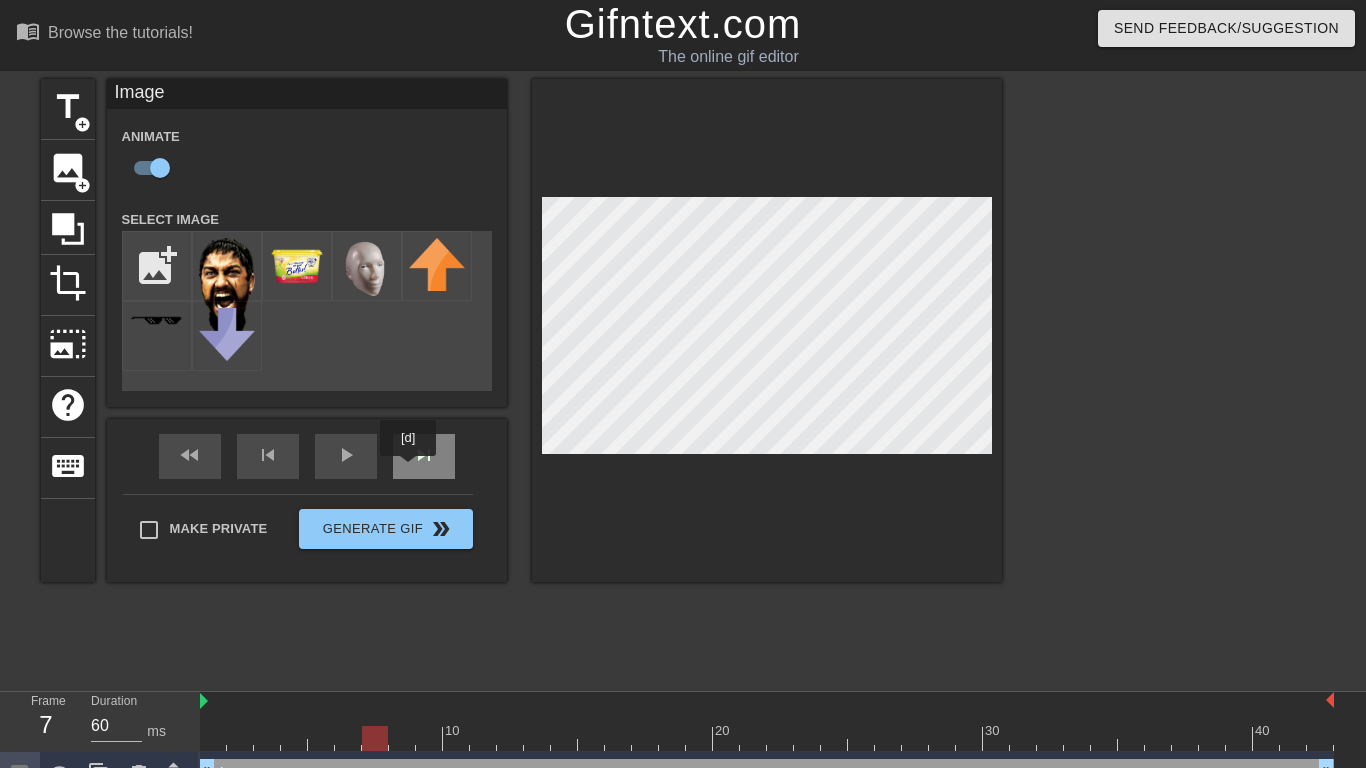 click on "skip_next" at bounding box center (424, 456) 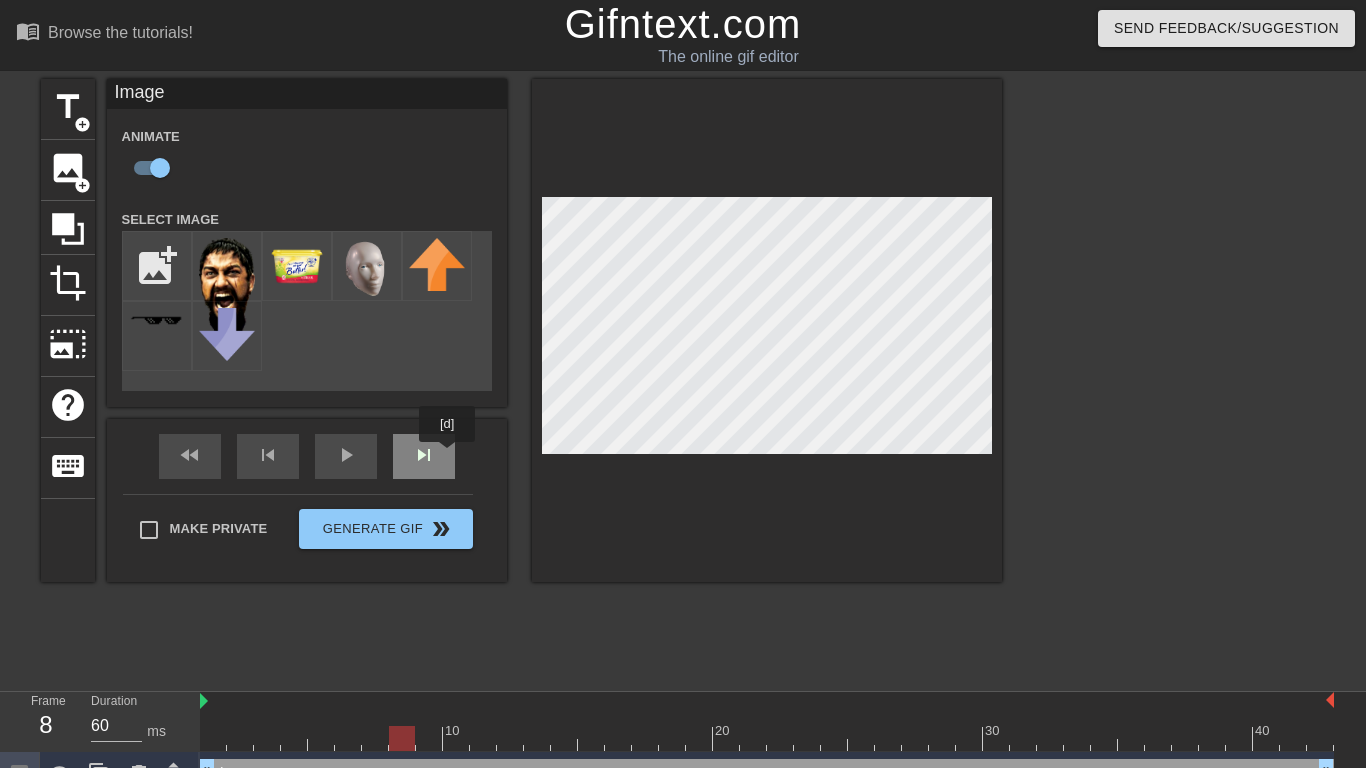 click on "skip_next" at bounding box center (424, 456) 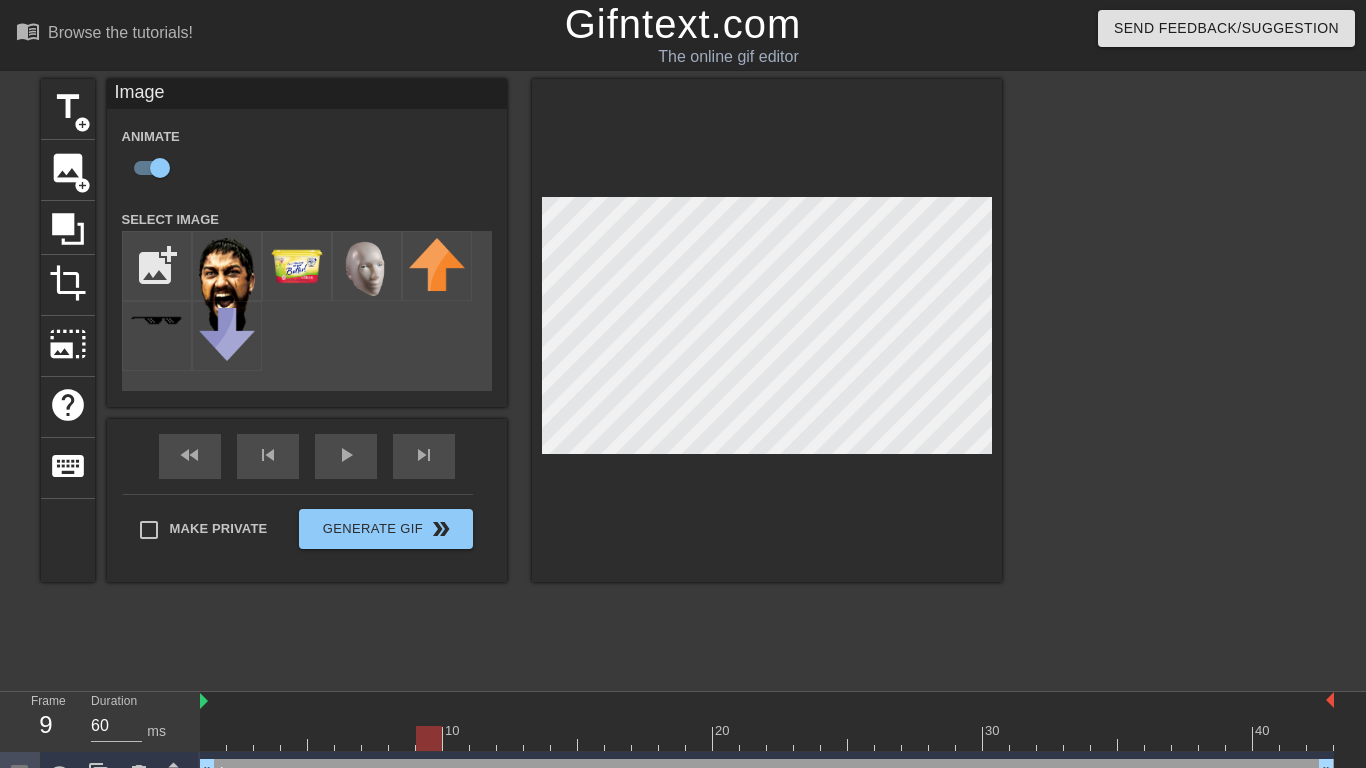 click at bounding box center (767, 330) 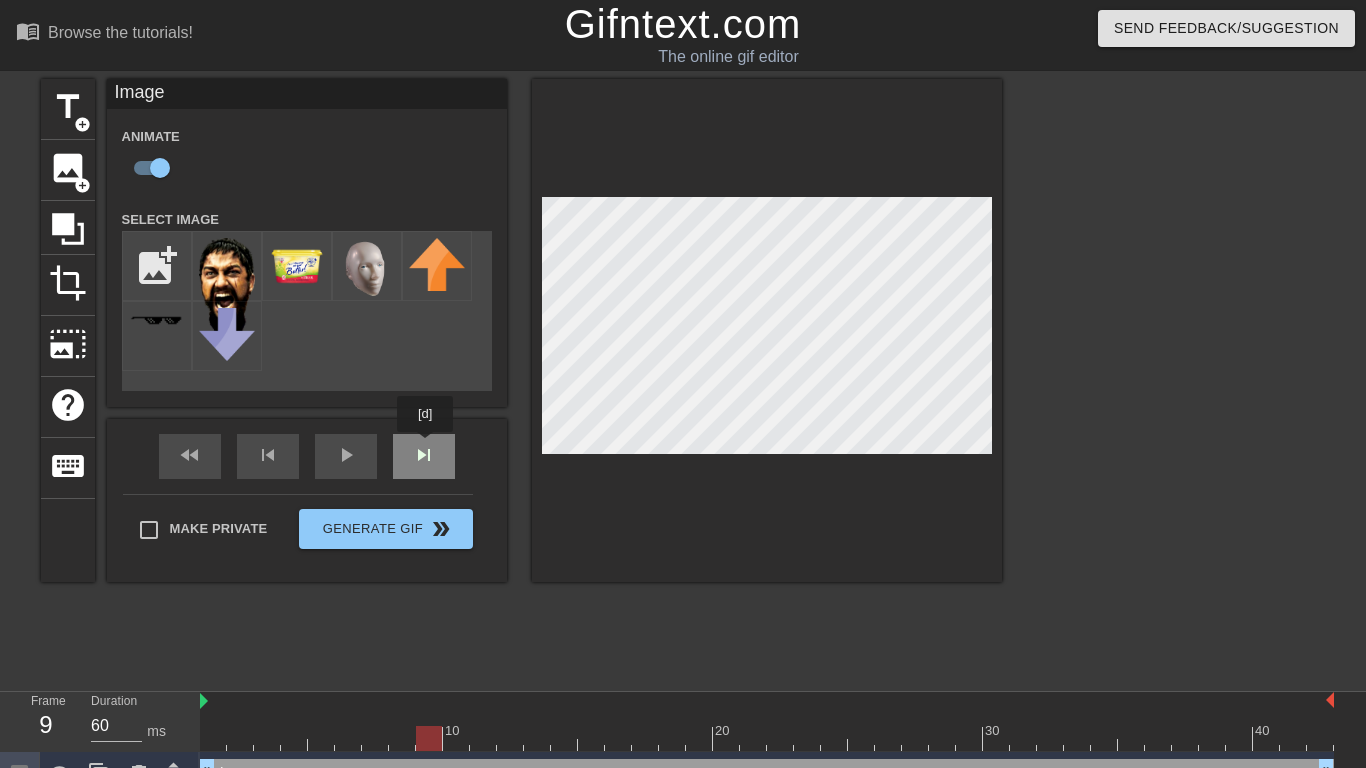 click on "fast_rewind skip_previous play_arrow skip_next" at bounding box center (307, 456) 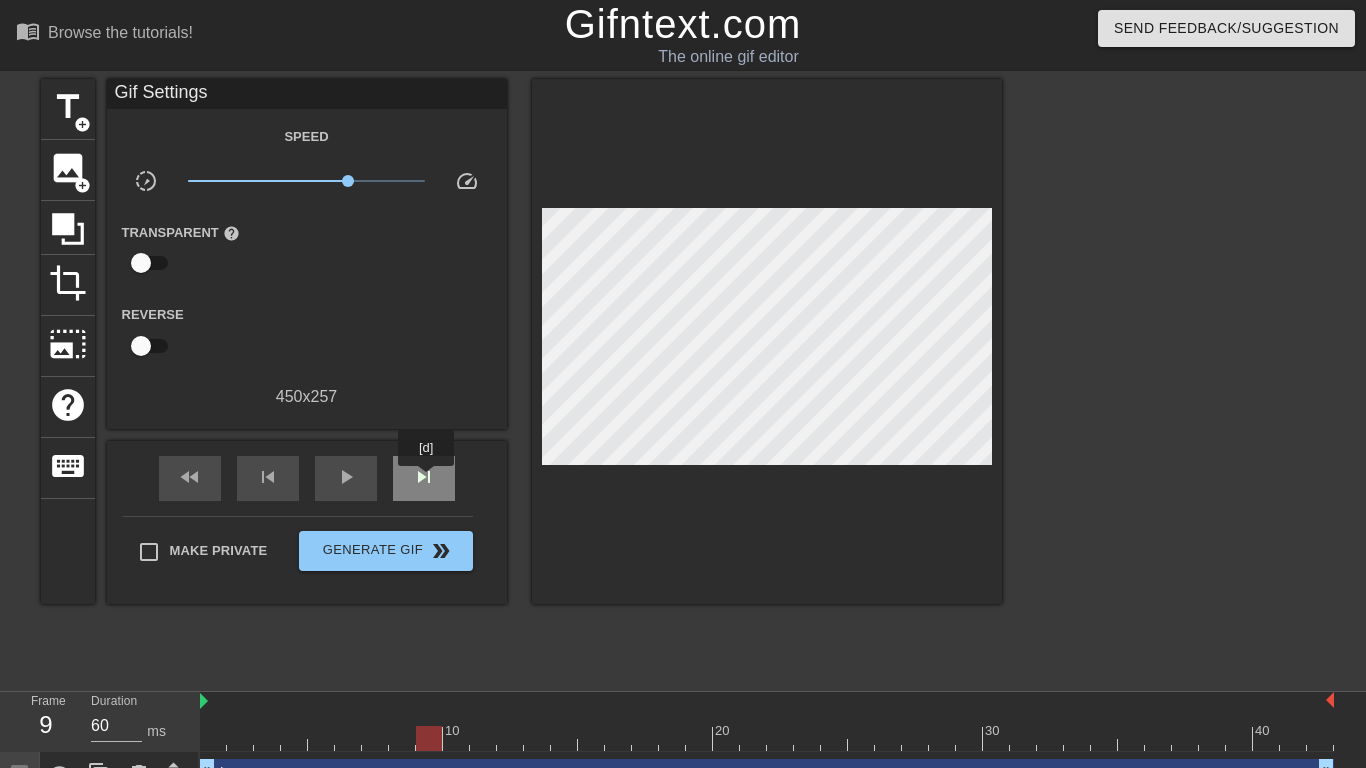click on "skip_next" at bounding box center [424, 477] 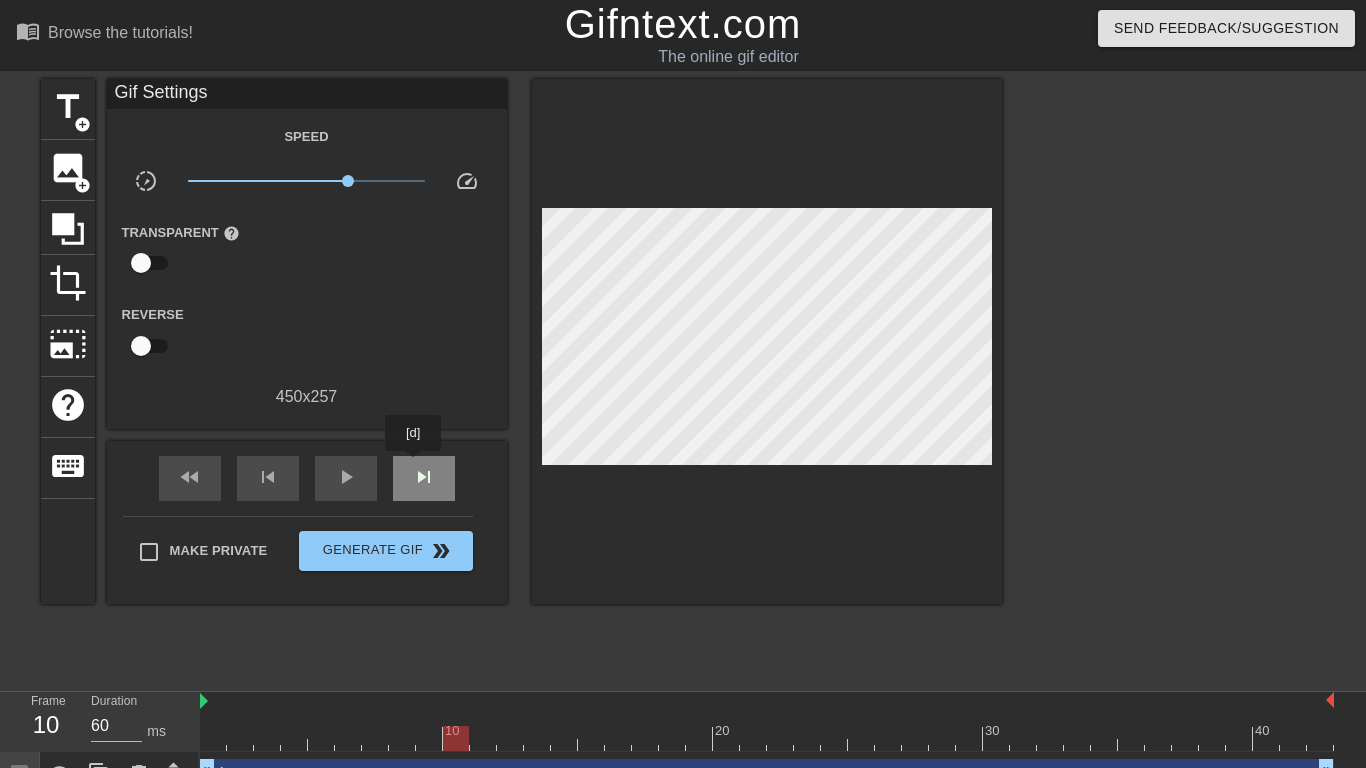 click on "skip_next" at bounding box center [424, 477] 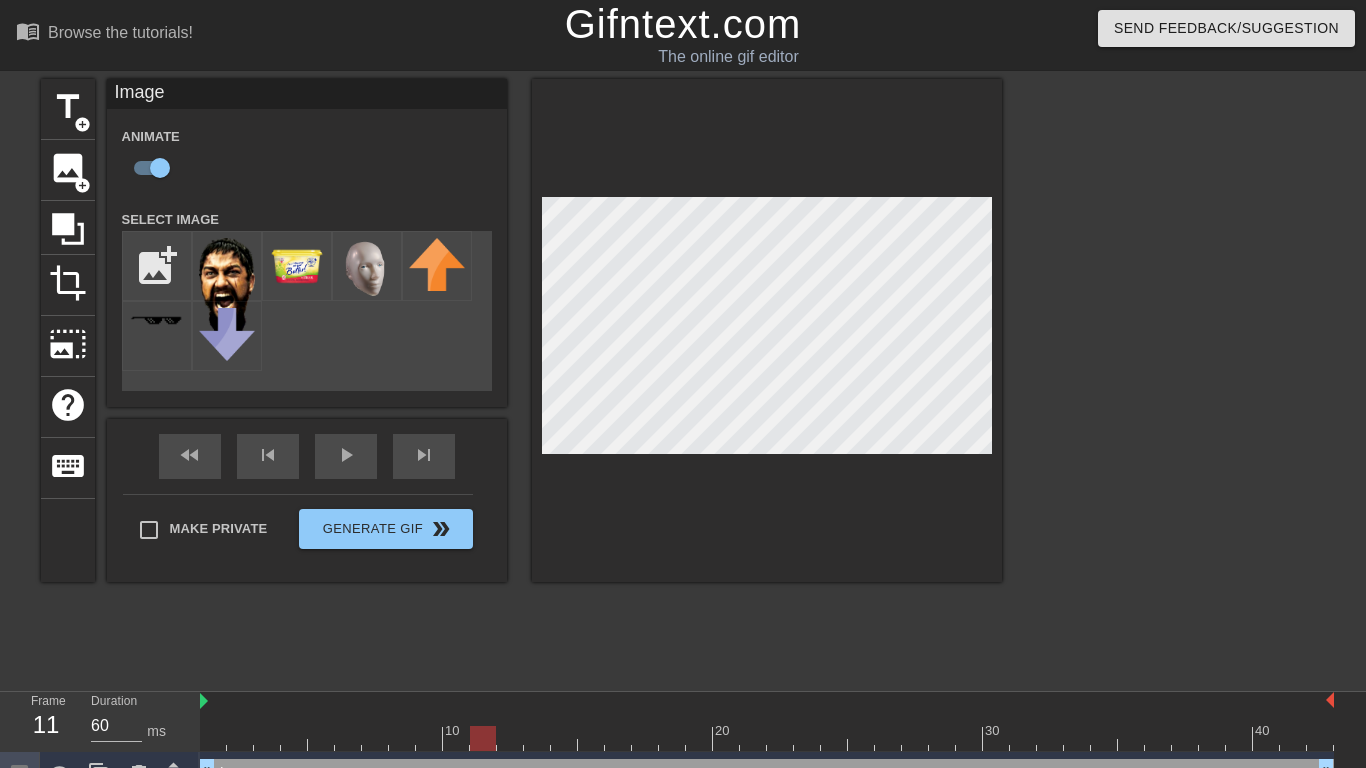 click at bounding box center [767, 330] 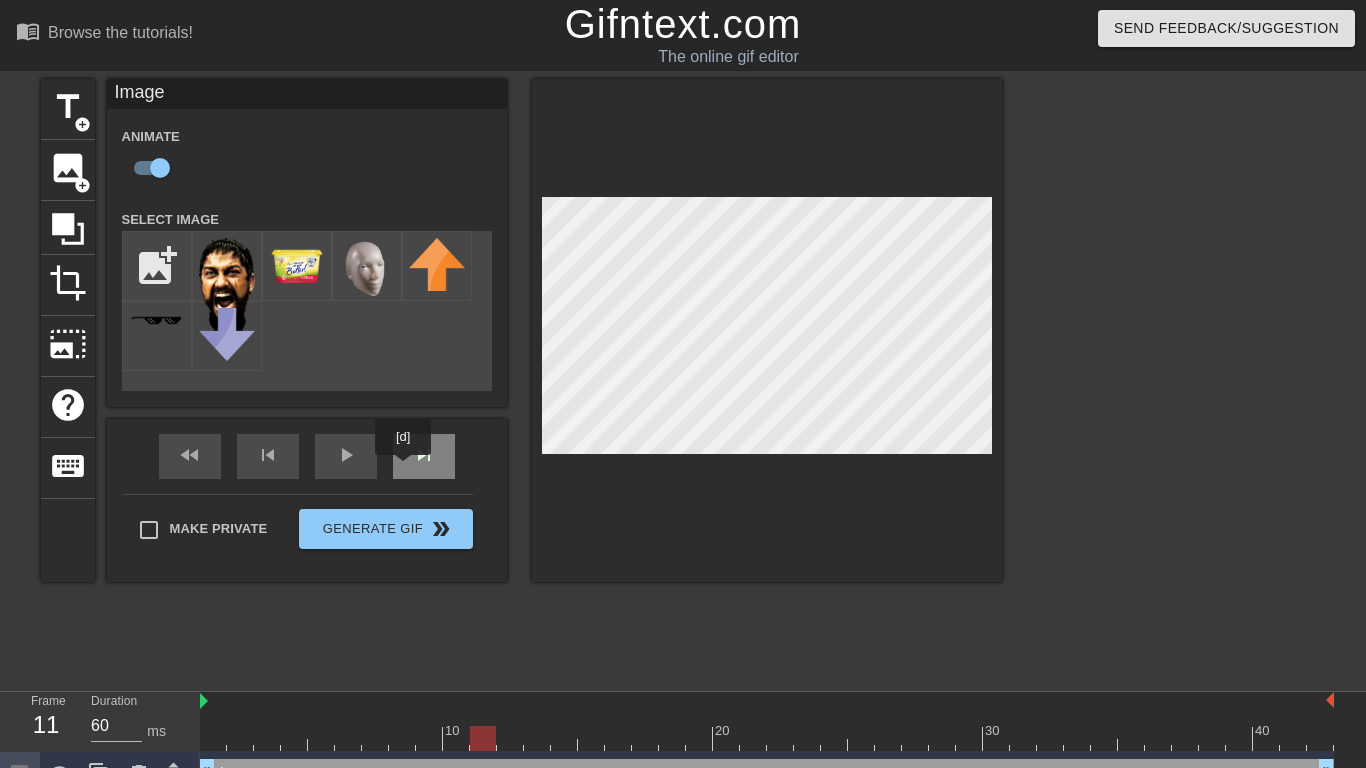 click on "skip_next" at bounding box center [424, 456] 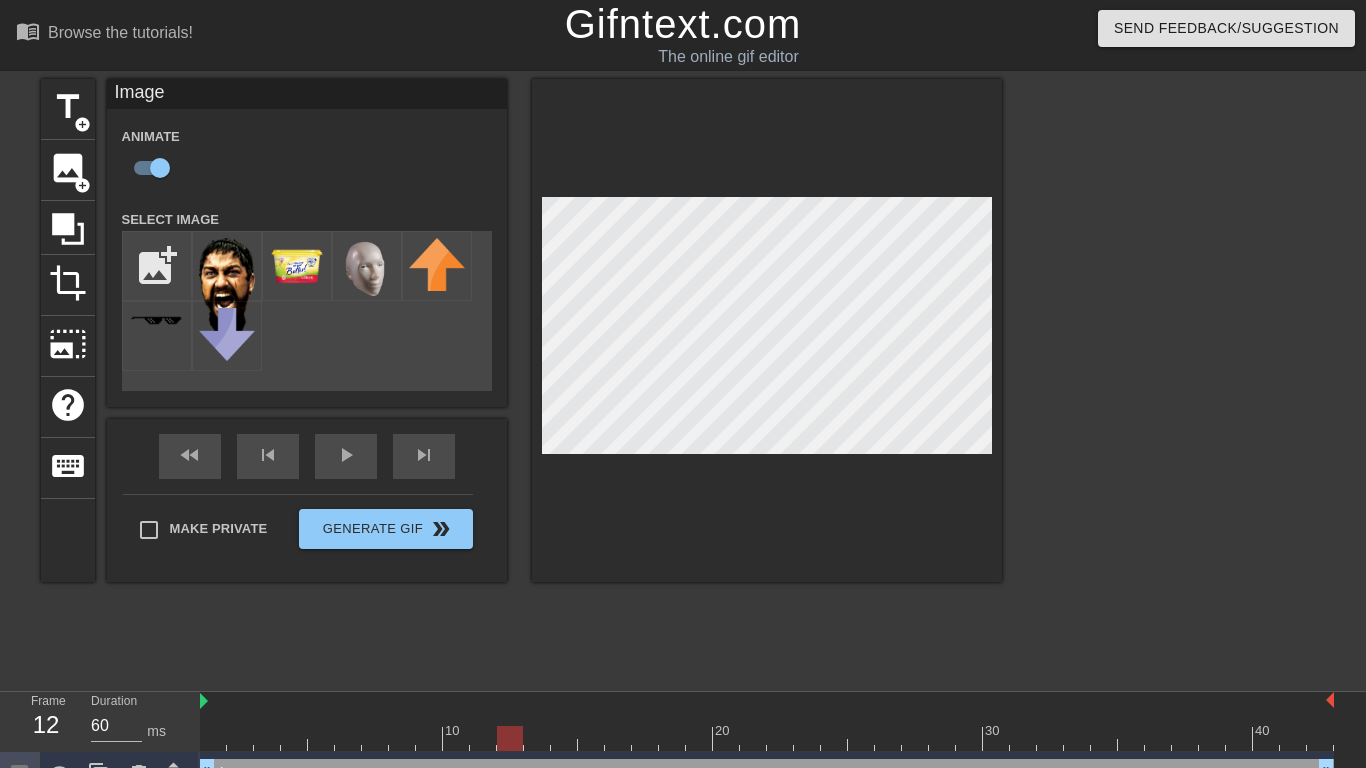 click at bounding box center [767, 330] 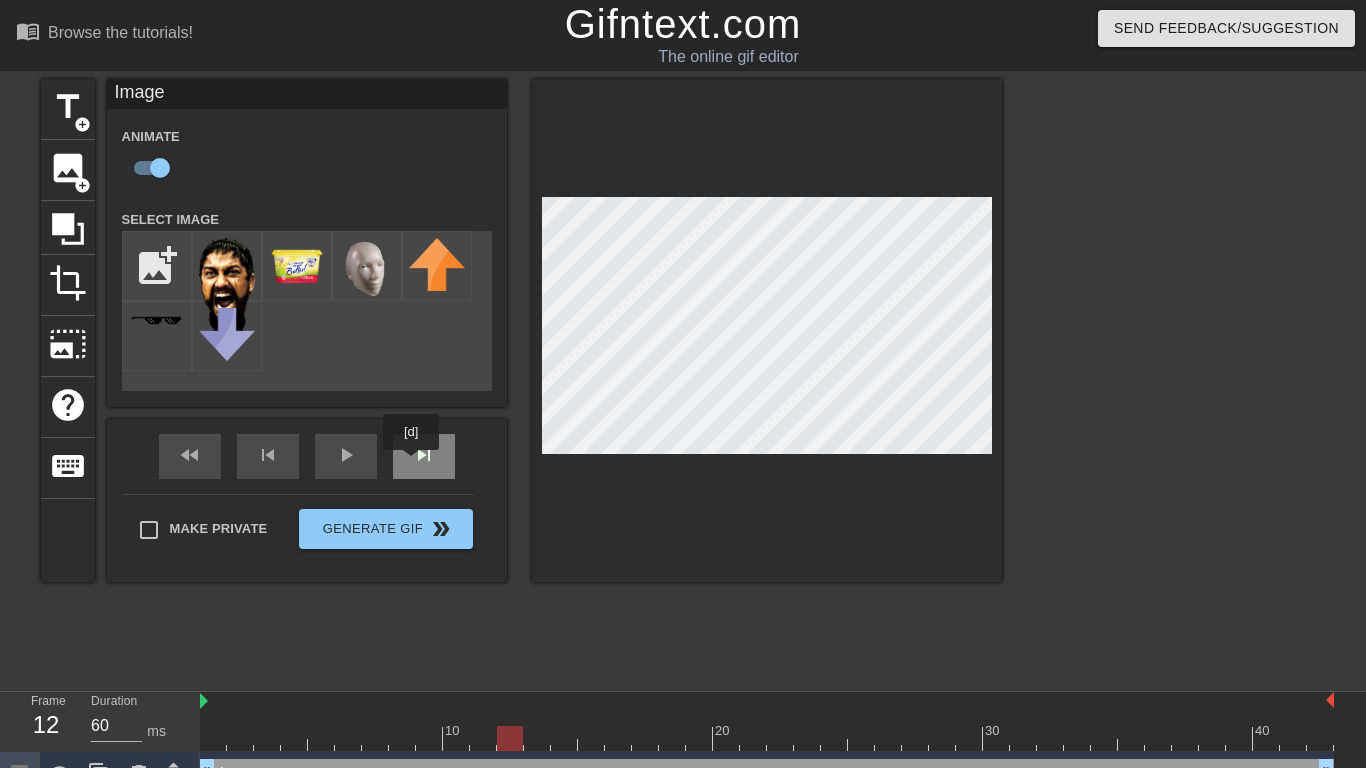click on "skip_next" at bounding box center (424, 455) 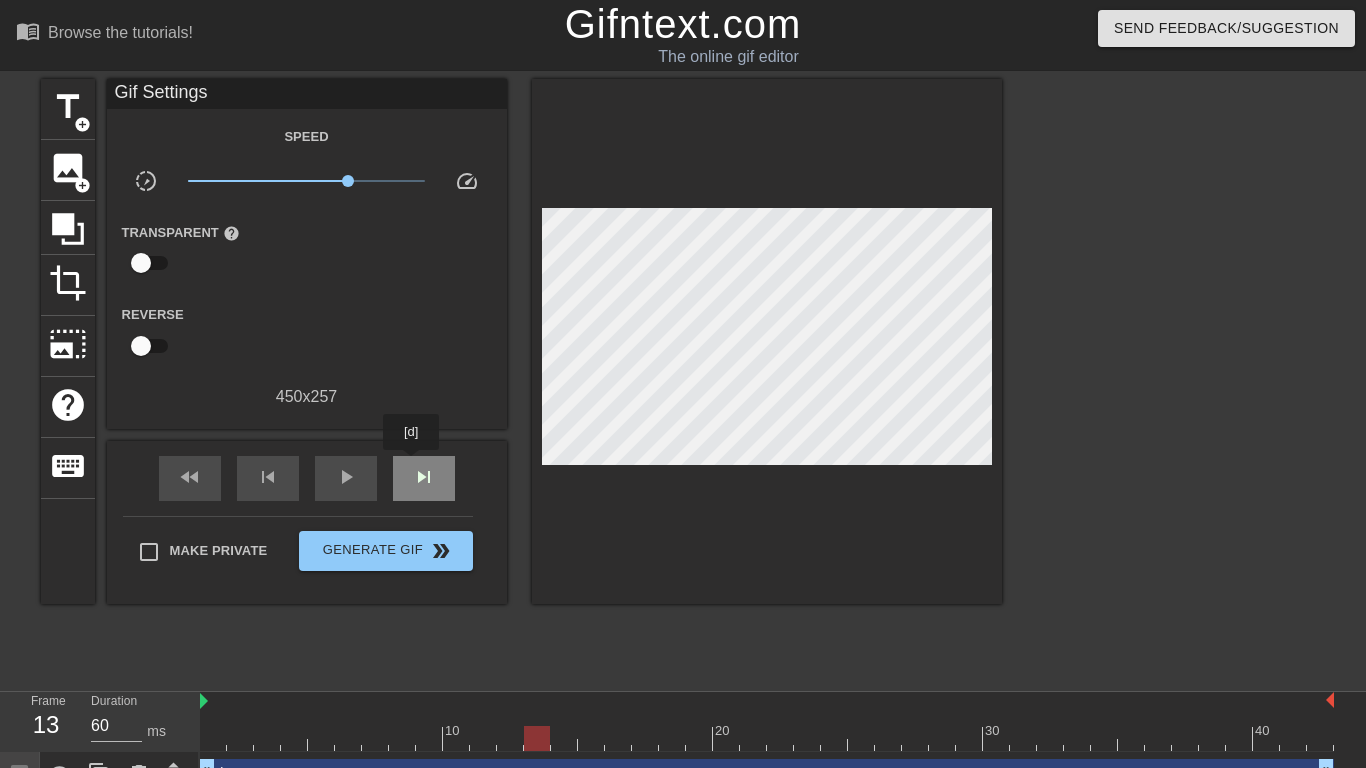 click on "skip_next" at bounding box center [424, 477] 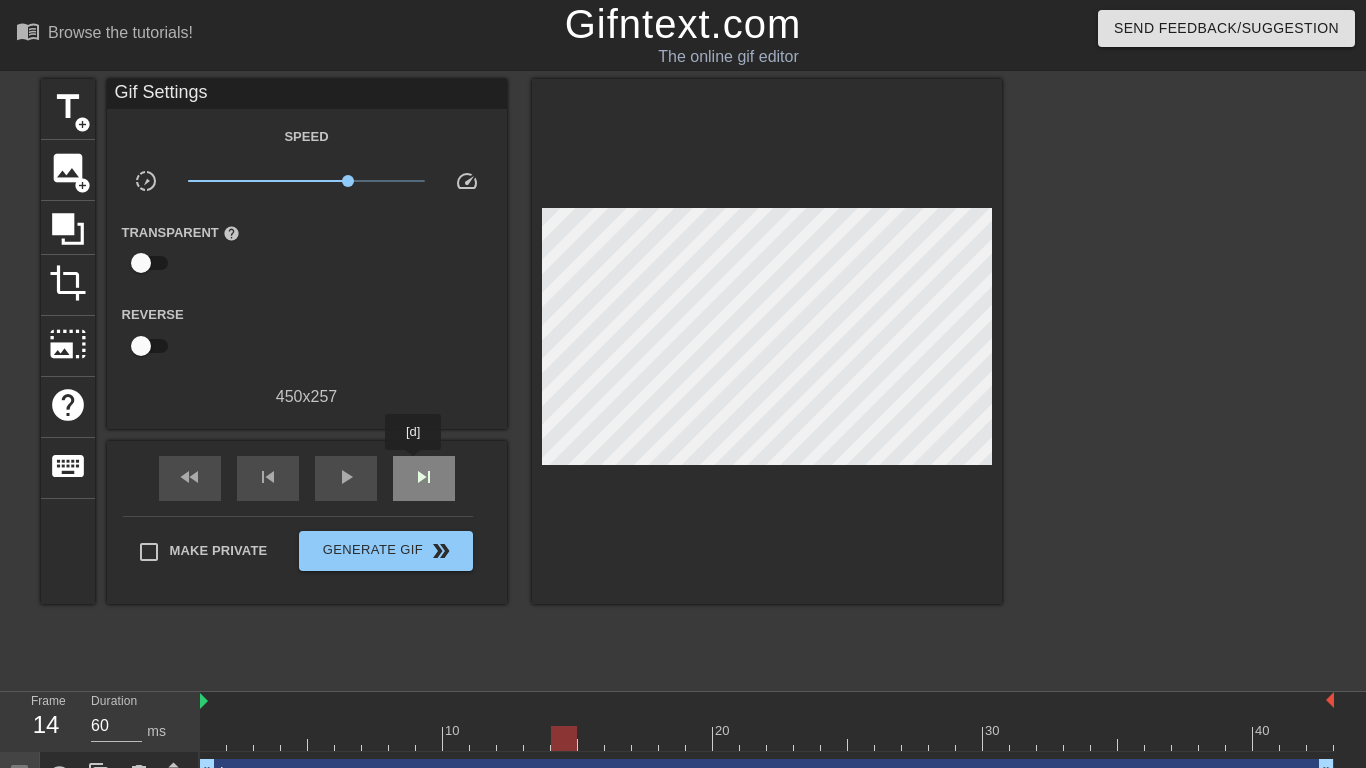 click on "skip_next" at bounding box center (424, 477) 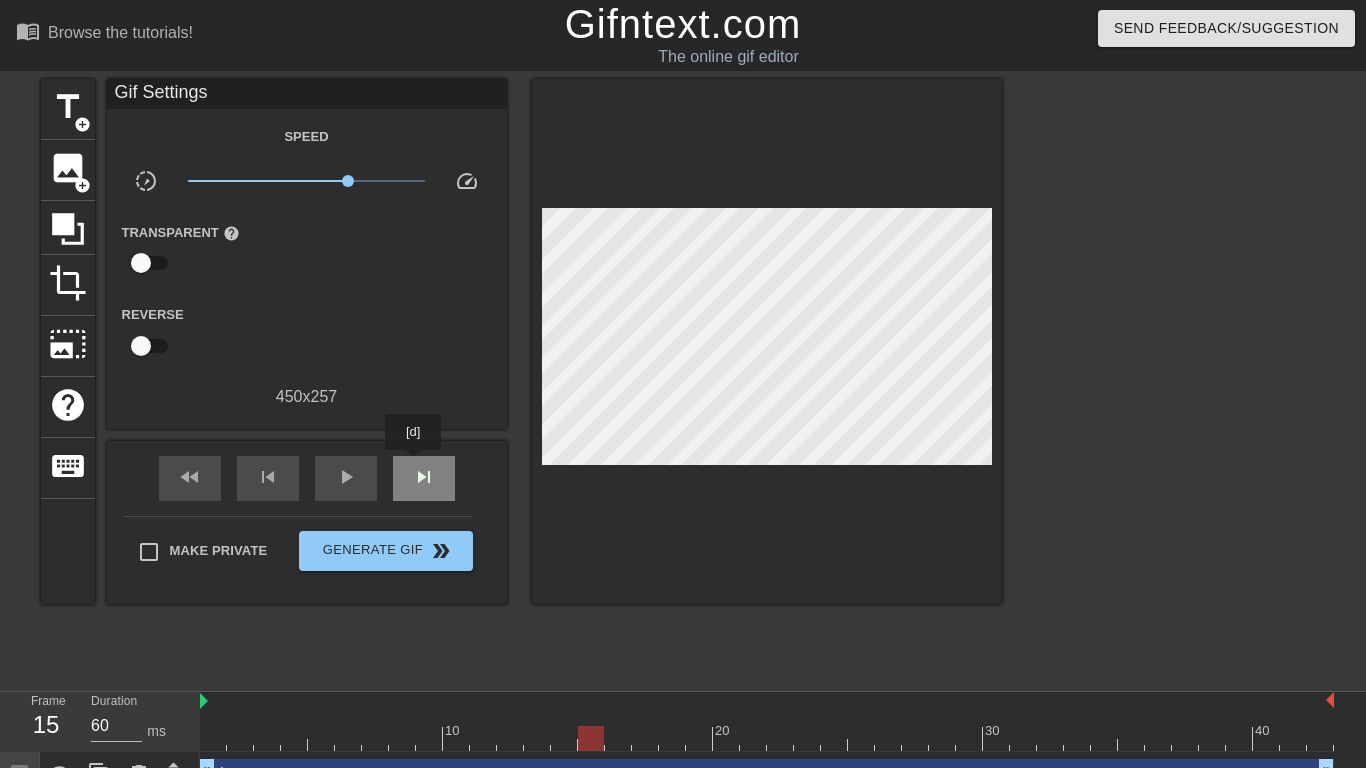 click on "skip_next" at bounding box center [424, 477] 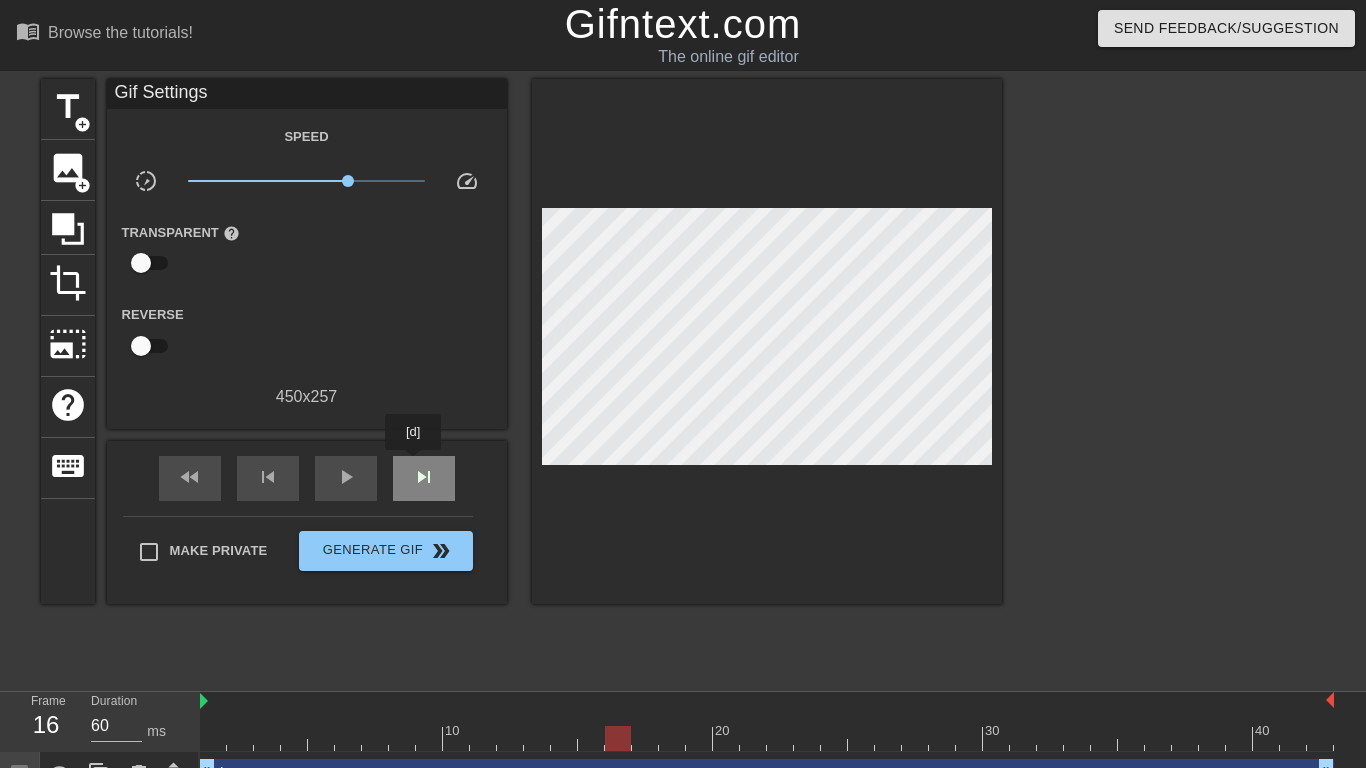 click on "skip_next" at bounding box center [424, 477] 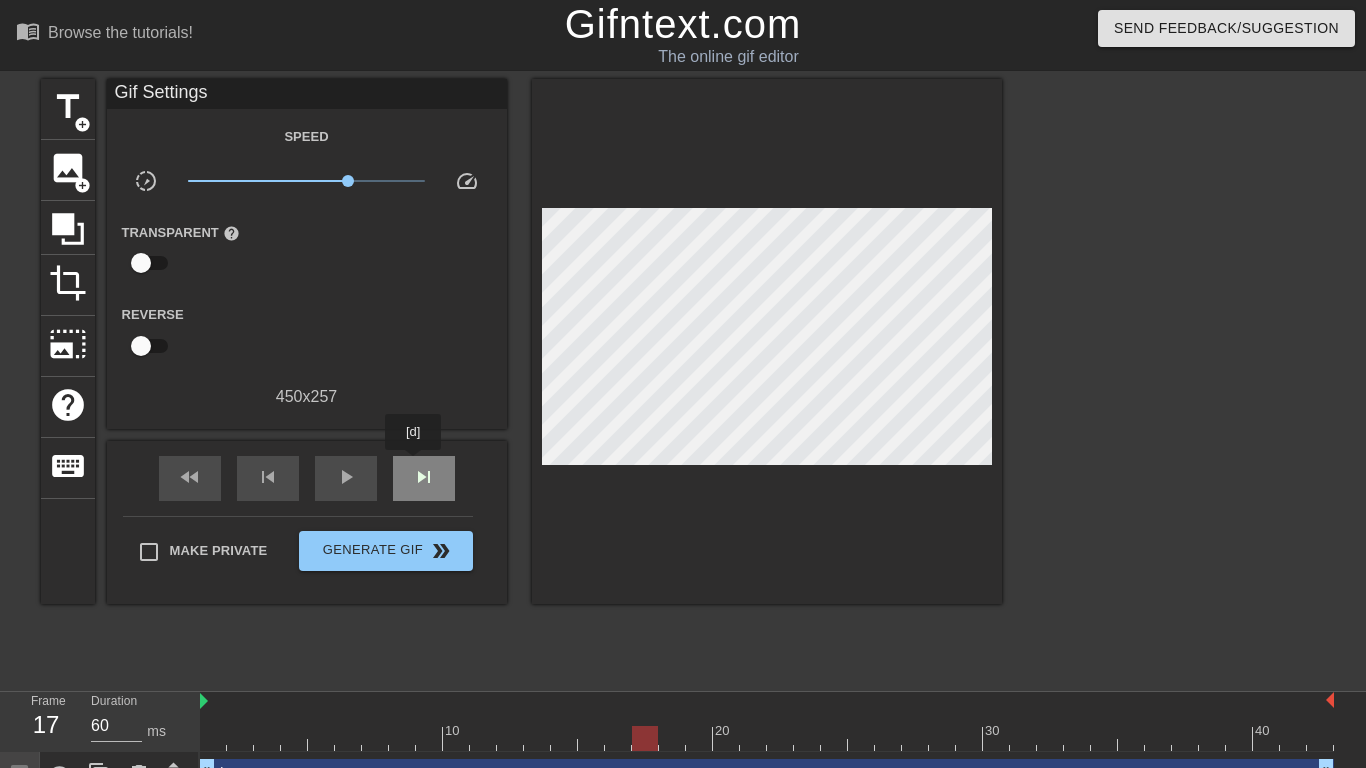 click on "skip_next" at bounding box center [424, 477] 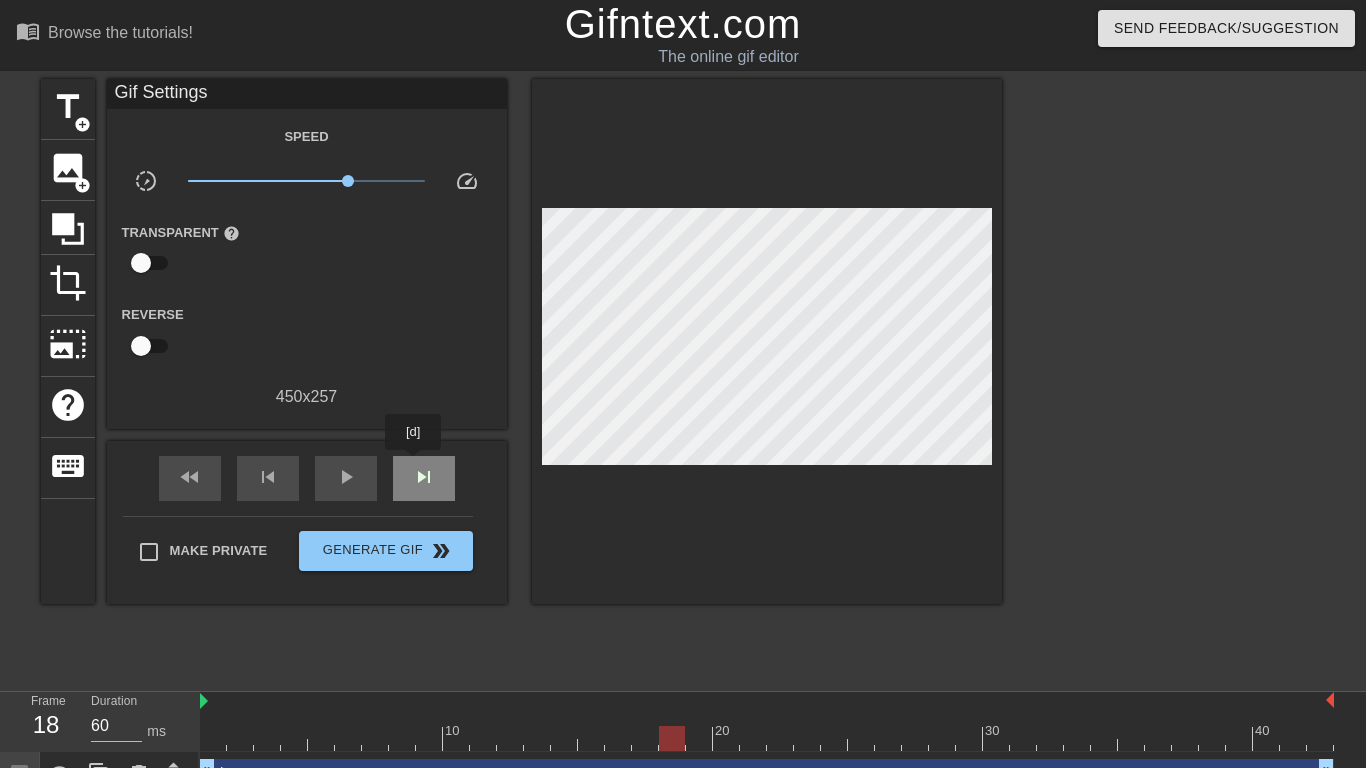 click on "skip_next" at bounding box center (424, 477) 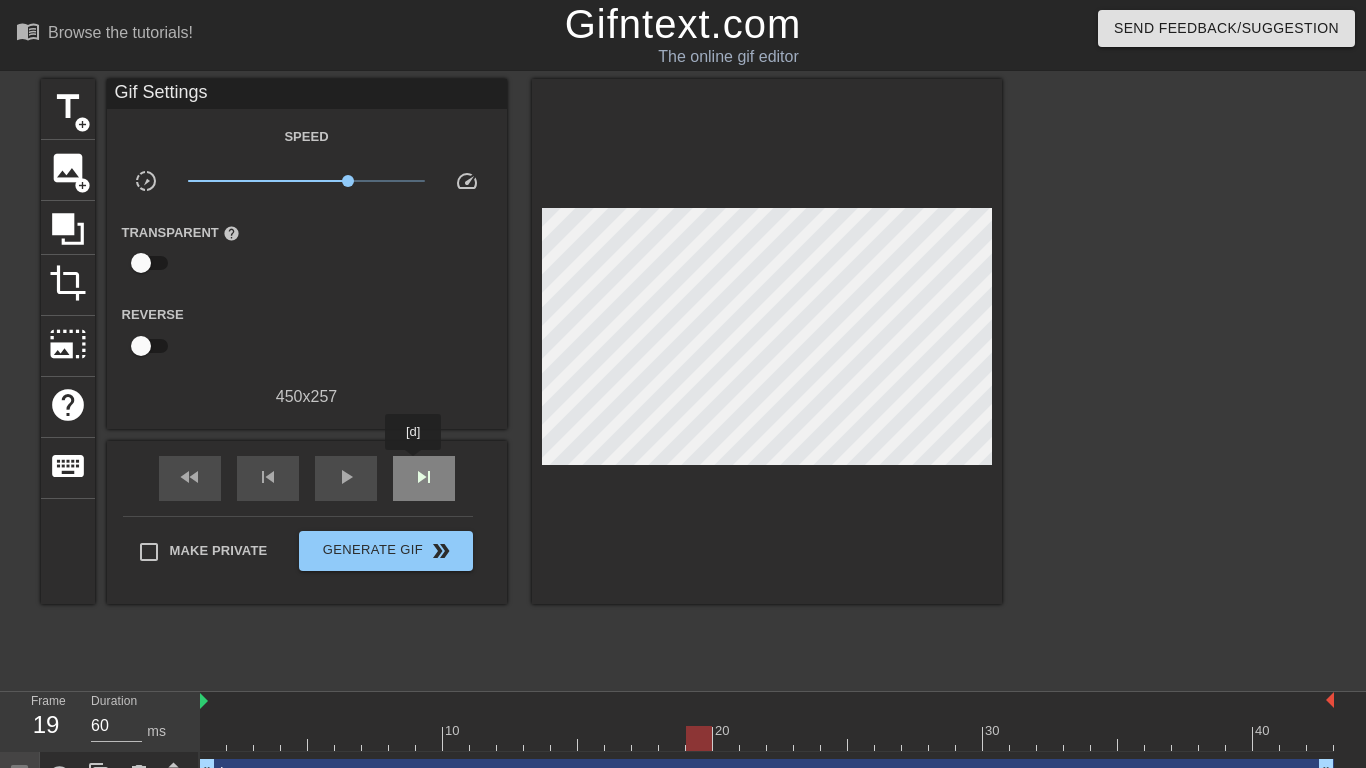 click on "skip_next" at bounding box center [424, 477] 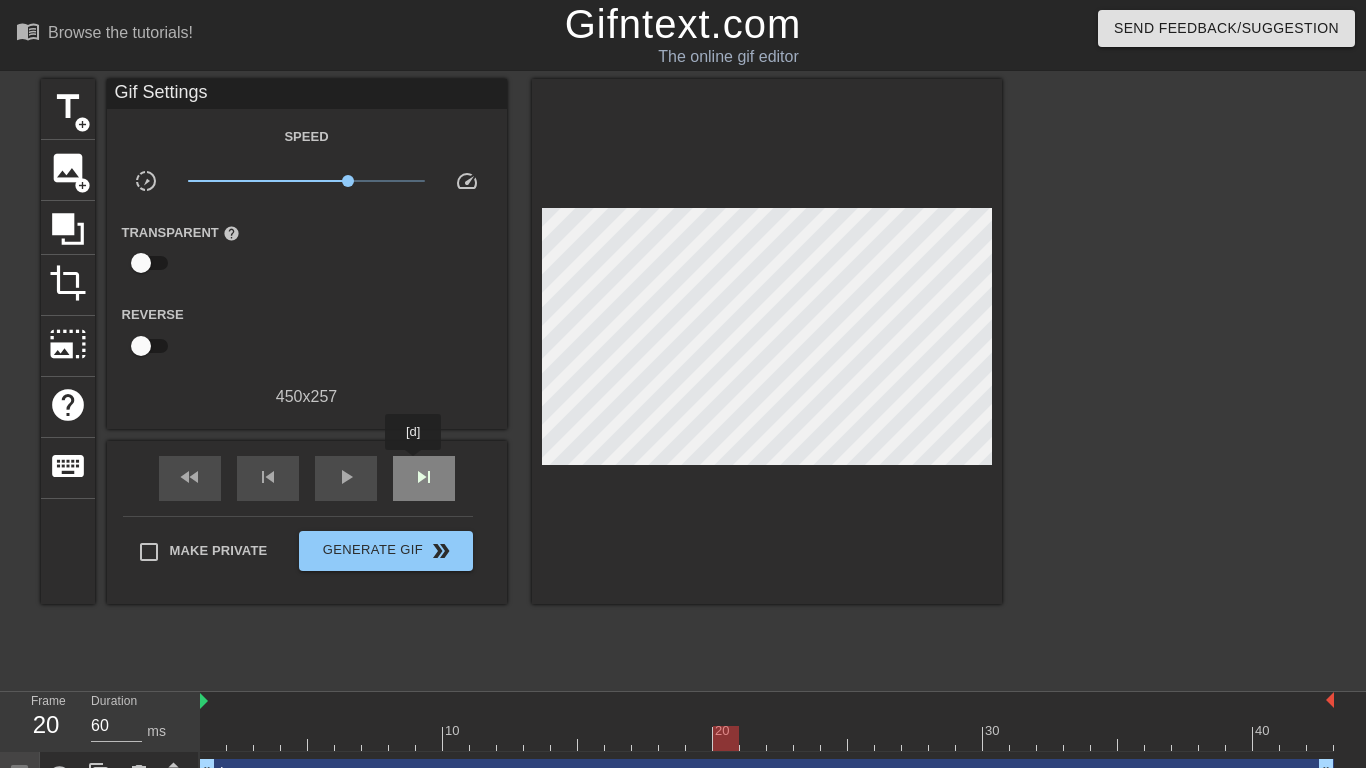 click on "skip_next" at bounding box center (424, 477) 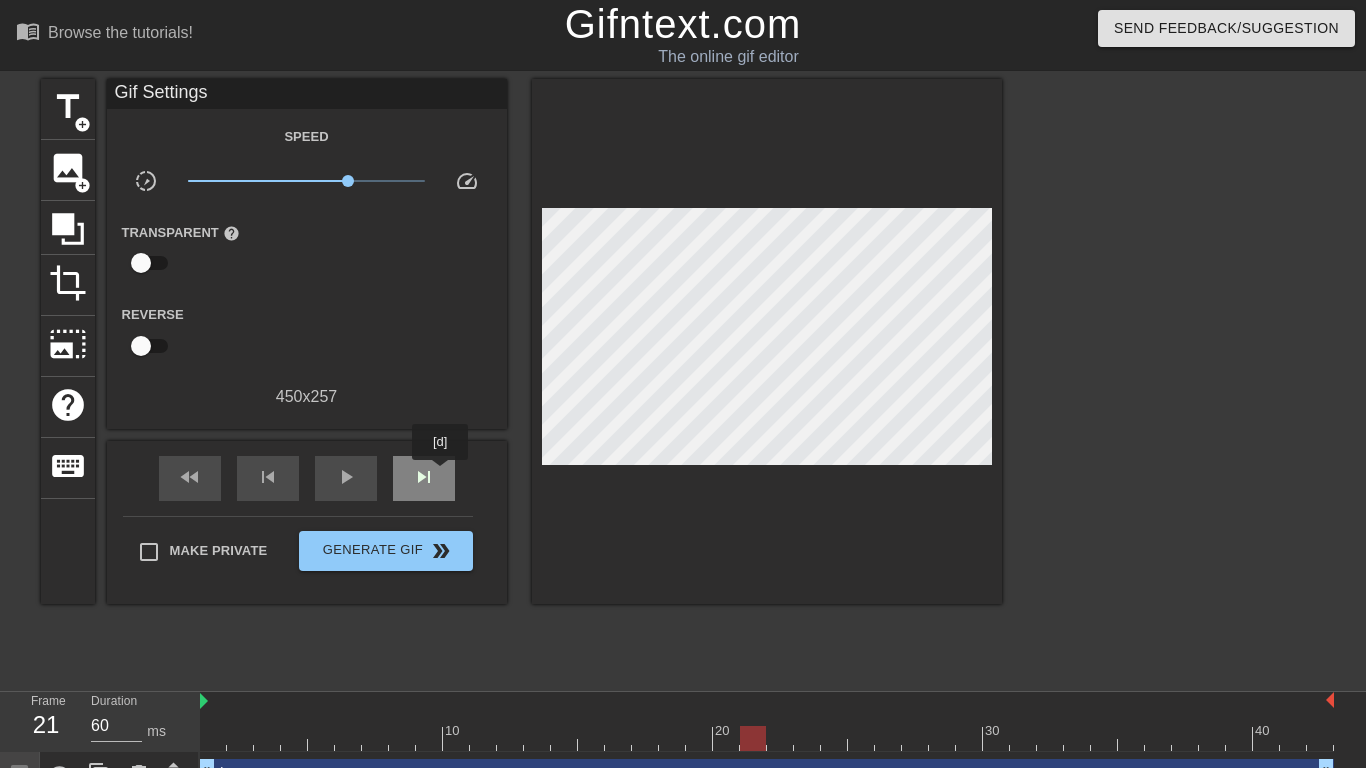 click on "skip_next" at bounding box center [424, 478] 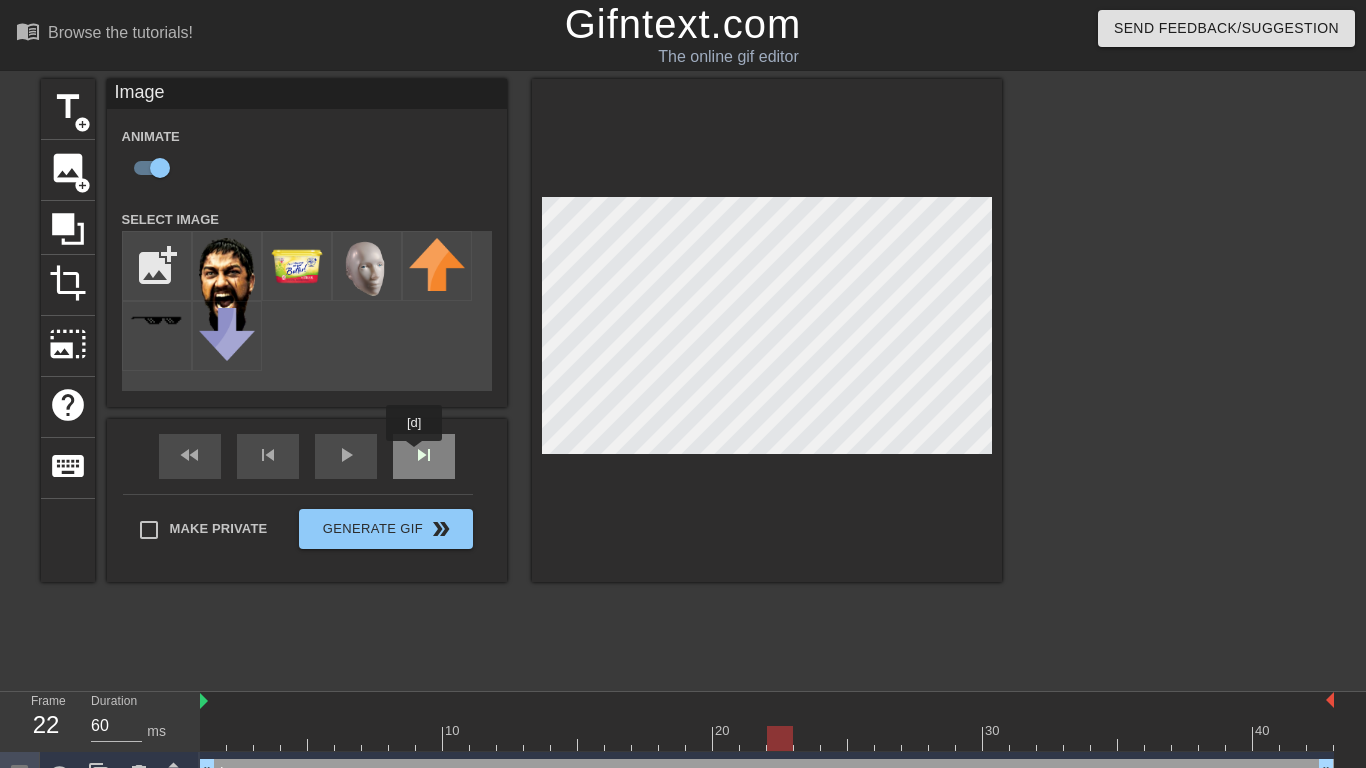 click on "skip_next" at bounding box center [424, 456] 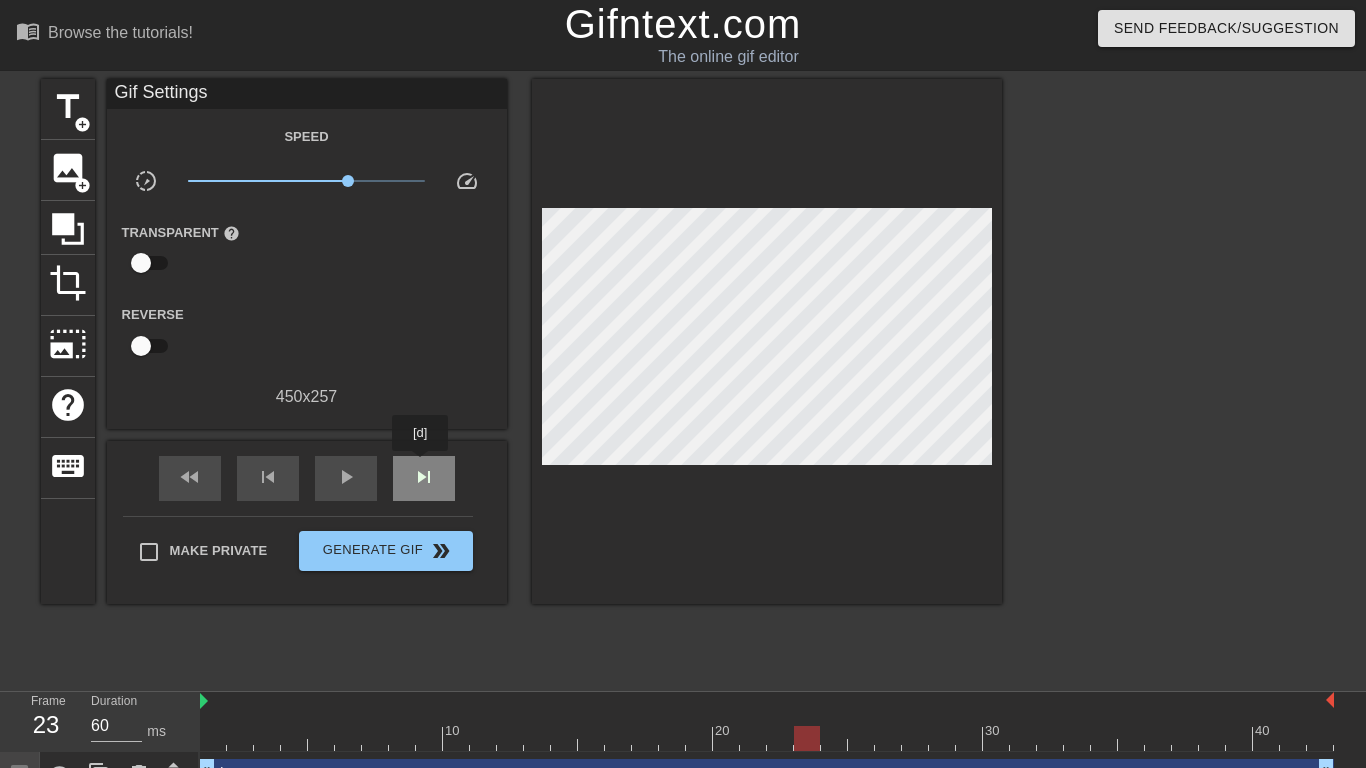 click on "skip_next" at bounding box center (424, 477) 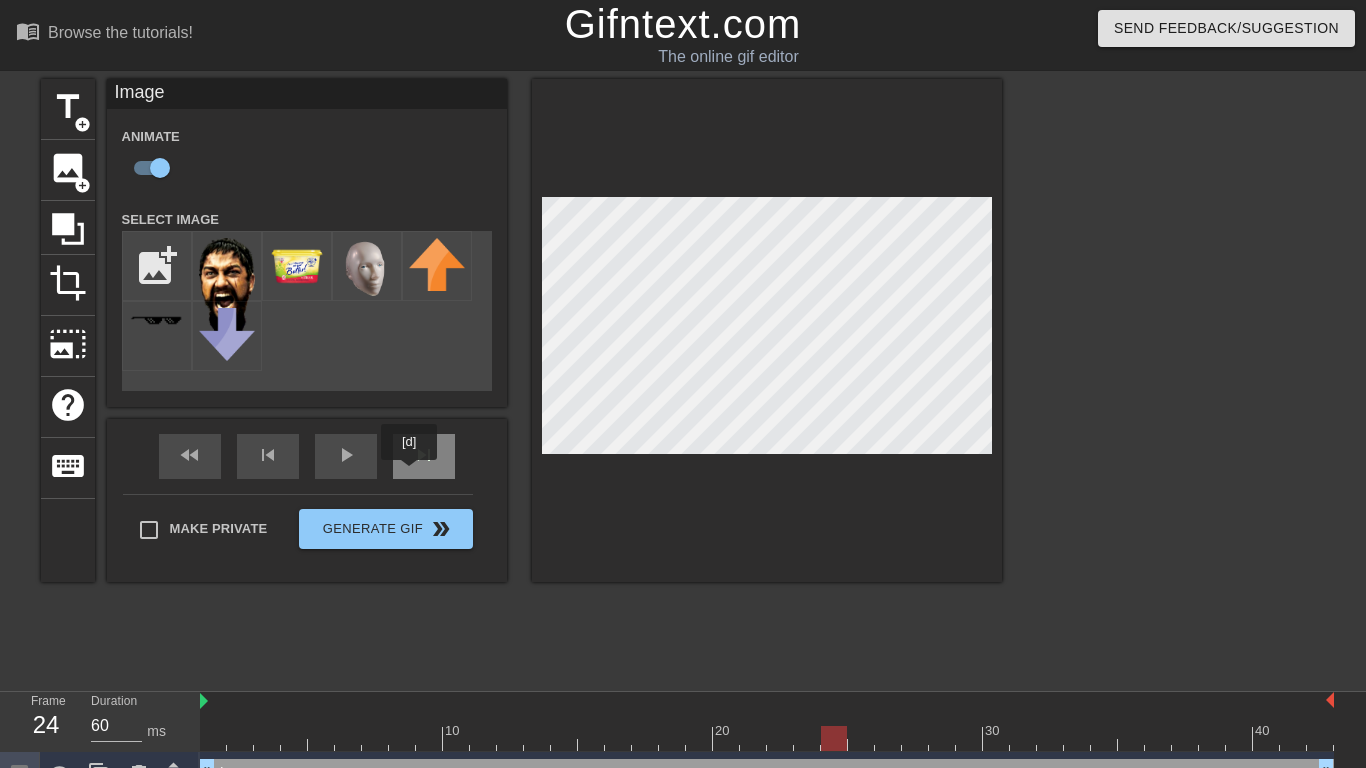 click on "skip_next" at bounding box center [424, 456] 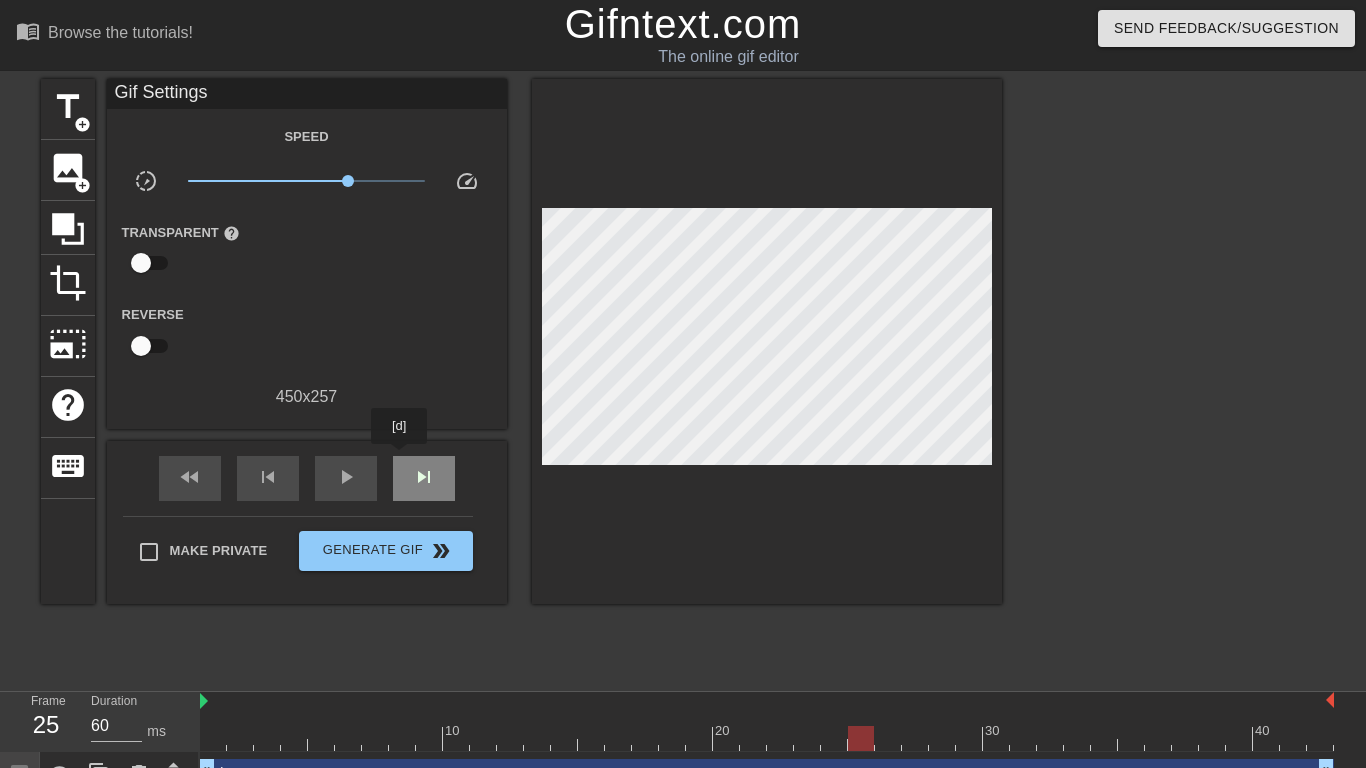 click on "skip_next" at bounding box center [424, 478] 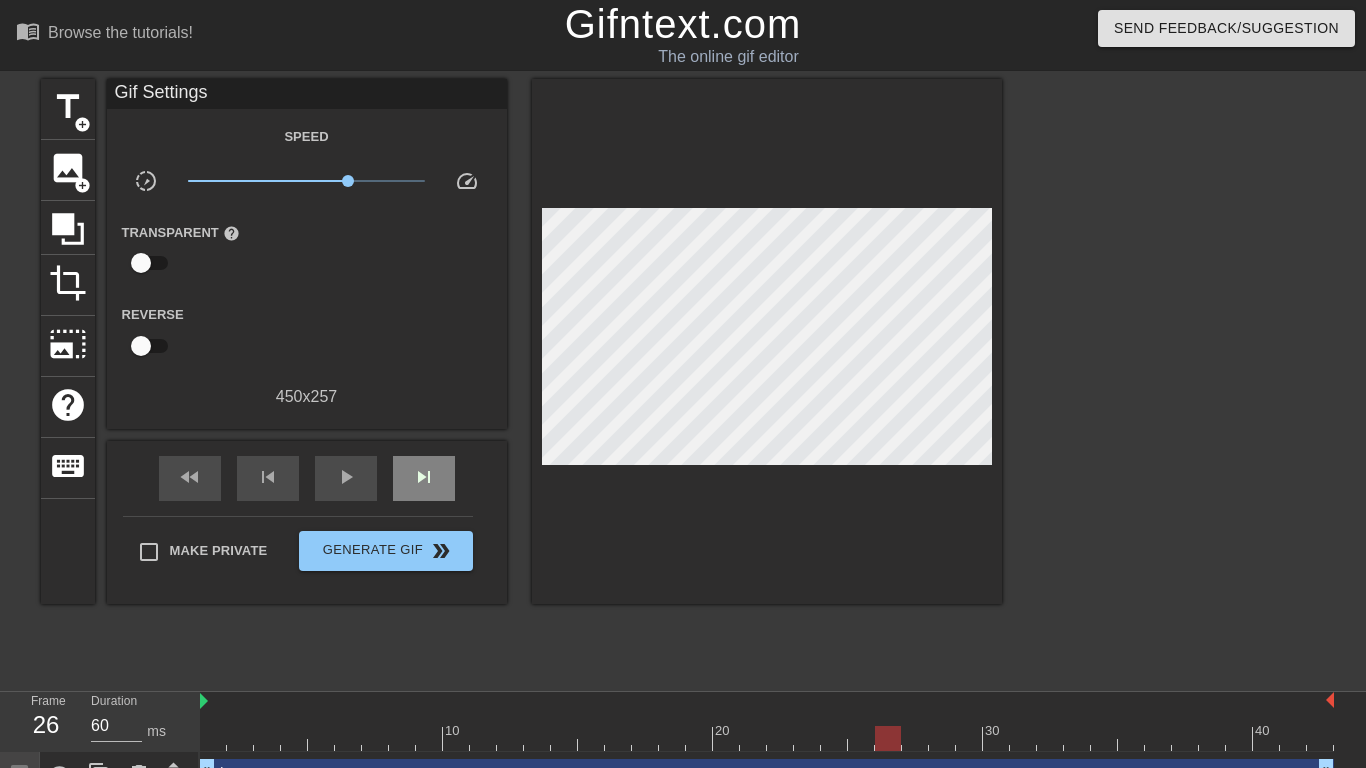 click on "fast_rewind skip_previous play_arrow skip_next" at bounding box center (307, 478) 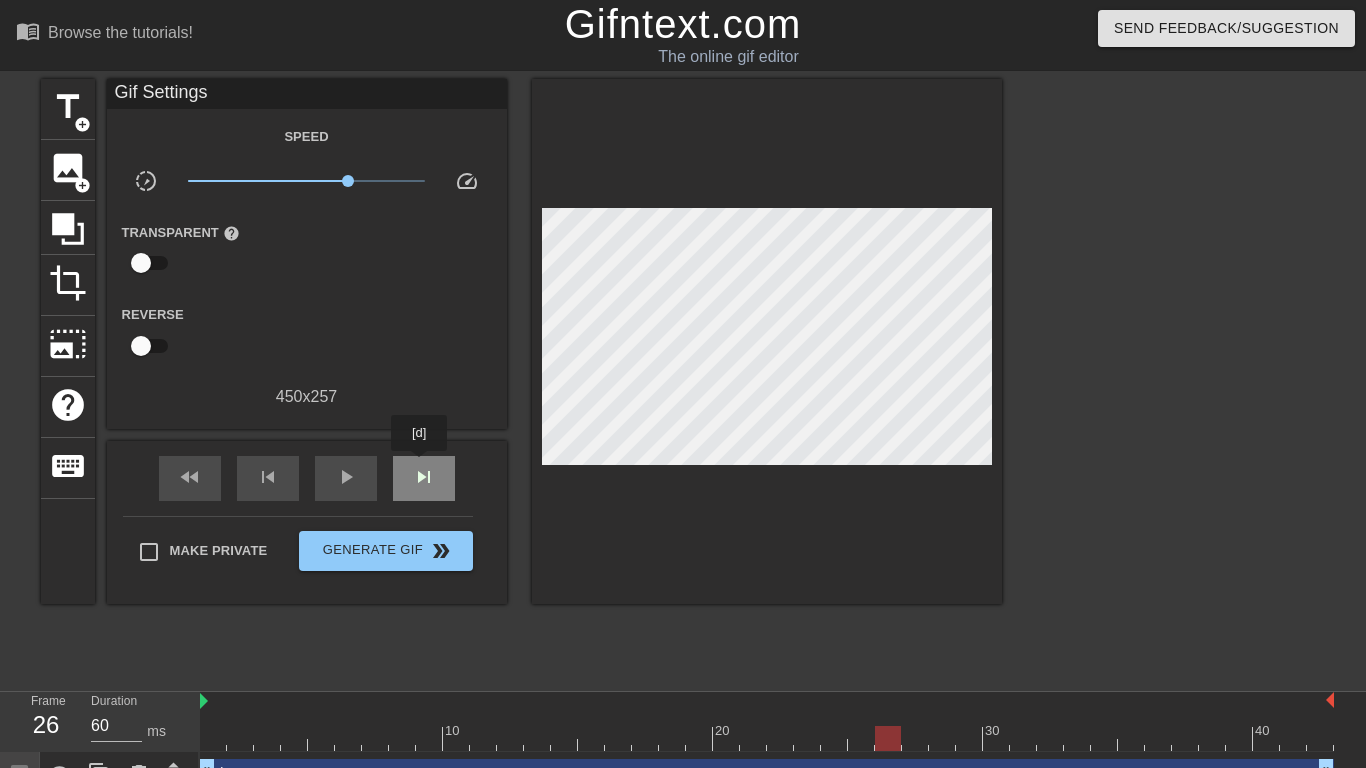click on "skip_next" at bounding box center (424, 477) 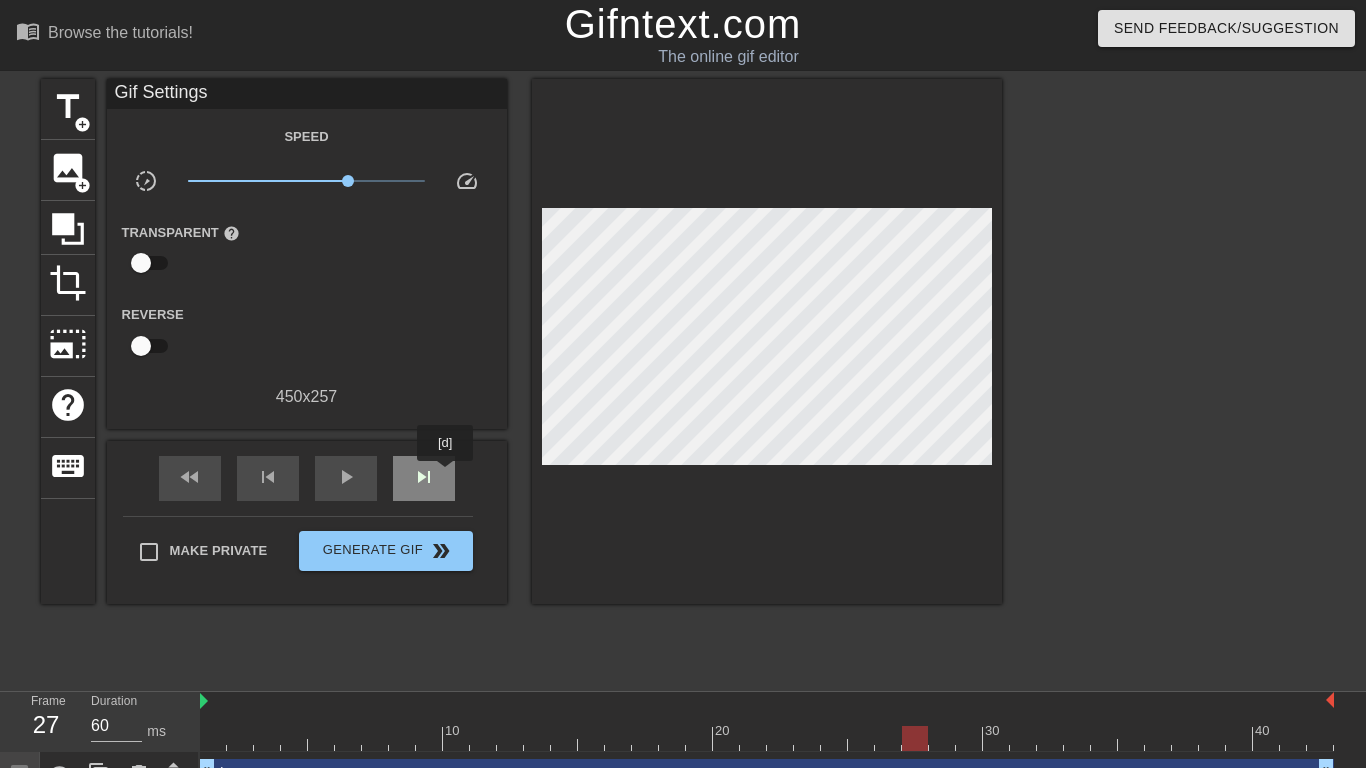 click on "skip_next" at bounding box center [424, 478] 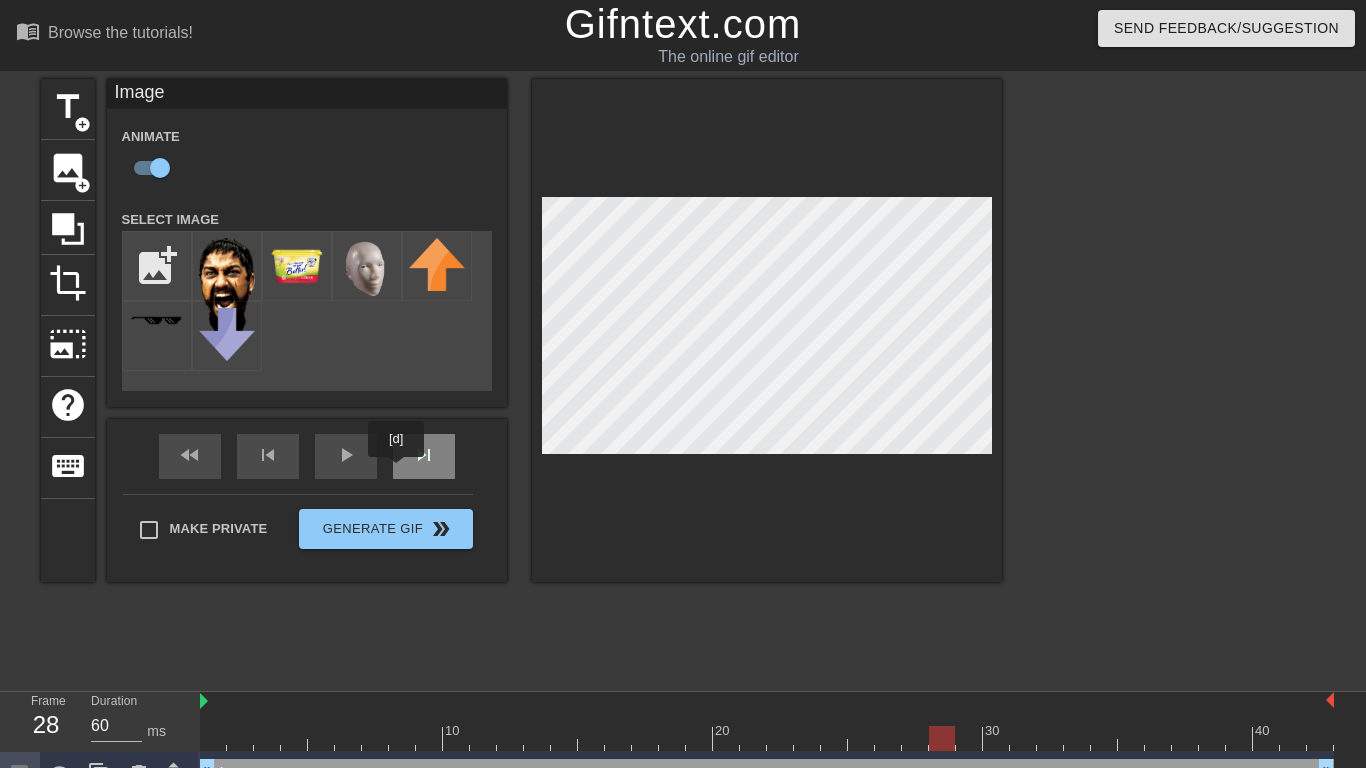 click on "skip_next" at bounding box center (424, 456) 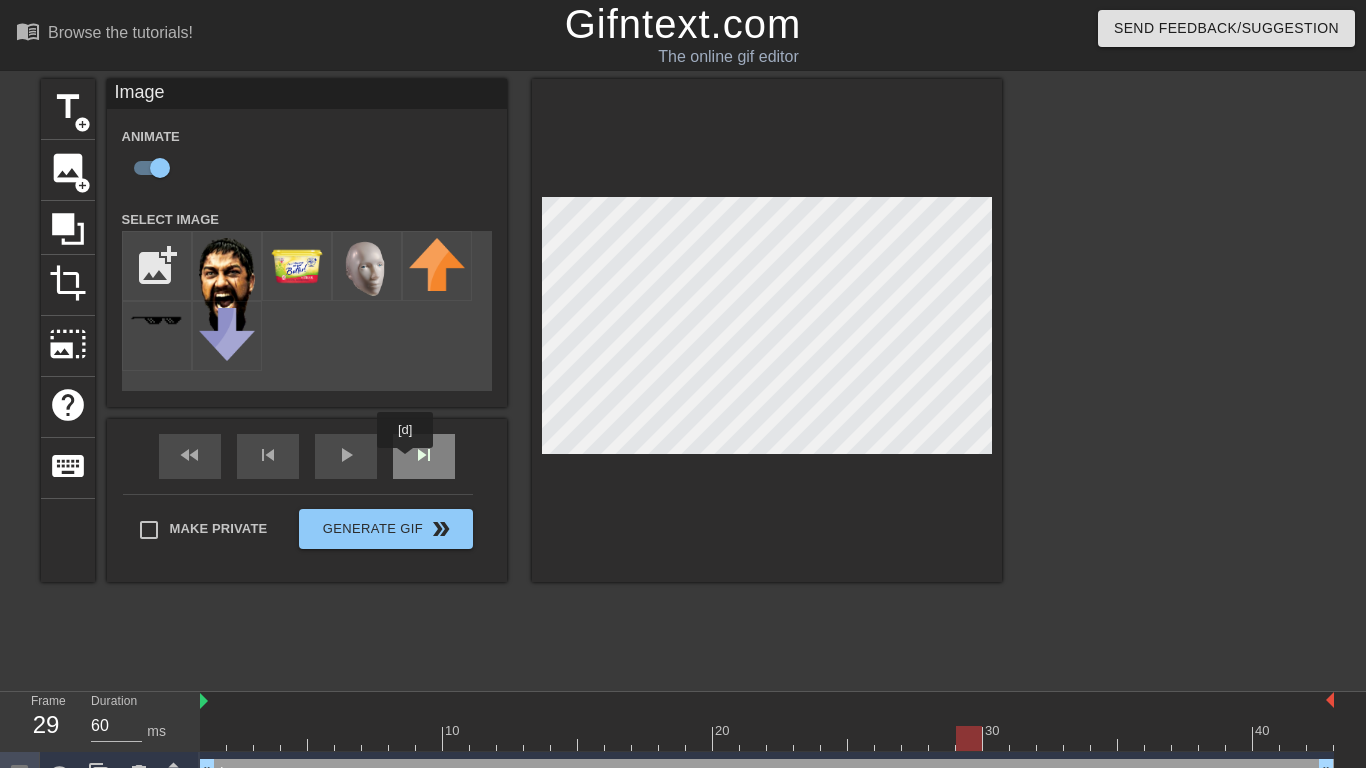 click on "skip_next" at bounding box center [424, 456] 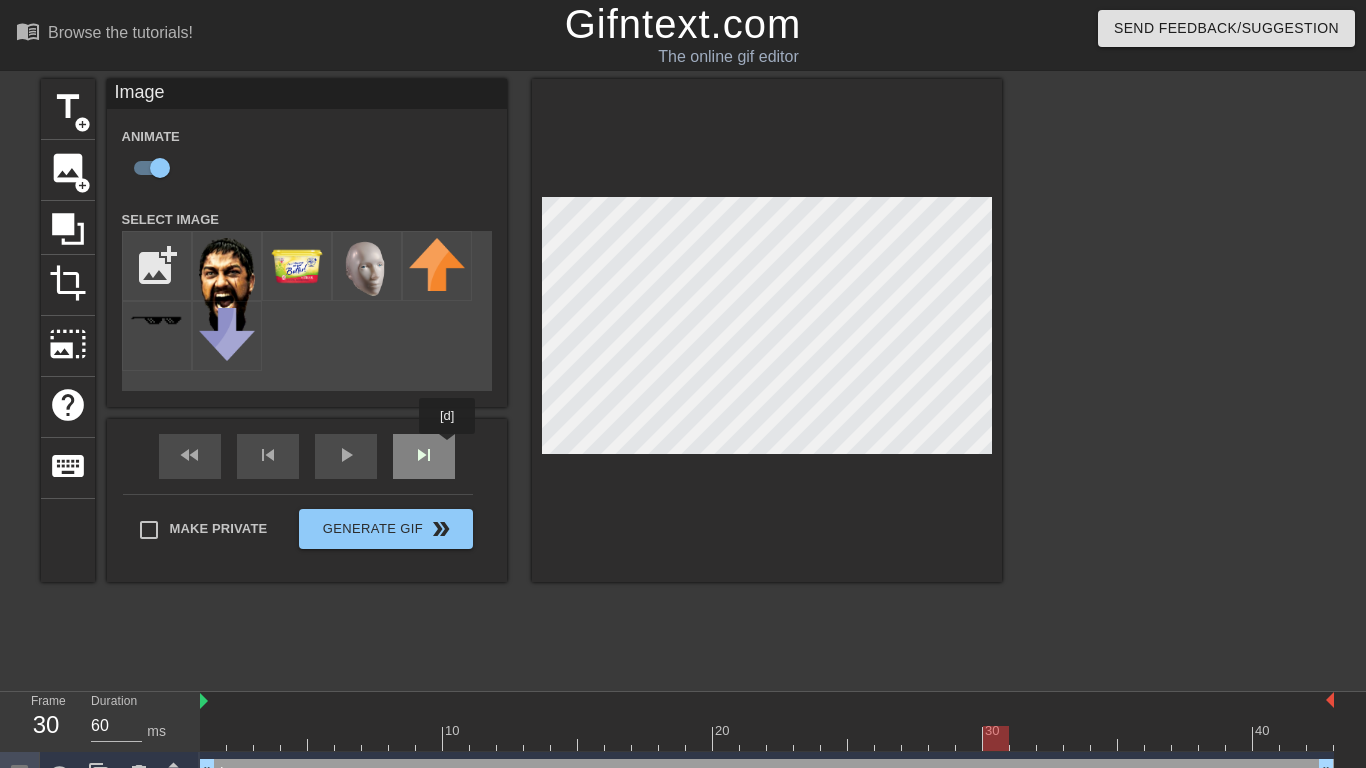 click on "fast_rewind skip_previous play_arrow skip_next" at bounding box center (307, 456) 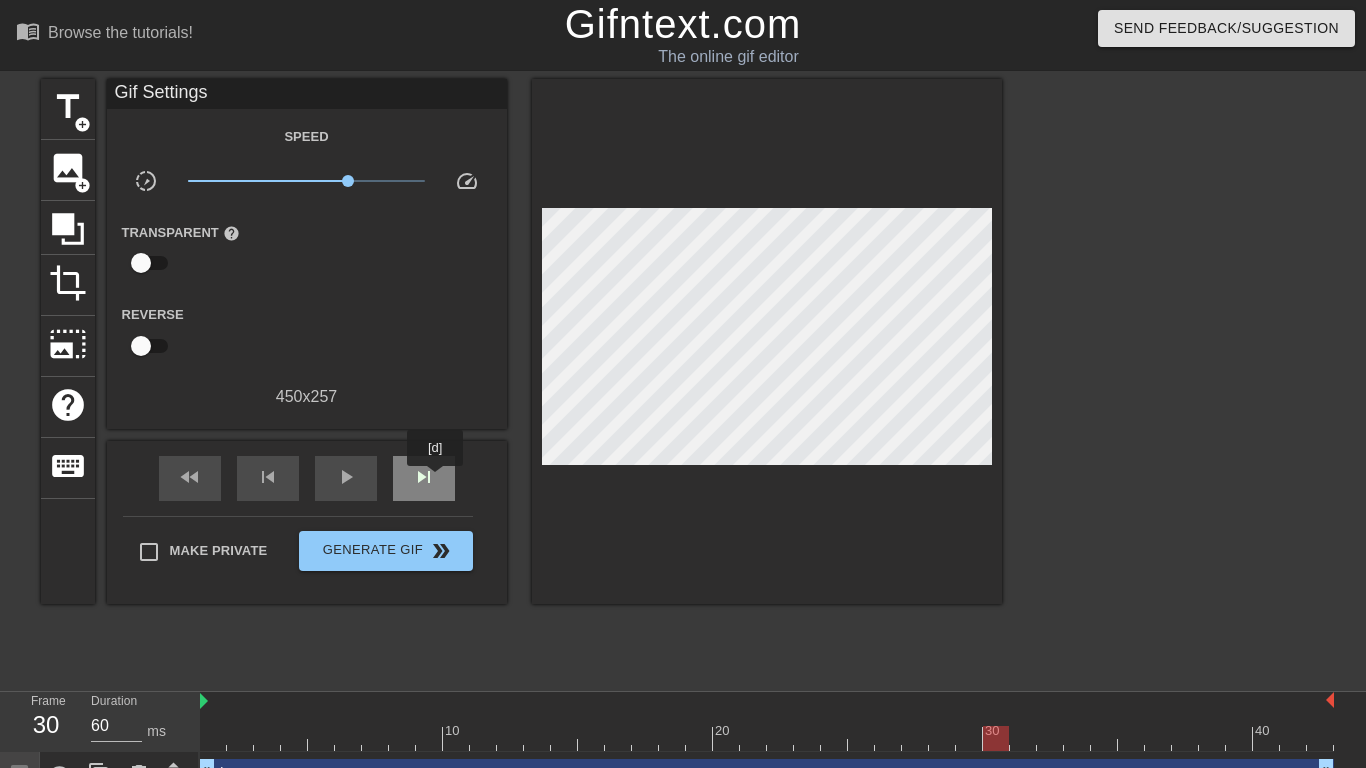 click on "skip_next" at bounding box center (424, 477) 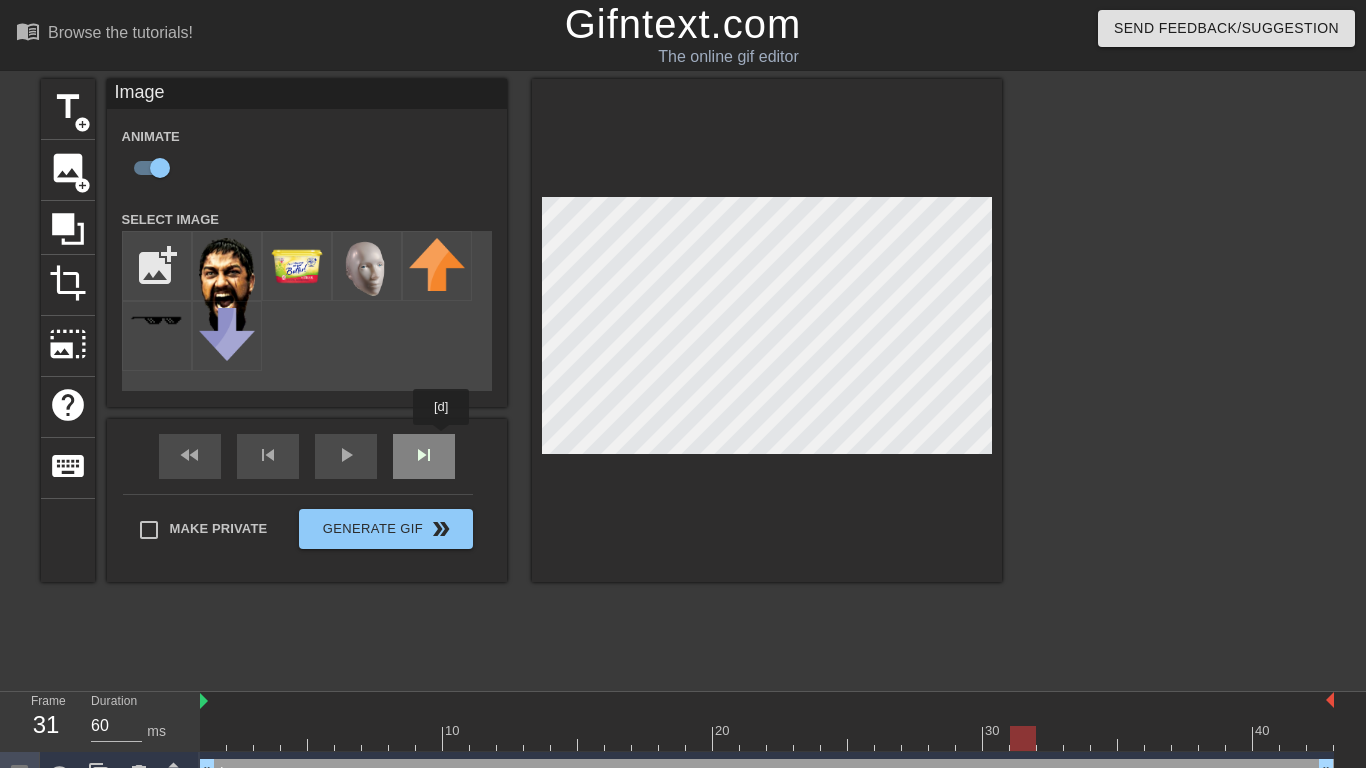 click on "fast_rewind skip_previous play_arrow skip_next" at bounding box center (307, 456) 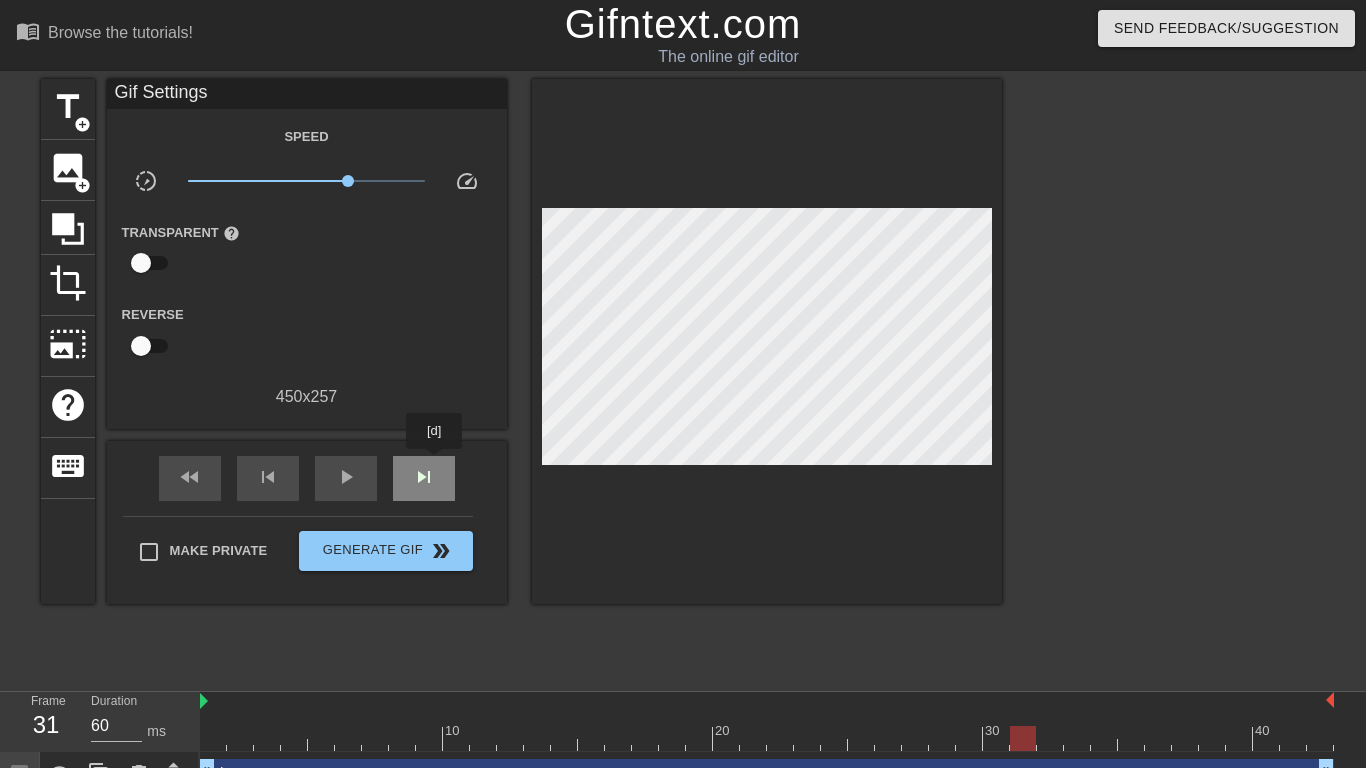 click on "skip_next" at bounding box center [424, 477] 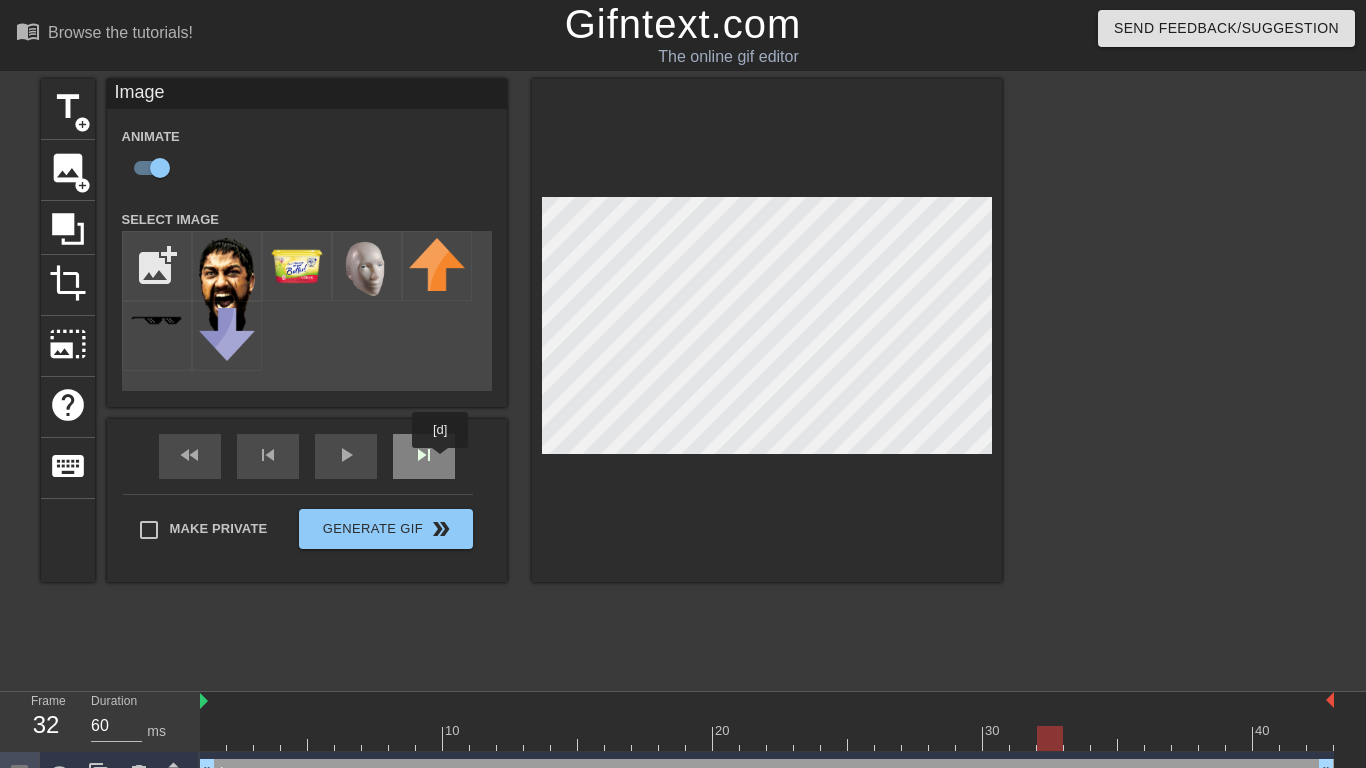 click on "skip_next" at bounding box center [424, 456] 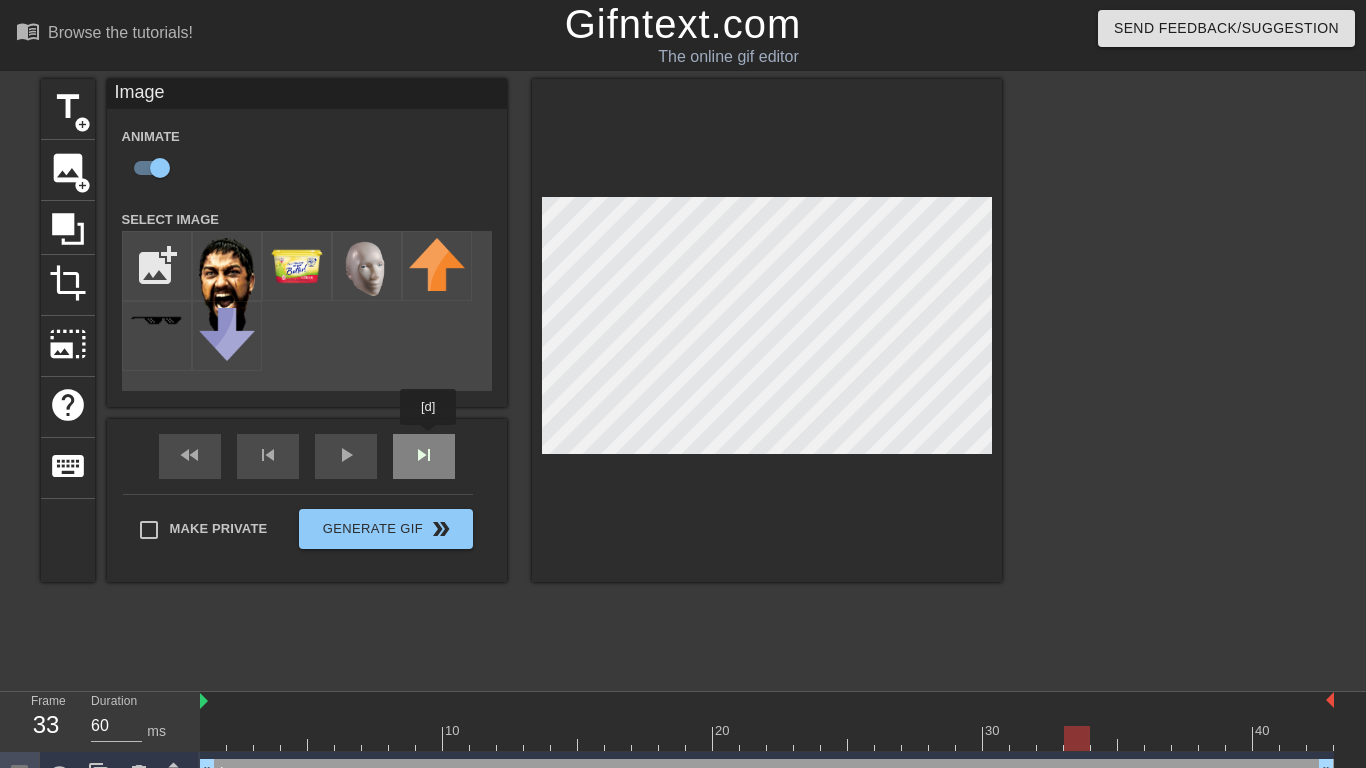 click on "fast_rewind skip_previous play_arrow skip_next" at bounding box center (307, 456) 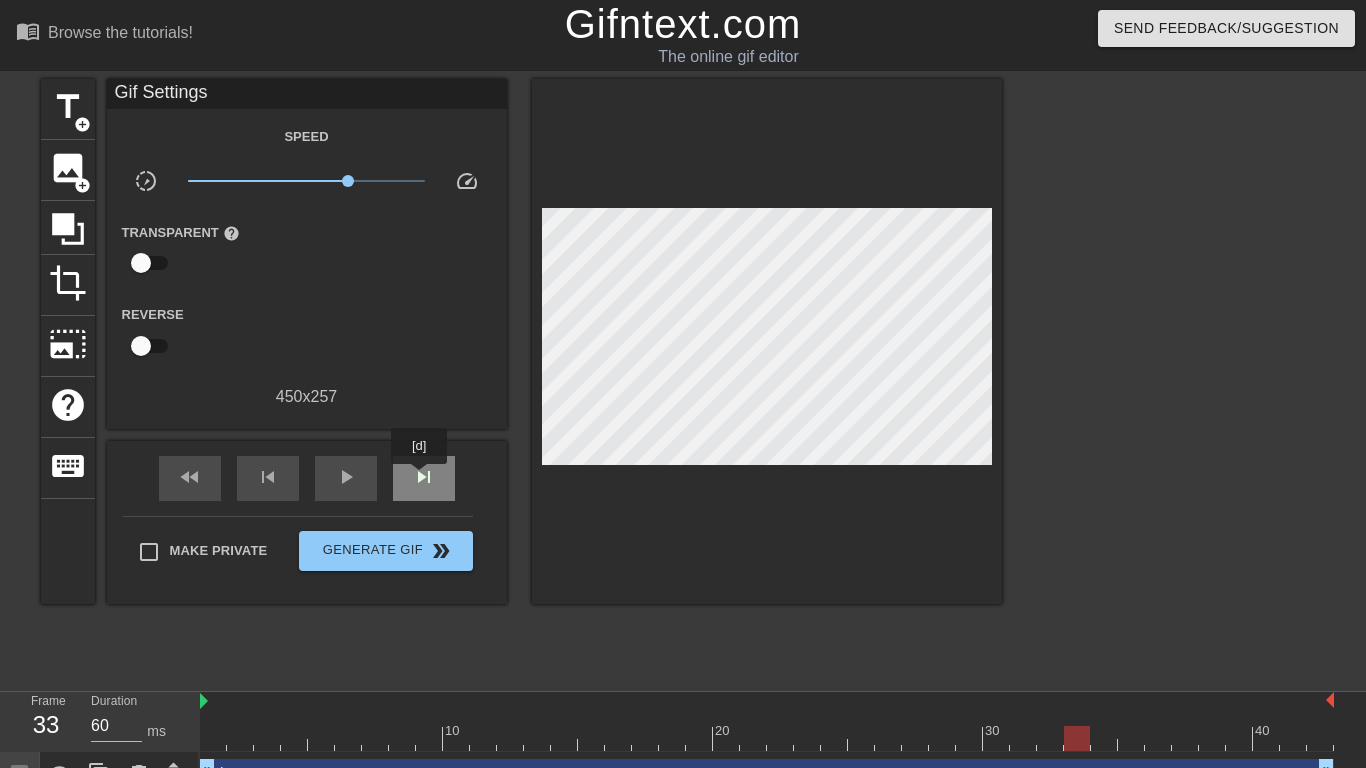 click on "skip_next" at bounding box center [424, 477] 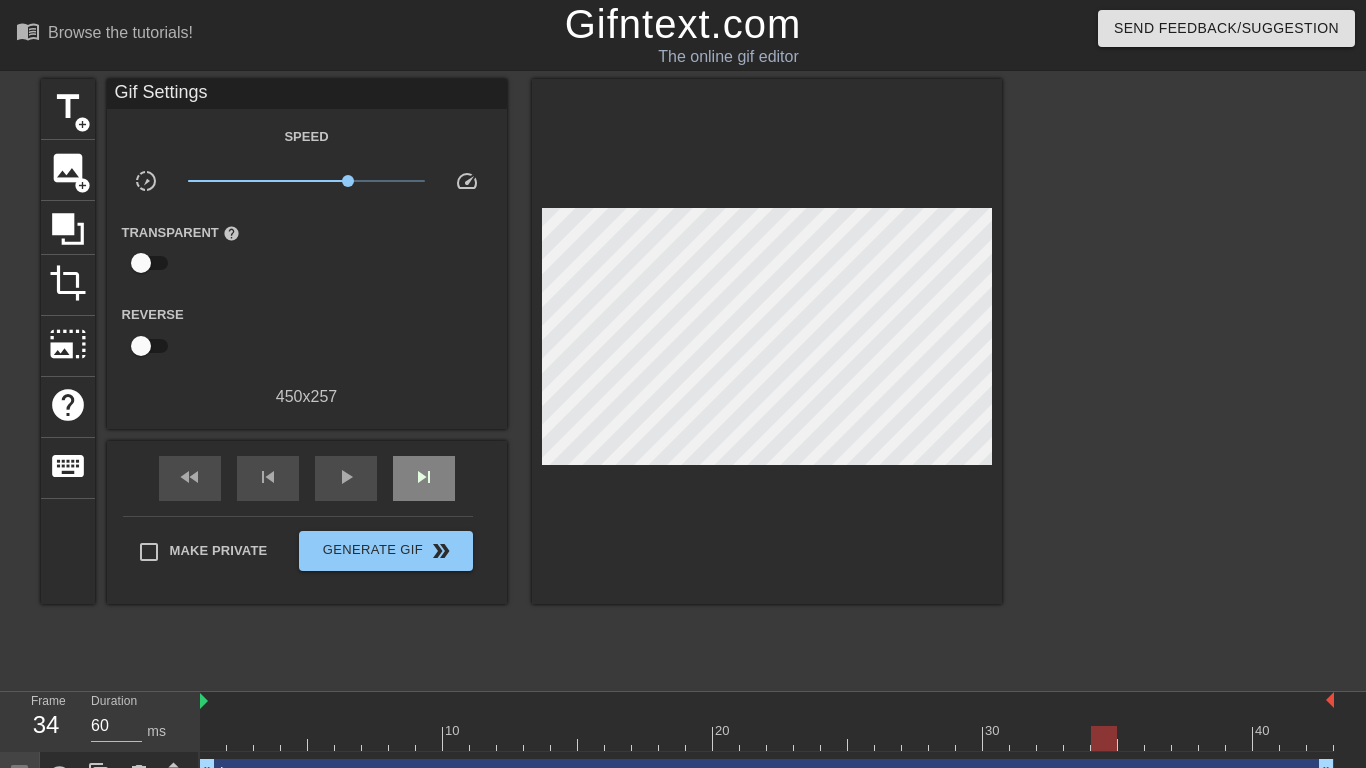 click on "fast_rewind skip_previous play_arrow skip_next" at bounding box center [307, 478] 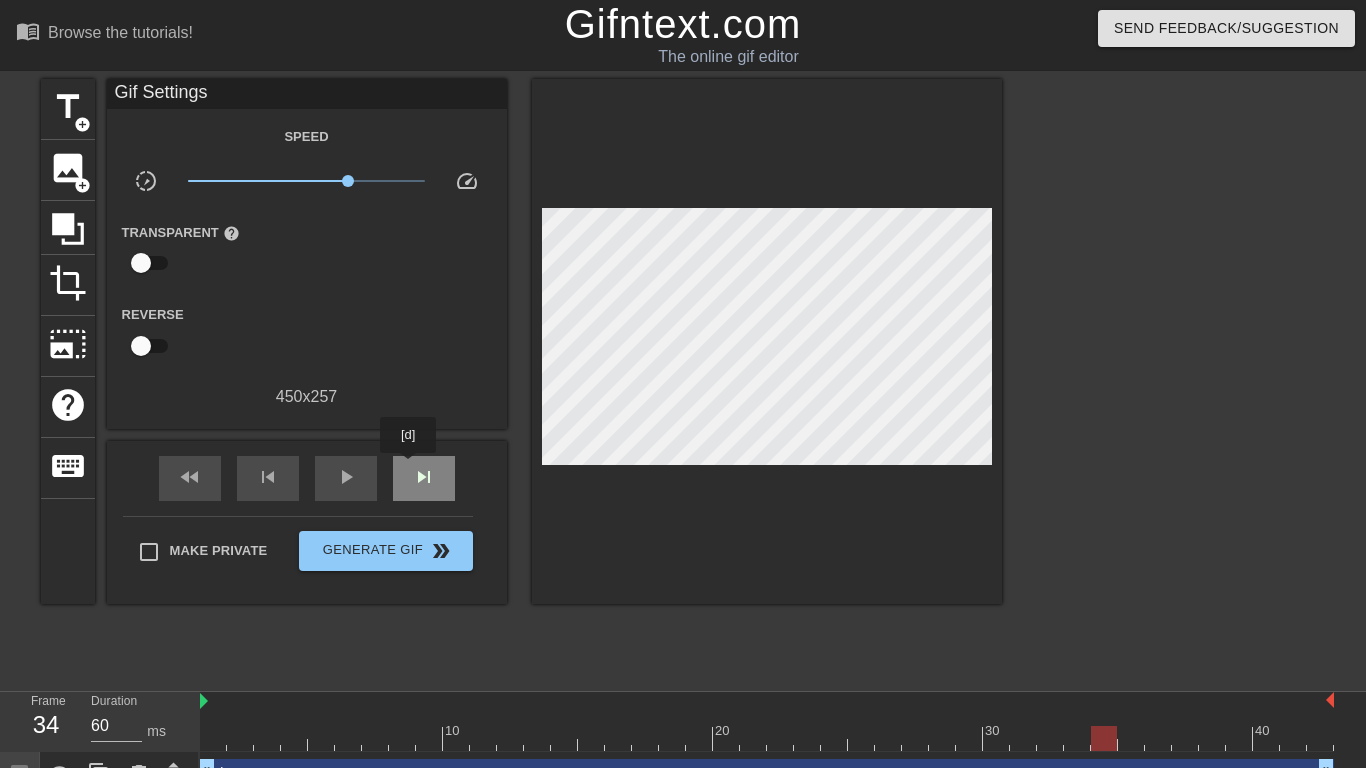 click on "skip_next" at bounding box center (424, 478) 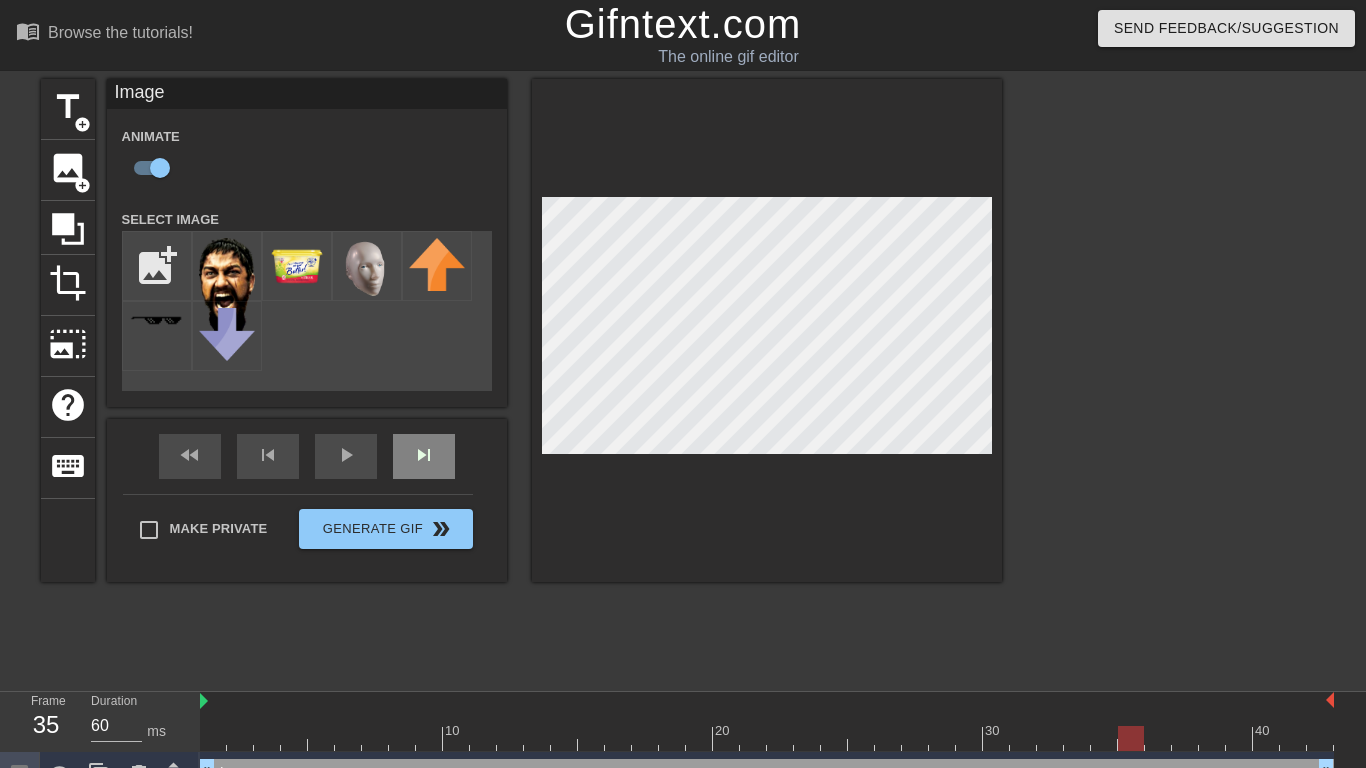 click on "skip_next" at bounding box center [424, 456] 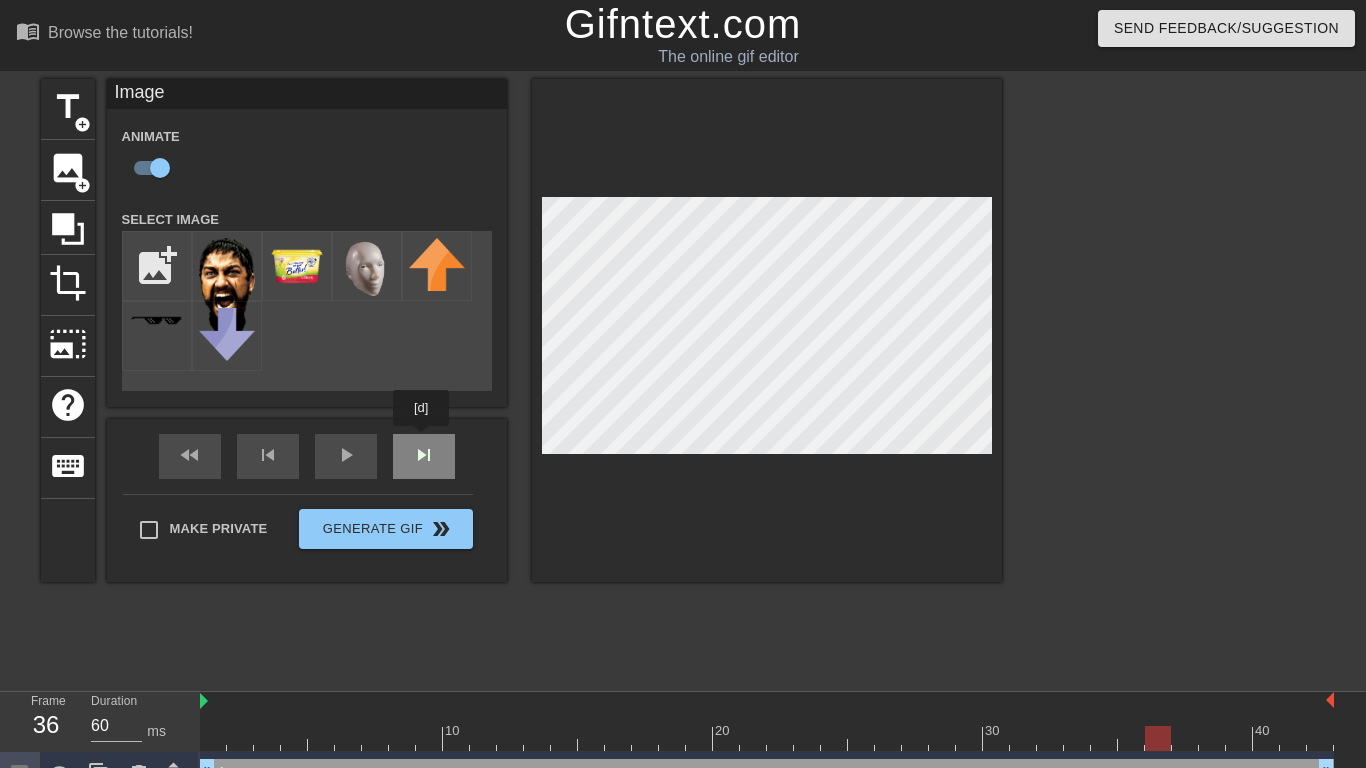 click on "fast_rewind skip_previous play_arrow skip_next" at bounding box center [307, 456] 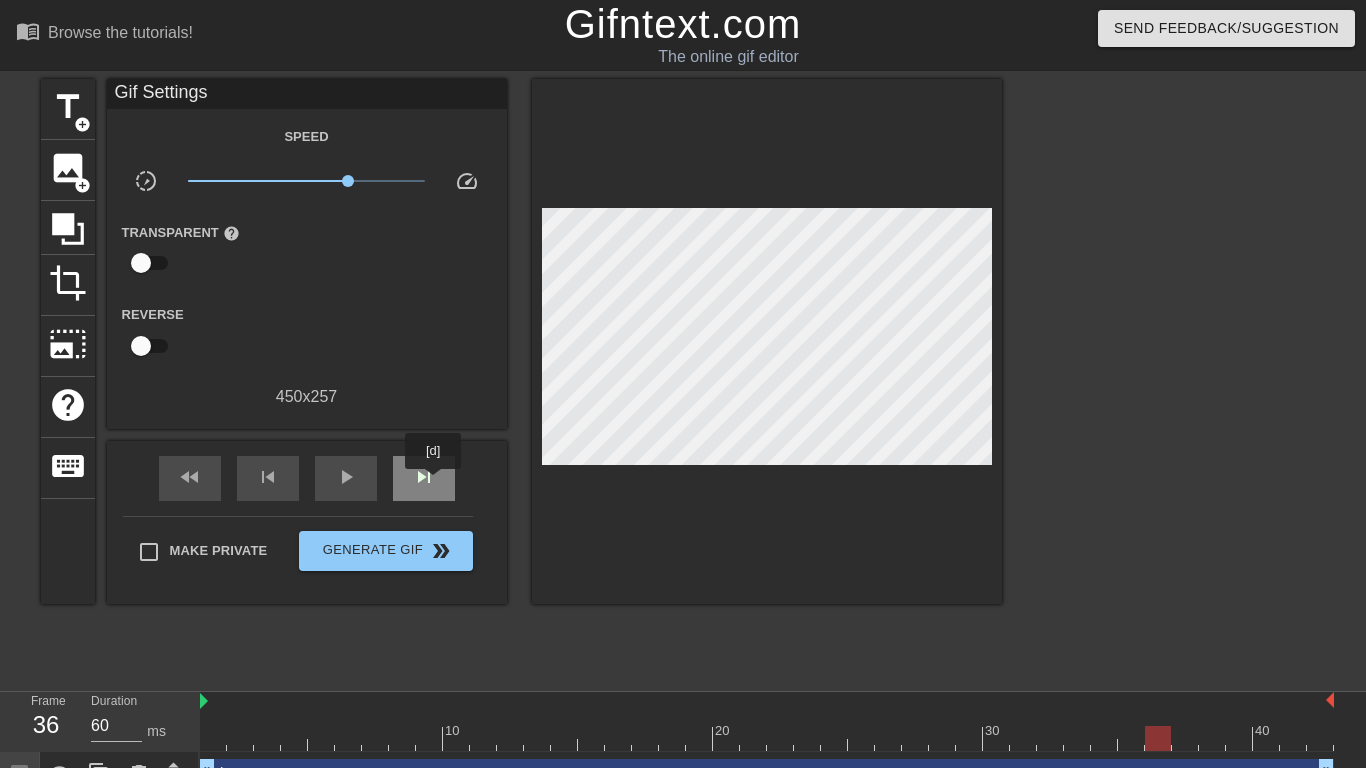 click on "skip_next" at bounding box center [424, 477] 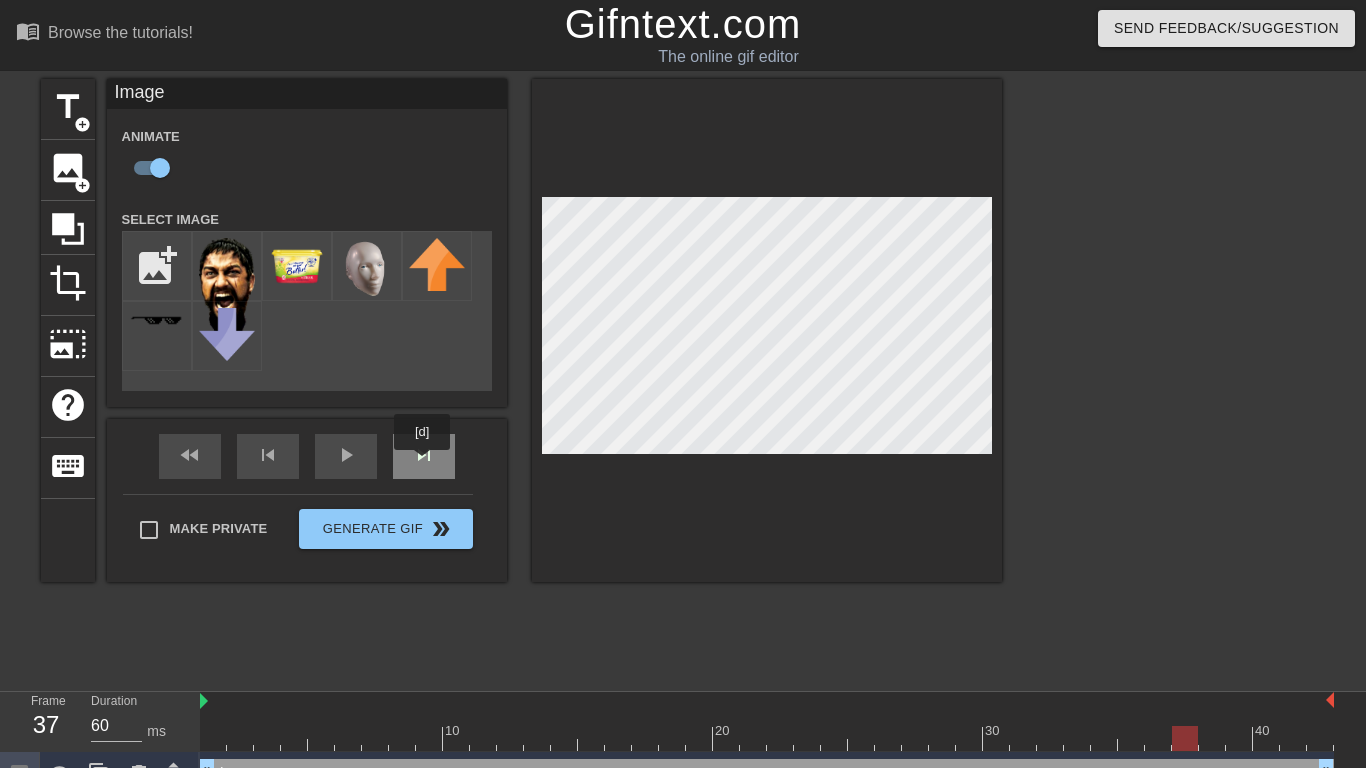 click on "skip_next" at bounding box center (424, 455) 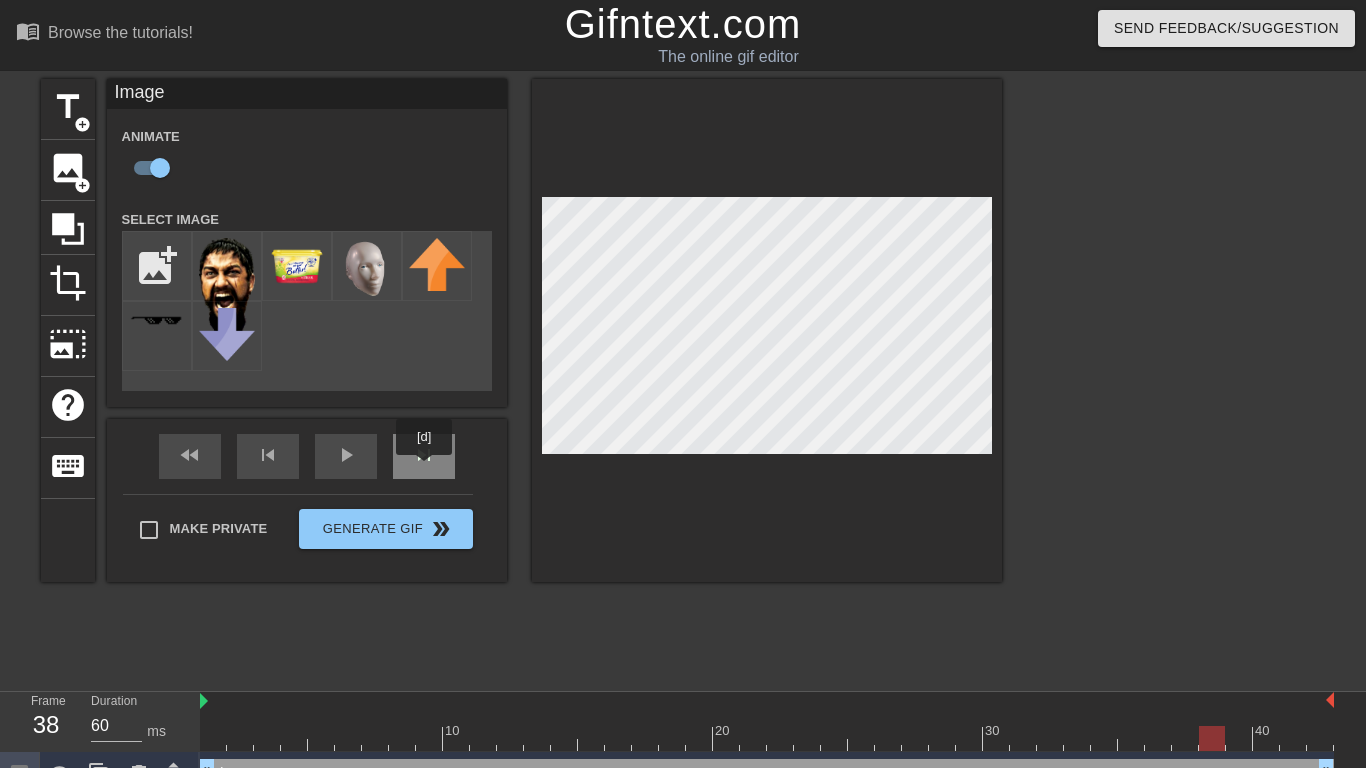 click on "skip_next" at bounding box center [424, 456] 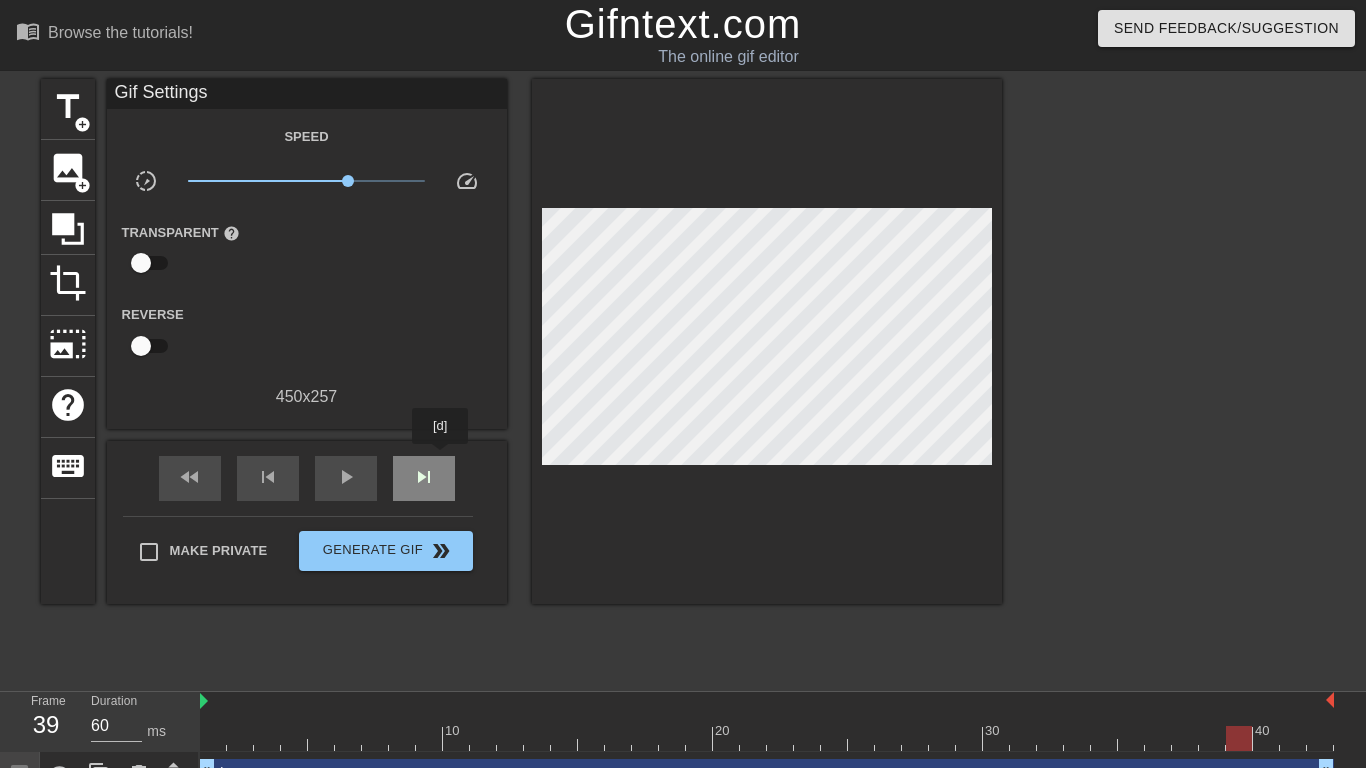 click on "skip_next" at bounding box center (424, 478) 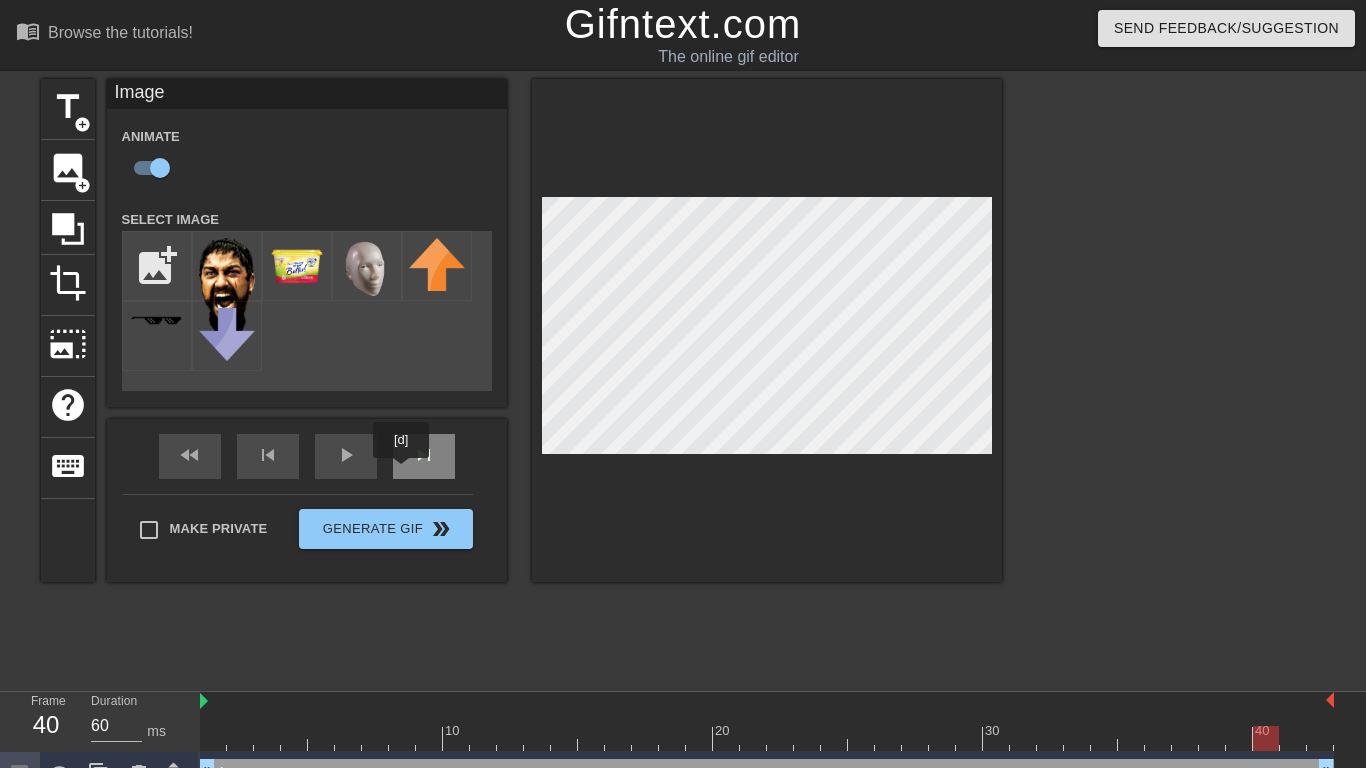 click on "skip_next" at bounding box center [424, 456] 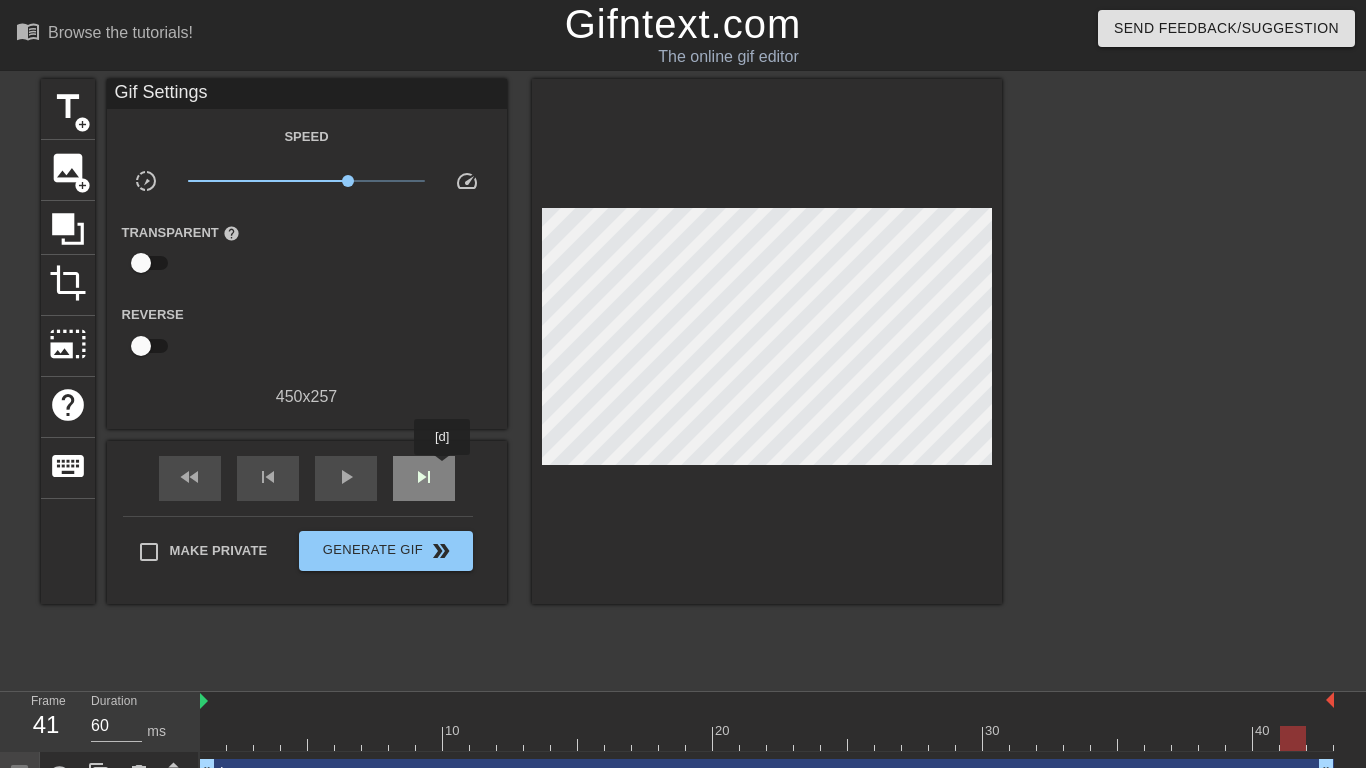 click on "skip_next" at bounding box center [424, 478] 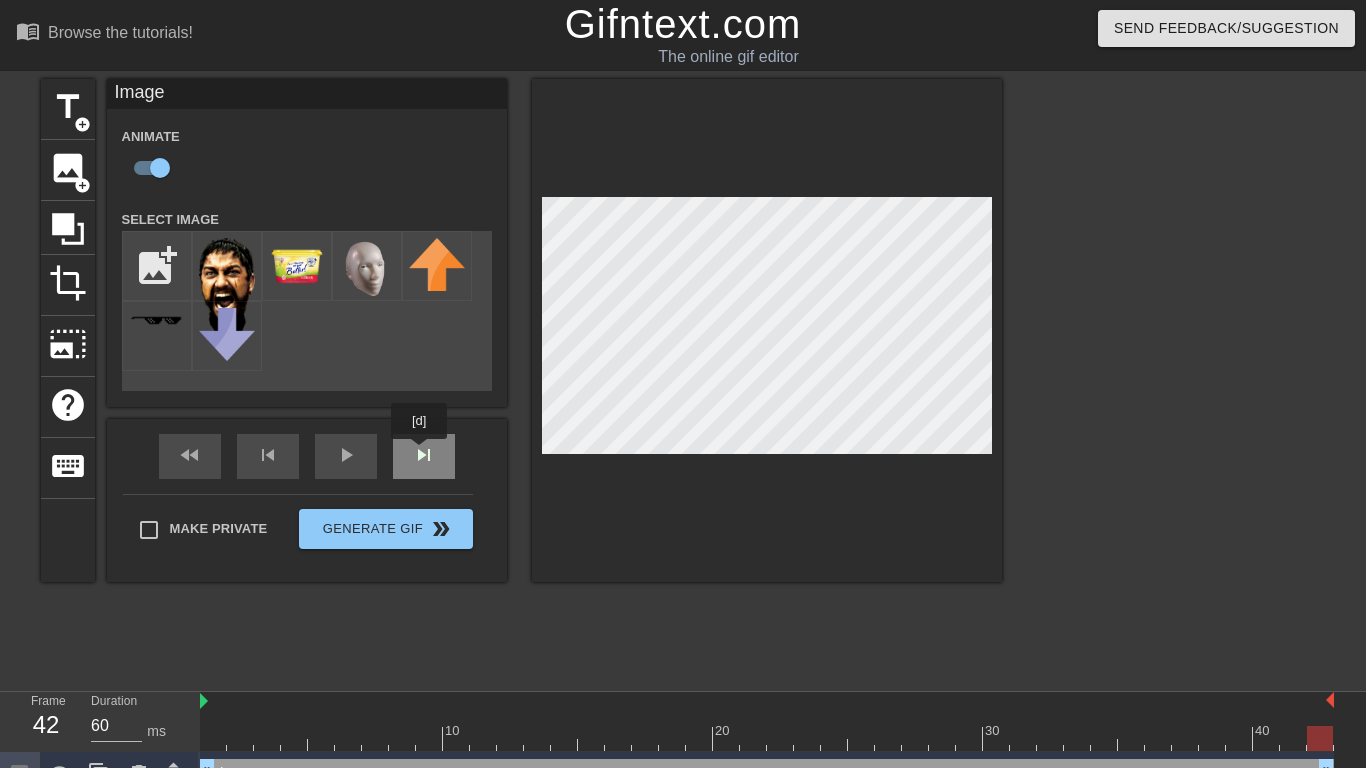 click on "skip_next" at bounding box center [424, 456] 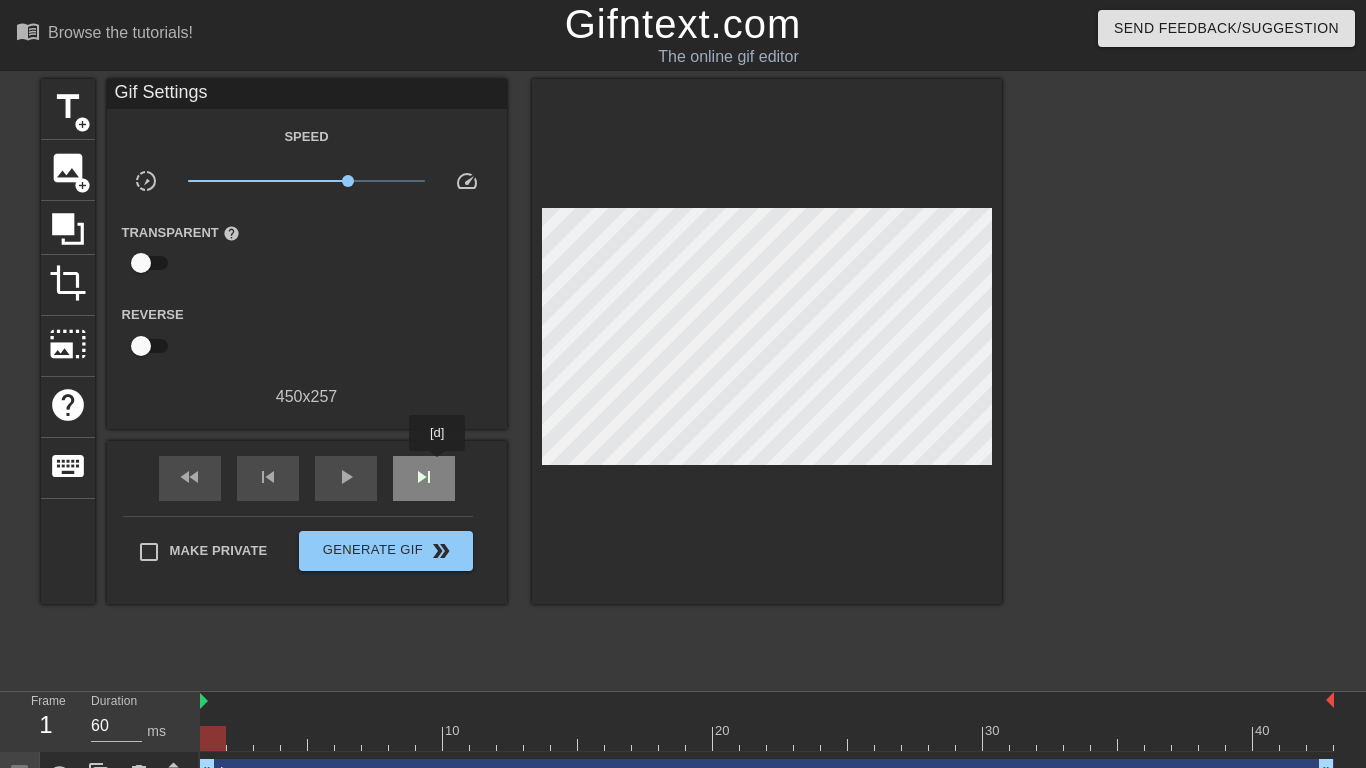 click on "skip_next" at bounding box center (424, 478) 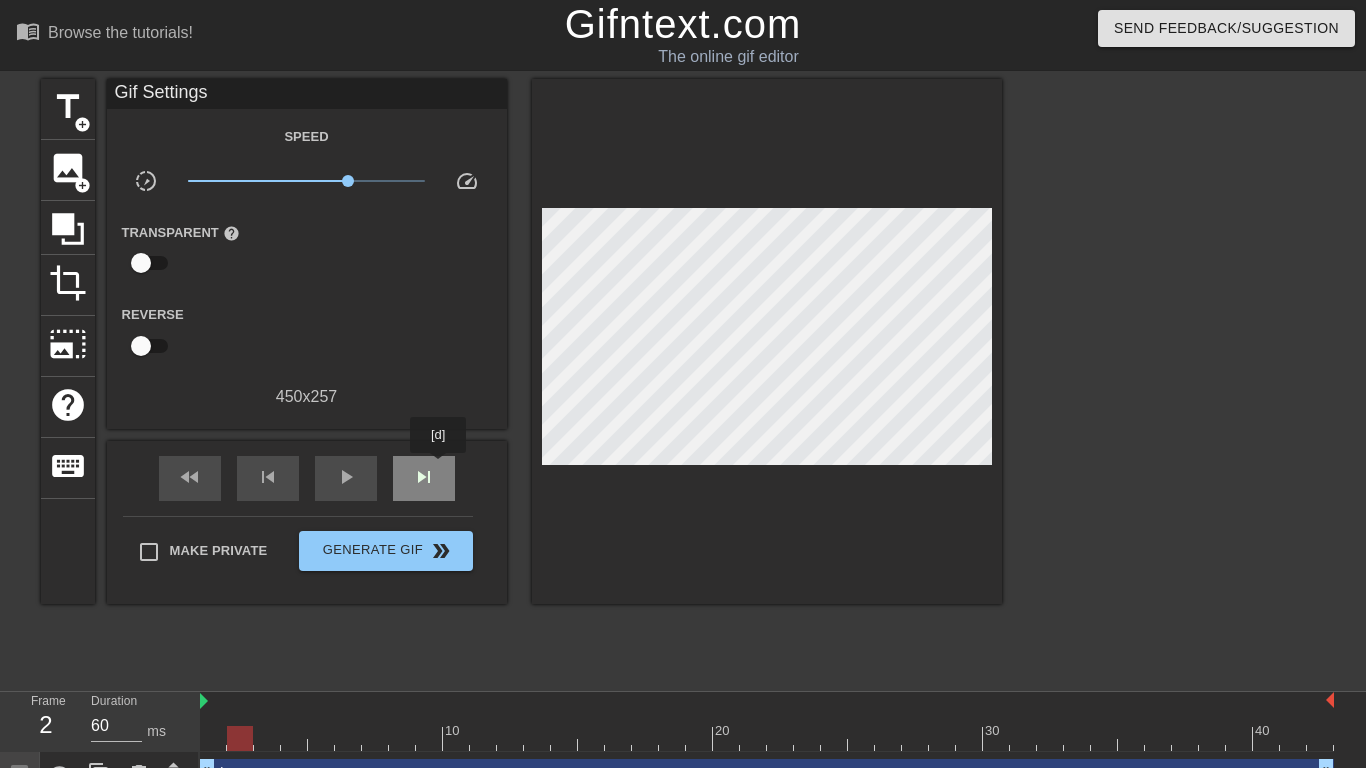 click on "skip_next" at bounding box center (424, 478) 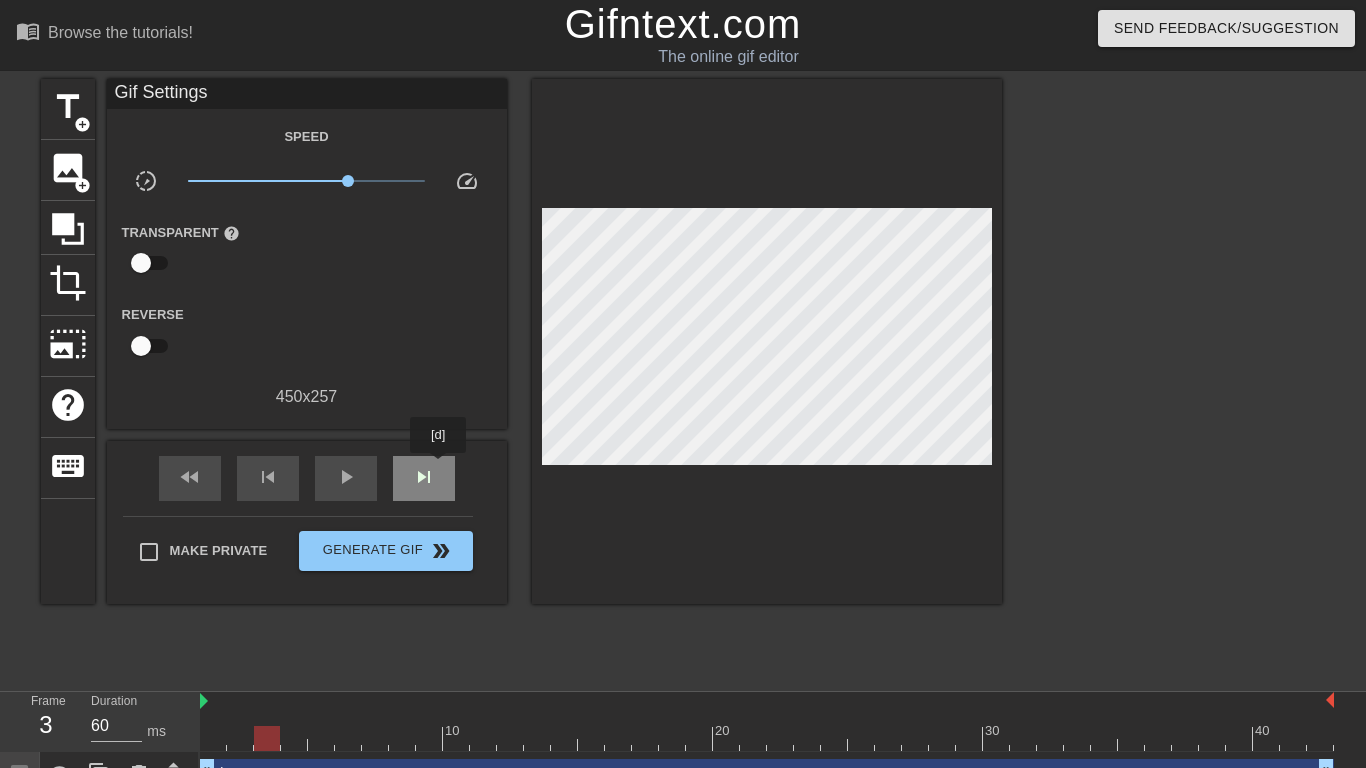 click on "skip_next" at bounding box center [424, 478] 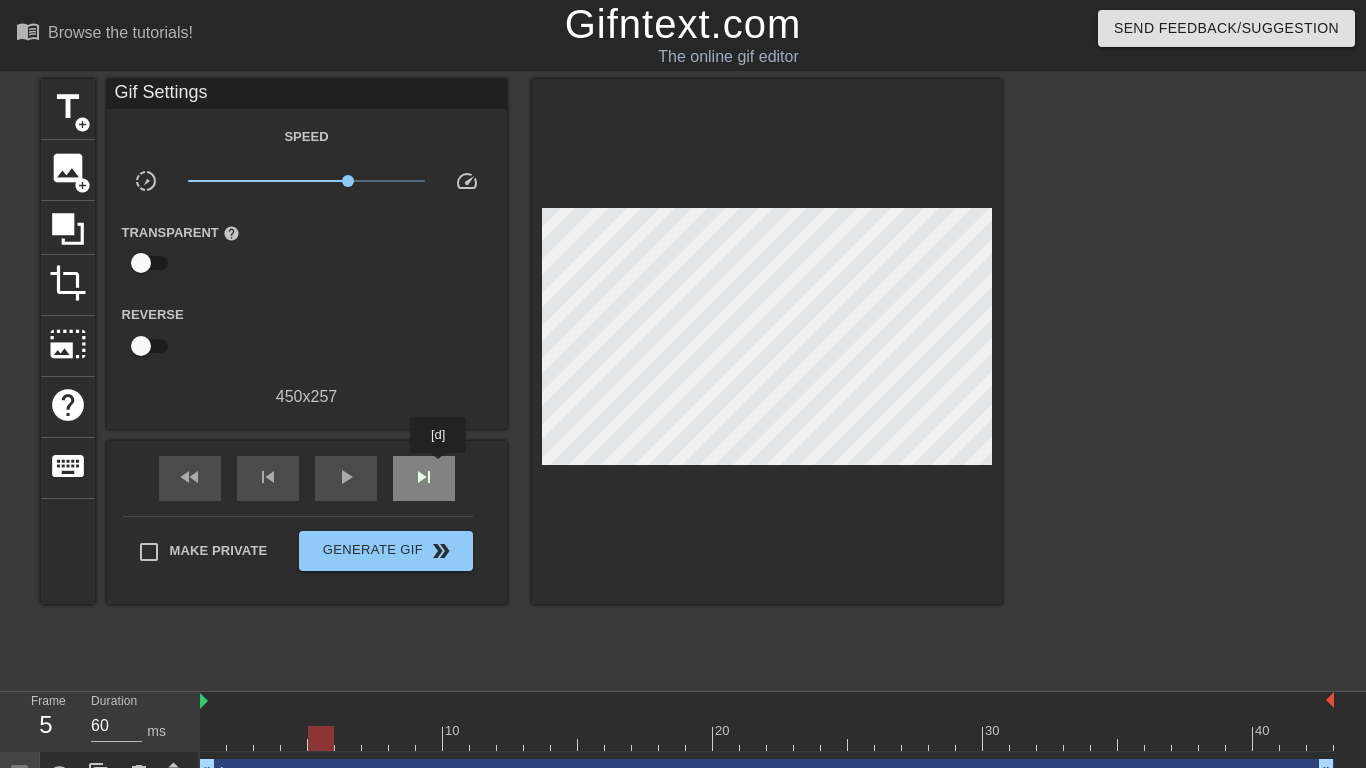 click on "skip_next" at bounding box center (424, 478) 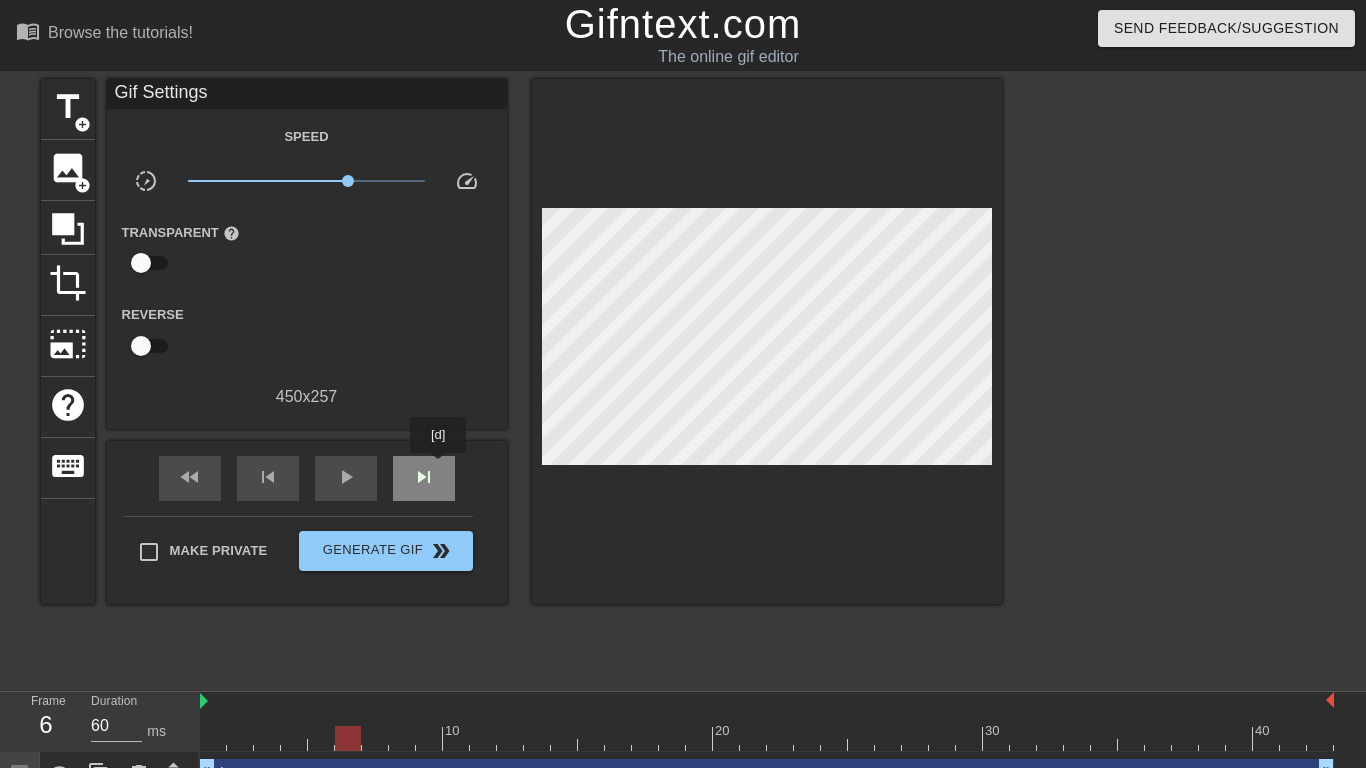 click on "skip_next" at bounding box center (424, 478) 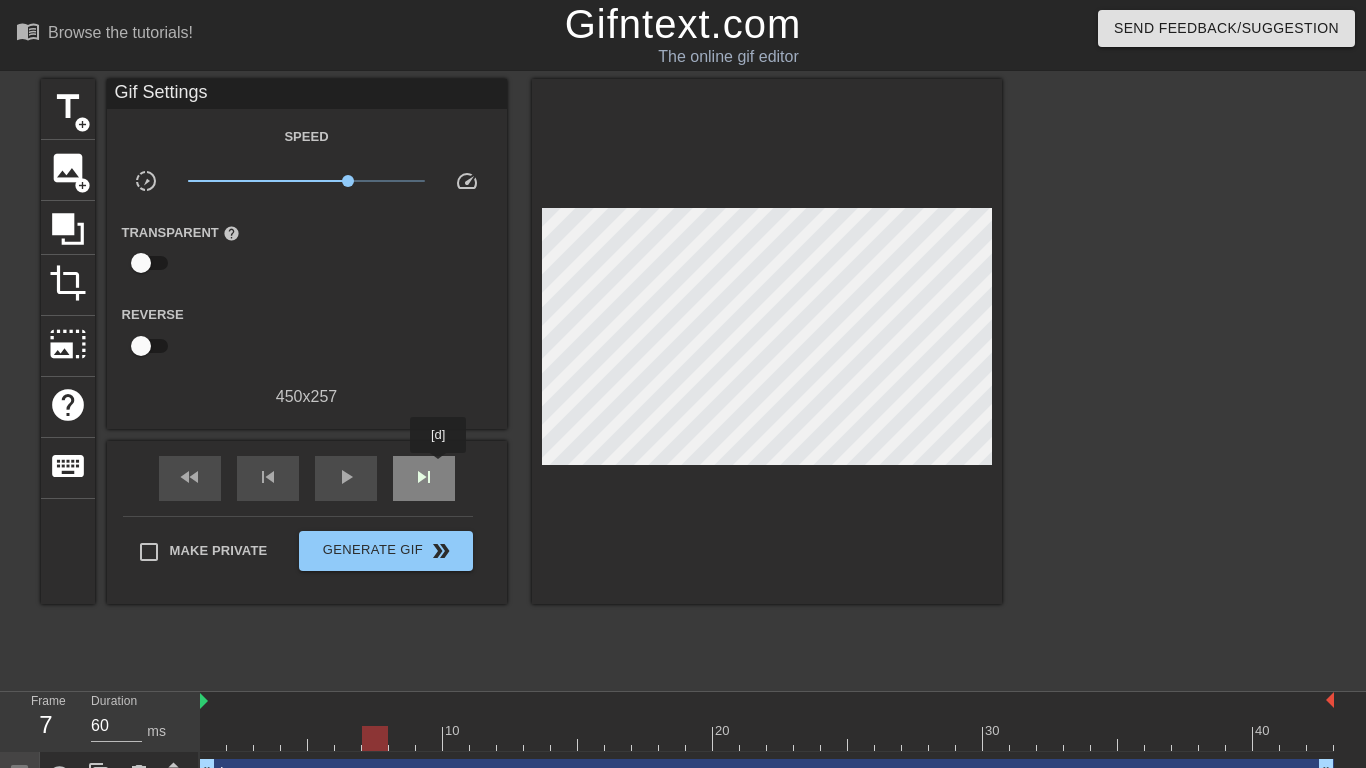 click on "skip_next" at bounding box center [424, 478] 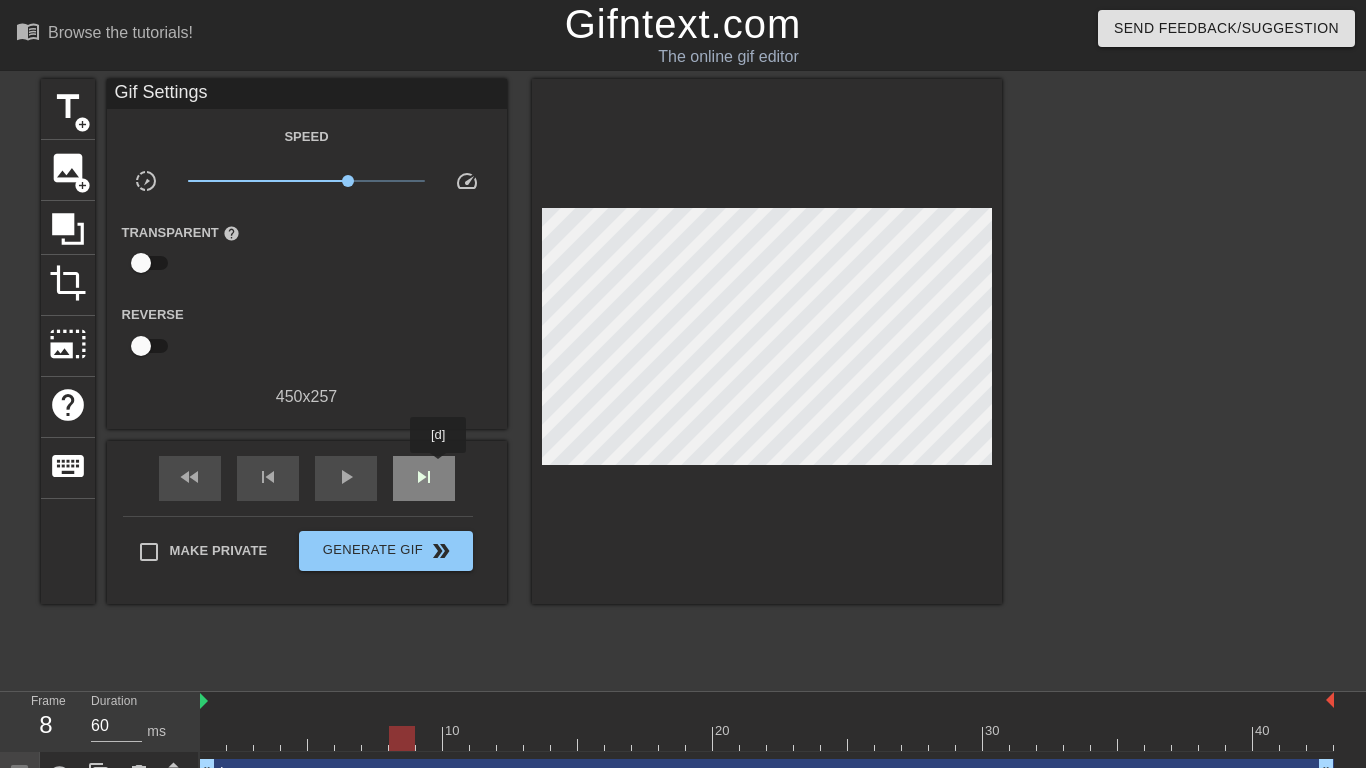 click on "skip_next" at bounding box center (424, 478) 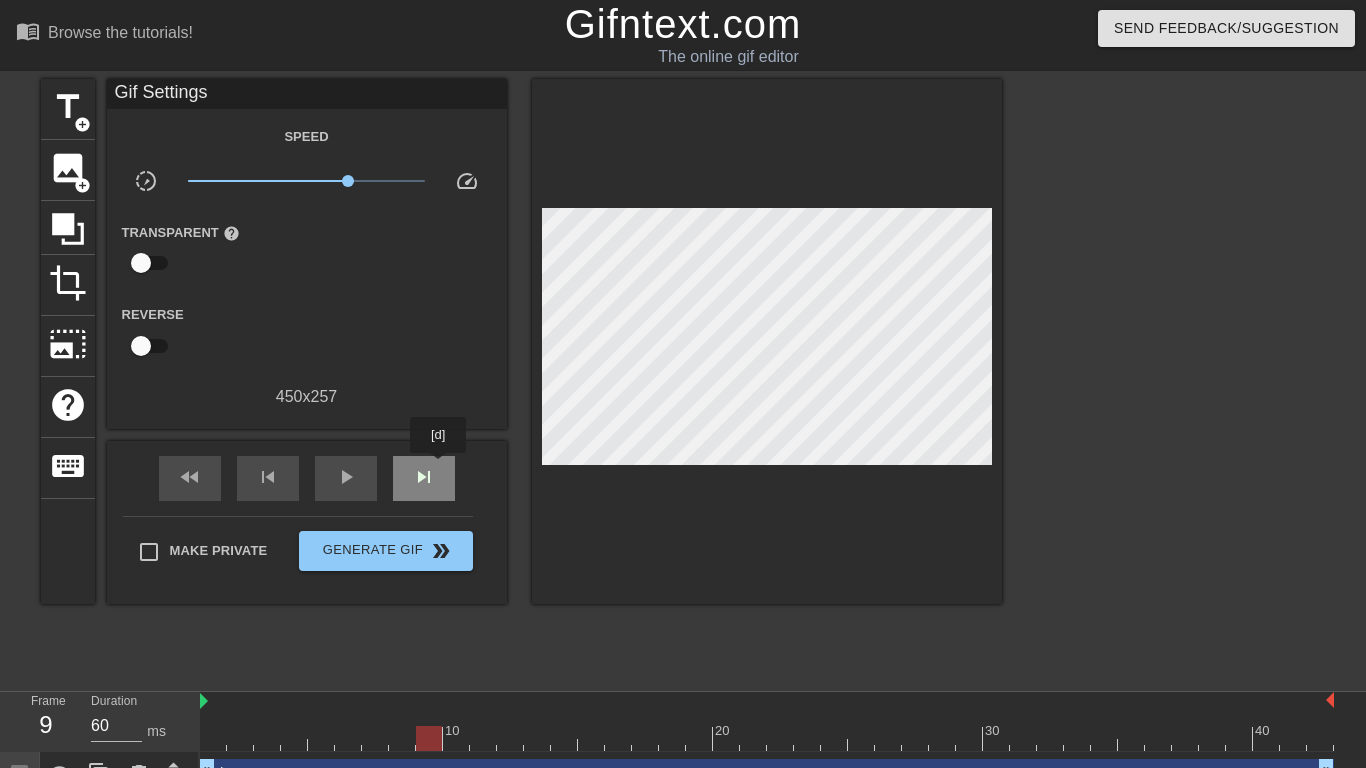 click on "skip_next" at bounding box center (424, 478) 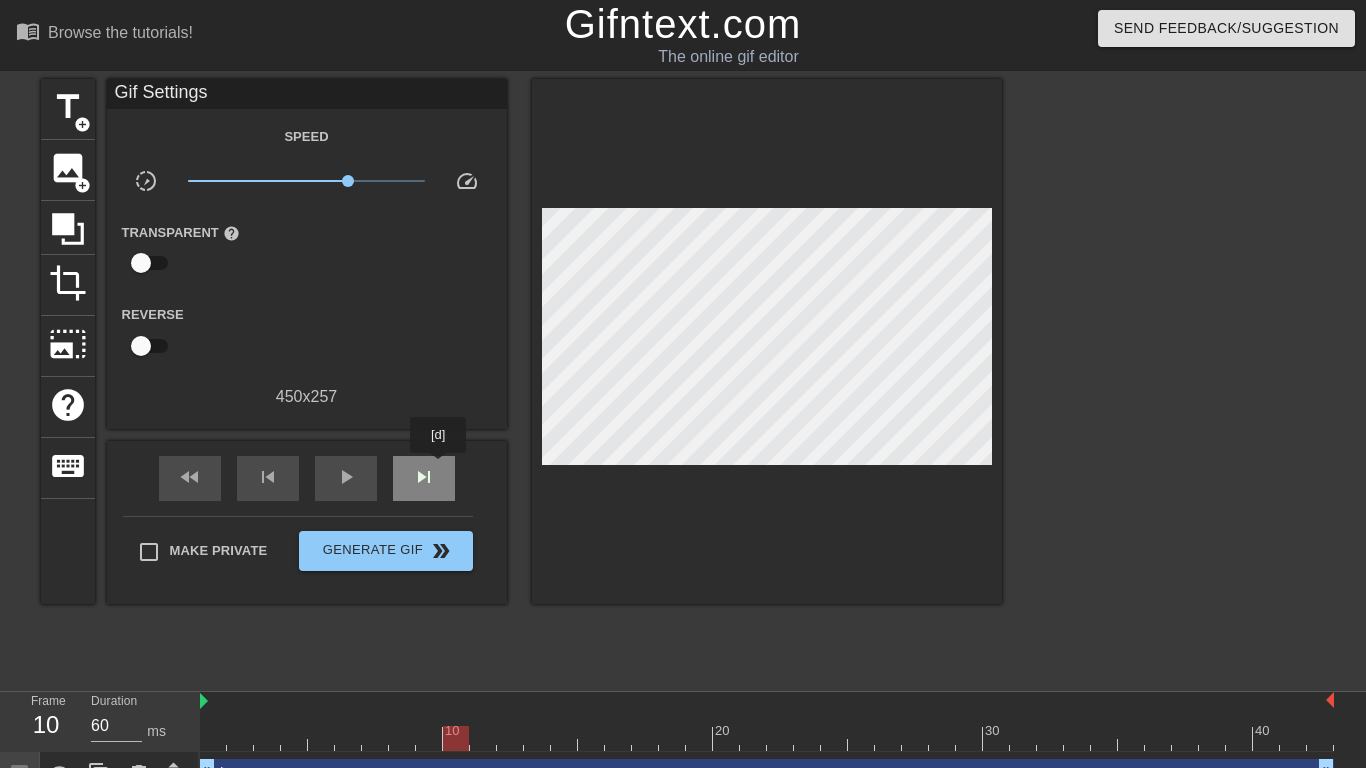 click on "skip_next" at bounding box center [424, 478] 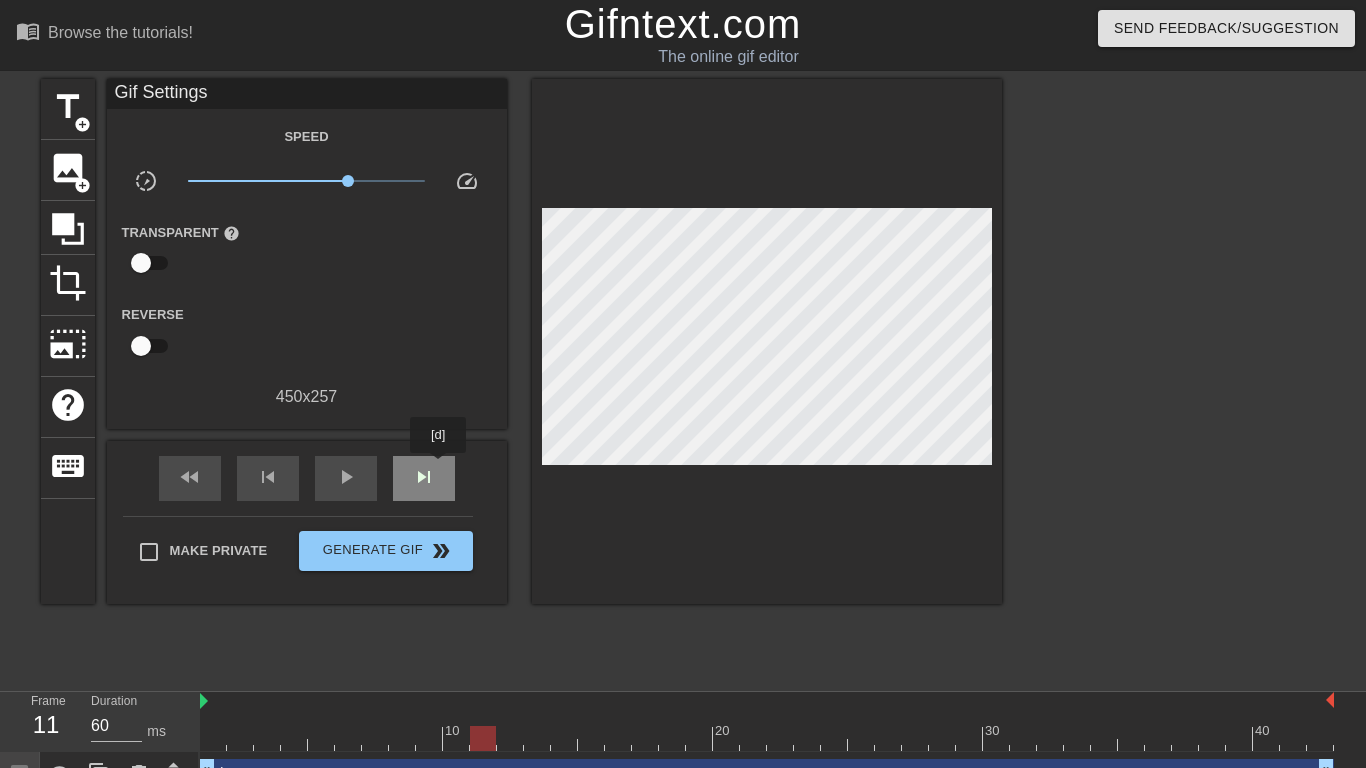 click on "skip_next" at bounding box center [424, 478] 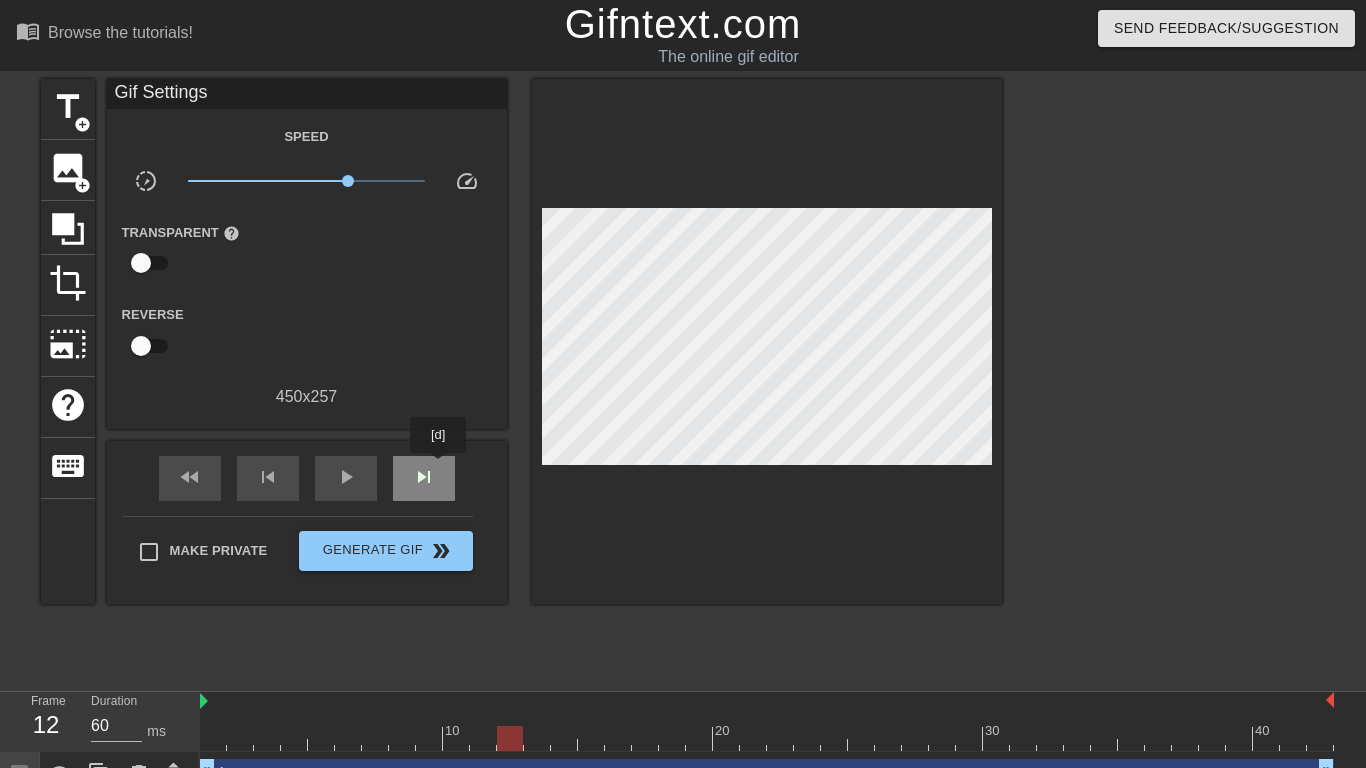 click on "skip_next" at bounding box center [424, 478] 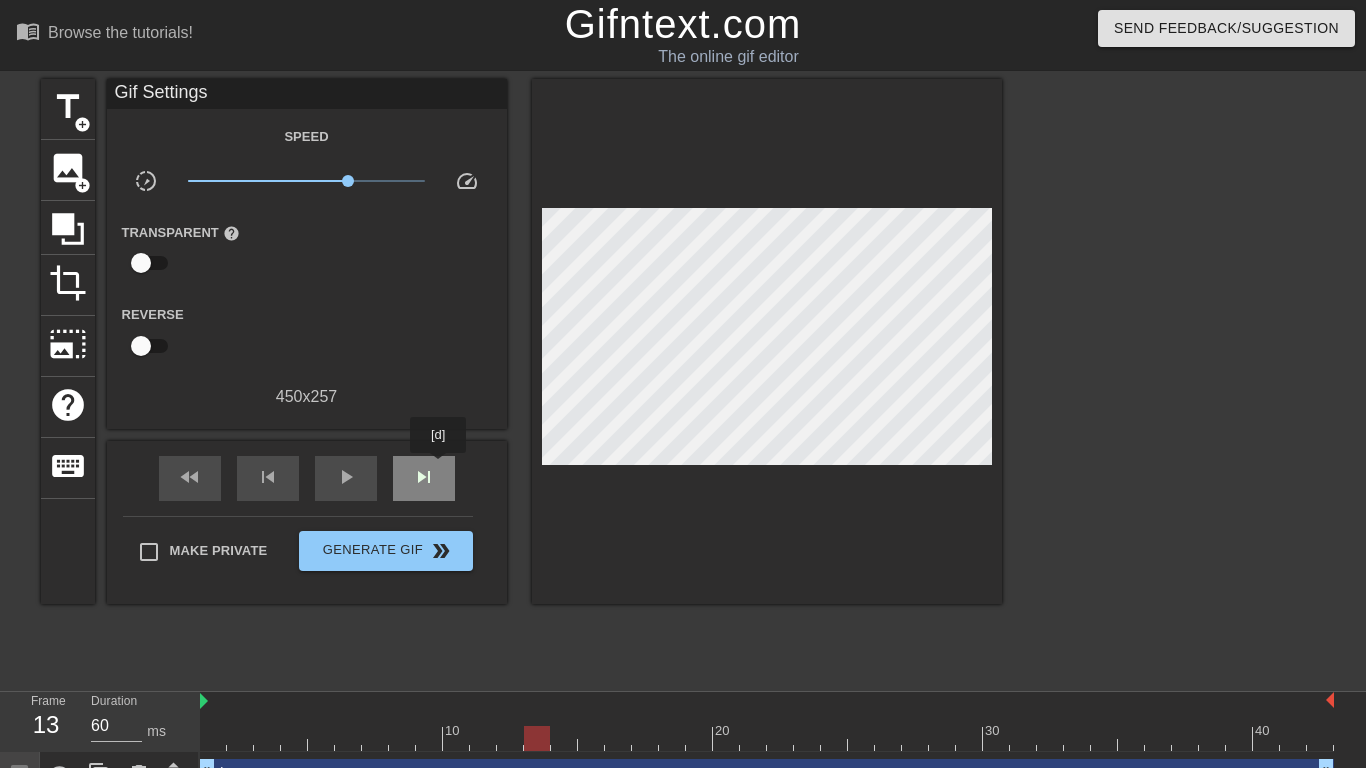 click on "skip_next" at bounding box center [424, 478] 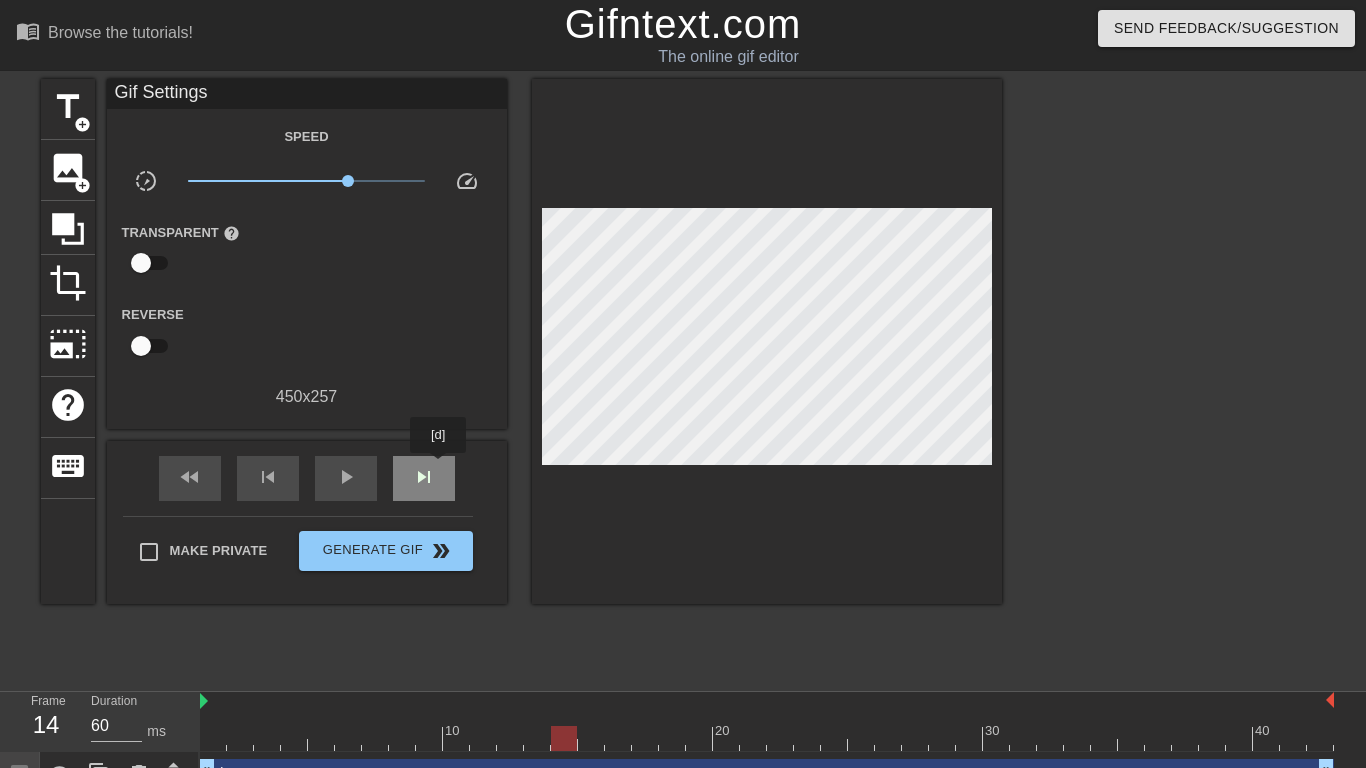click on "skip_next" at bounding box center [424, 478] 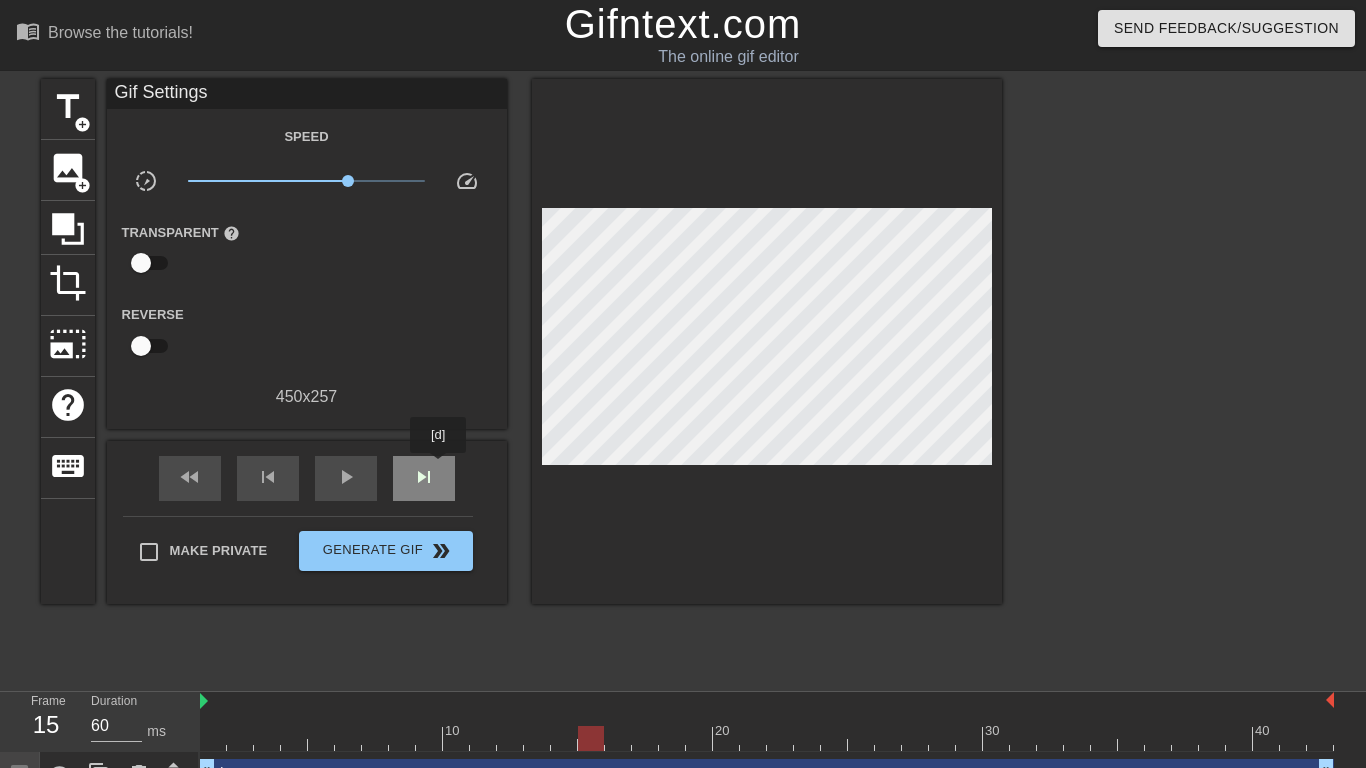 click on "skip_next" at bounding box center (424, 478) 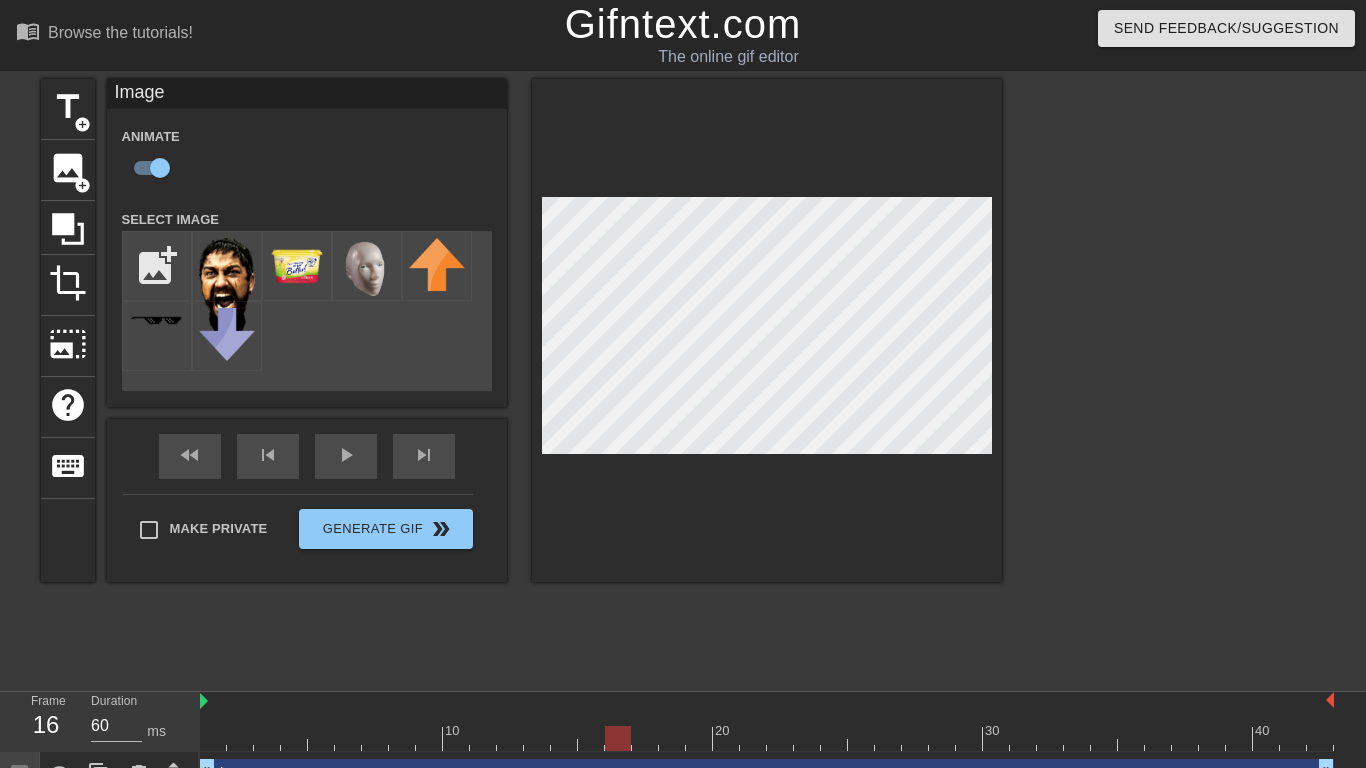click at bounding box center [767, 330] 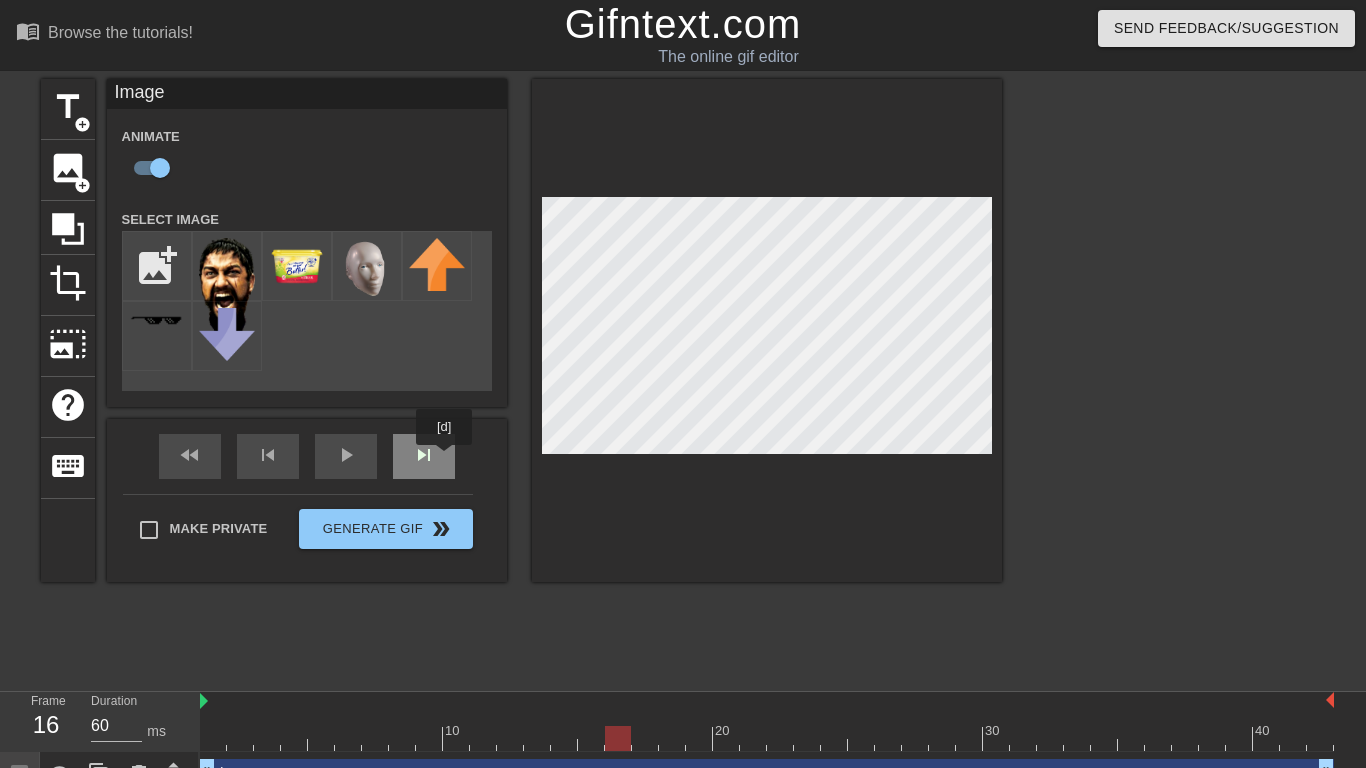 click on "skip_next" at bounding box center (424, 456) 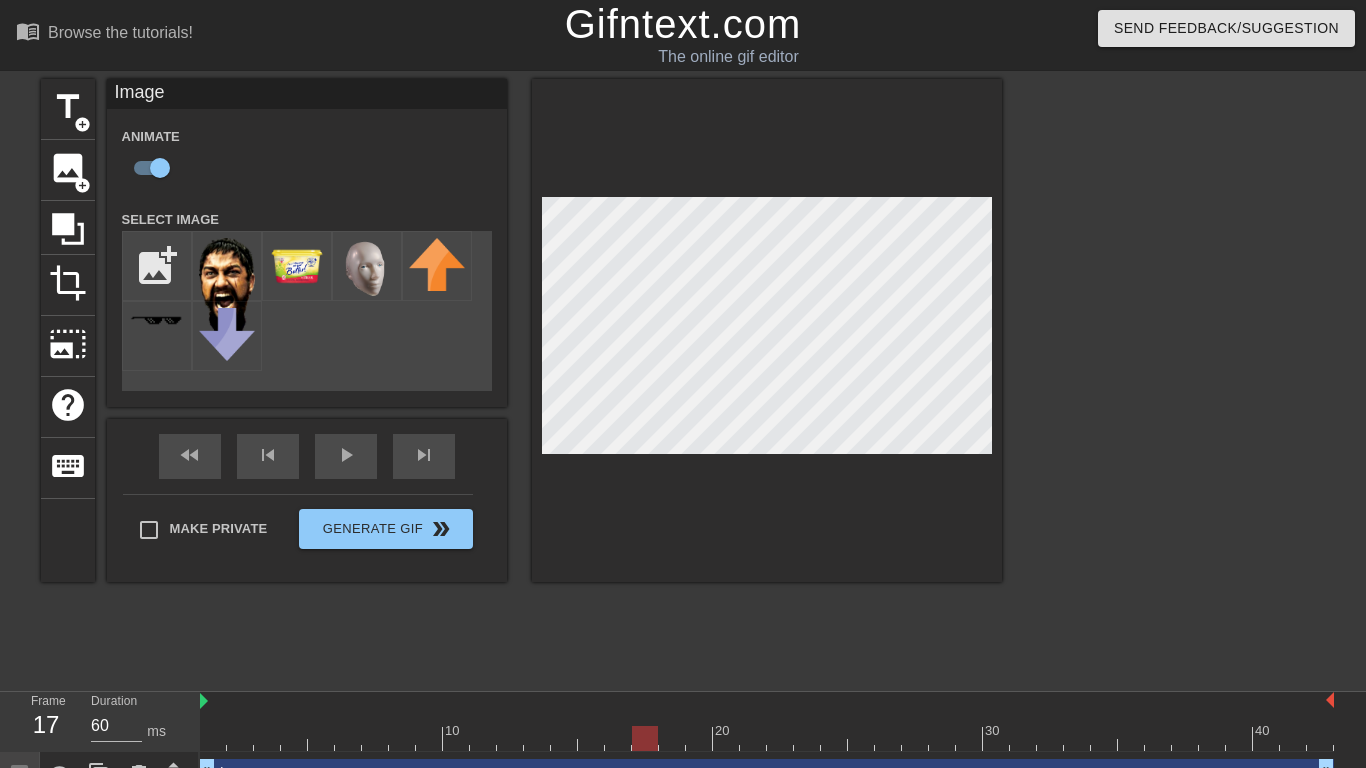 click on "title add_circle image add_circle crop photo_size_select_large help keyboard Image Animate Select Image add_photo_alternate fast_rewind skip_previous play_arrow skip_next Make Private Generate Gif double_arrow" at bounding box center [683, 379] 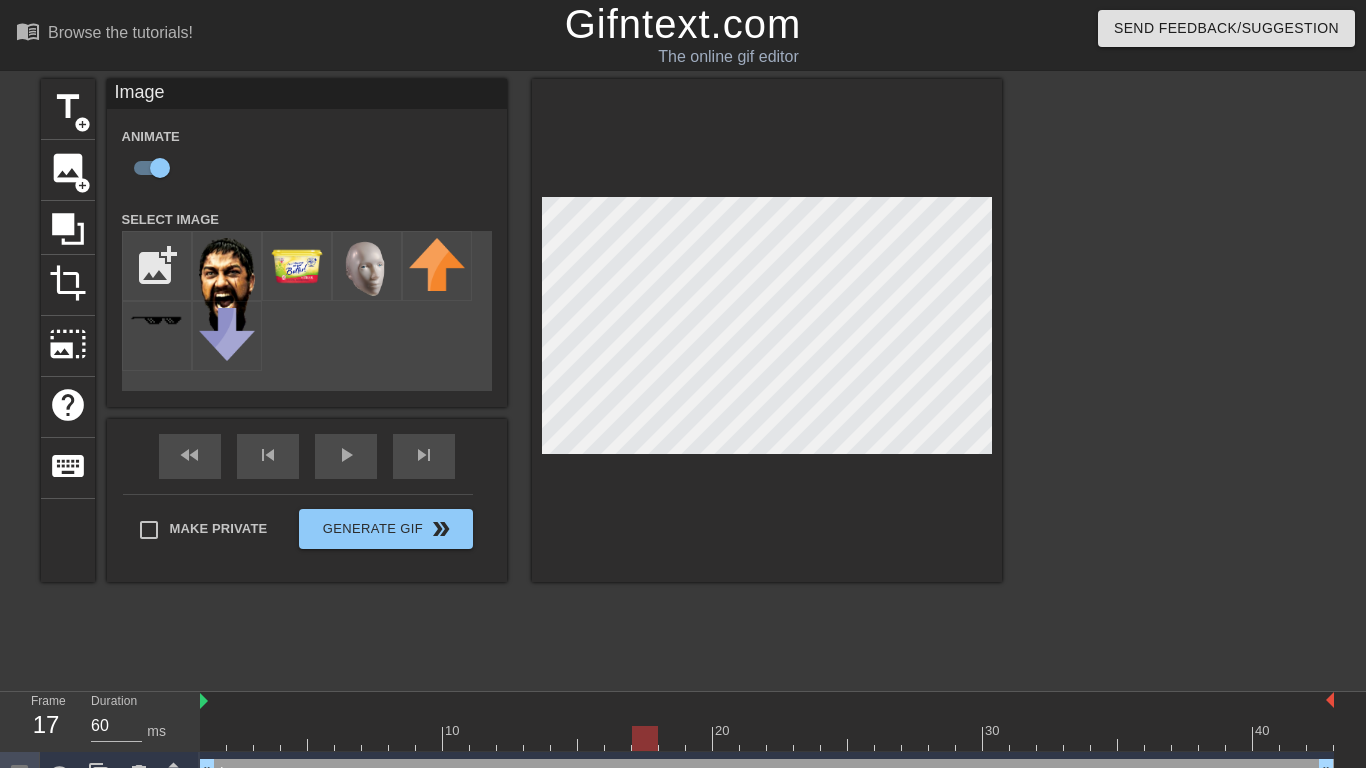 click at bounding box center (767, 330) 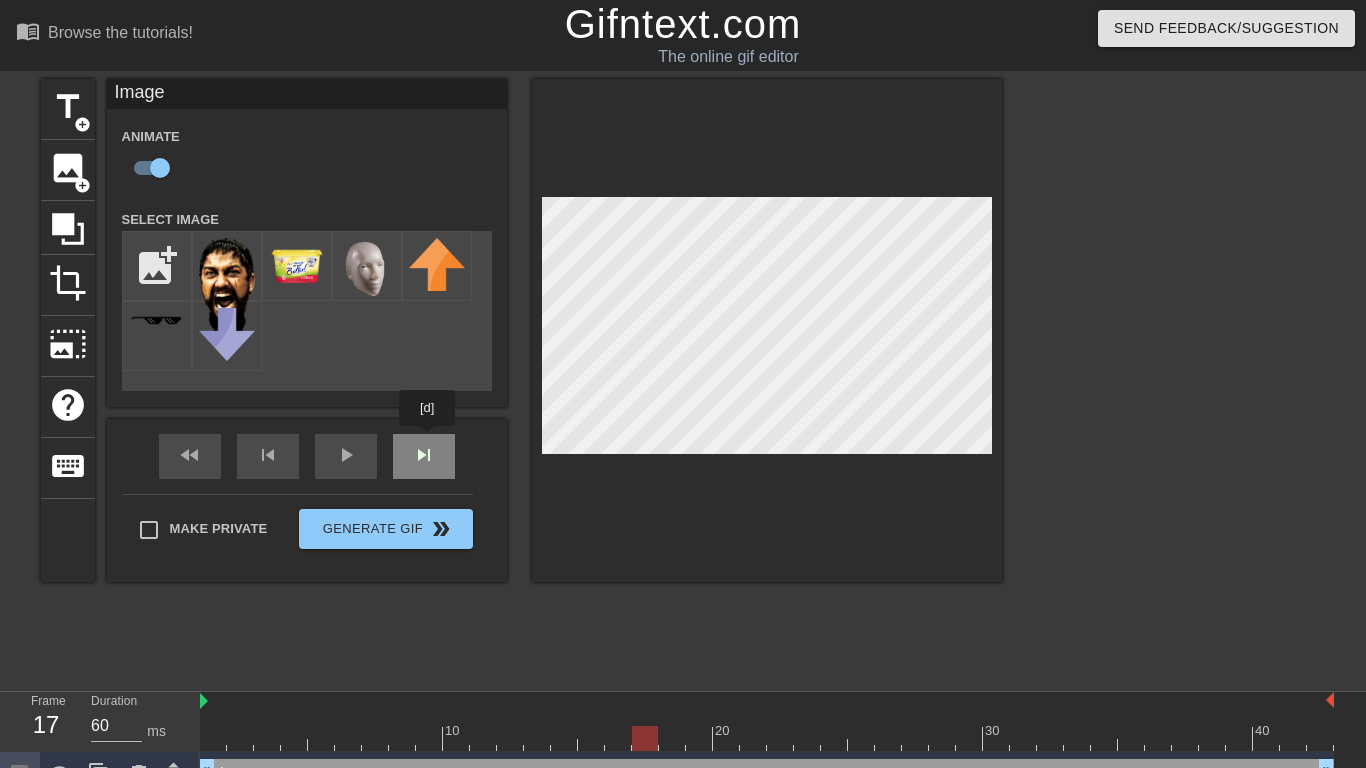 click on "fast_rewind skip_previous play_arrow skip_next" at bounding box center [307, 456] 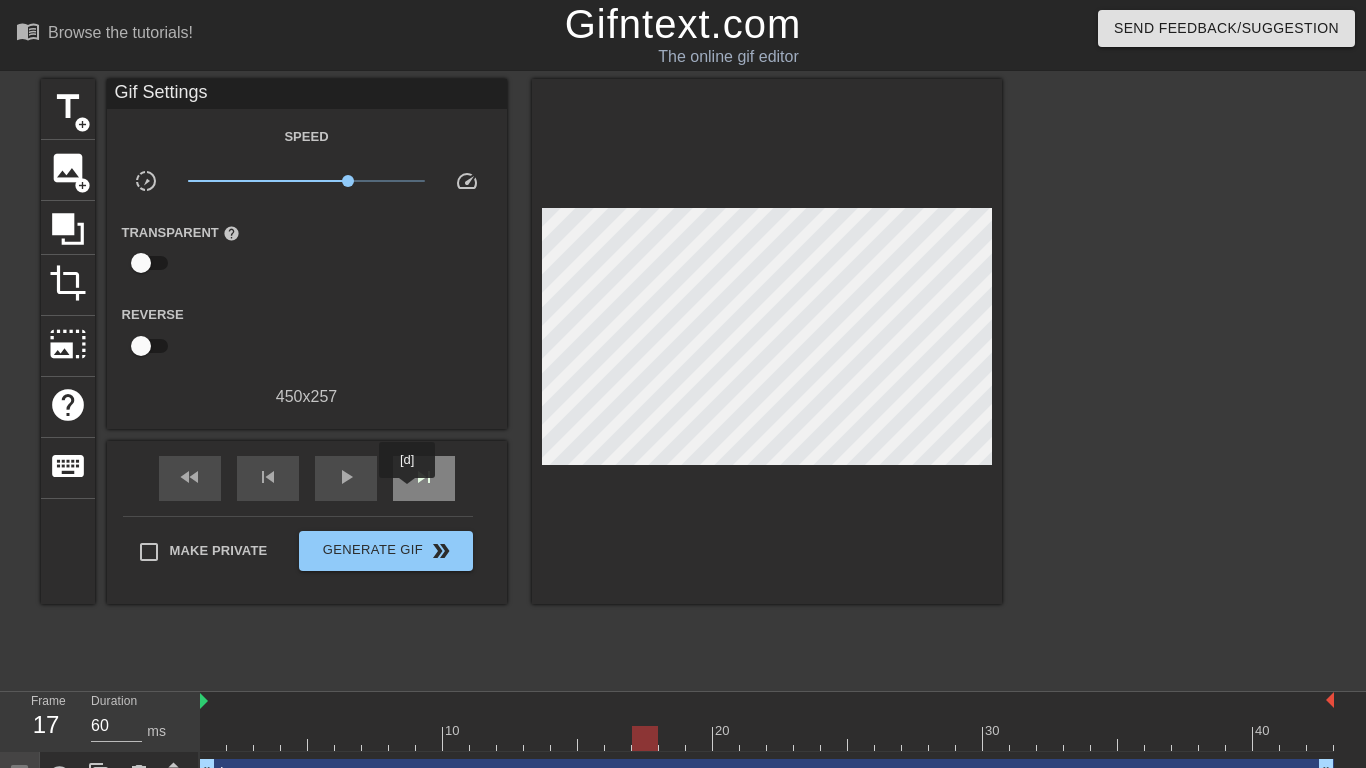click on "skip_next" at bounding box center [424, 478] 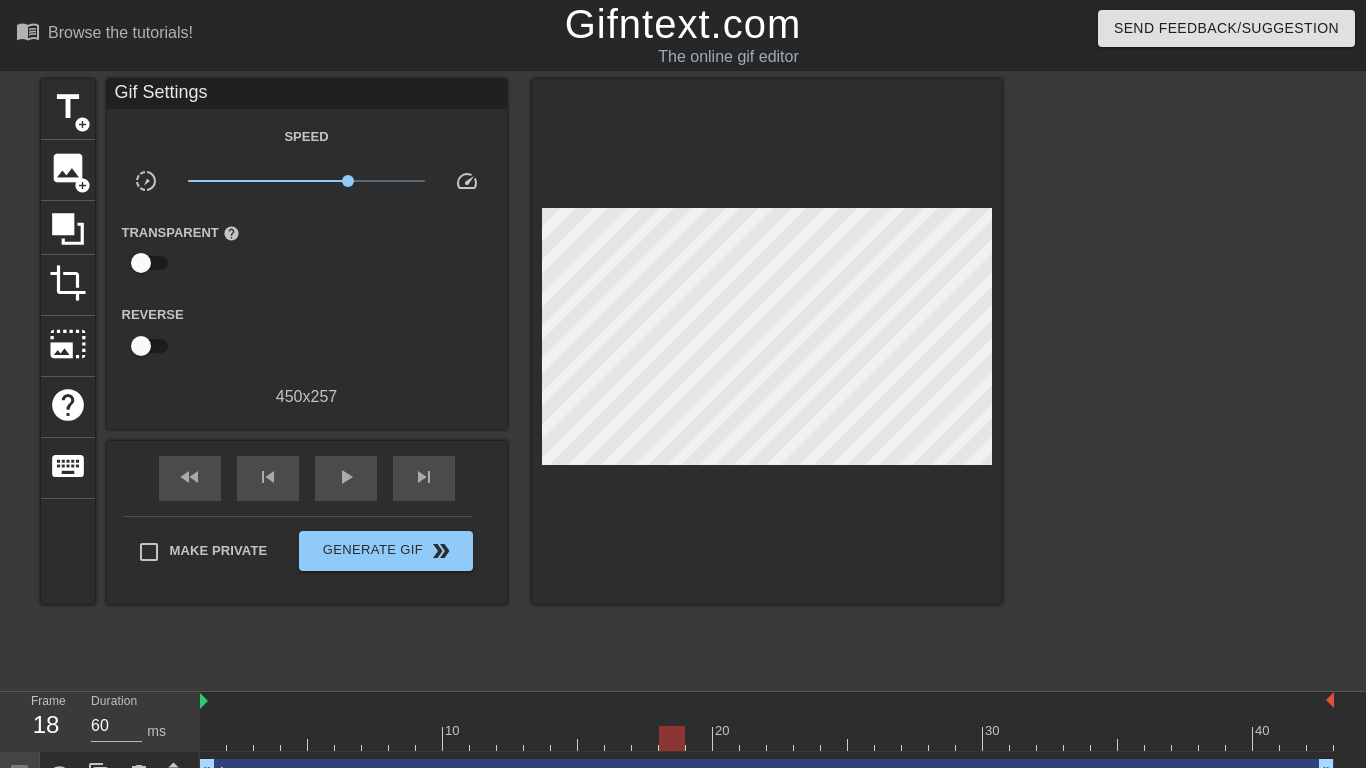 drag, startPoint x: 992, startPoint y: 212, endPoint x: 1033, endPoint y: 231, distance: 45.188496 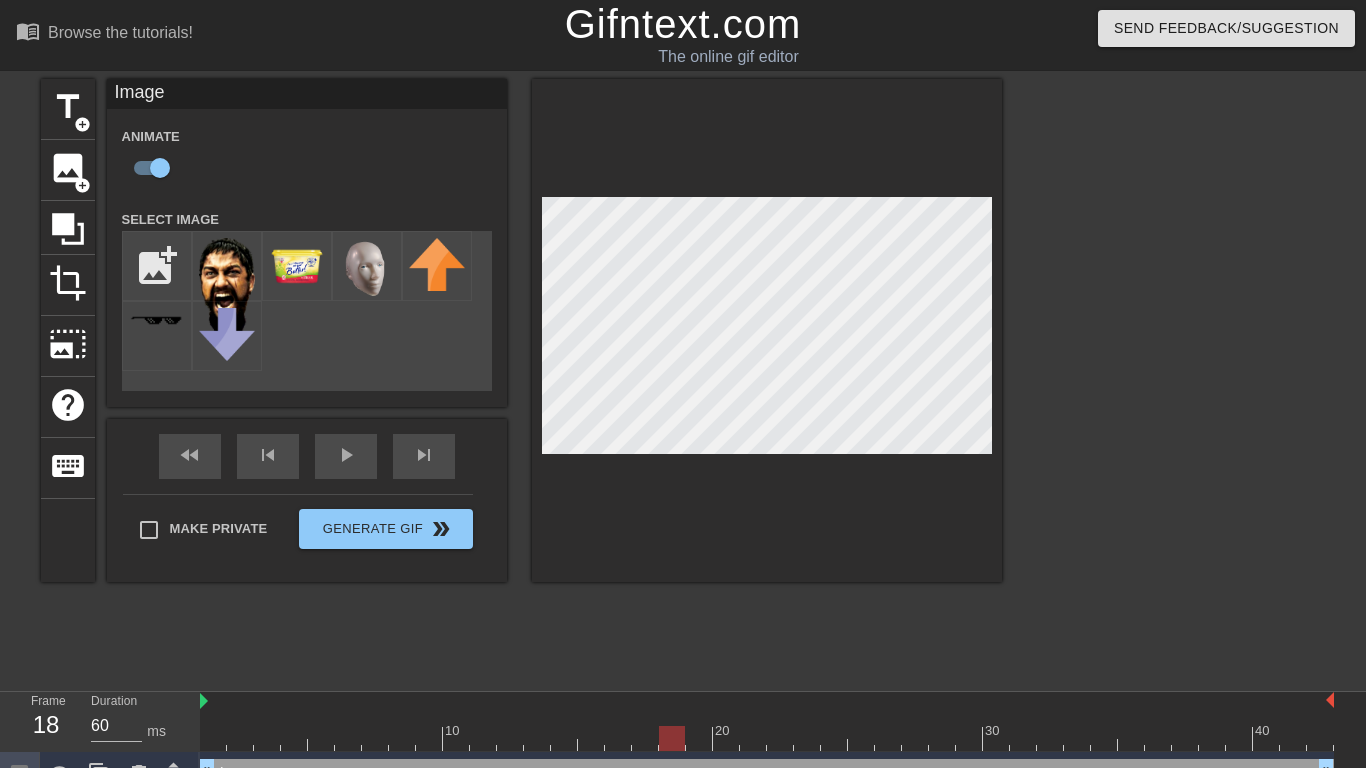 click on "title add_circle image add_circle crop photo_size_select_large help keyboard Image Animate Select Image add_photo_alternate fast_rewind skip_previous play_arrow skip_next Make Private Generate Gif double_arrow" at bounding box center (683, 379) 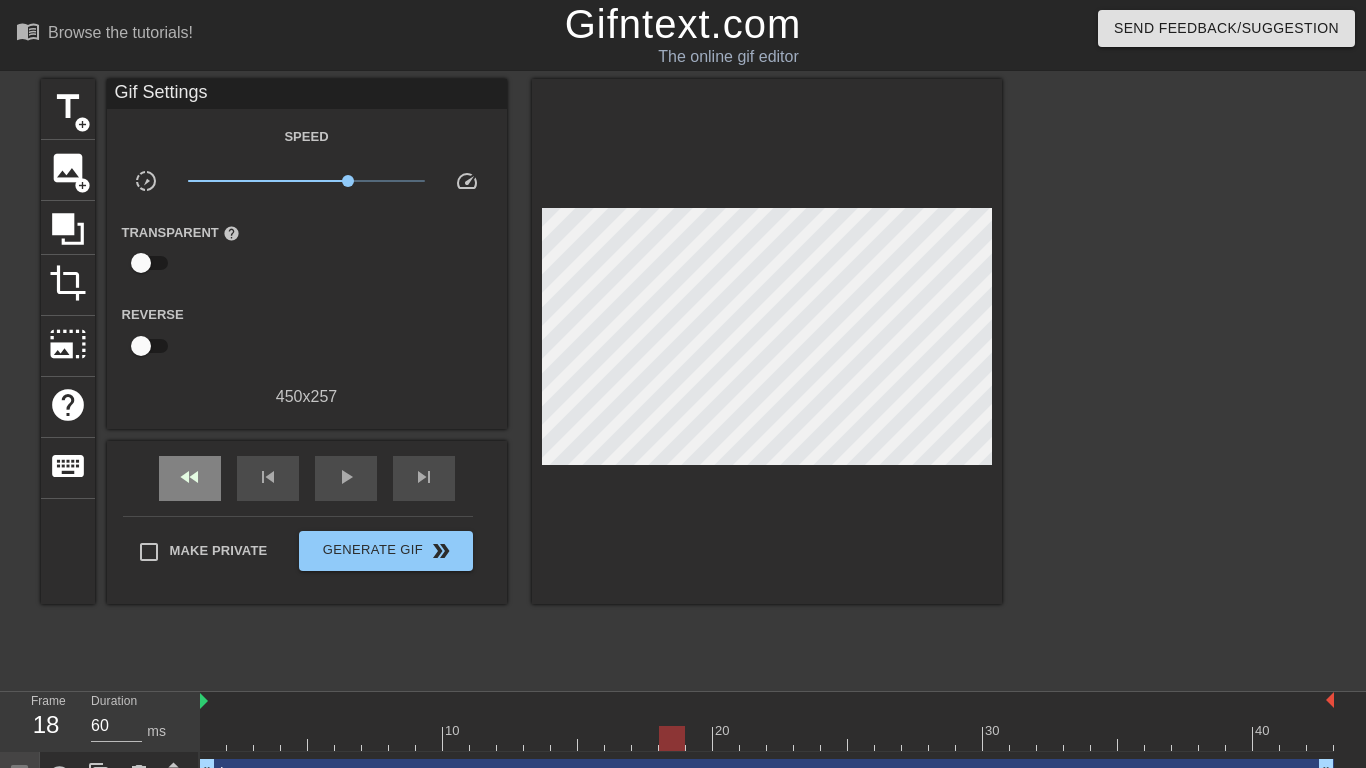 click on "fast_rewind skip_previous play_arrow skip_next" at bounding box center (307, 478) 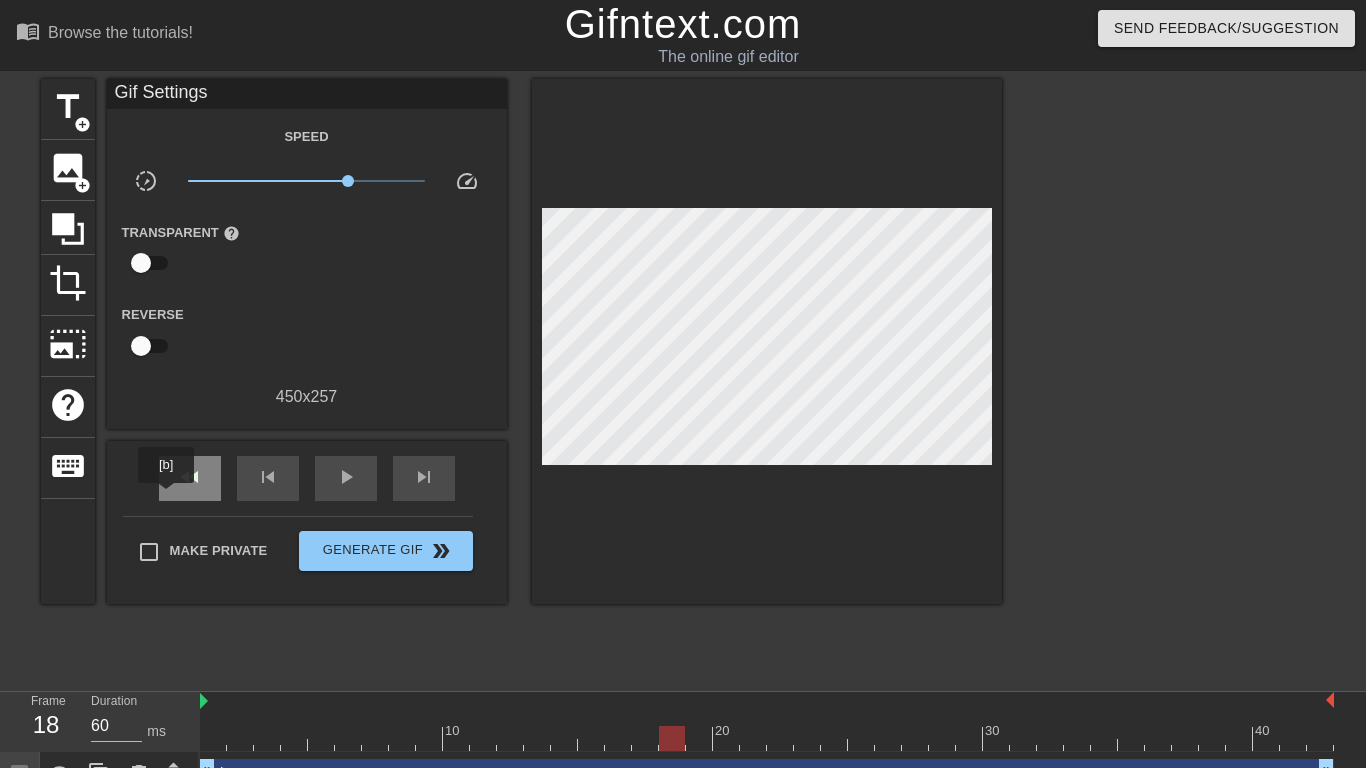 click on "fast_rewind" at bounding box center [190, 478] 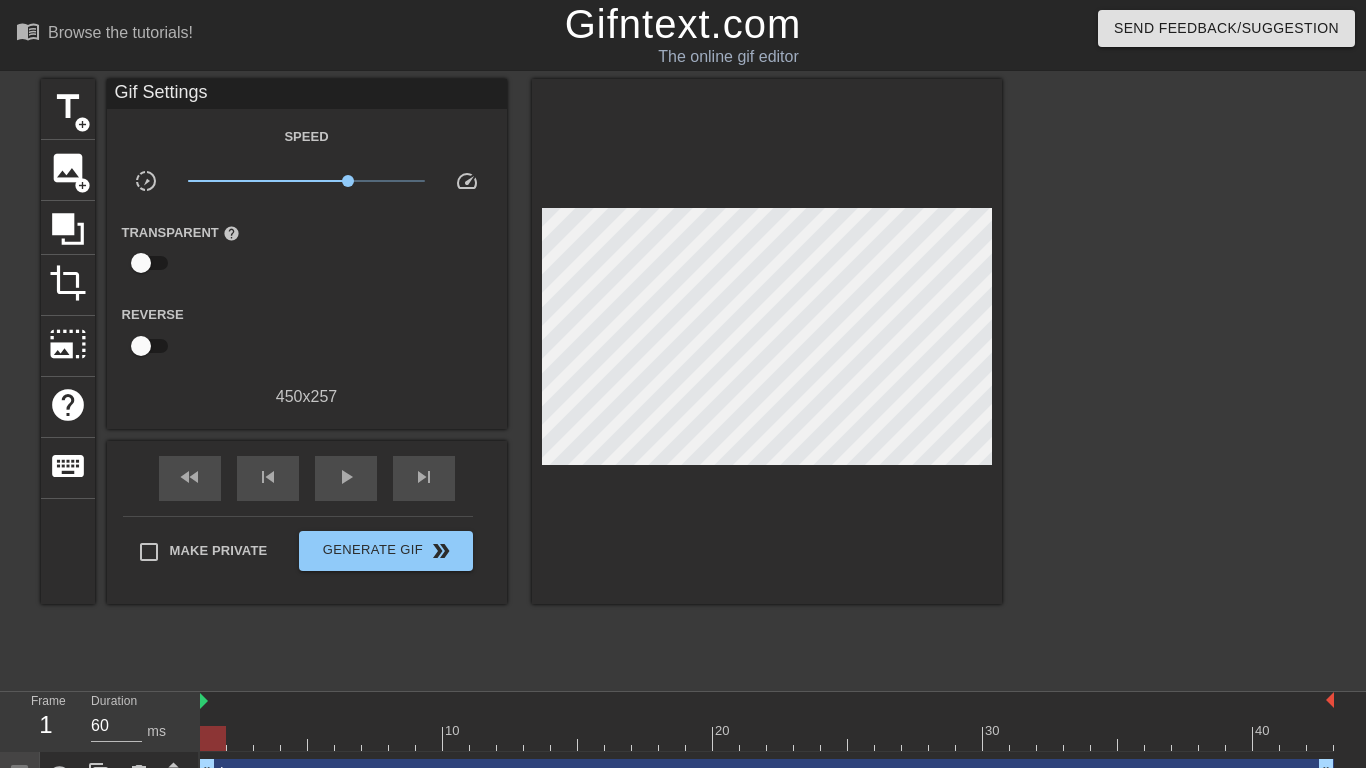 click on "fast_rewind skip_previous play_arrow skip_next" at bounding box center (307, 478) 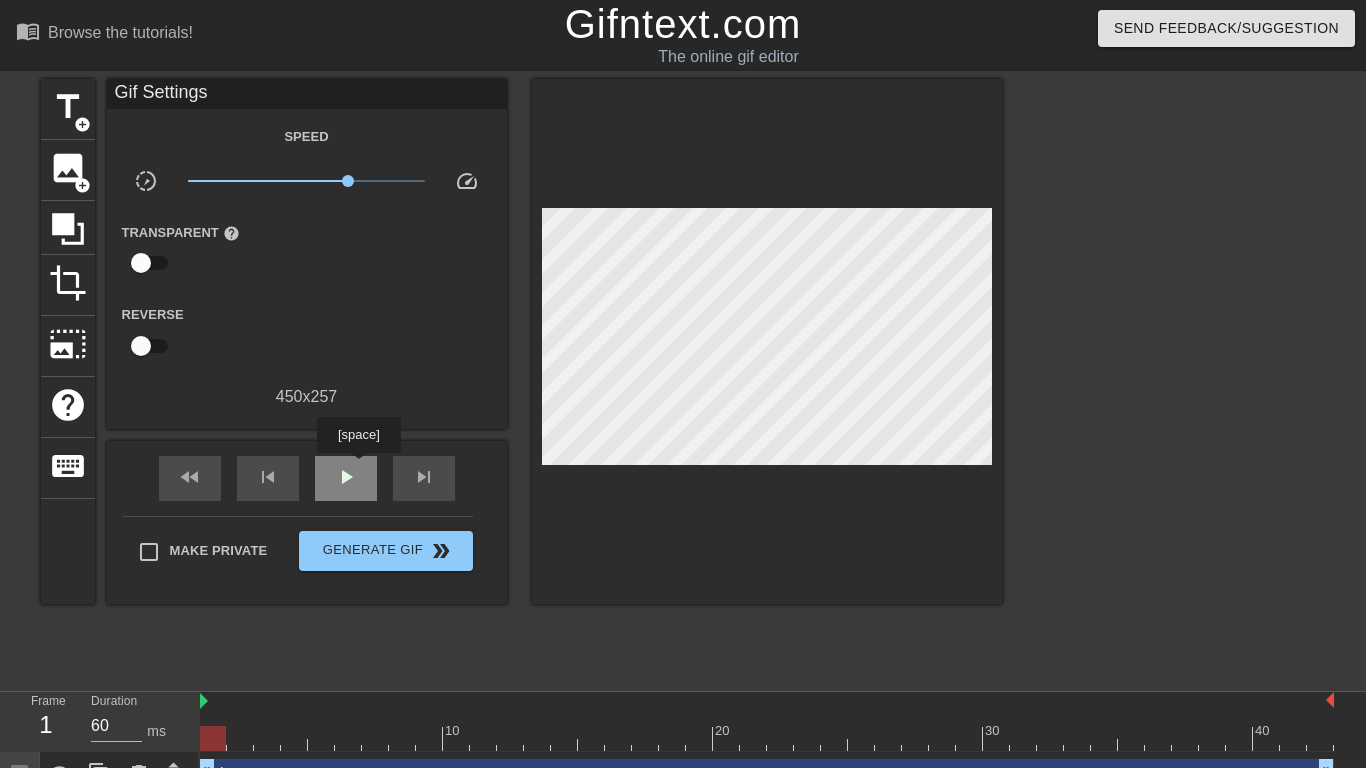 click on "play_arrow" at bounding box center [346, 478] 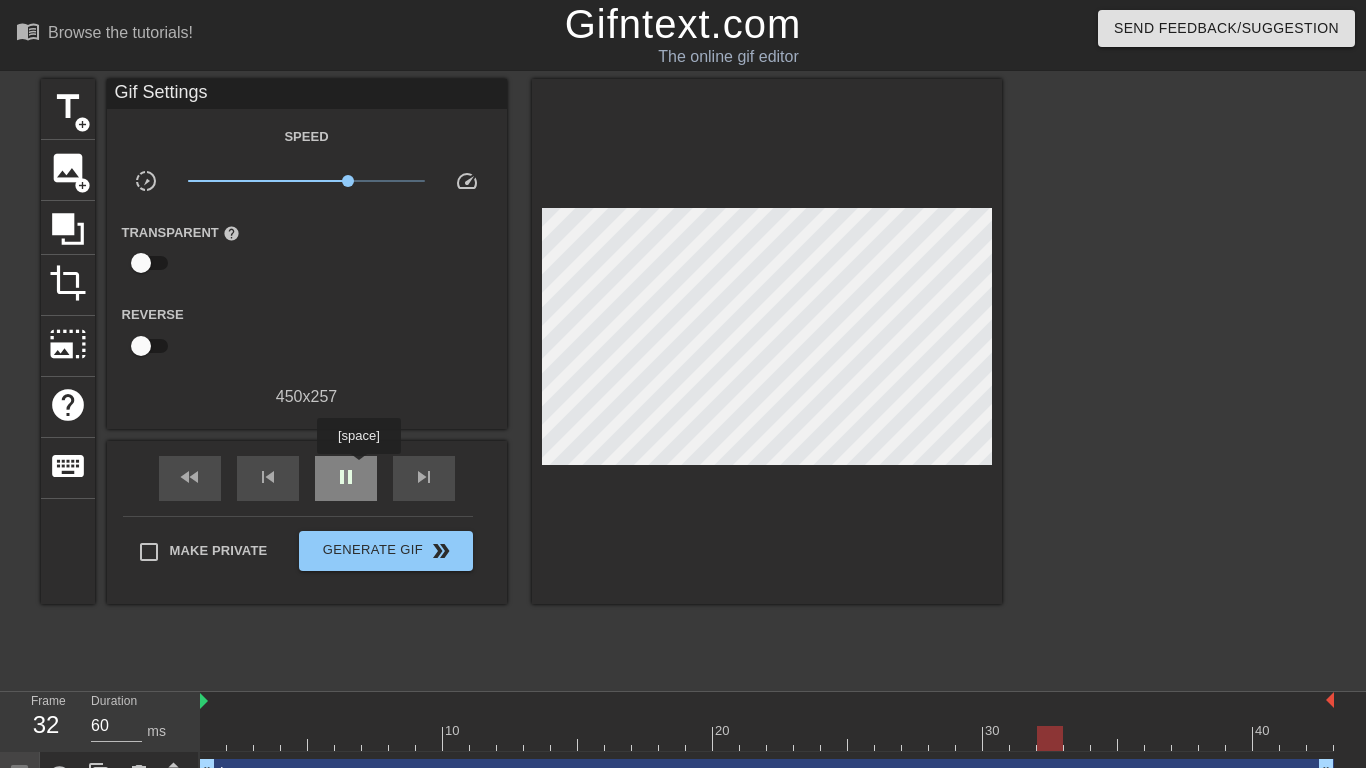 click on "pause" at bounding box center [346, 478] 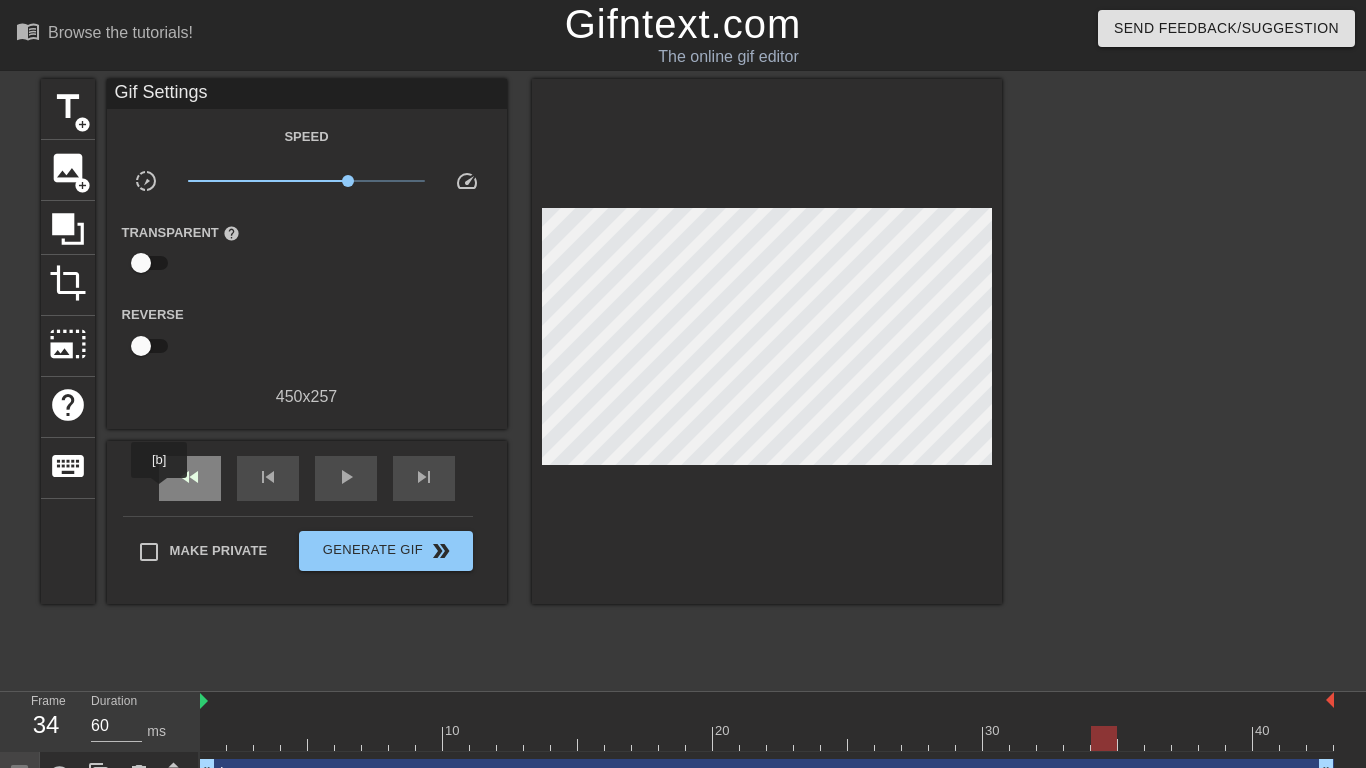 click on "fast_rewind" at bounding box center [190, 478] 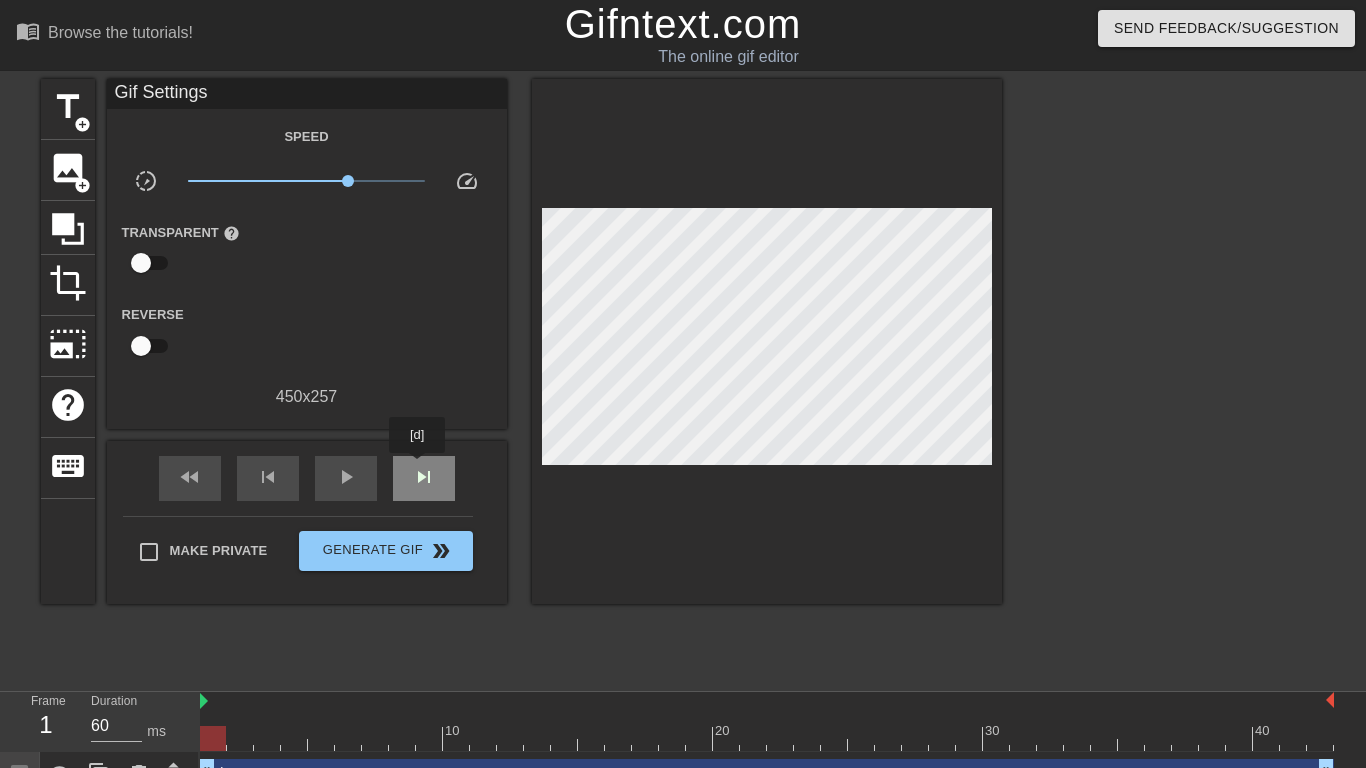 click on "skip_next" at bounding box center [424, 477] 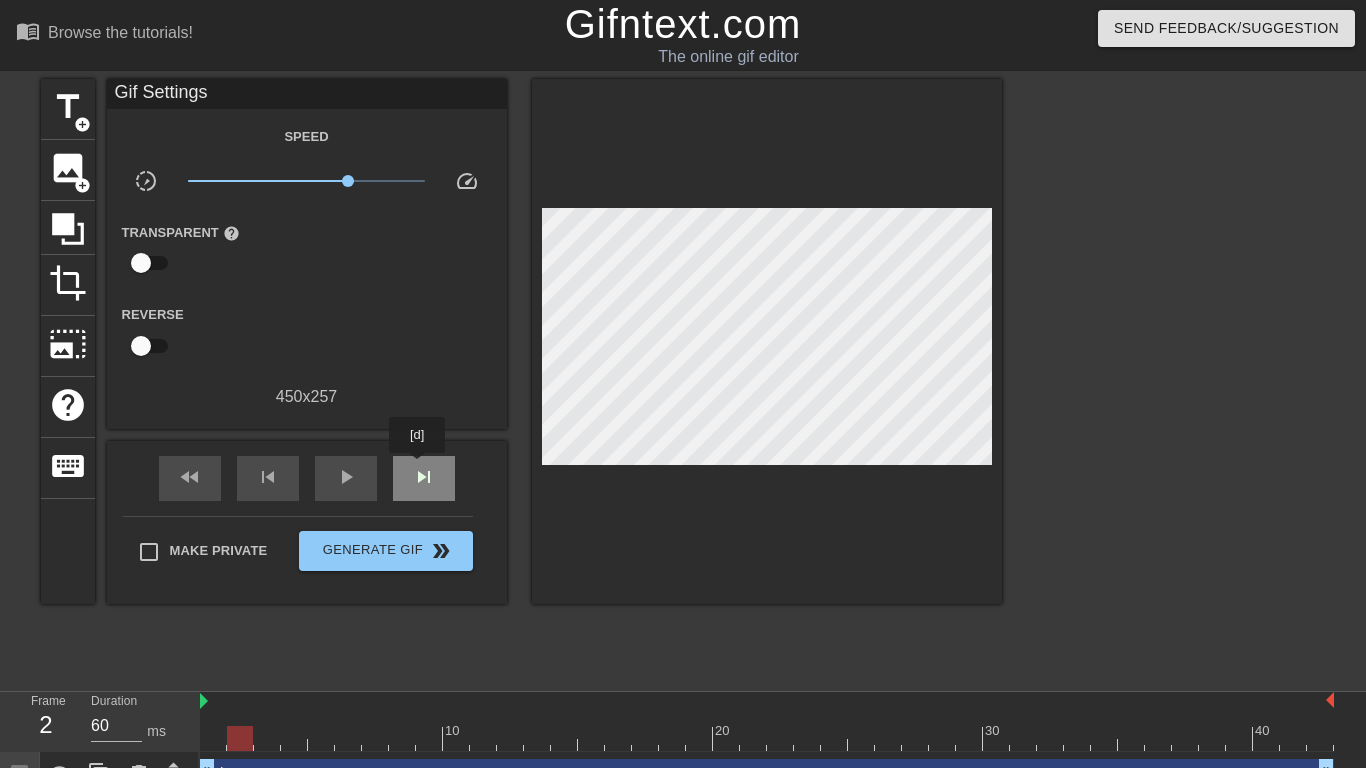 click on "skip_next" at bounding box center [424, 477] 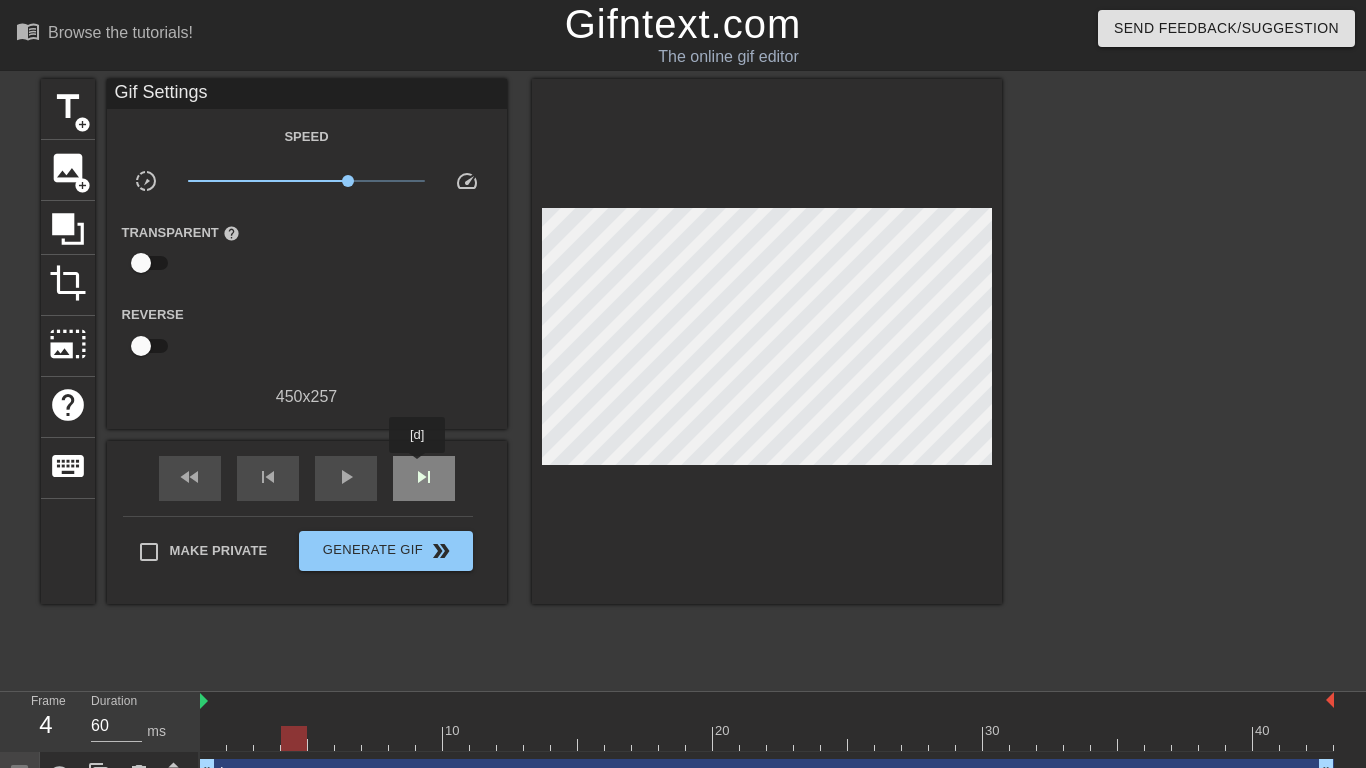 click on "skip_next" at bounding box center [424, 477] 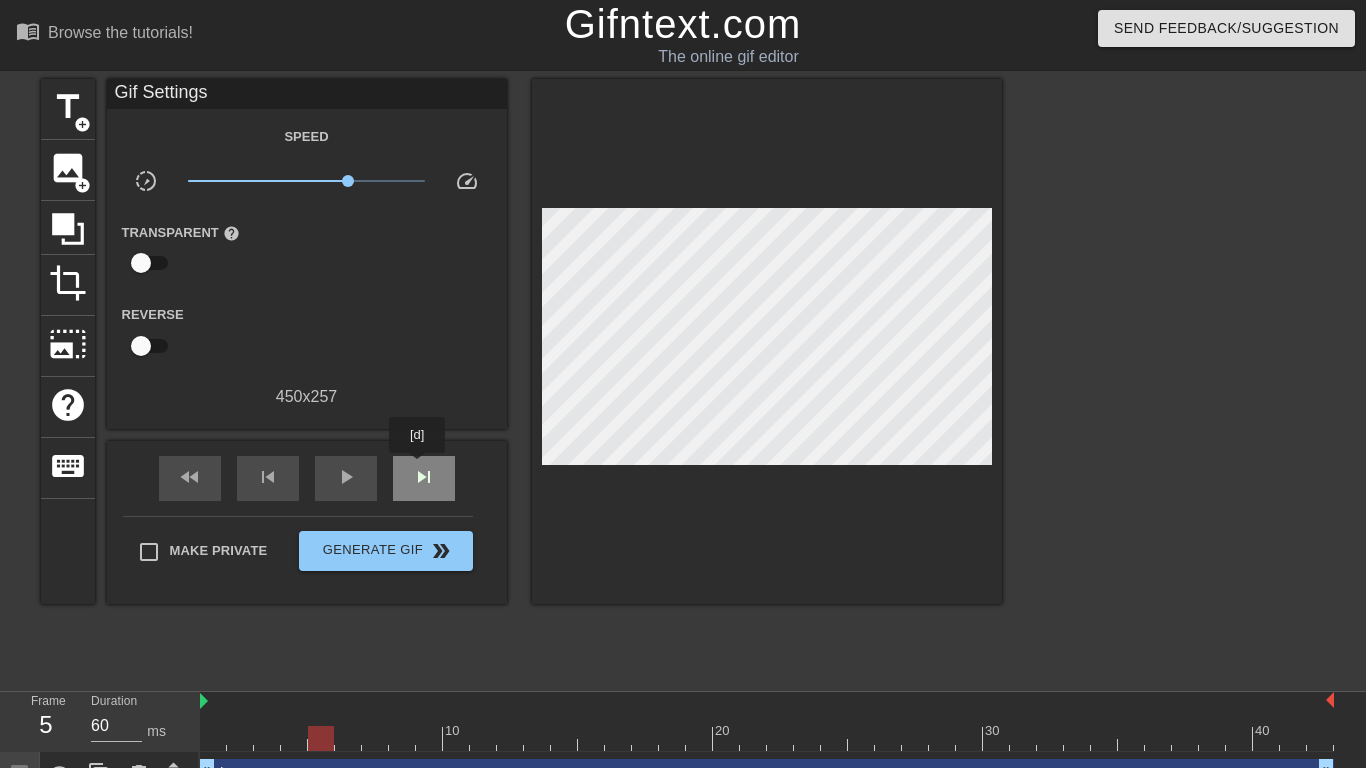 click on "skip_next" at bounding box center (424, 477) 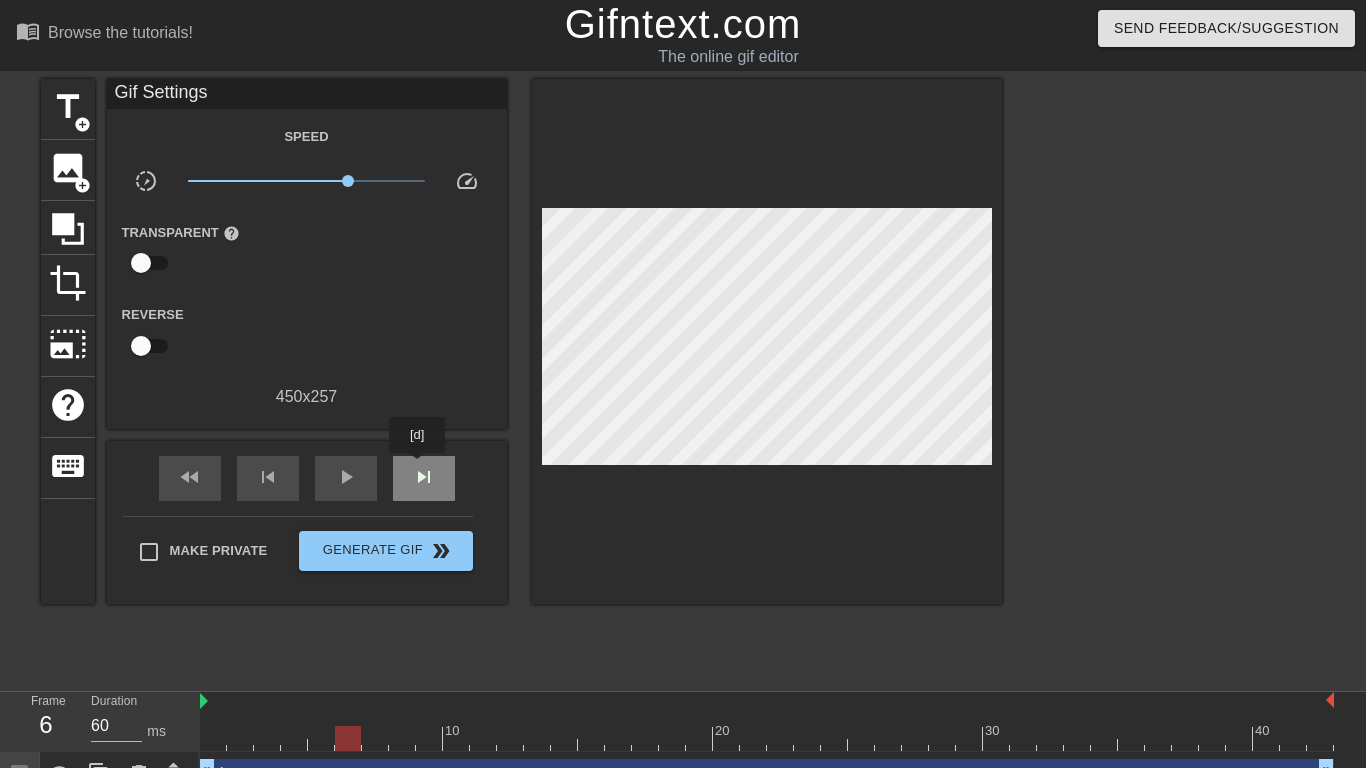 click on "skip_next" at bounding box center [424, 477] 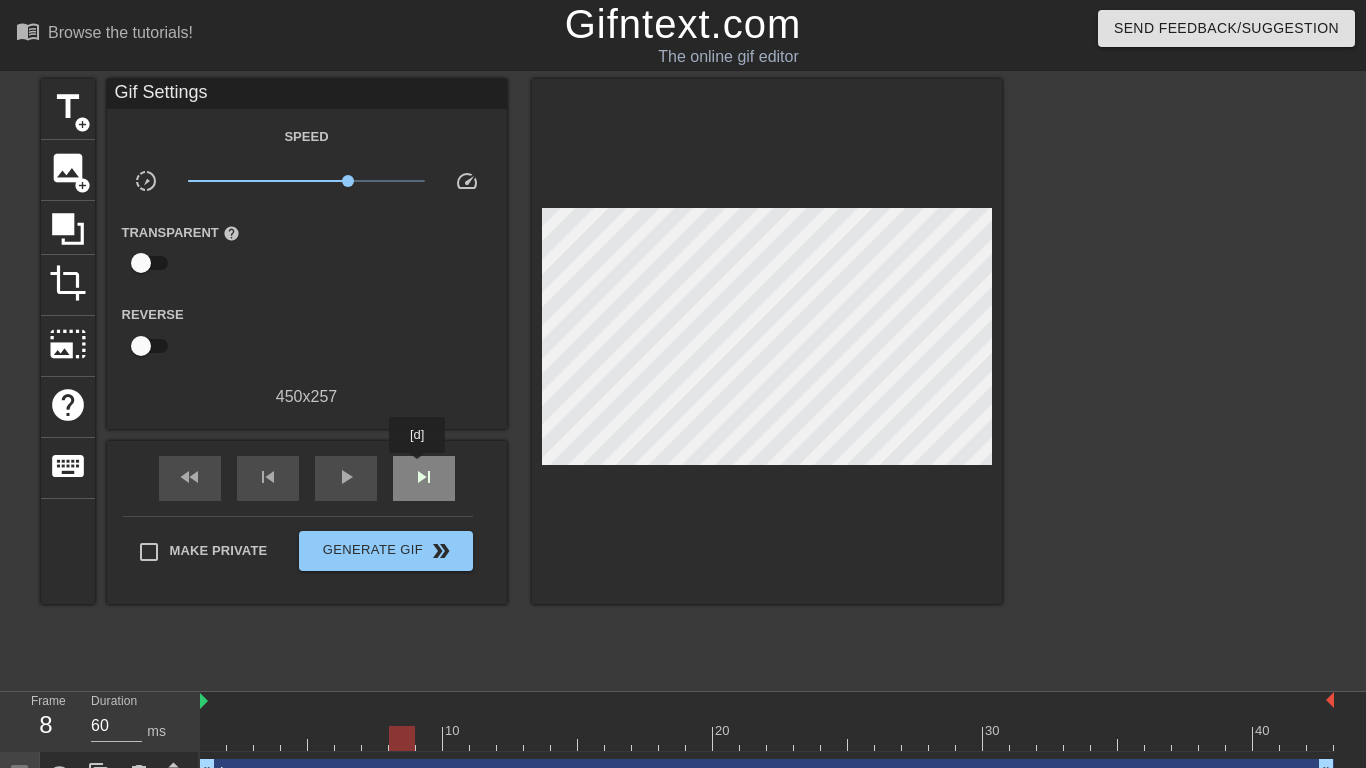 click on "skip_next" at bounding box center [424, 477] 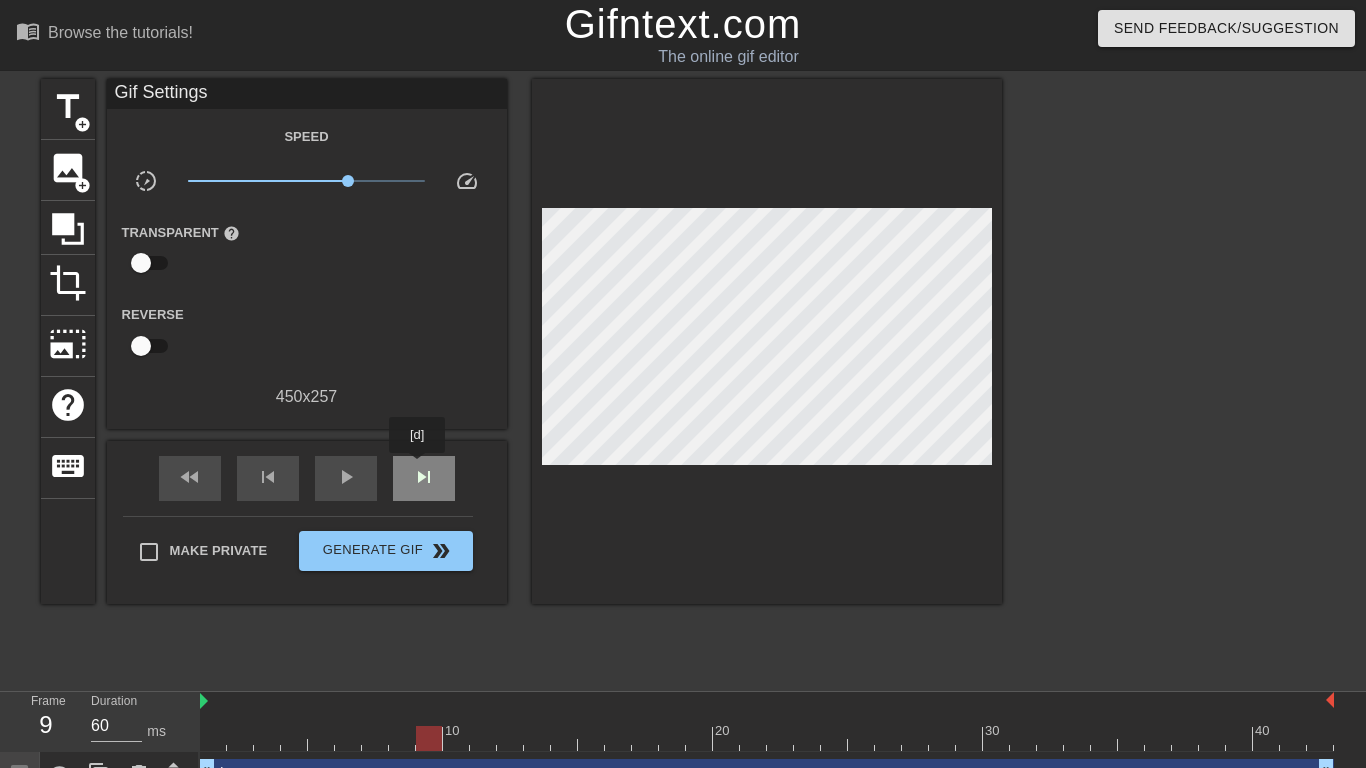 click on "skip_next" at bounding box center [424, 477] 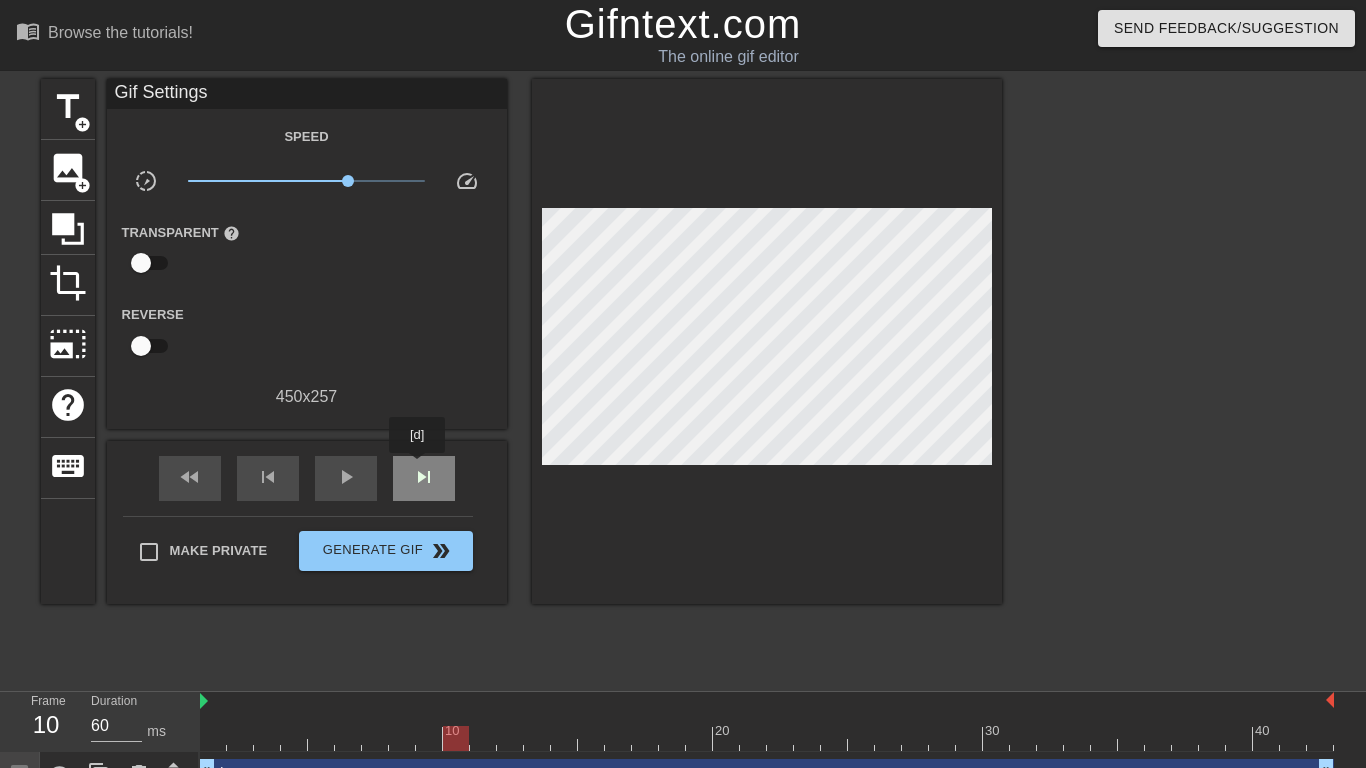 click on "skip_next" at bounding box center [424, 477] 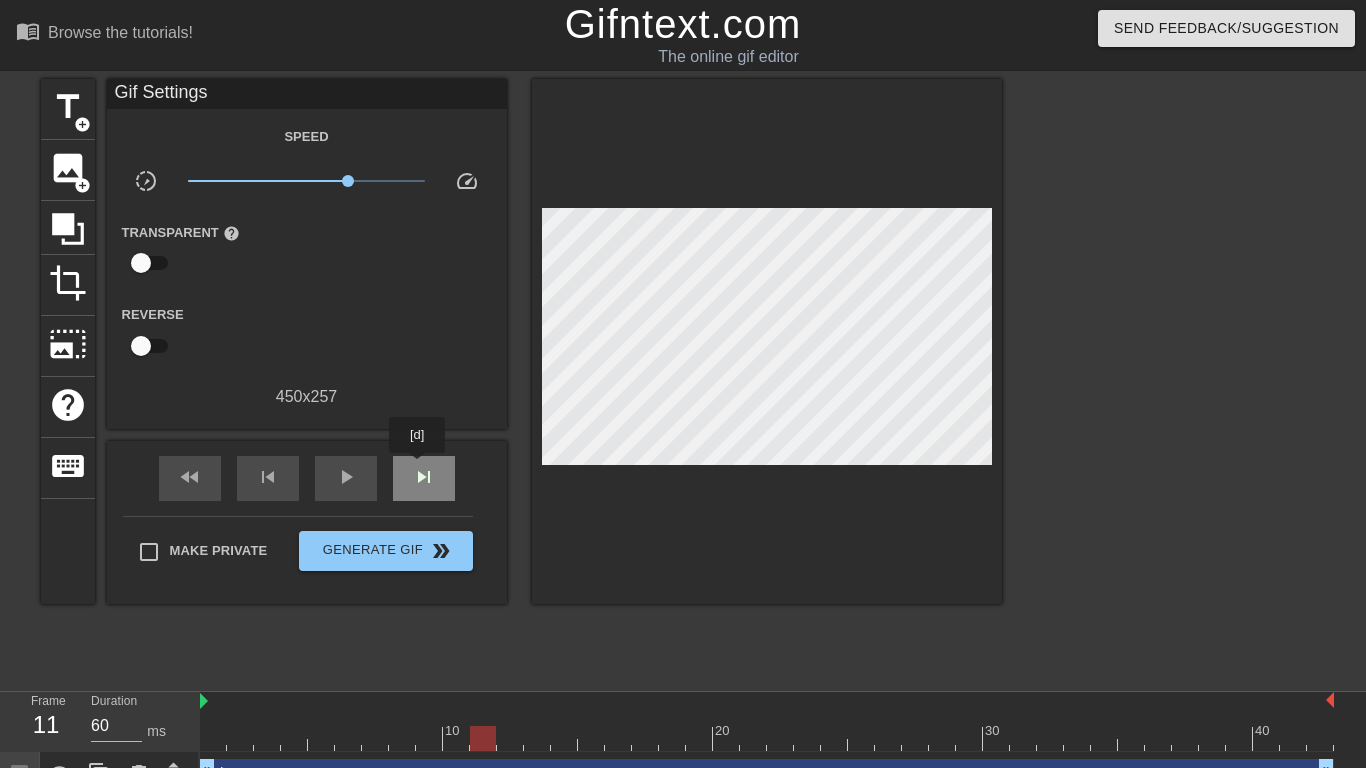 click on "skip_next" at bounding box center [424, 477] 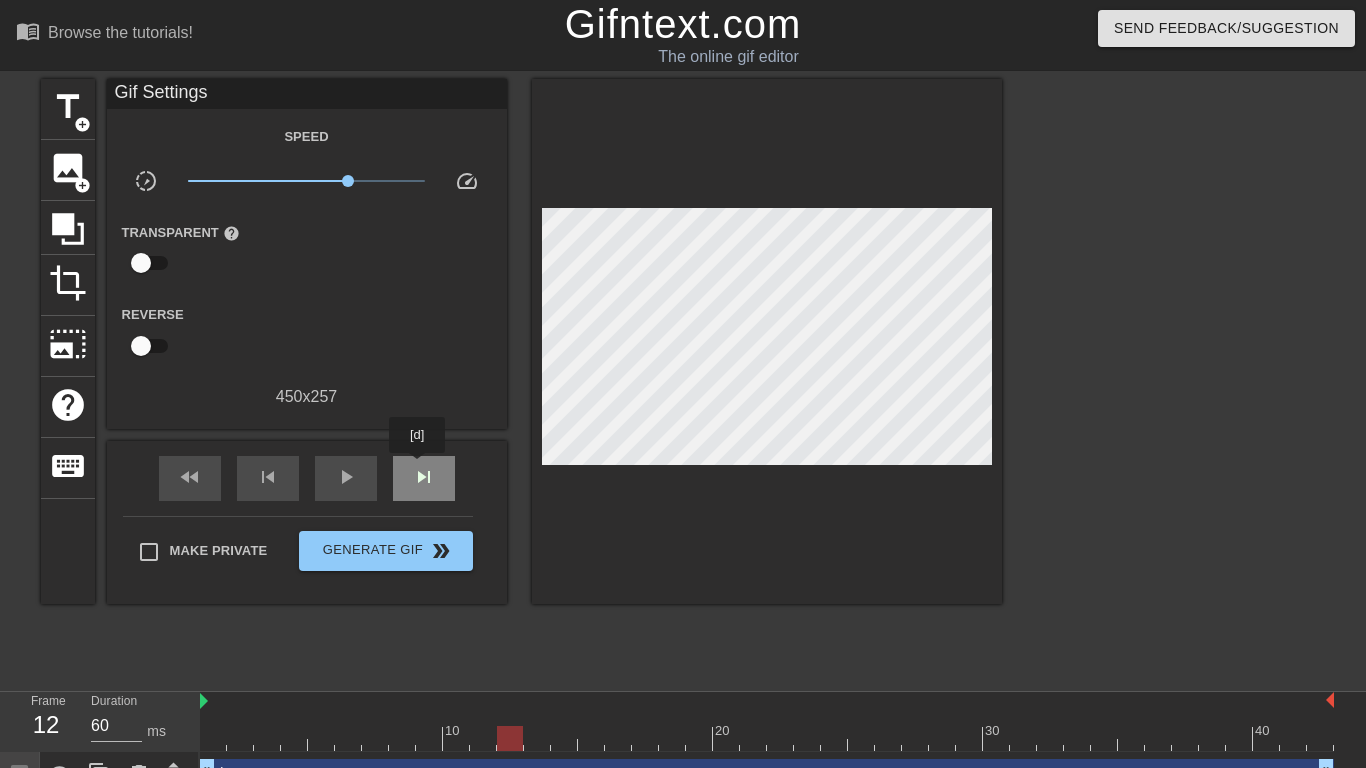 click on "skip_next" at bounding box center (424, 477) 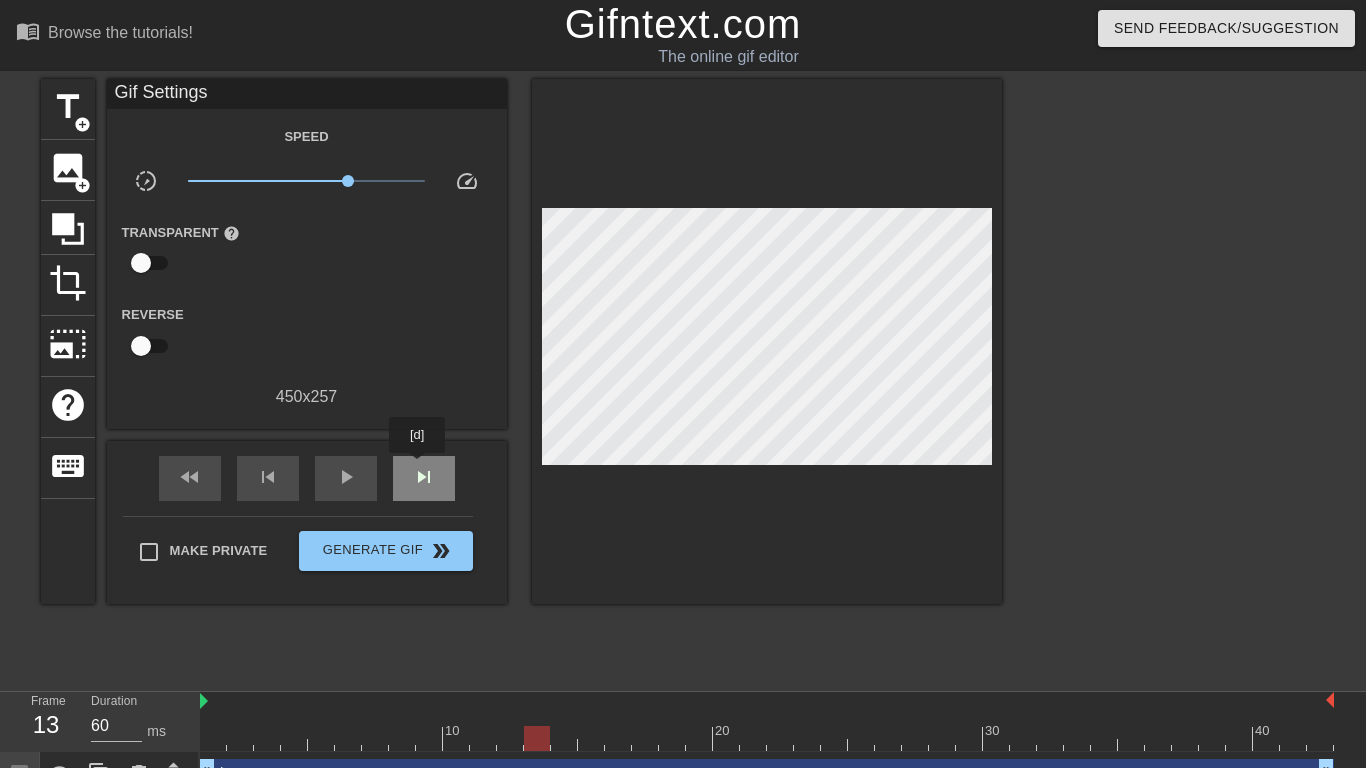 click on "skip_next" at bounding box center (424, 477) 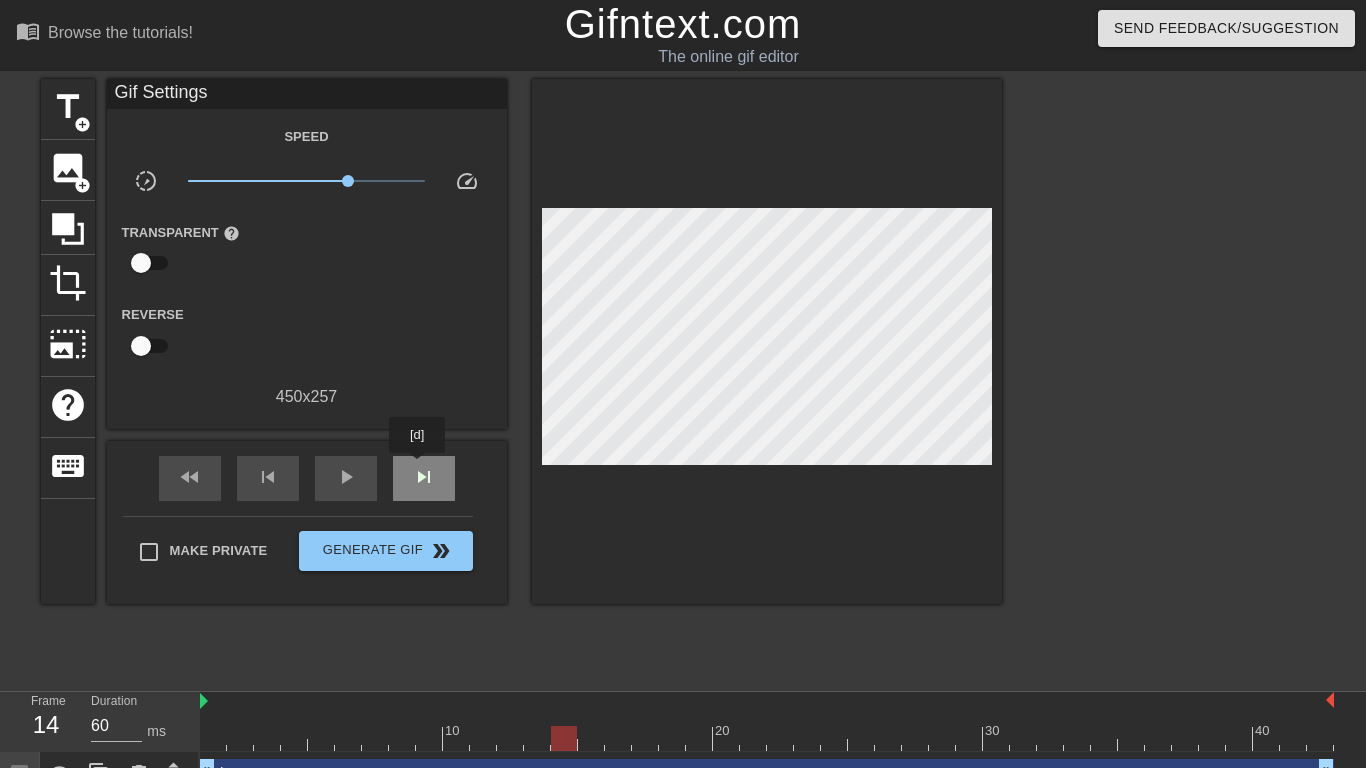 click on "skip_next" at bounding box center (424, 477) 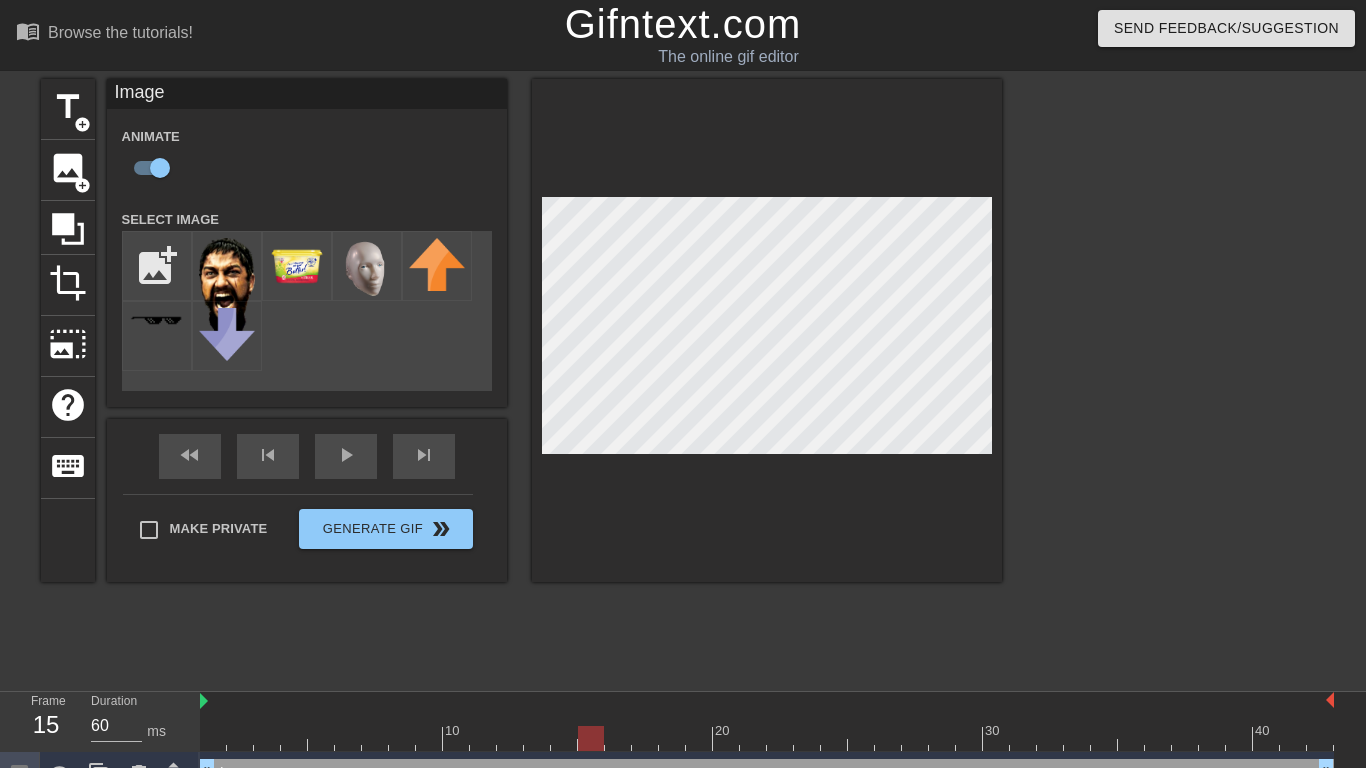 click on "title add_circle image add_circle crop photo_size_select_large help keyboard Image Animate Select Image add_photo_alternate fast_rewind skip_previous play_arrow skip_next Make Private Generate Gif double_arrow" at bounding box center (683, 379) 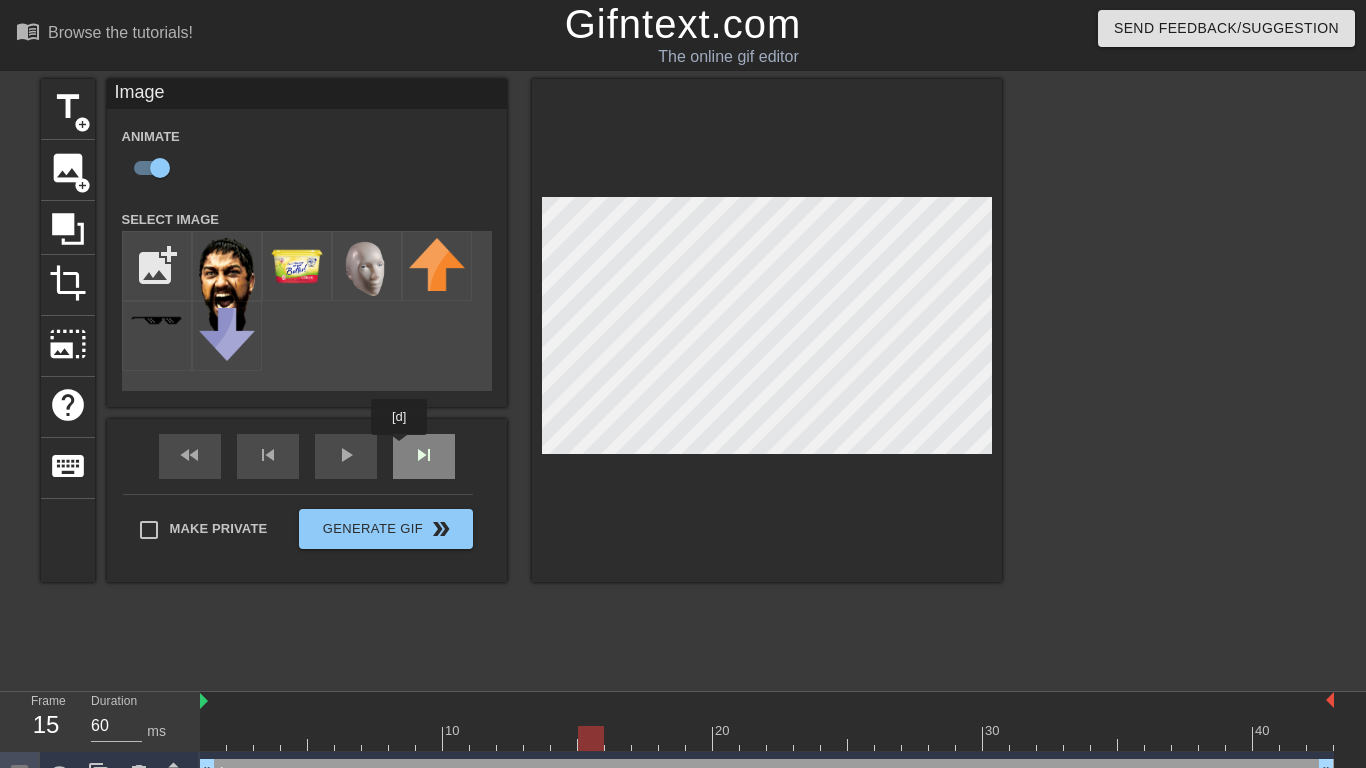 click on "fast_rewind skip_previous play_arrow skip_next" at bounding box center [307, 456] 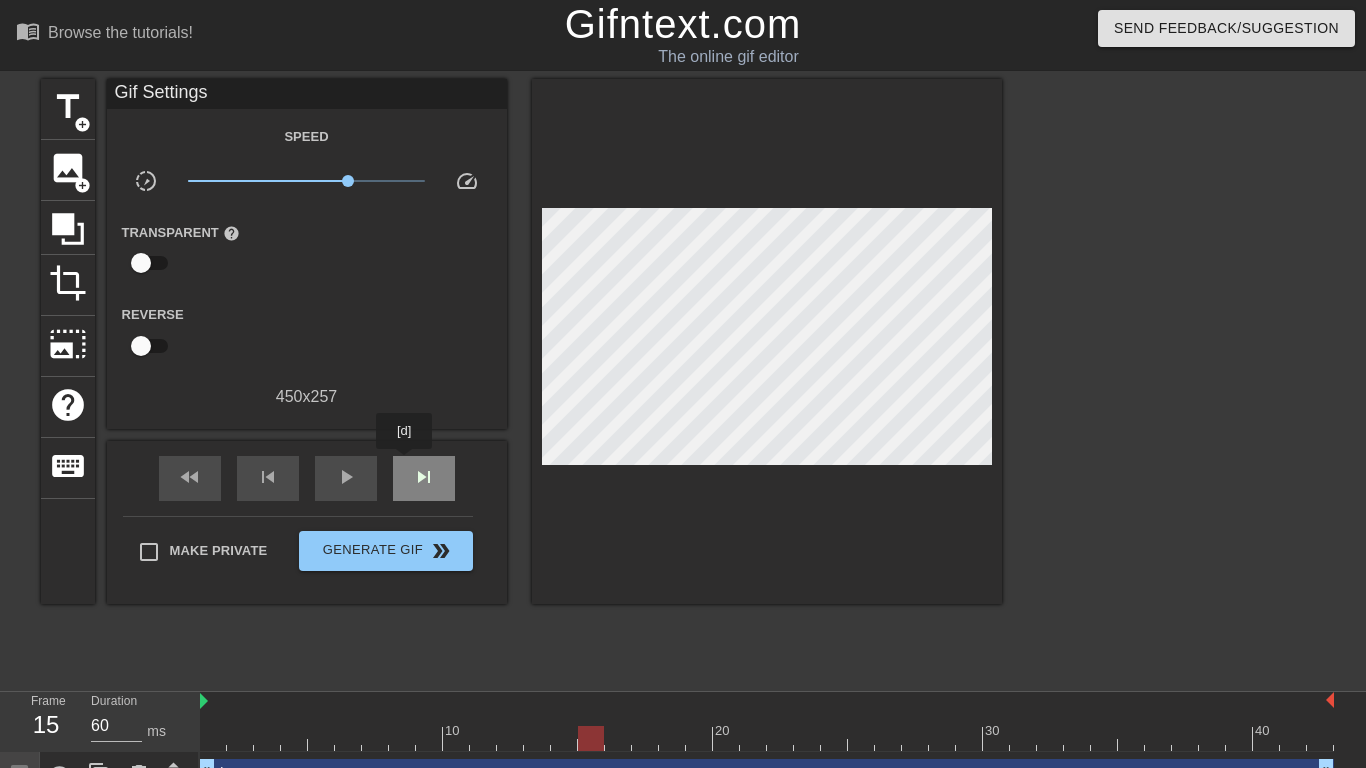 click on "skip_next" at bounding box center [424, 478] 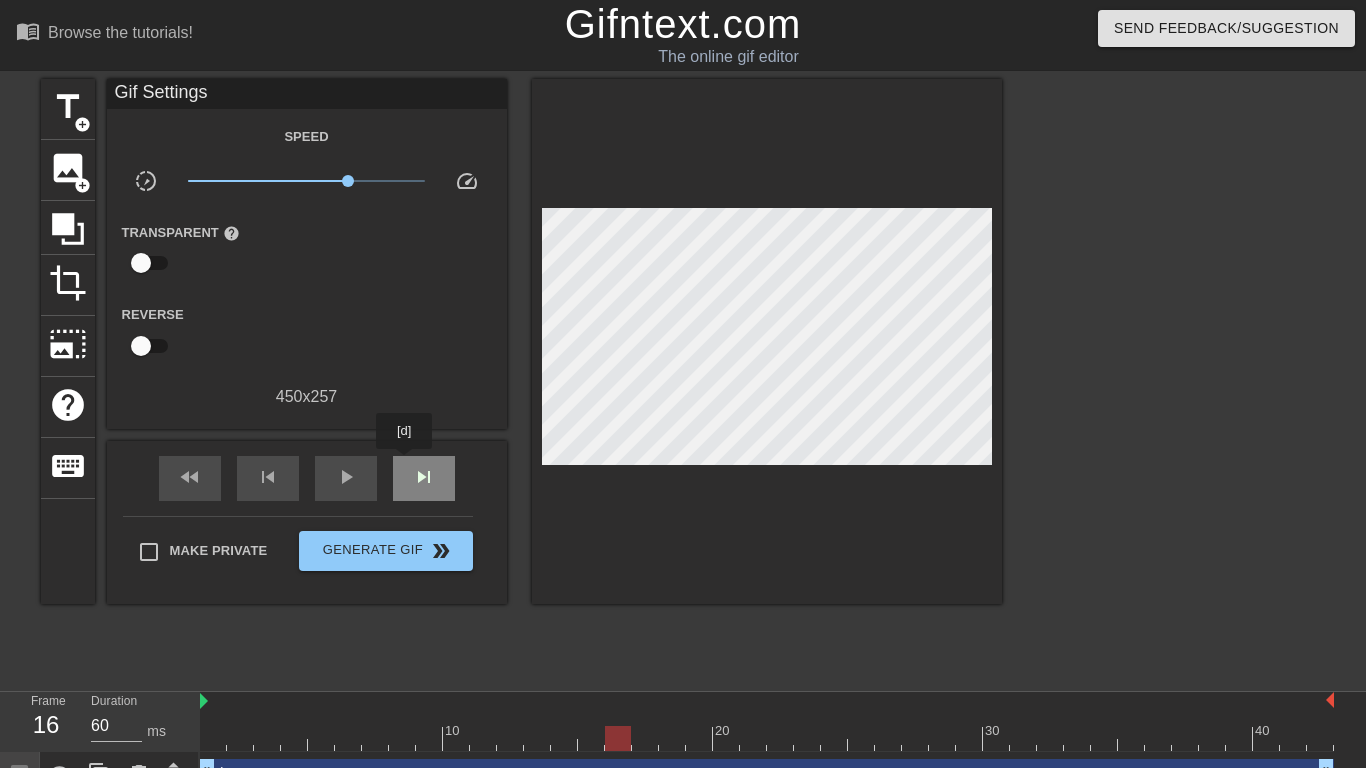 click on "skip_next" at bounding box center [424, 478] 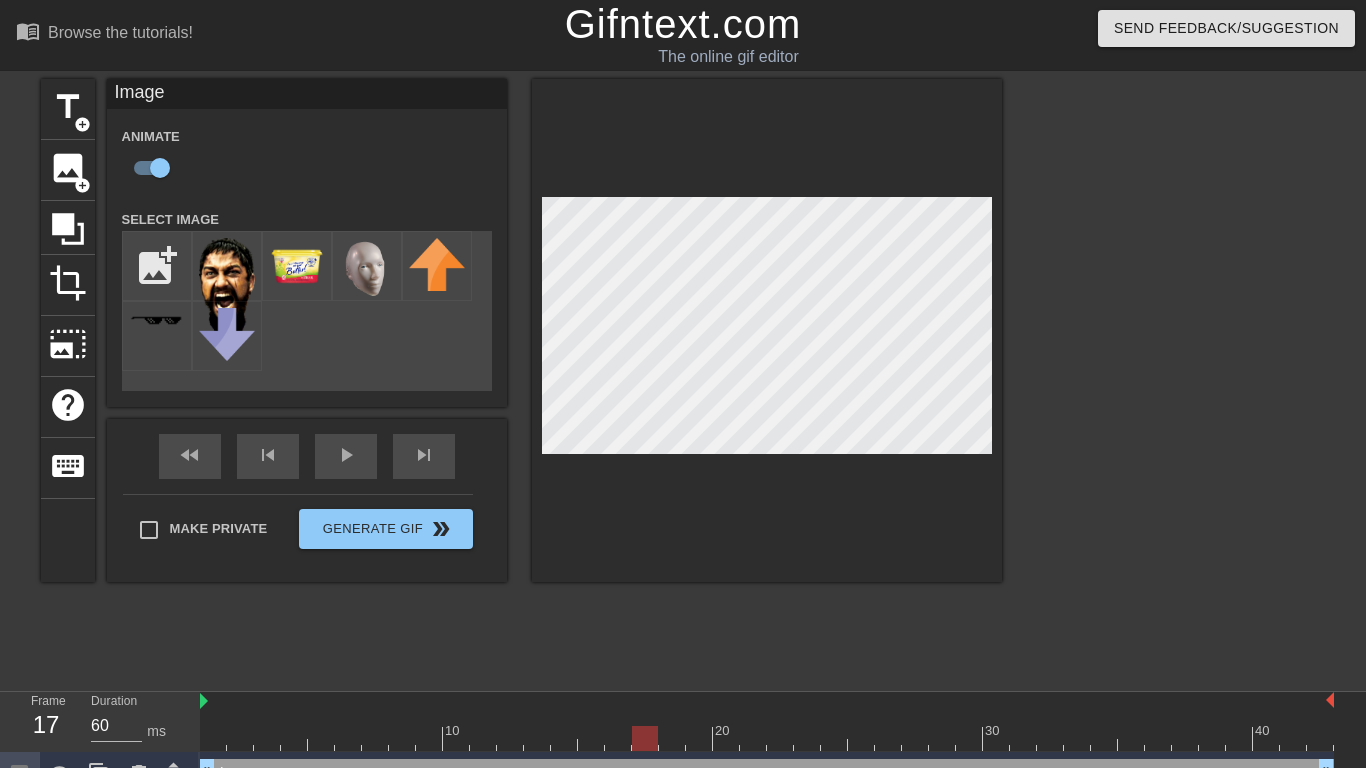 click on "title add_circle image add_circle crop photo_size_select_large help keyboard Image Animate Select Image add_photo_alternate fast_rewind skip_previous play_arrow skip_next Make Private Generate Gif double_arrow" at bounding box center [683, 379] 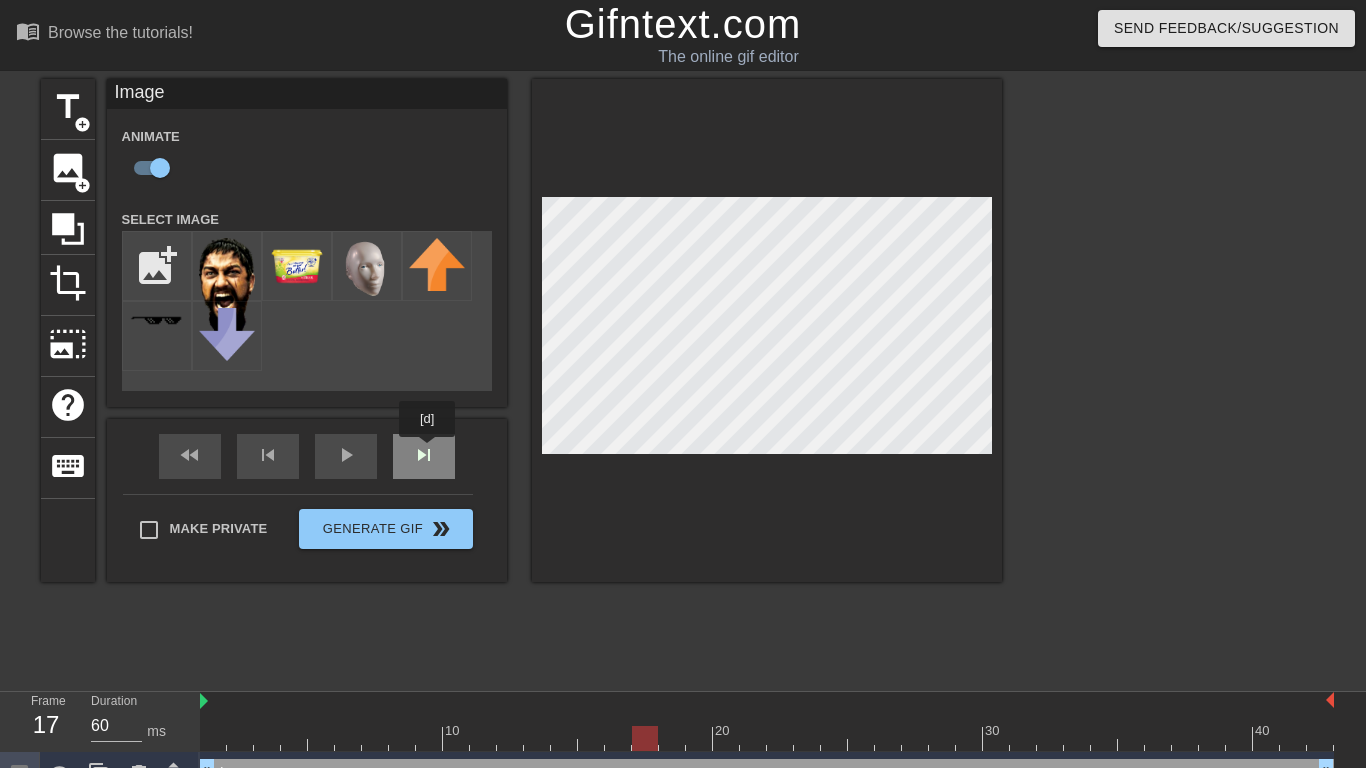 click on "fast_rewind skip_previous play_arrow skip_next" at bounding box center (307, 456) 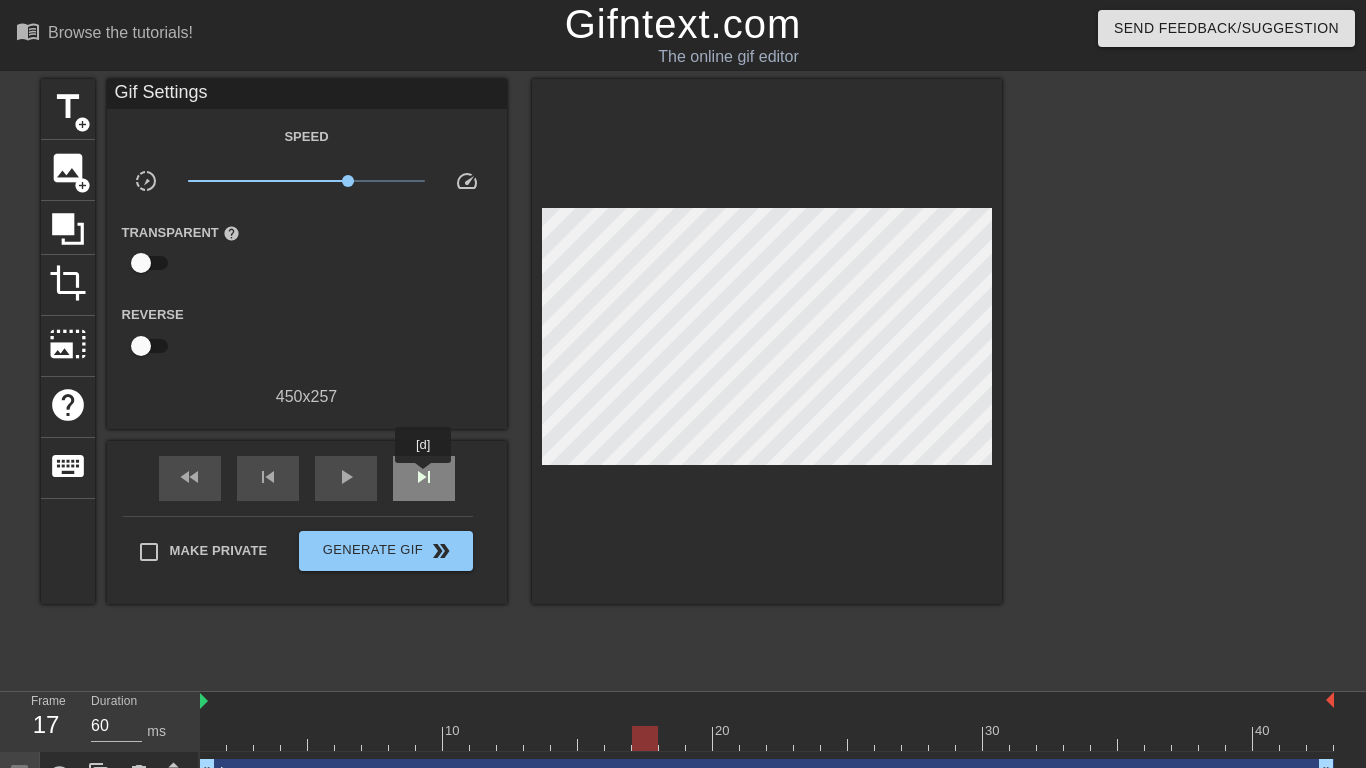 click on "skip_next" at bounding box center (424, 477) 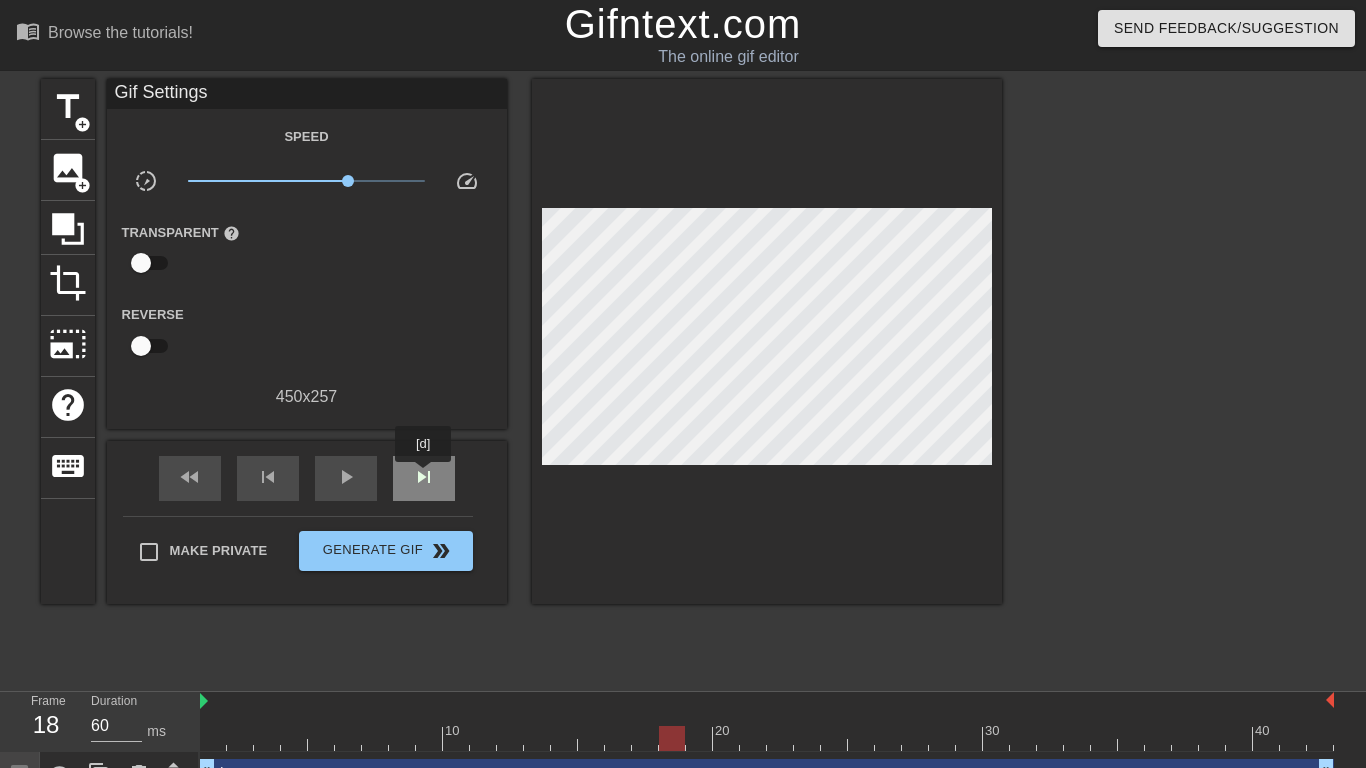 click on "skip_next" at bounding box center (424, 477) 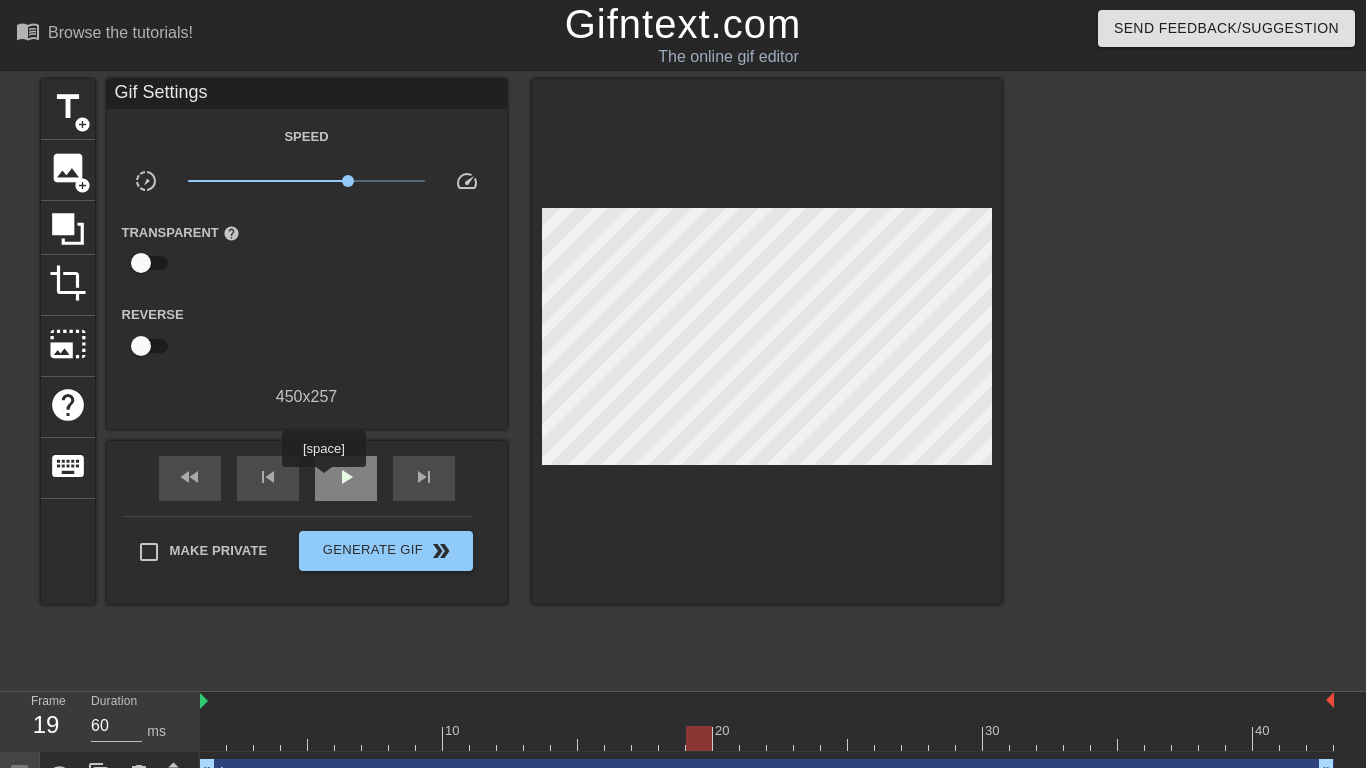 click on "play_arrow" at bounding box center (346, 478) 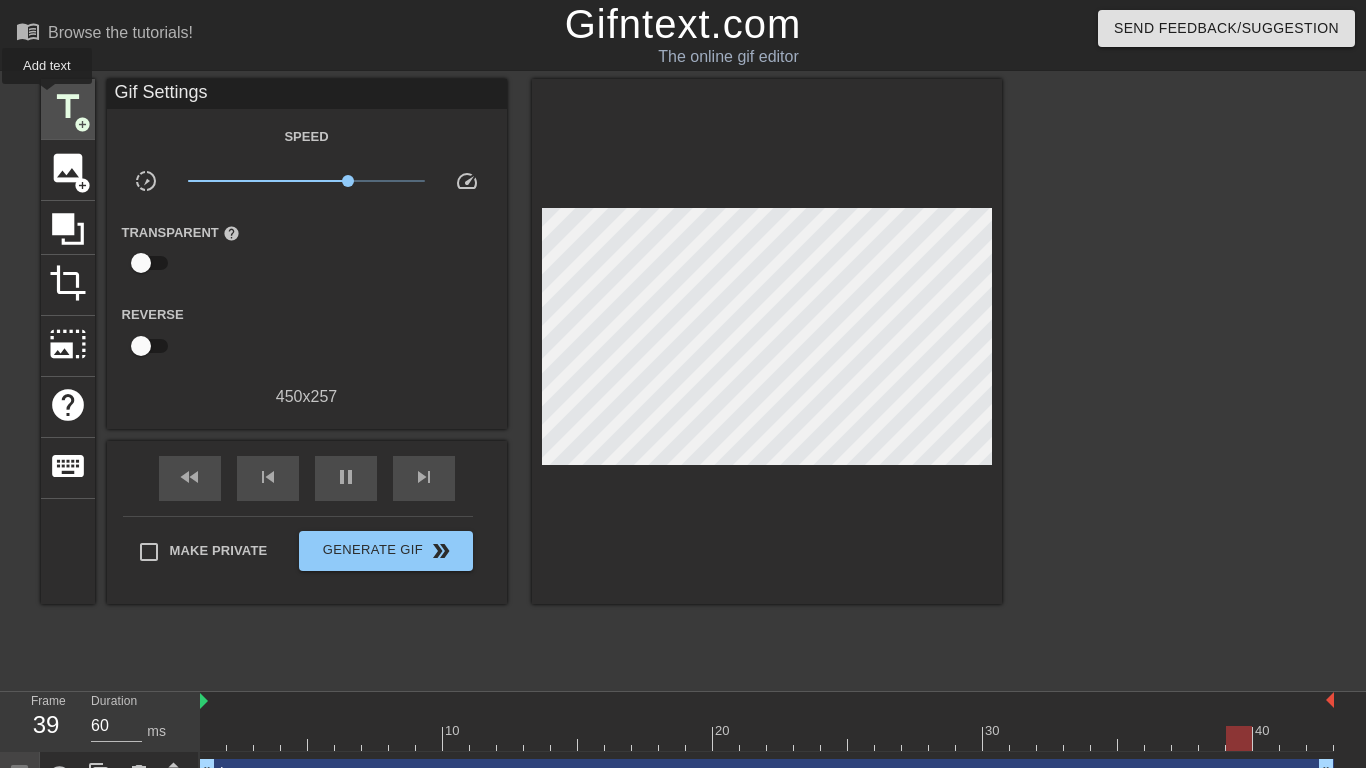 click on "title add_circle" at bounding box center [68, 109] 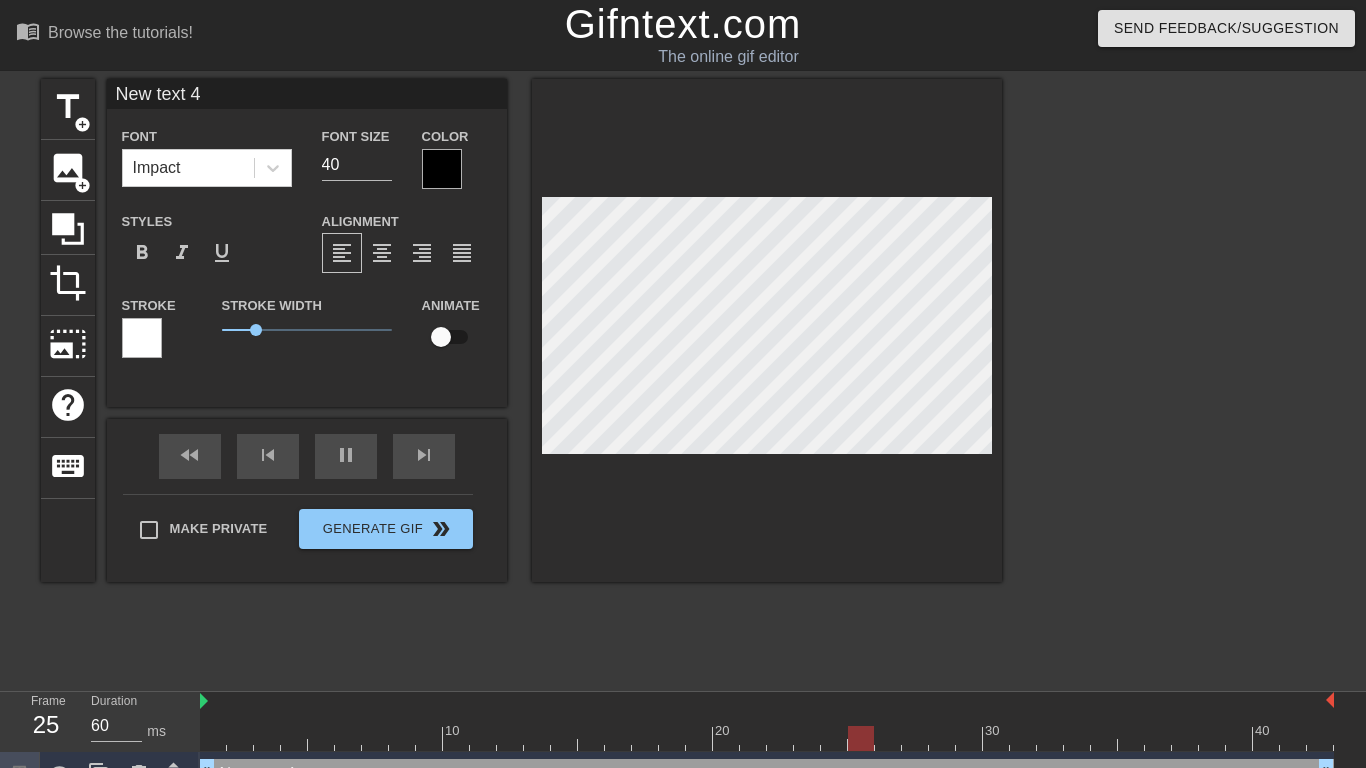 scroll, scrollTop: 0, scrollLeft: 2, axis: horizontal 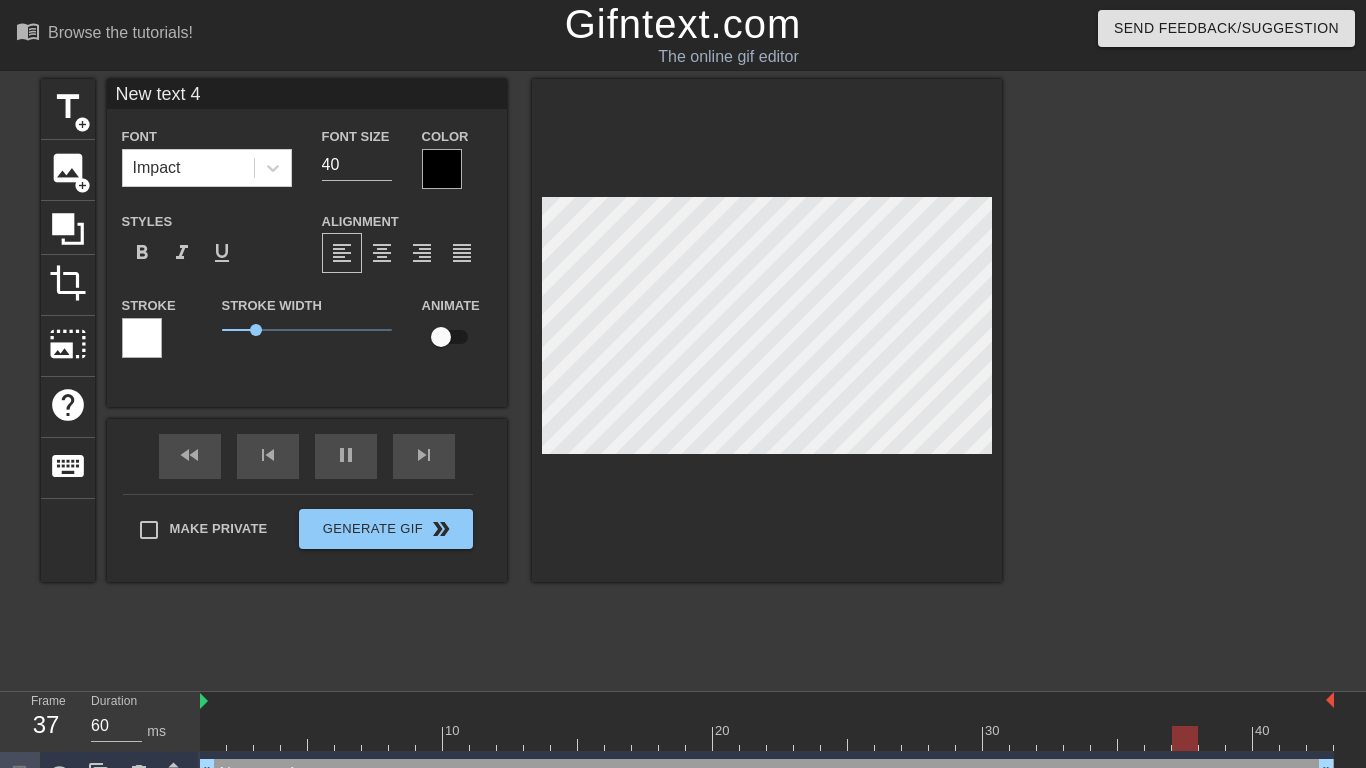 type 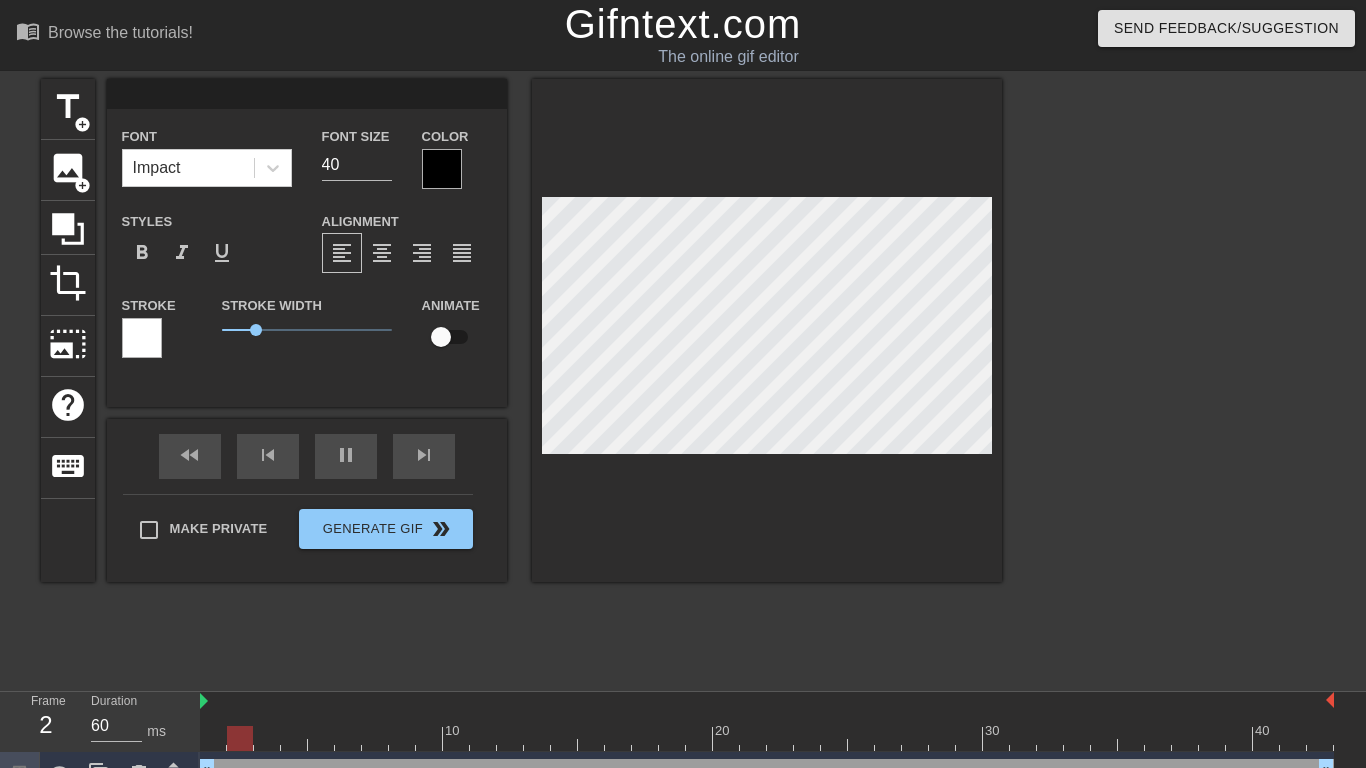 scroll, scrollTop: 0, scrollLeft: 0, axis: both 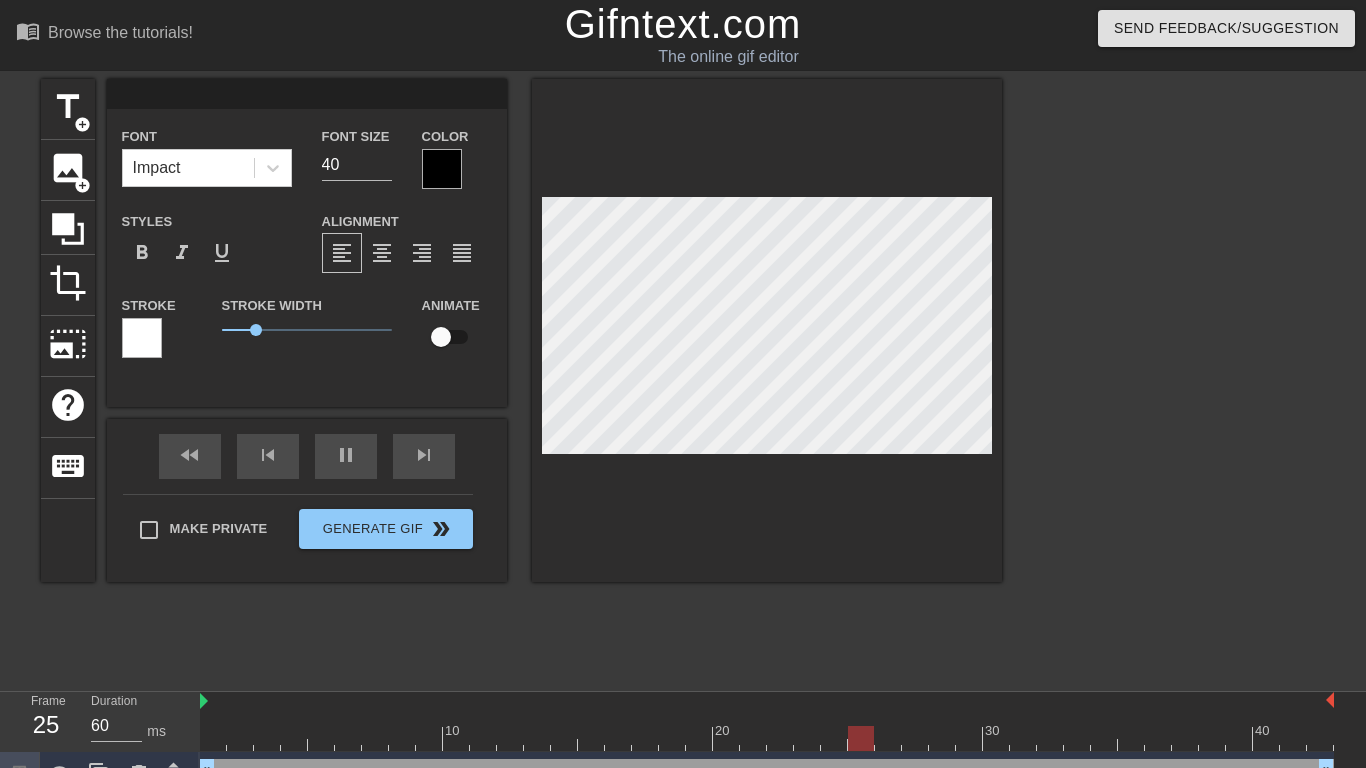 type on "A" 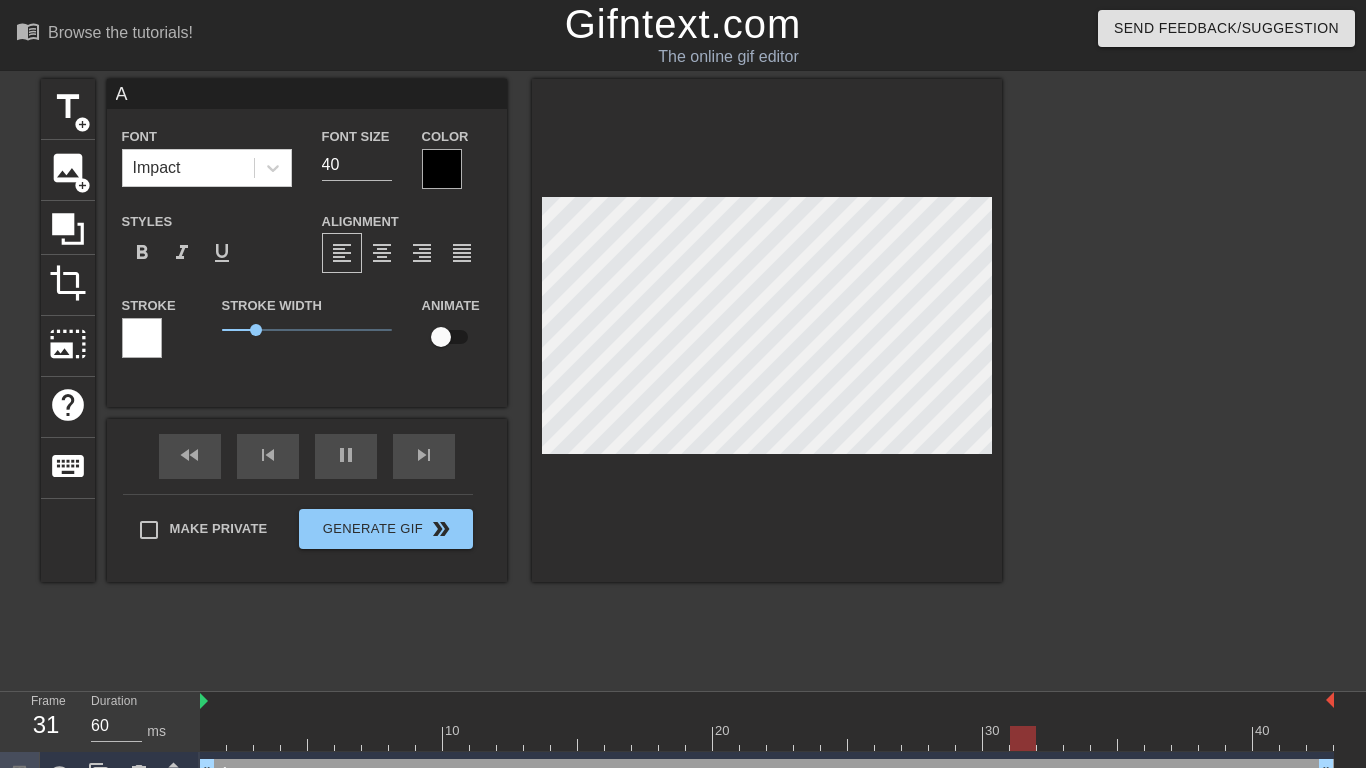 type on "AF" 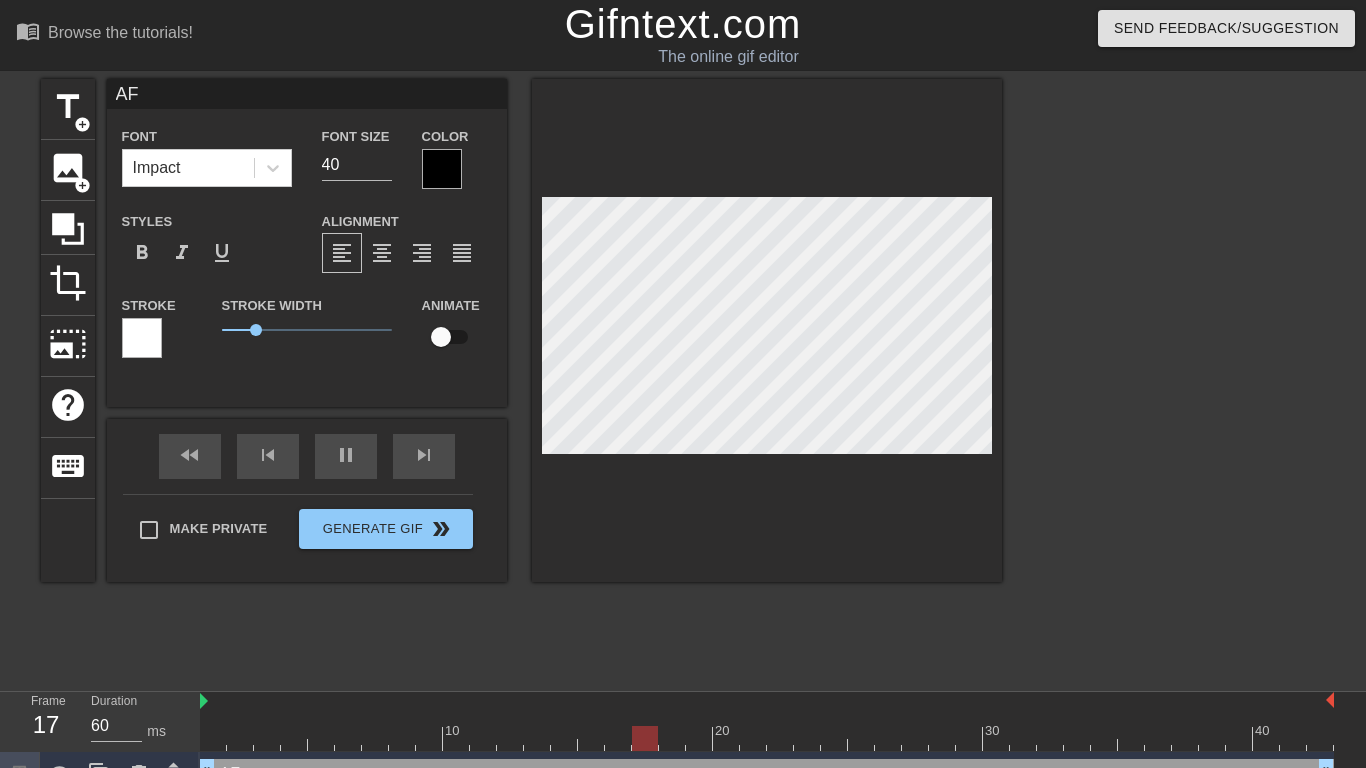 type on "AFT" 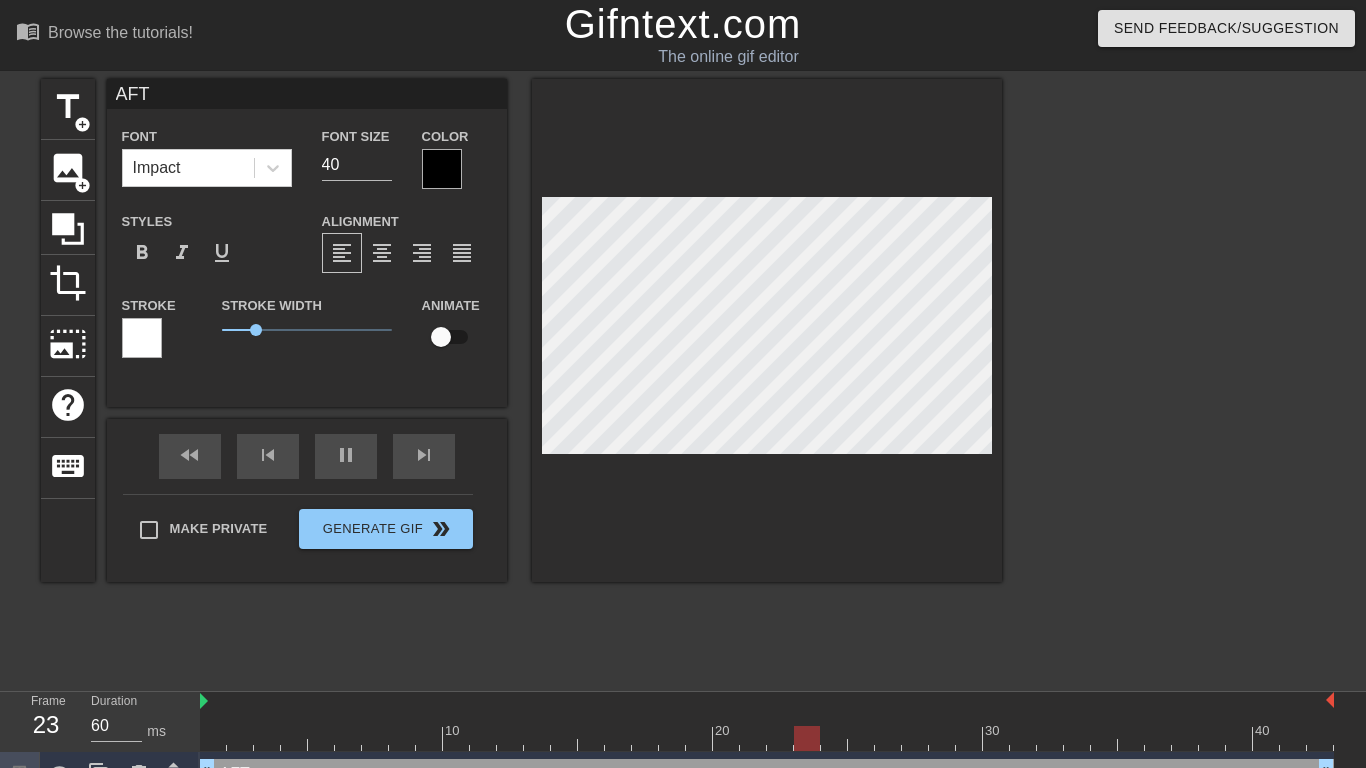 type on "AFTE" 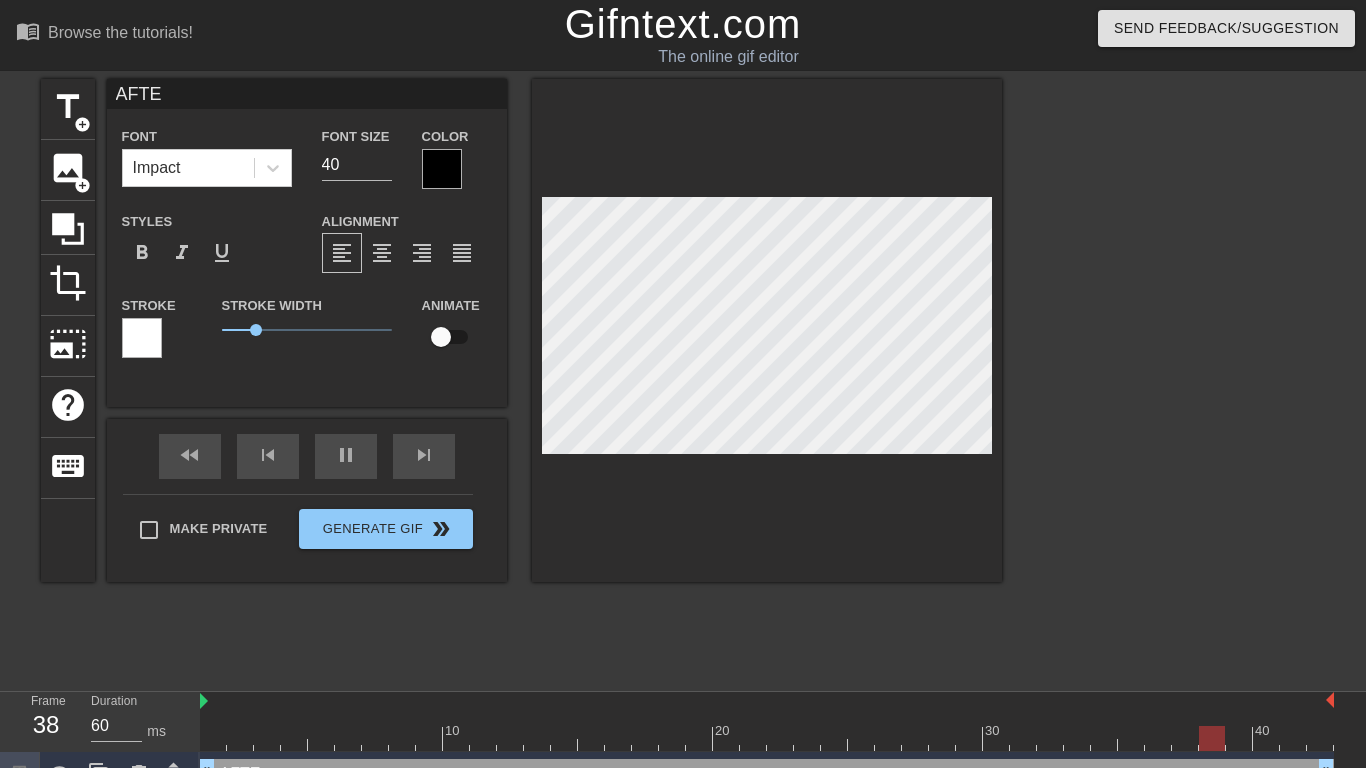type on "AFTER" 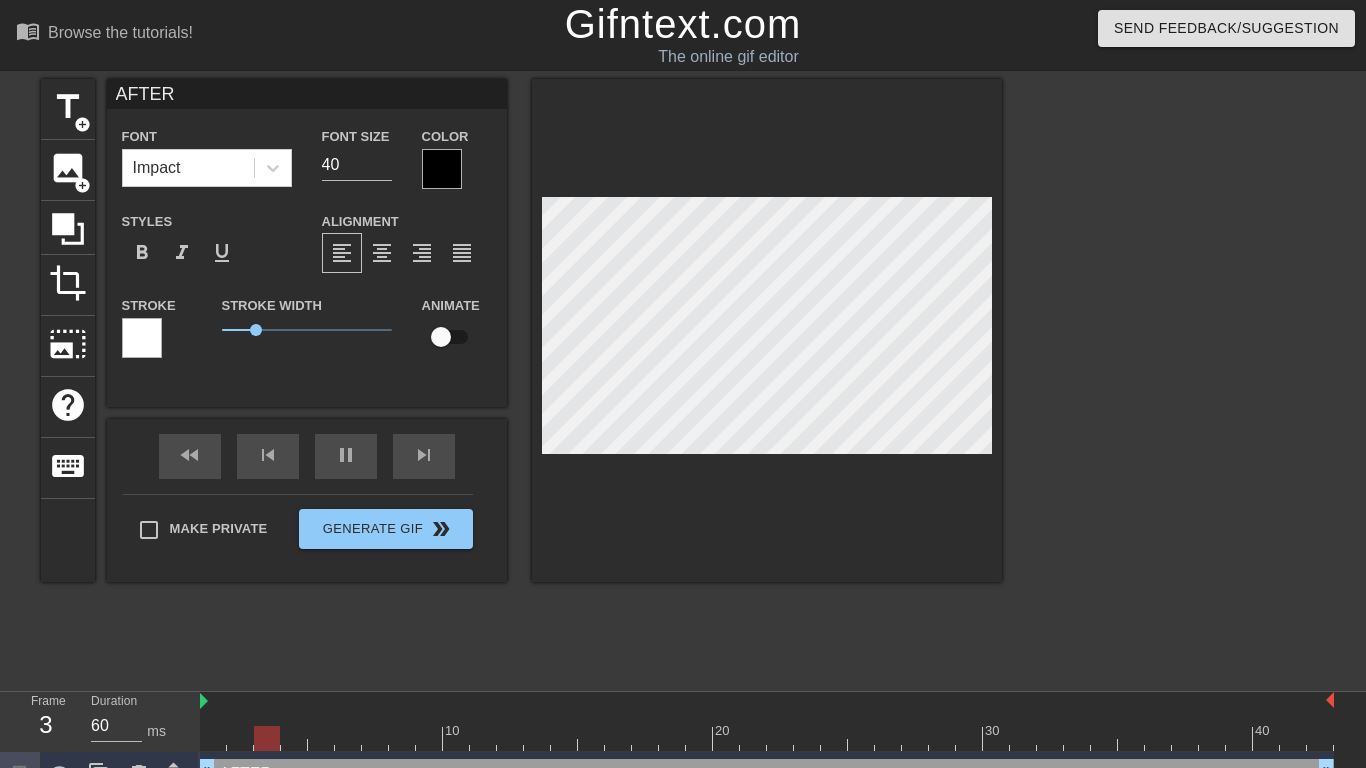 type on "AFTER" 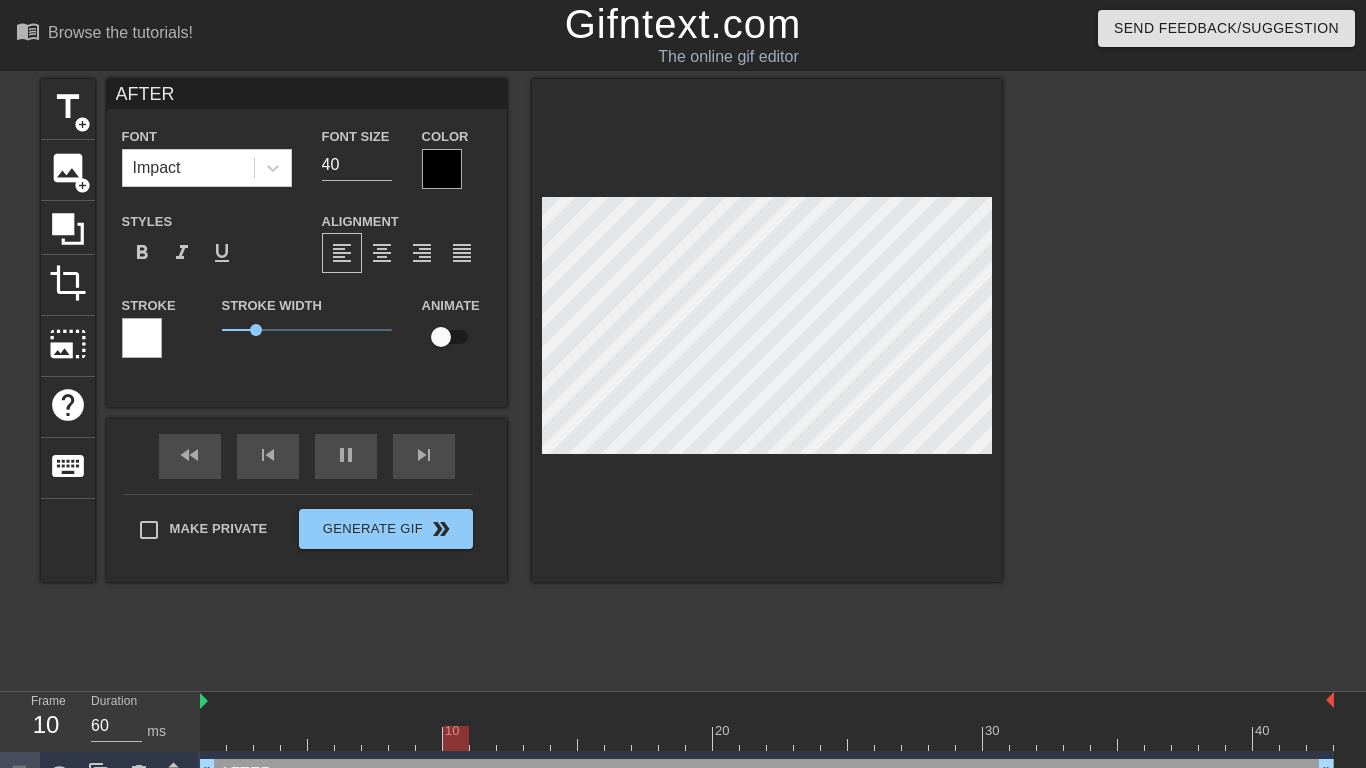 type on "AFTER H" 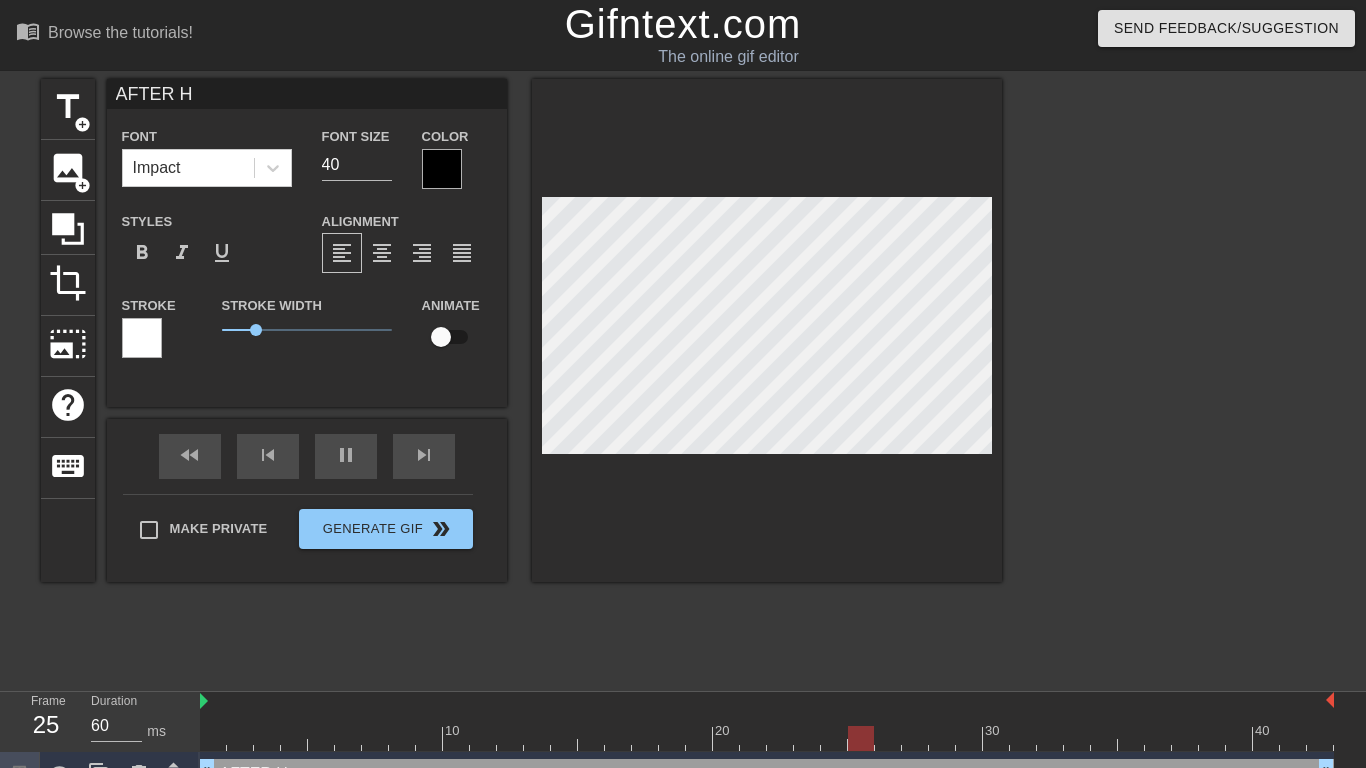 type on "AFTER HI" 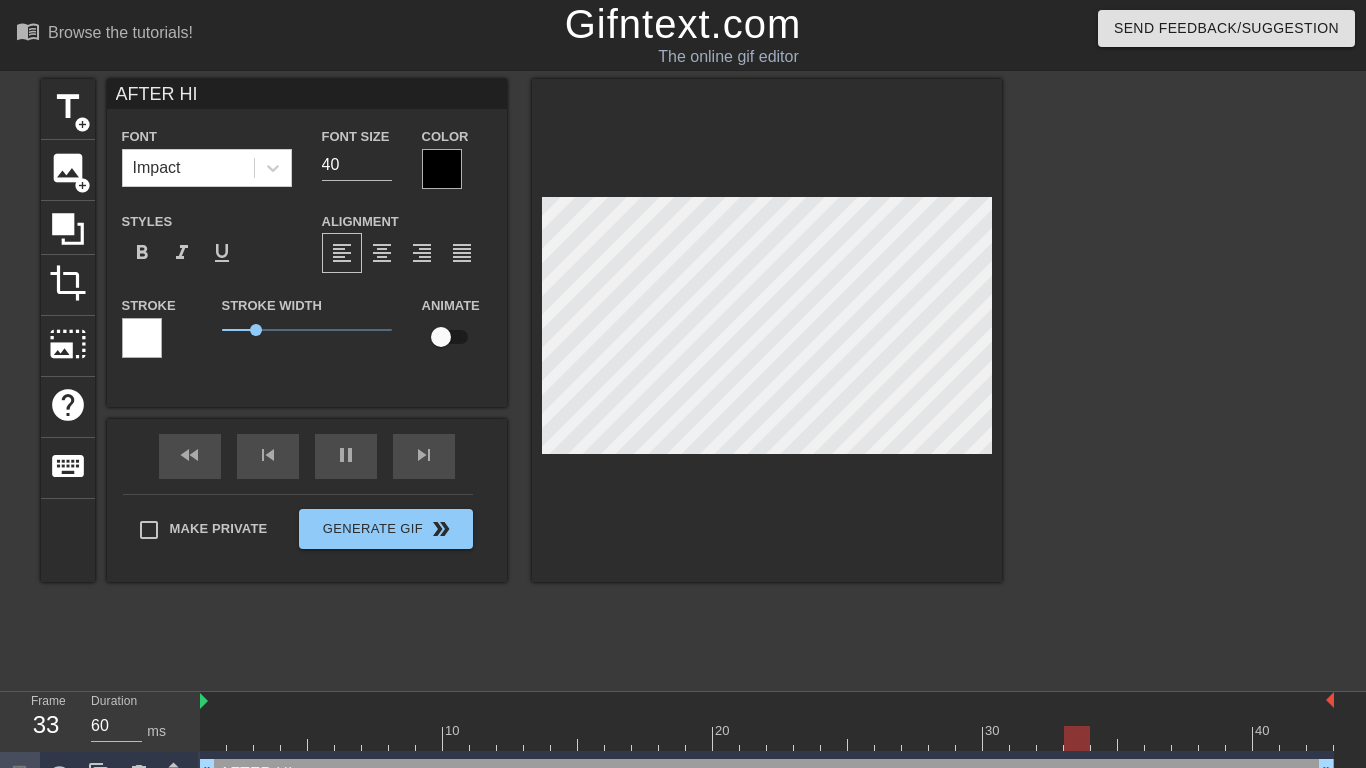 type on "AFTER HIM" 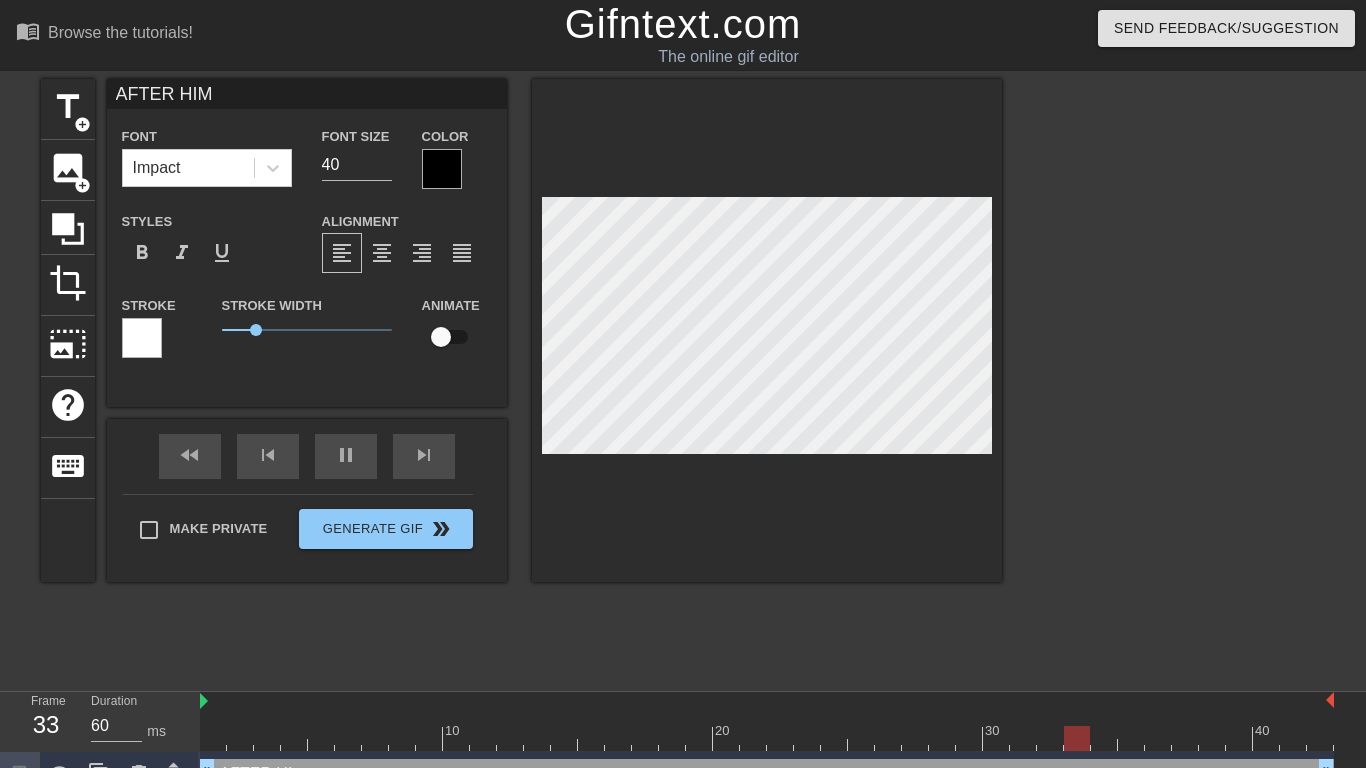 scroll, scrollTop: 0, scrollLeft: 5, axis: horizontal 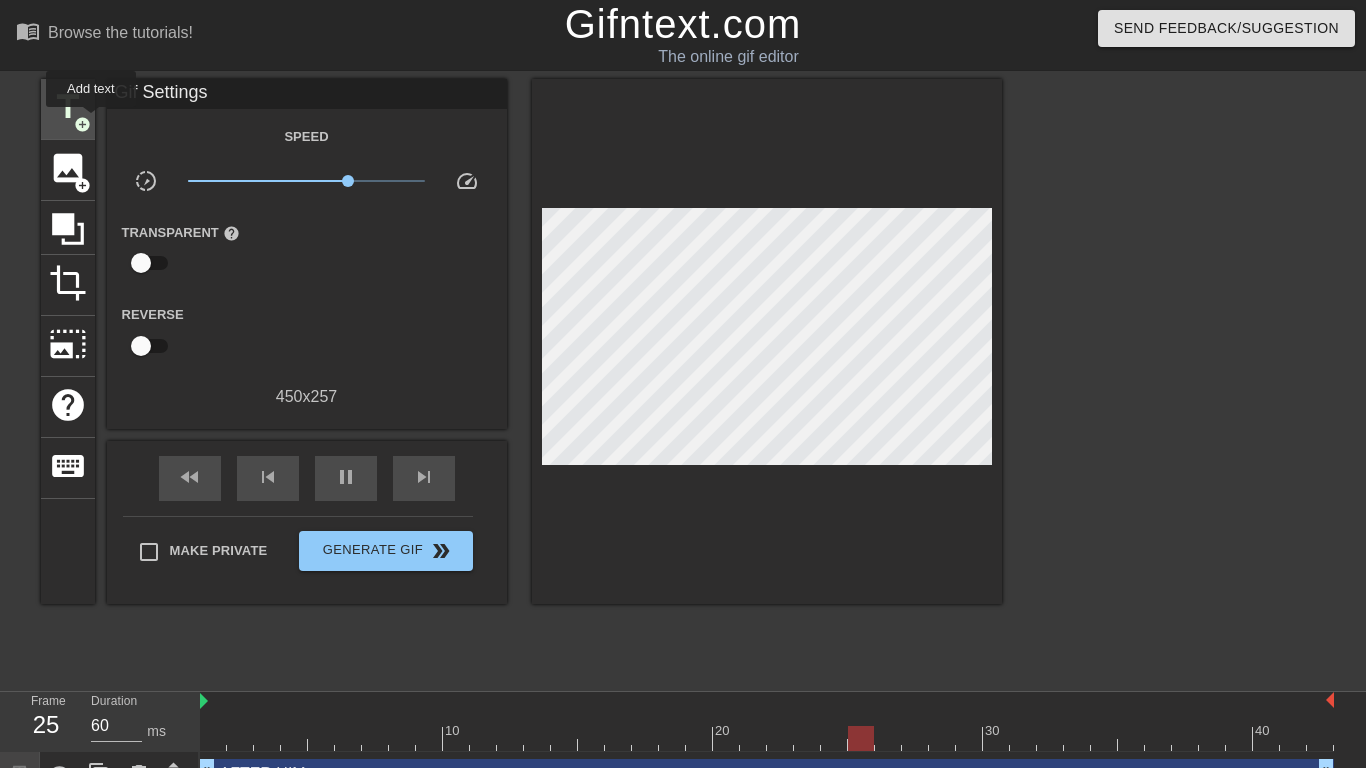 click on "title add_circle" at bounding box center (68, 109) 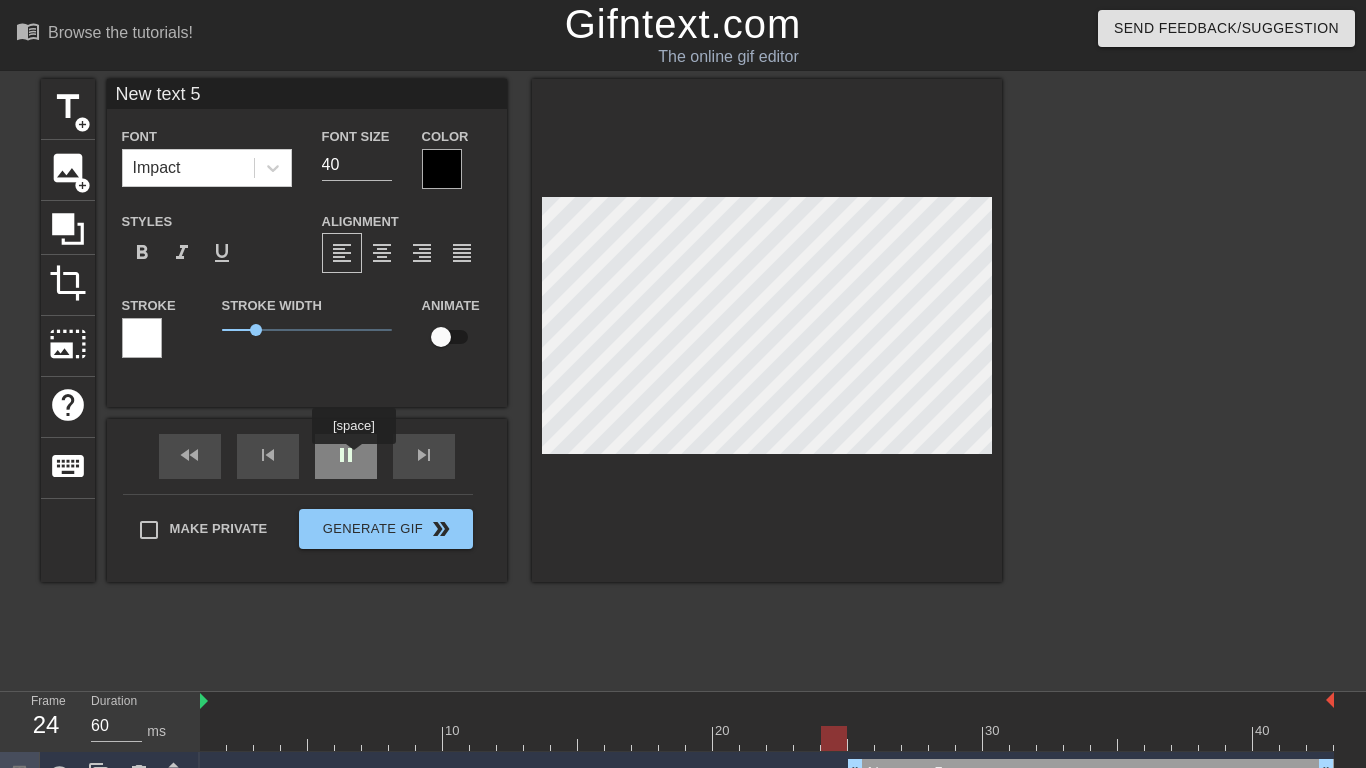click on "pause" at bounding box center (346, 456) 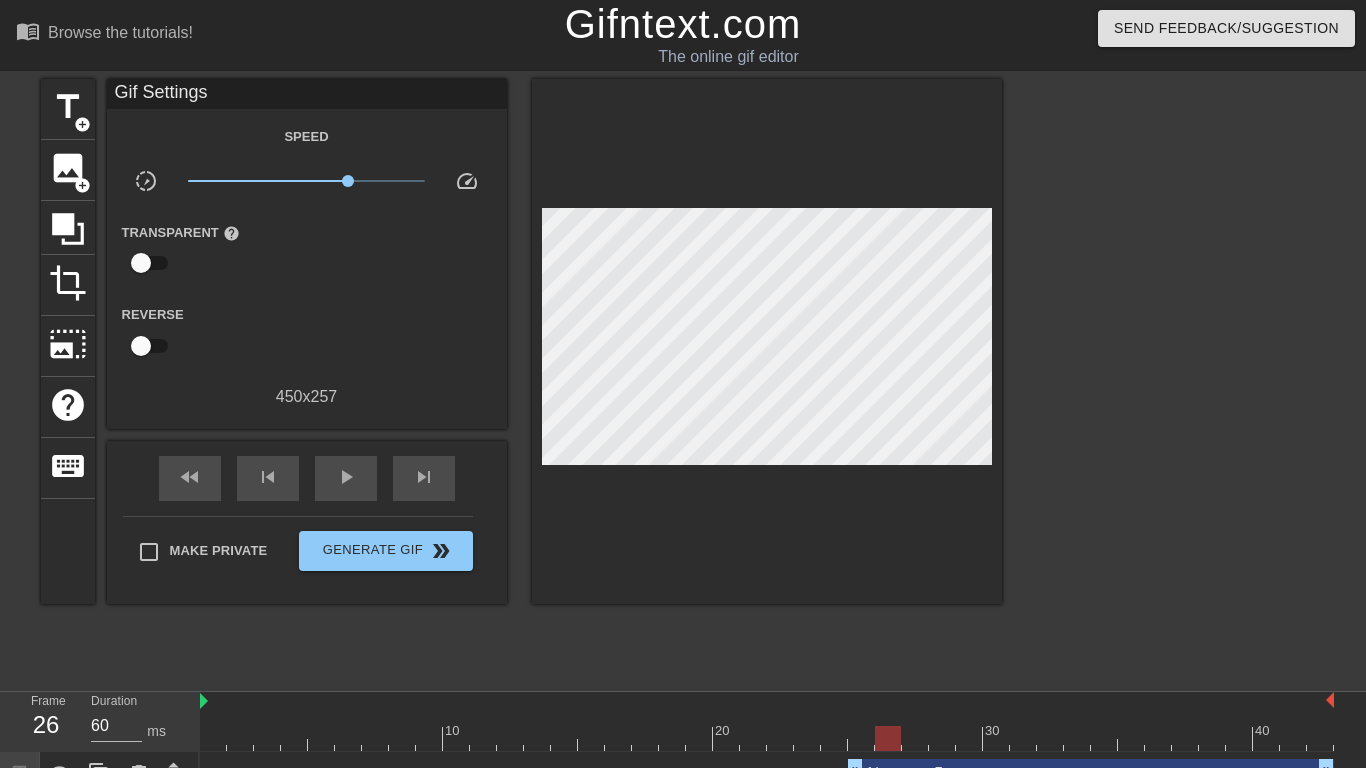 click on "title add_circle image add_circle crop photo_size_select_large help keyboard Gif Settings Speed slow_motion_video x2.24 speed Transparent help Reverse 450  x  257 fast_rewind skip_previous play_arrow skip_next Make Private Generate Gif double_arrow" at bounding box center [683, 379] 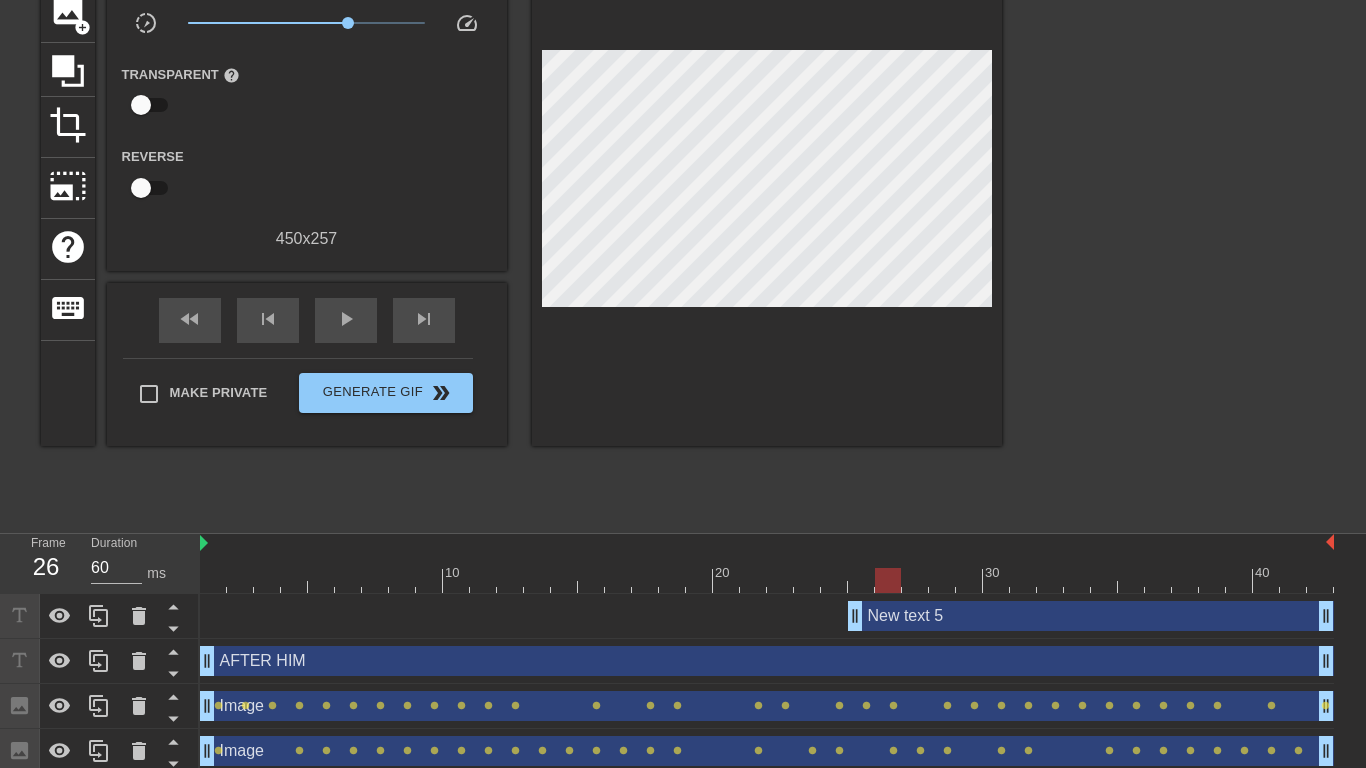 scroll, scrollTop: 161, scrollLeft: 0, axis: vertical 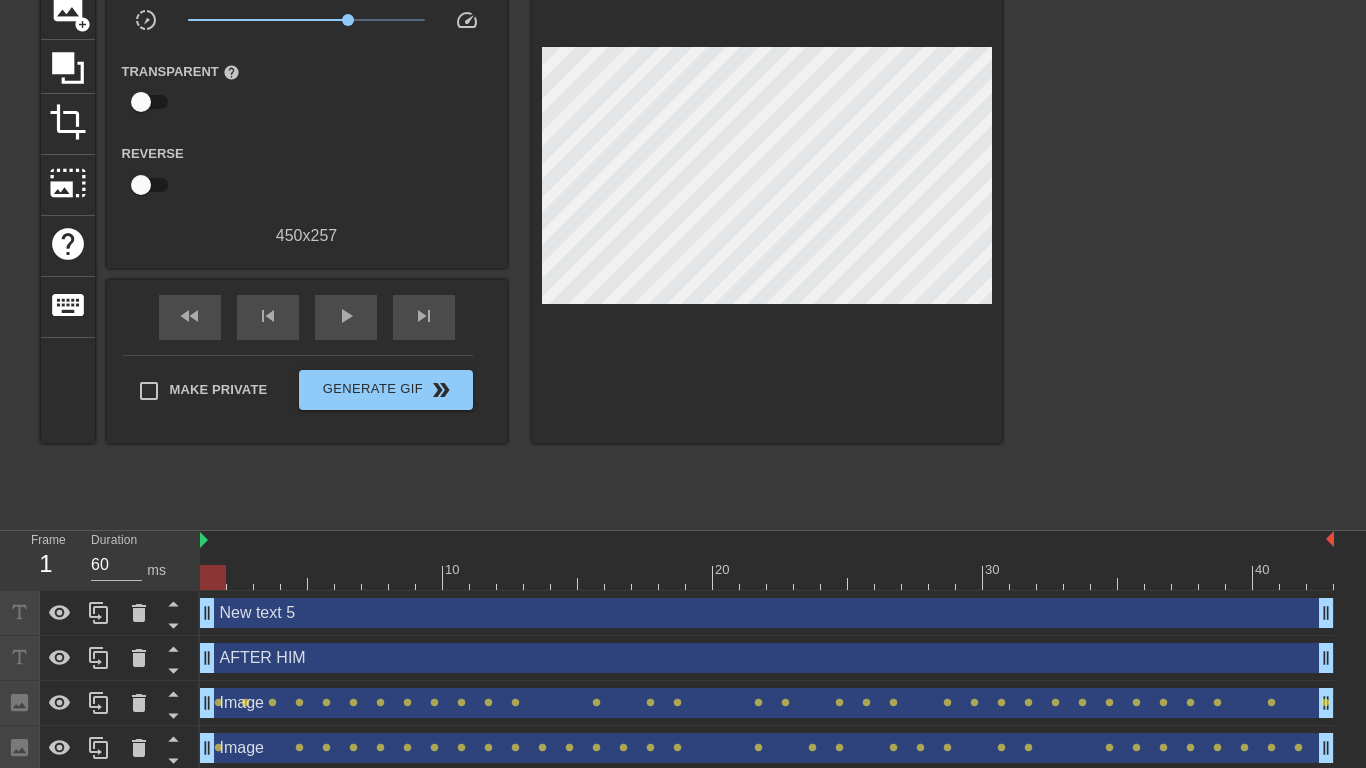 drag, startPoint x: 858, startPoint y: 615, endPoint x: 198, endPoint y: 704, distance: 665.9737 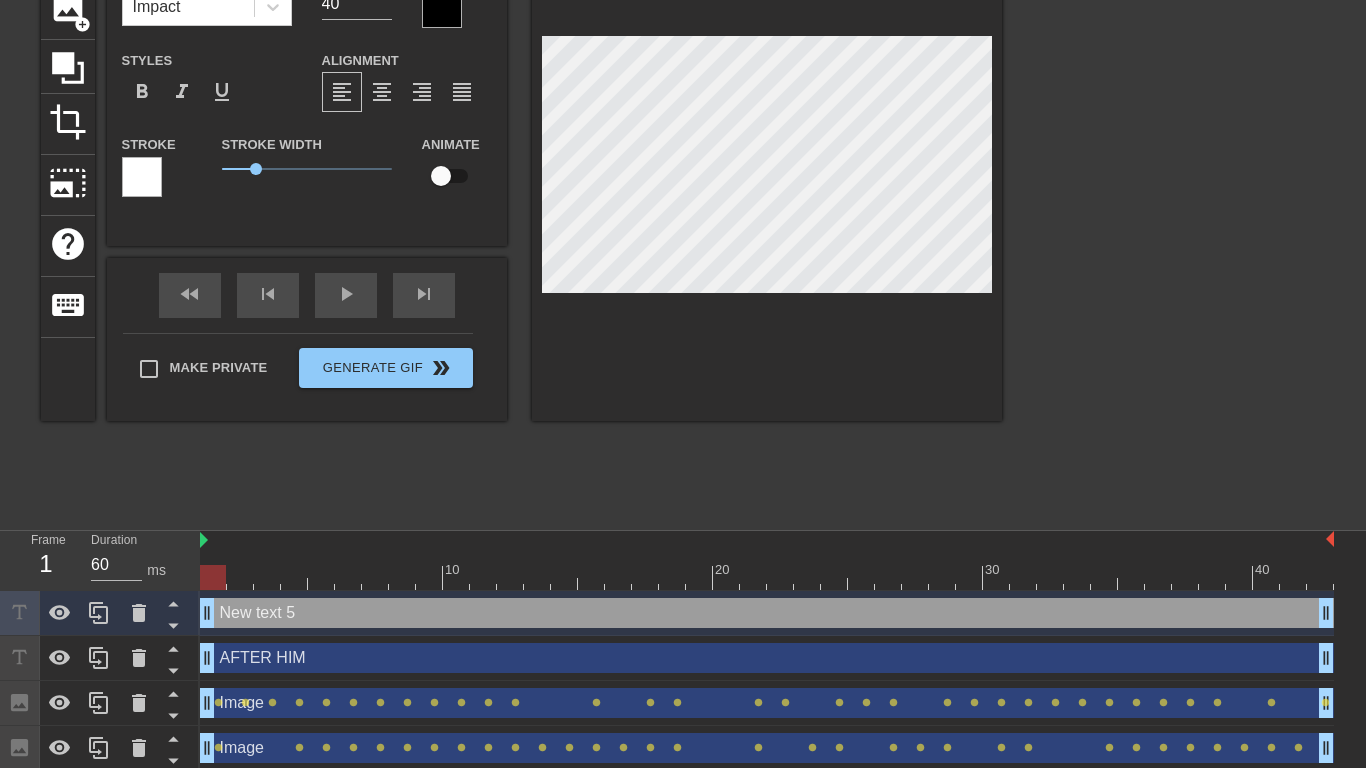scroll, scrollTop: 0, scrollLeft: 4, axis: horizontal 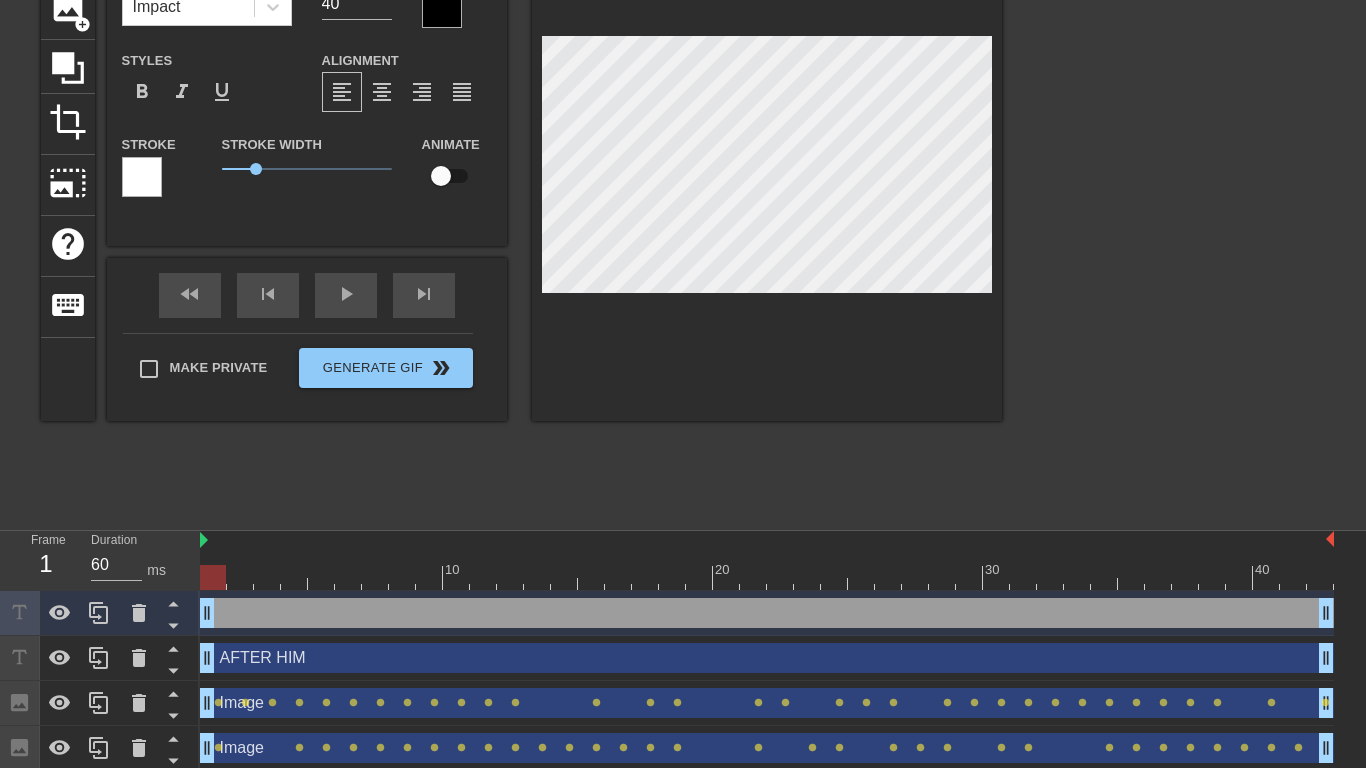 type on "H" 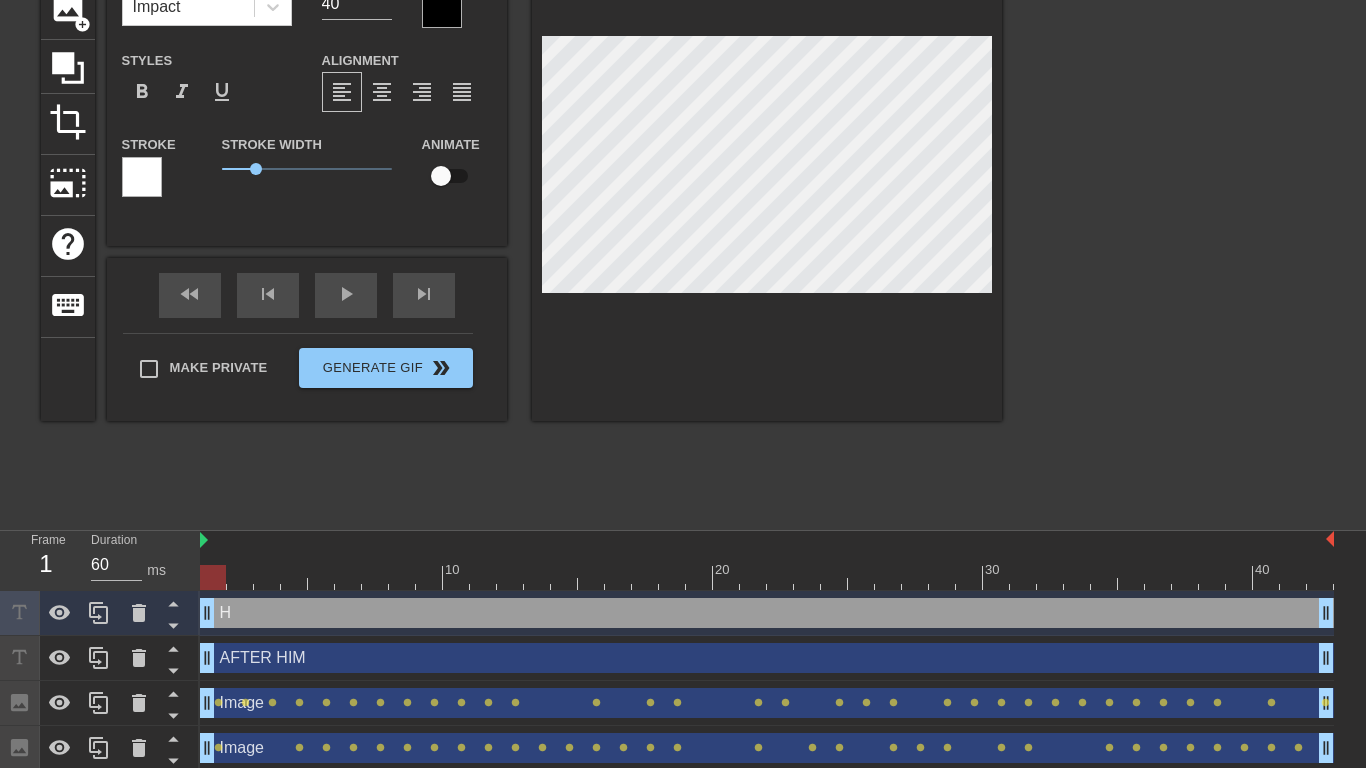 type on "HE" 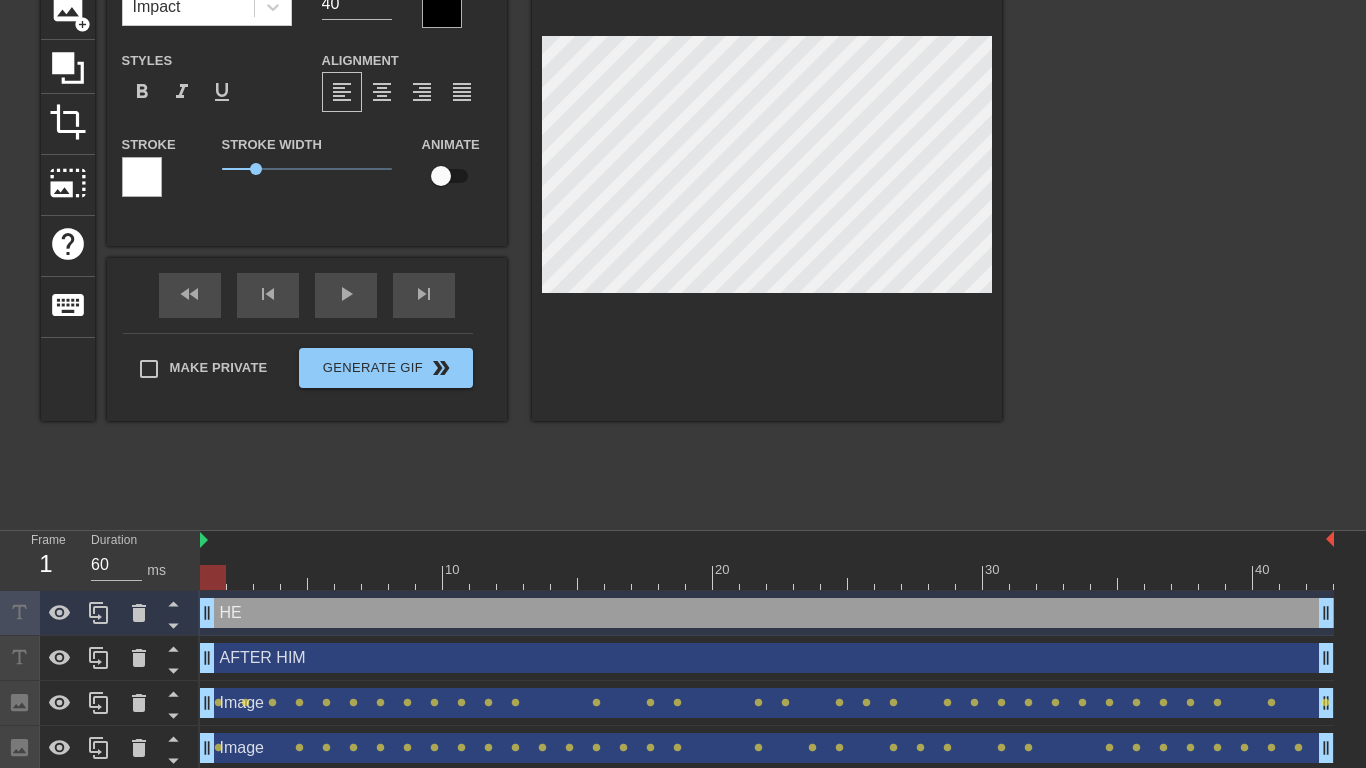 type on "HE" 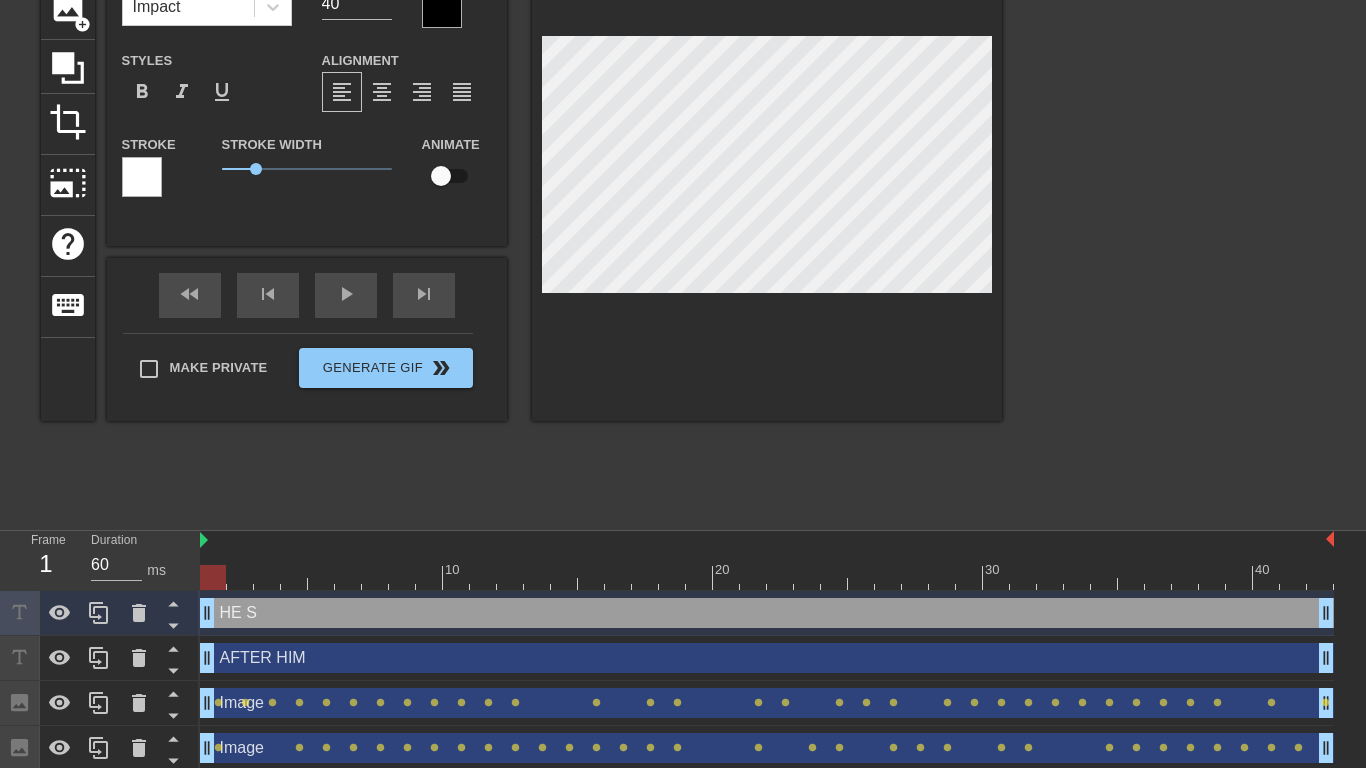 type on "HE ST" 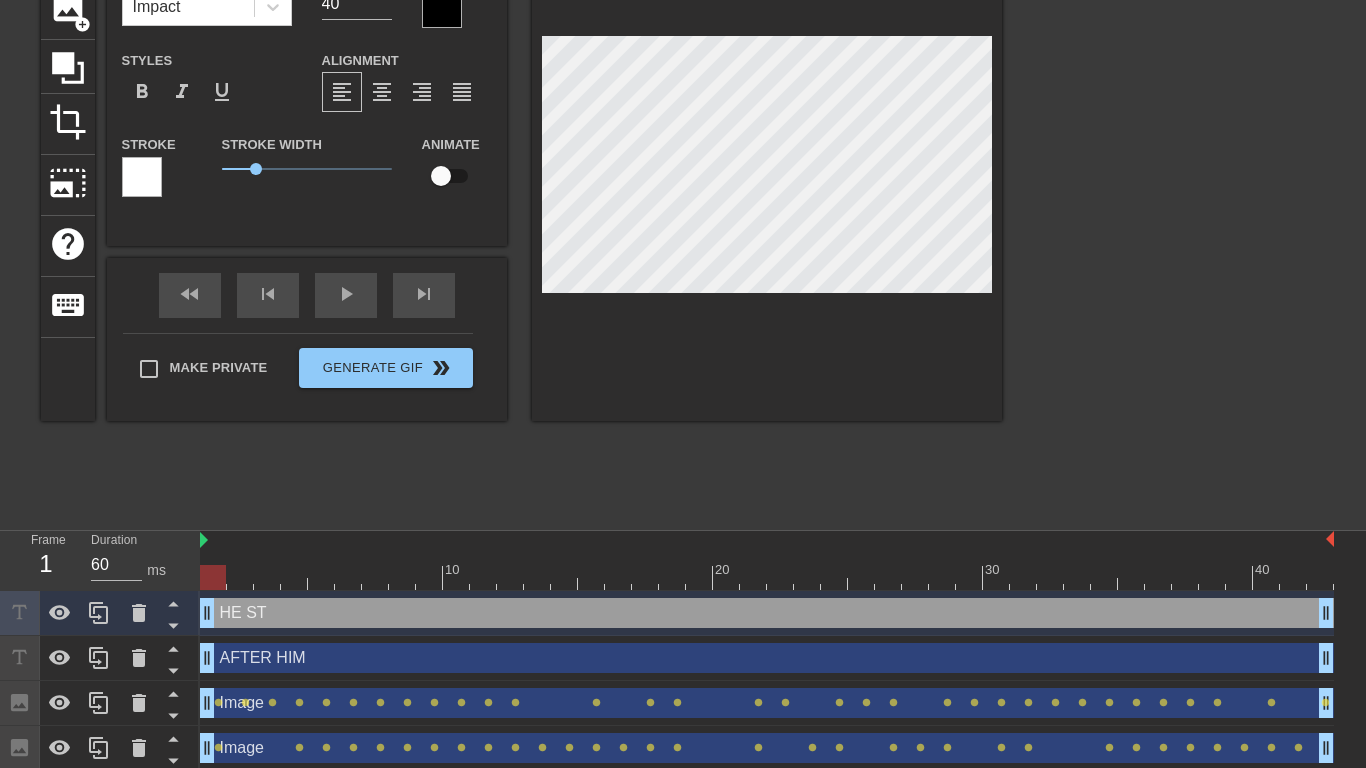 type on "HE STO" 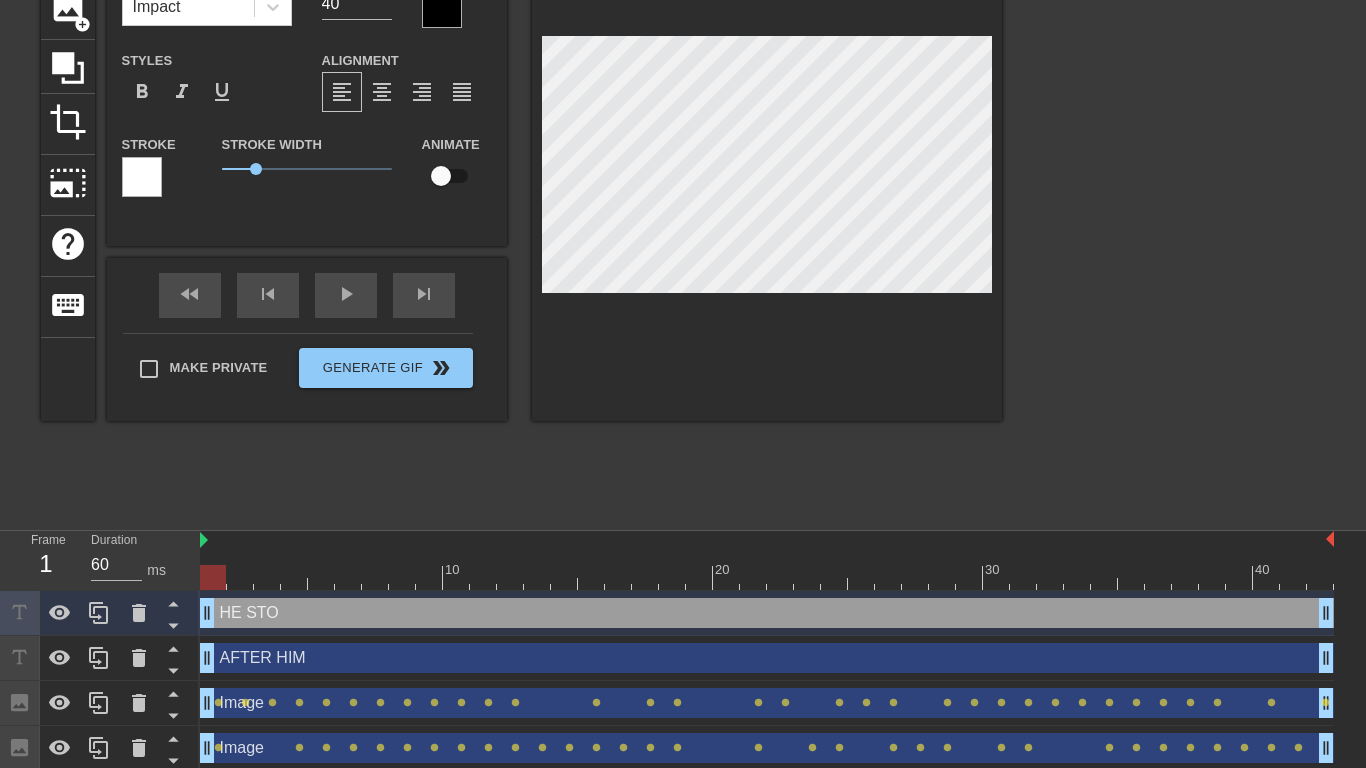 type on "HE STOL" 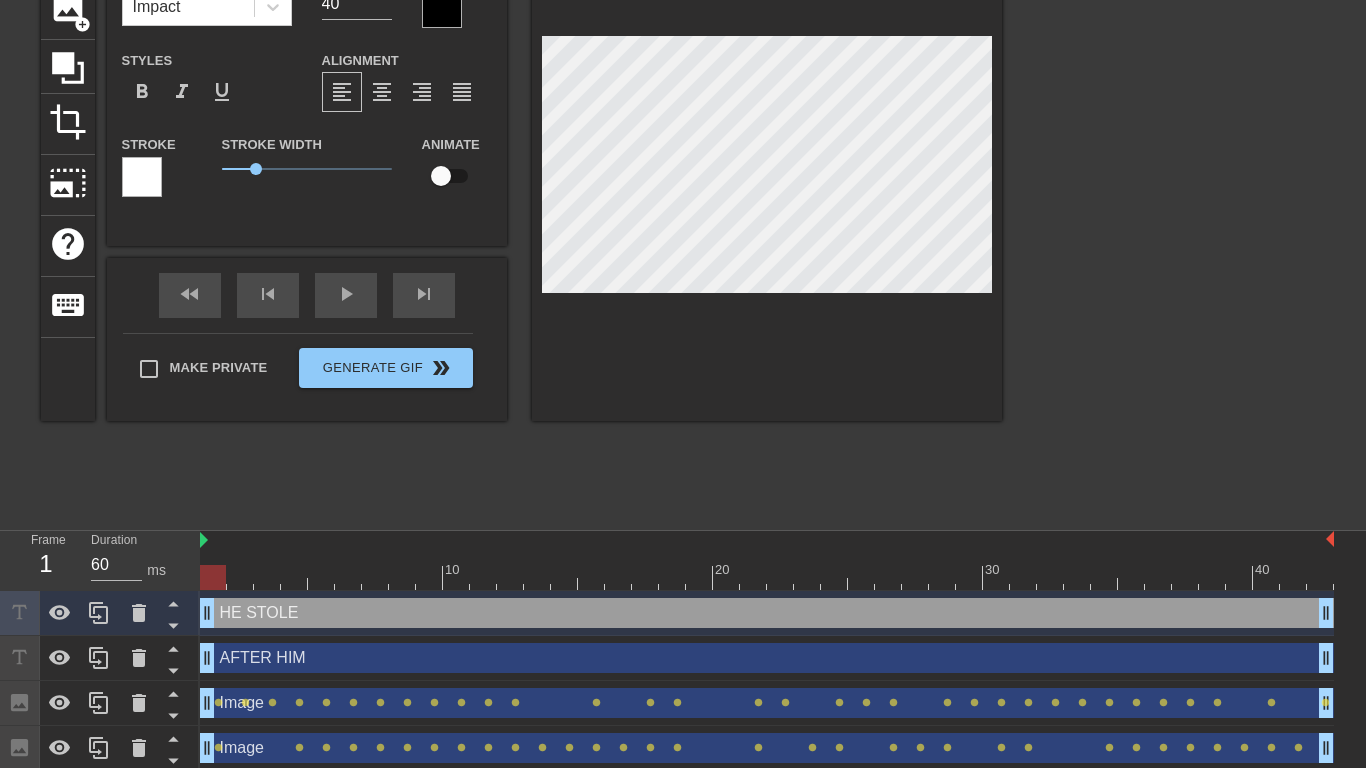 type on "HE STOLE" 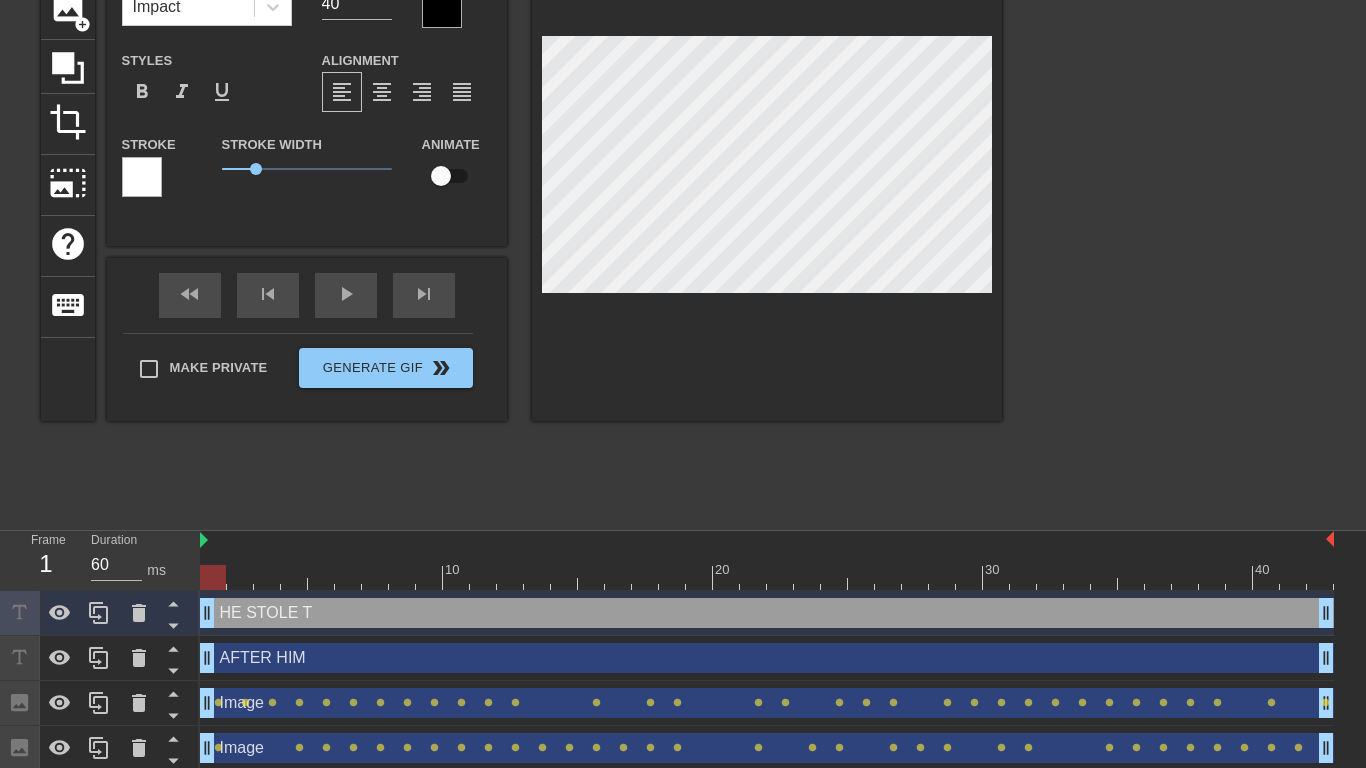 type on "HE STOLE TH" 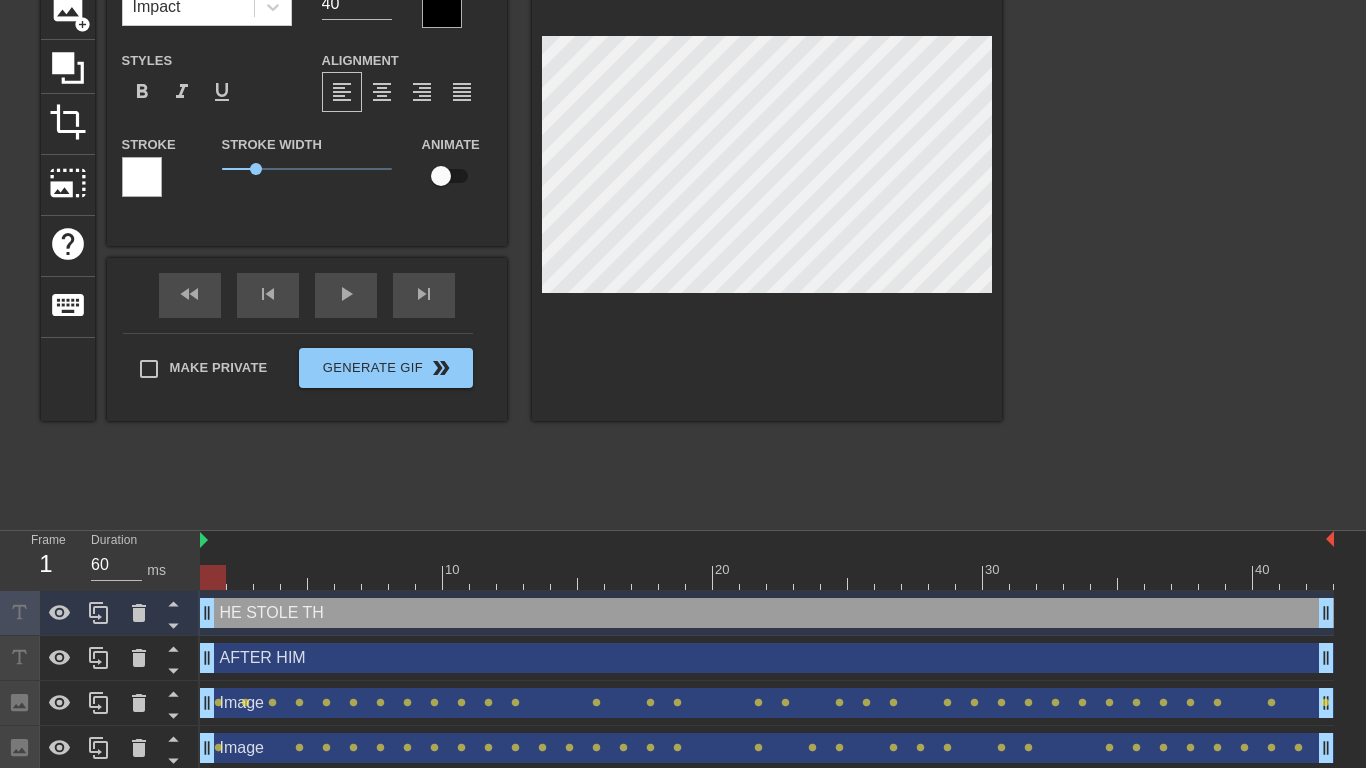 scroll, scrollTop: 0, scrollLeft: 8, axis: horizontal 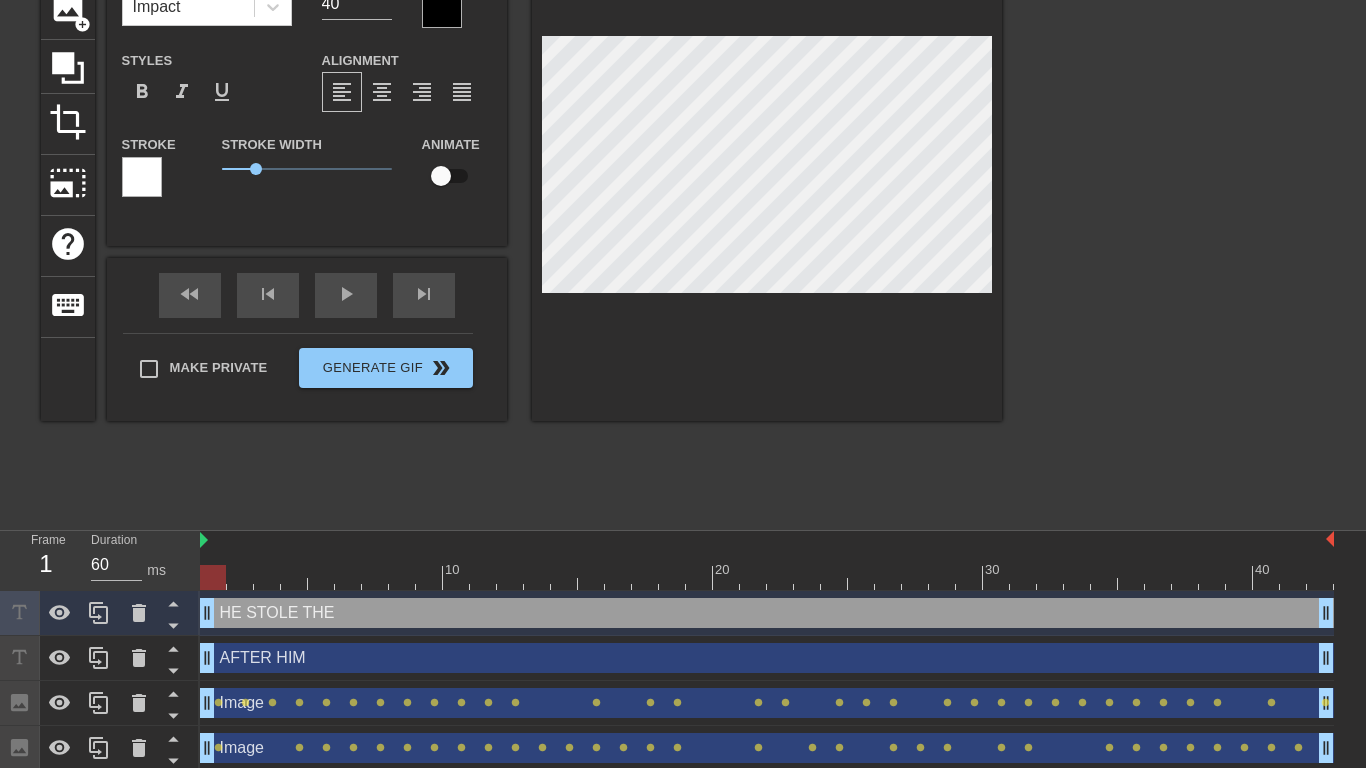 type on "HE STOLE THE" 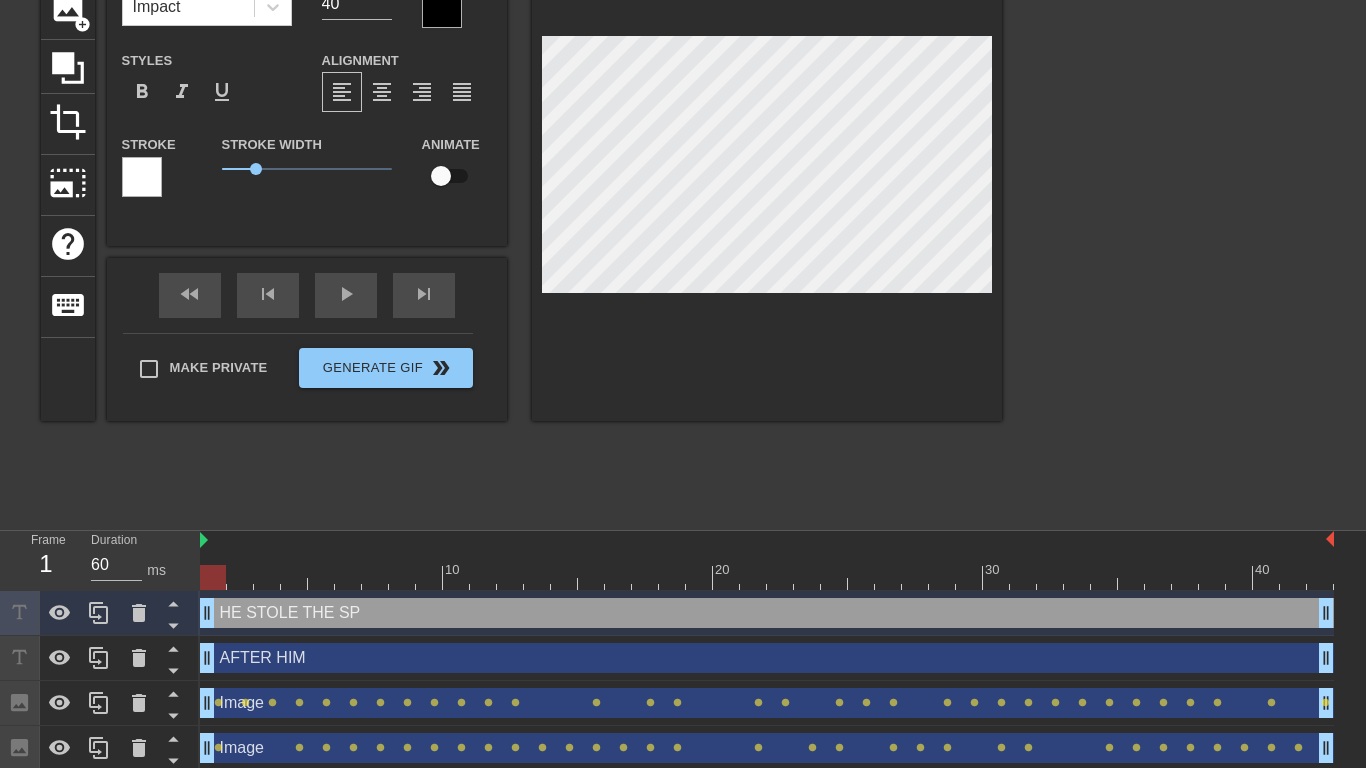 type on "HE STOLE THE SPE" 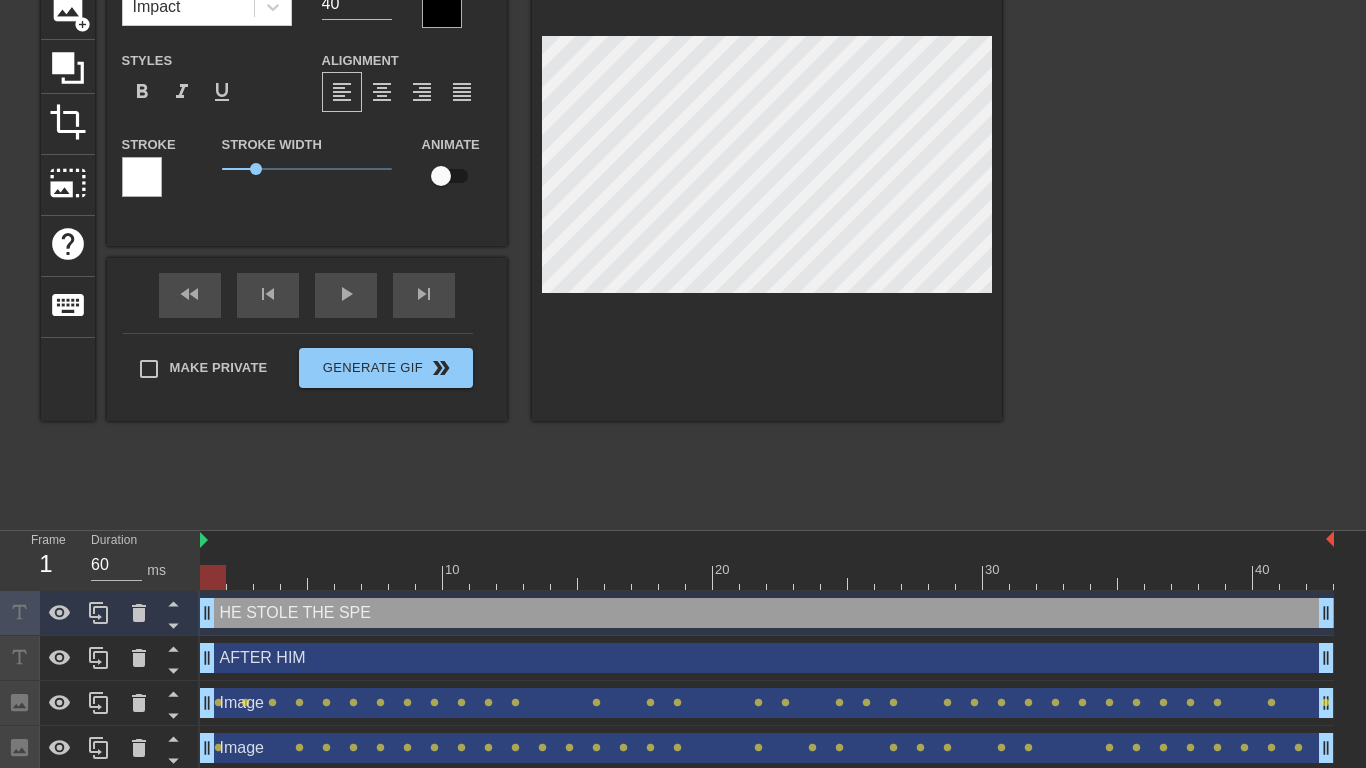type on "HE STOLE THE SPEC" 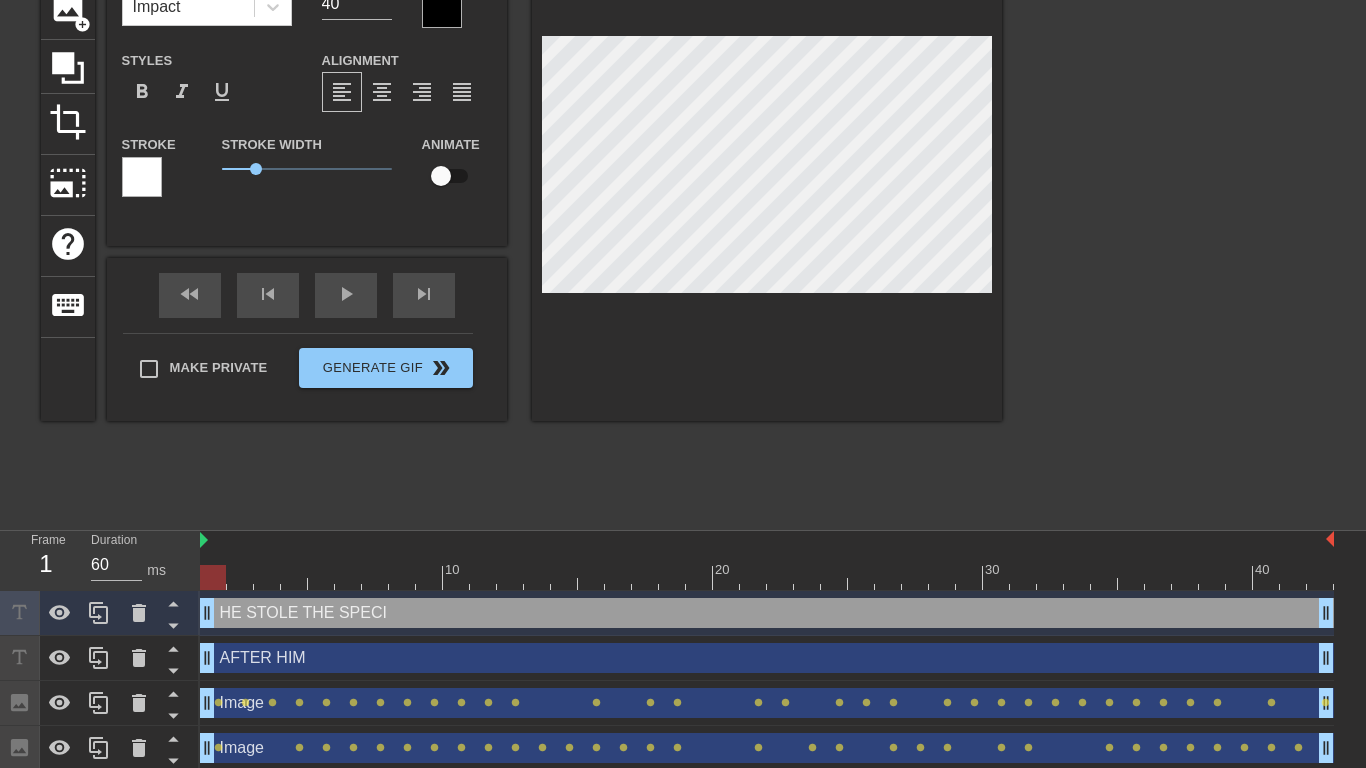 type on "HE STOLE THE SPECIA" 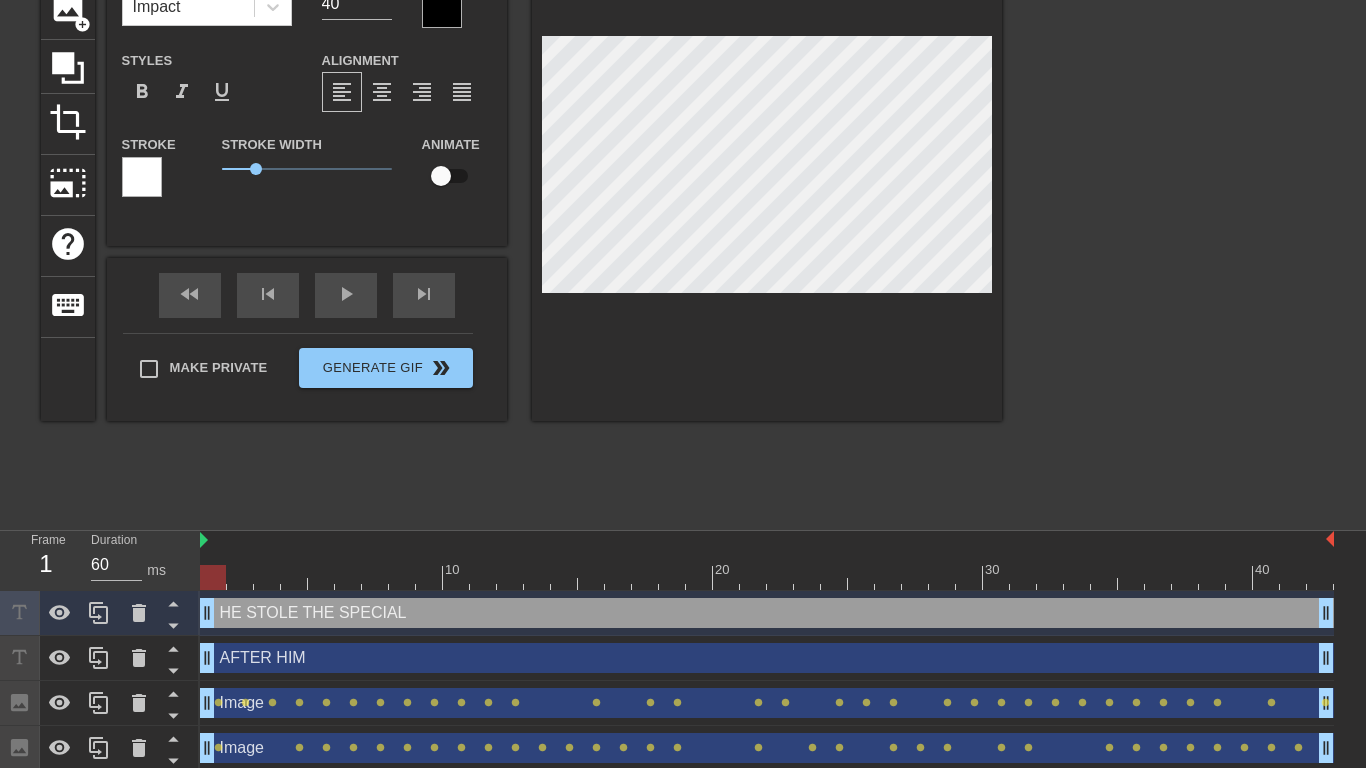 scroll, scrollTop: 0, scrollLeft: 14, axis: horizontal 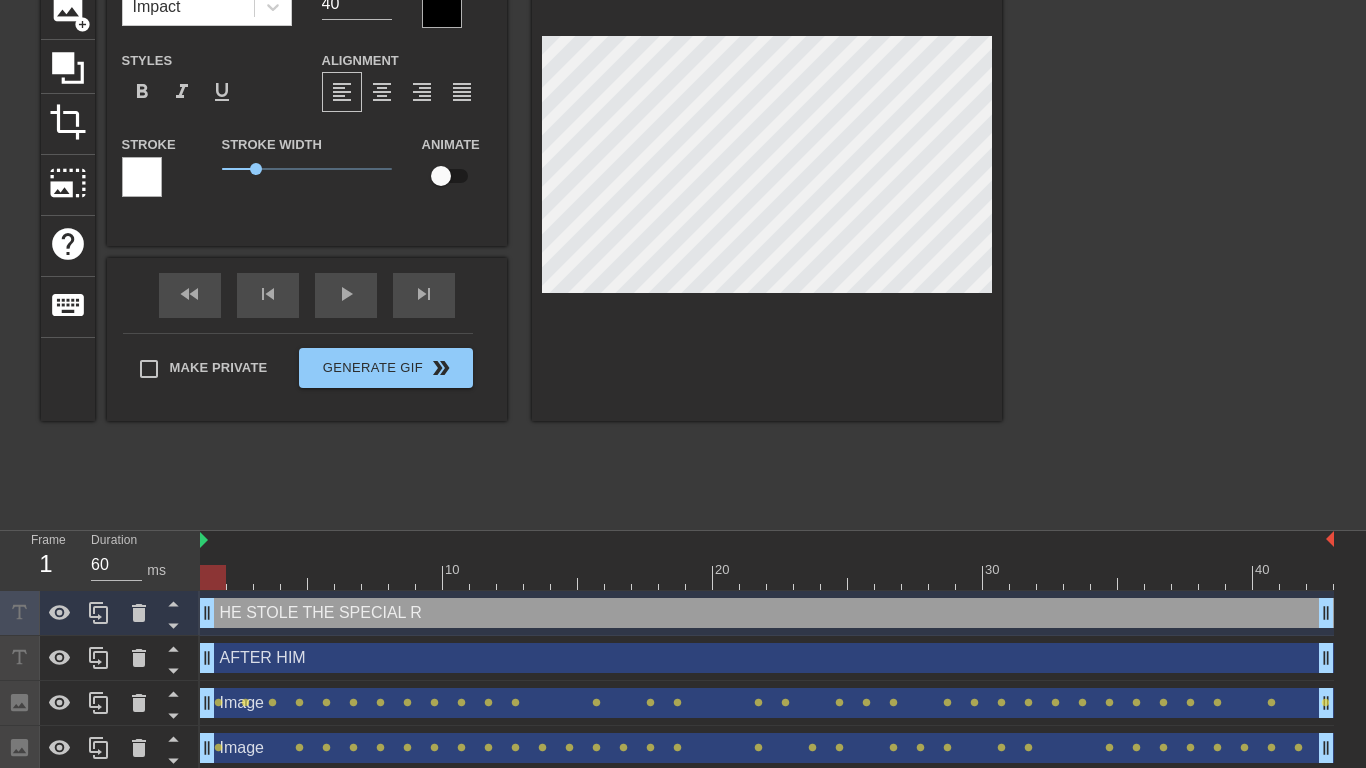 type on "HE STOLE THE SPECIAL RO" 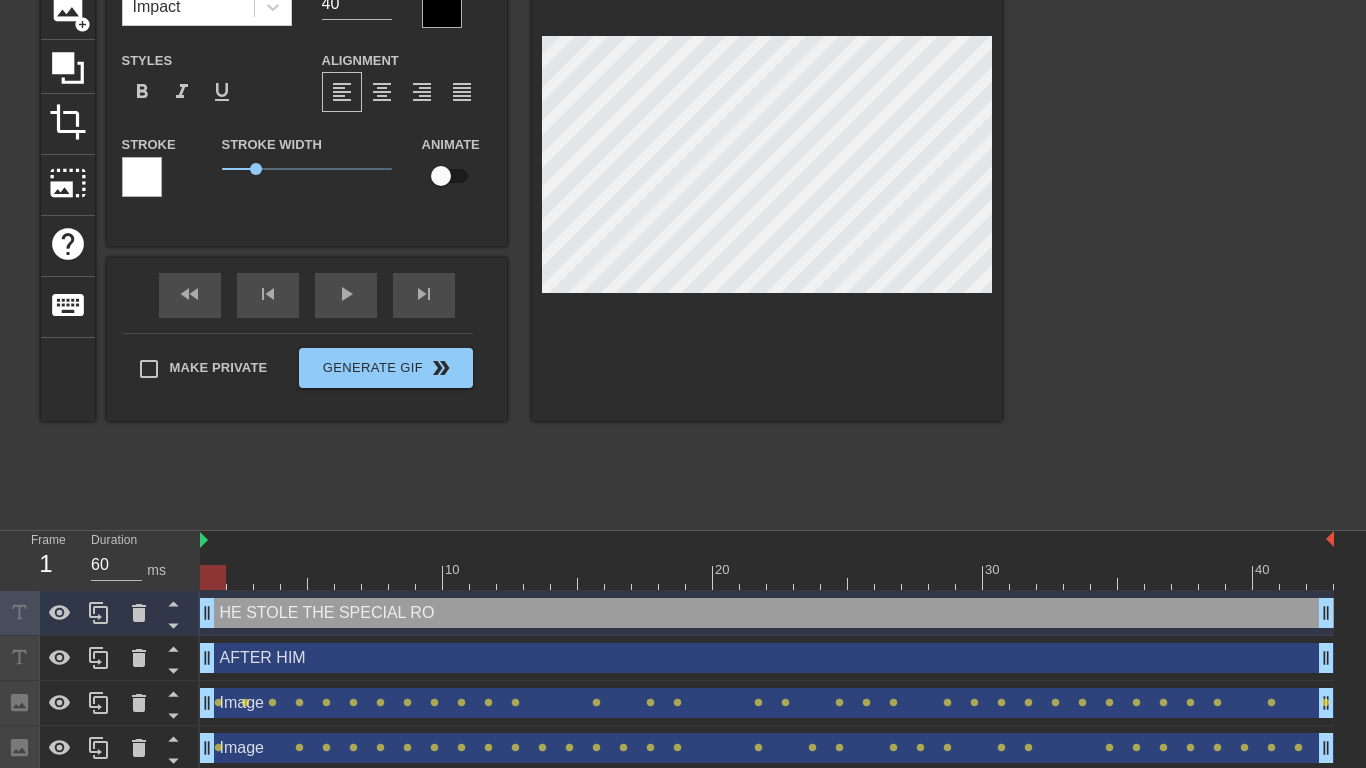 type on "HE STOLE THE SPECIAL ROB" 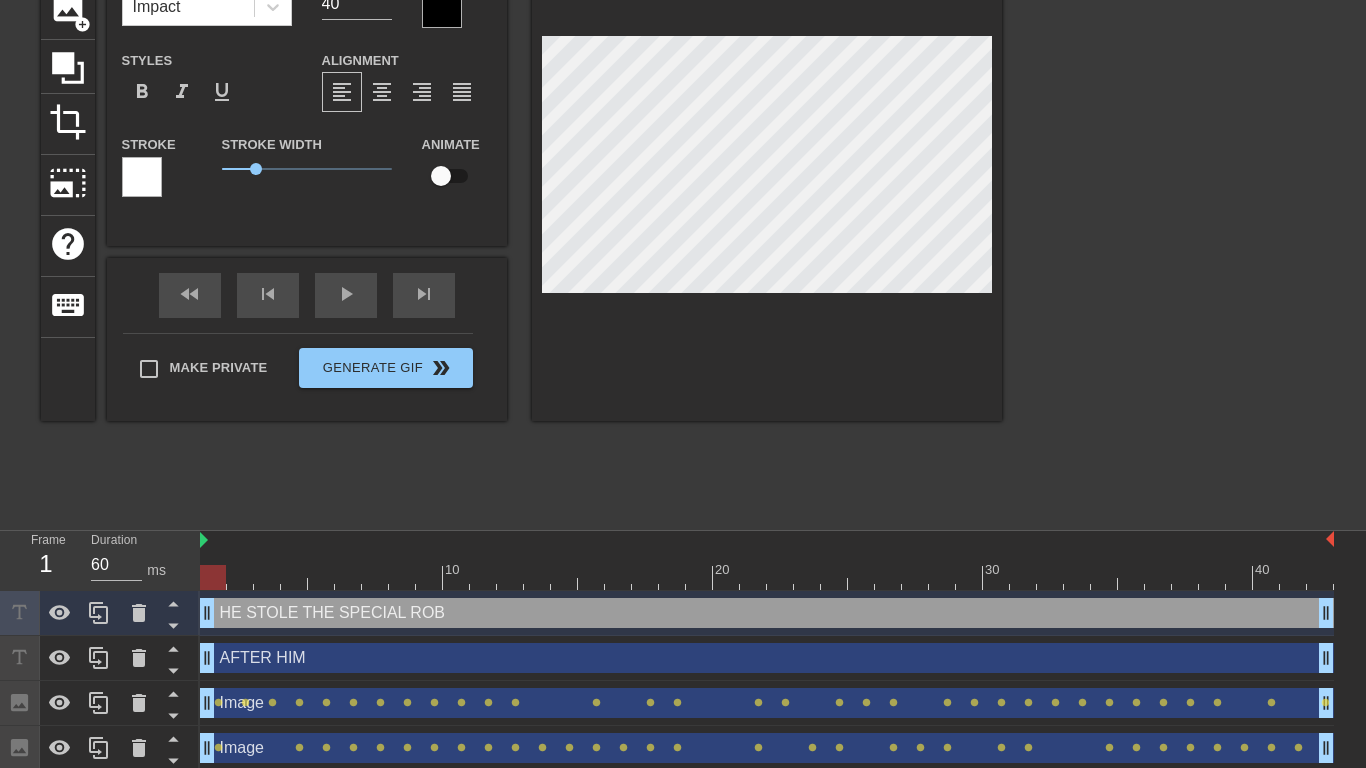 type on "HE STOLE THE SPECIAL ROBO" 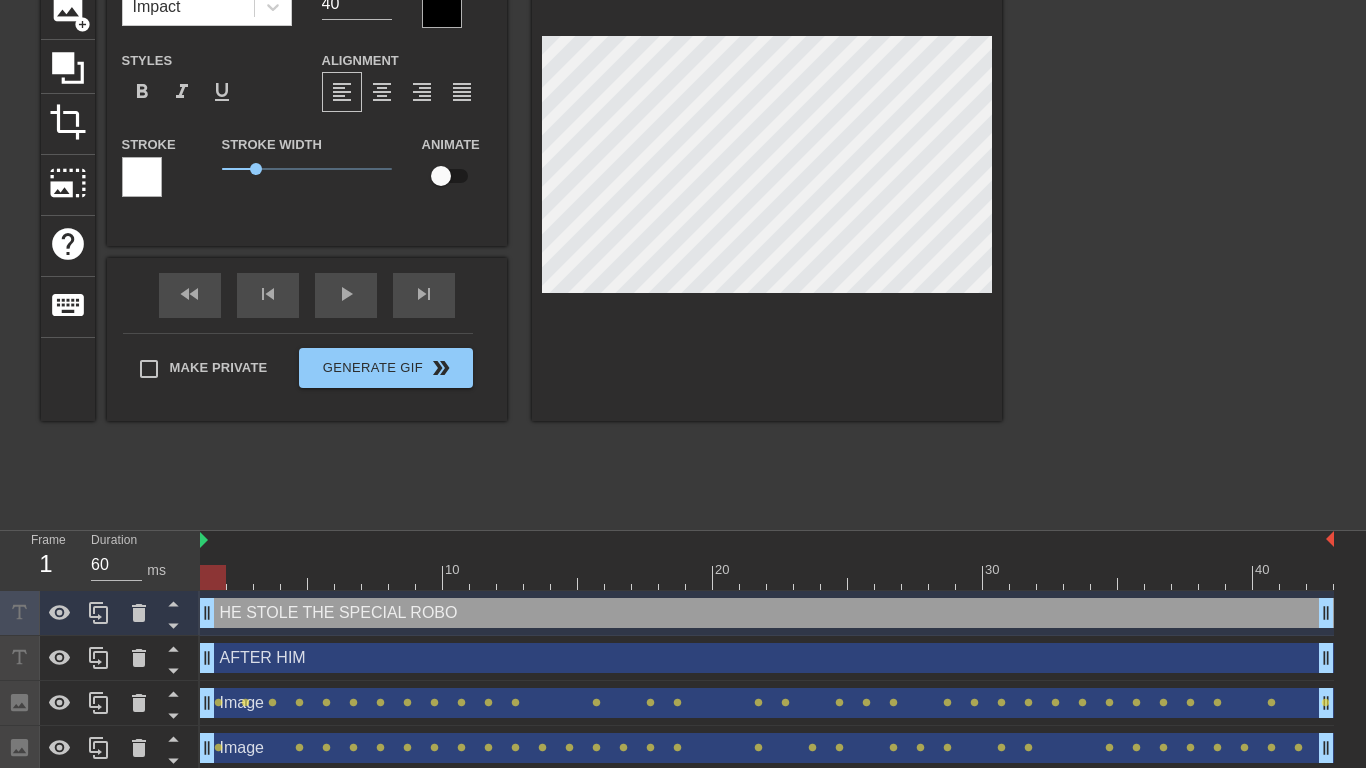 type on "HE STOLE THE SPECIAL ROBOT" 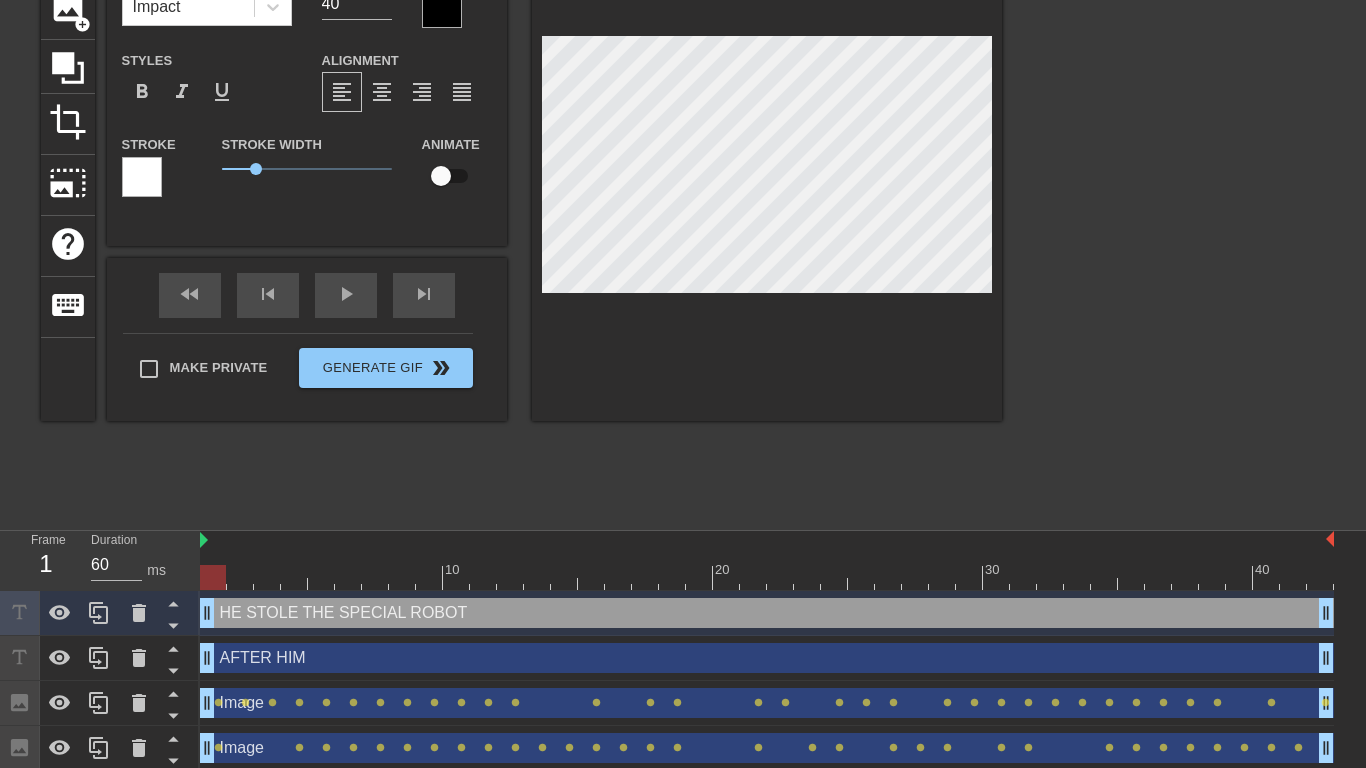 type on "HE STOLE THE SPECIAL ROBOT" 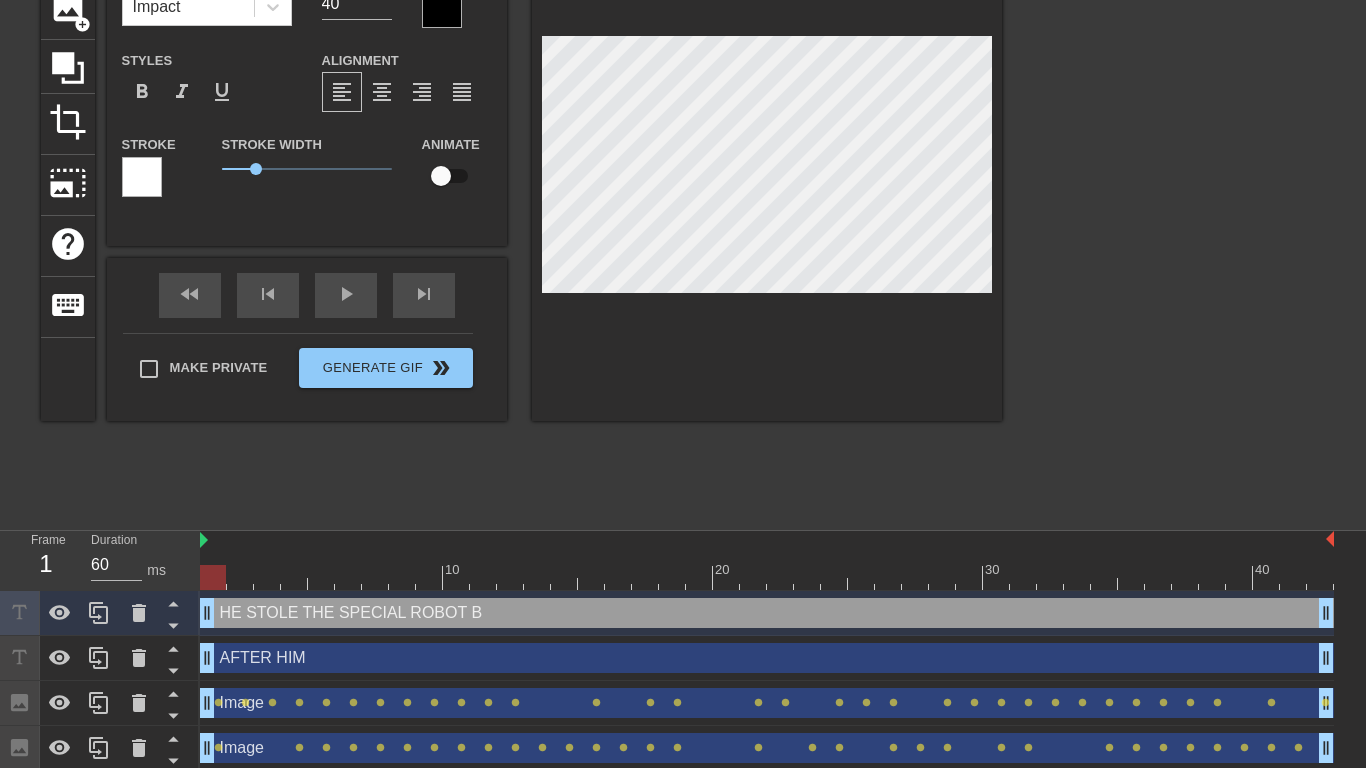 type on "HE STOLE THE SPECIAL ROBOT BU" 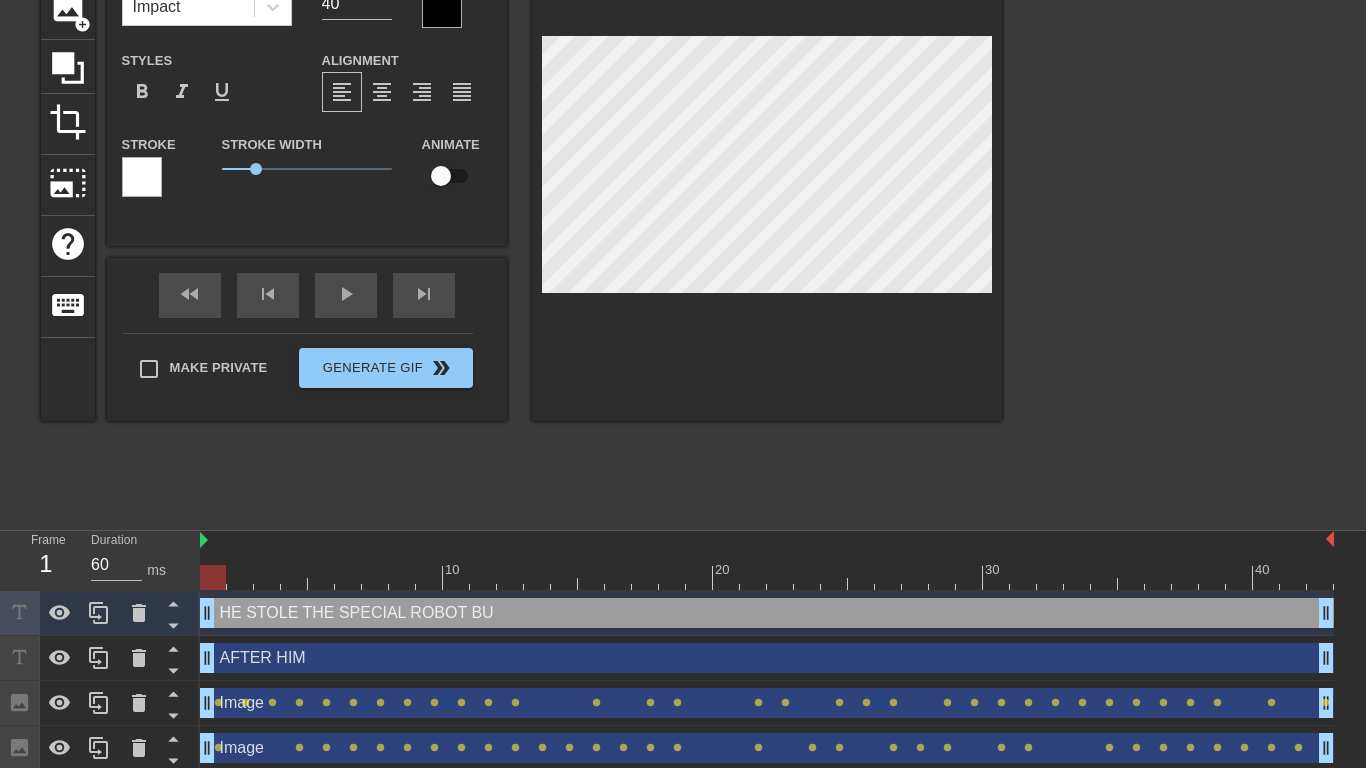 type on "HE STOLE THE SPECIAL ROBOT BUT" 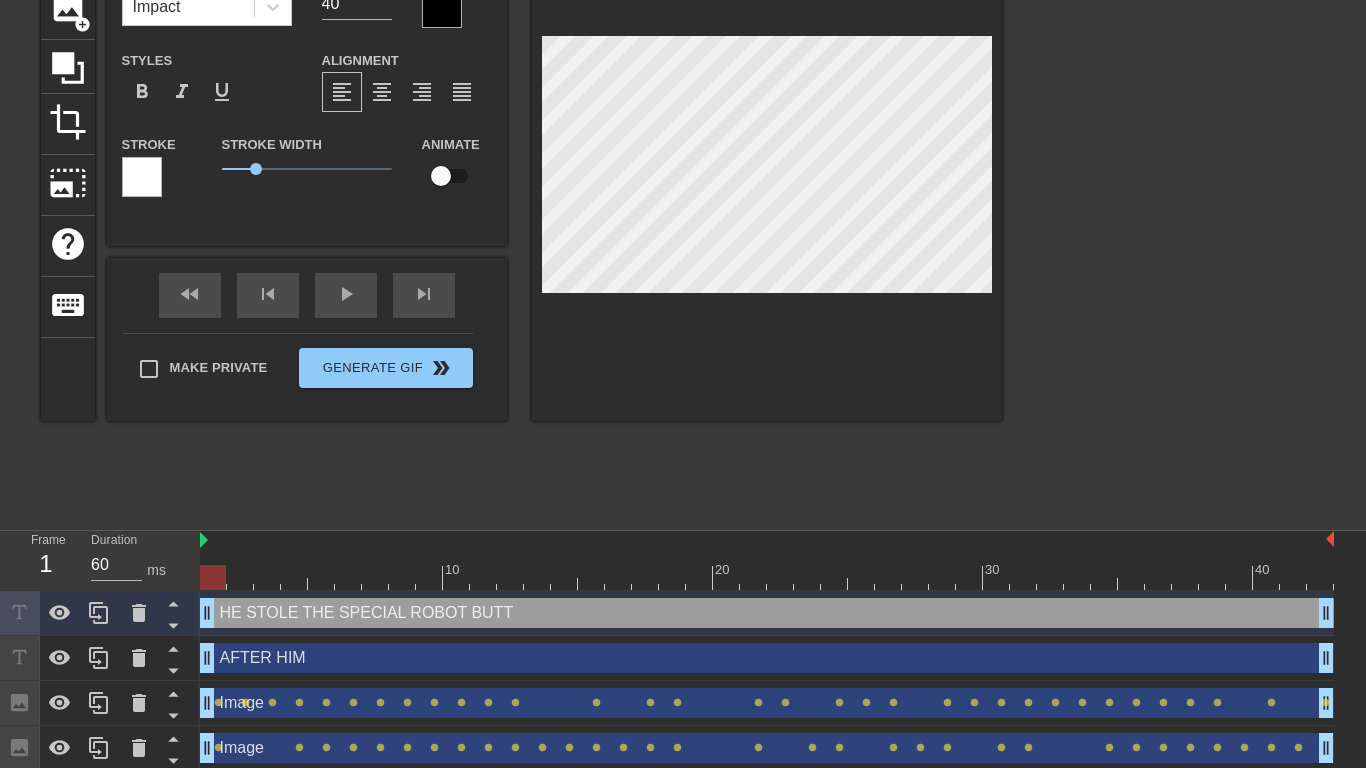 type on "HE STOLE THE SPECIAL ROBOT BUTTE" 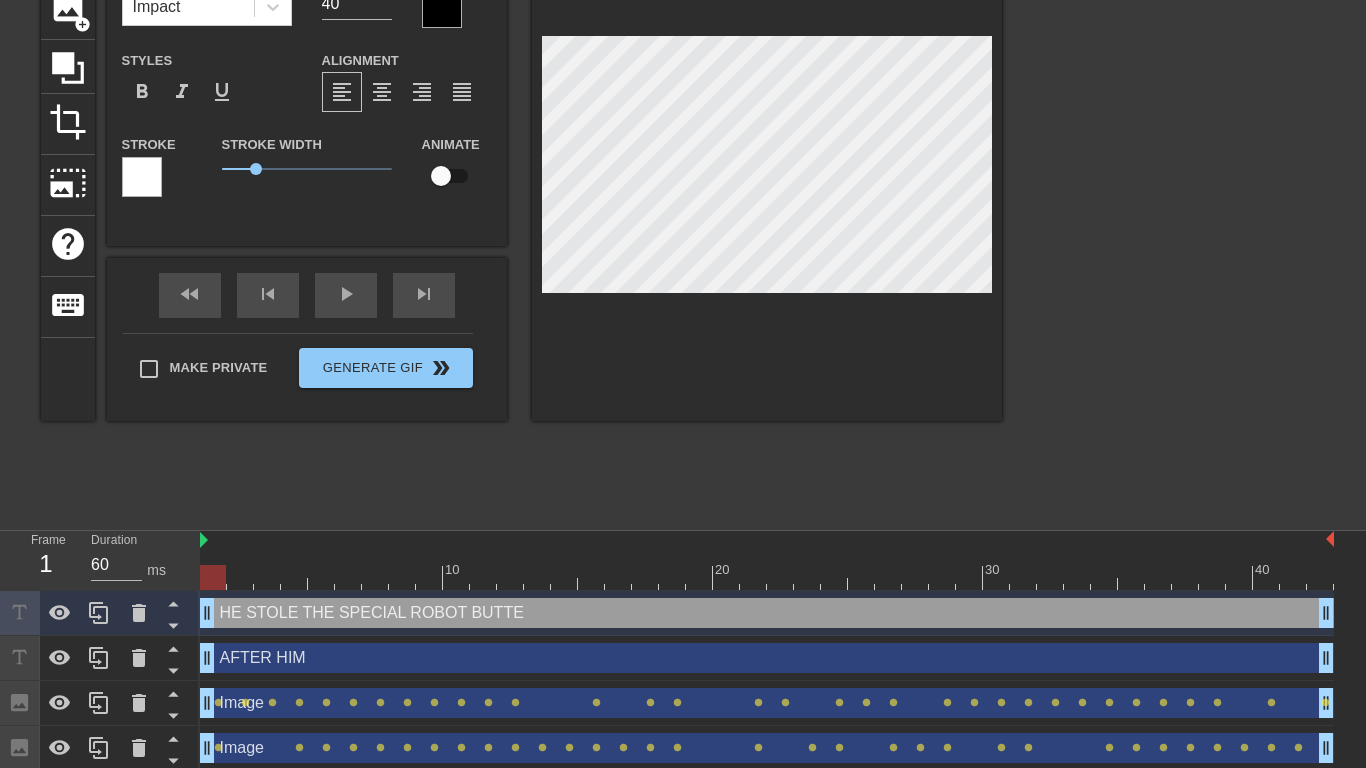 type on "HE STOLE THE SPECIAL ROBOT BUTTER" 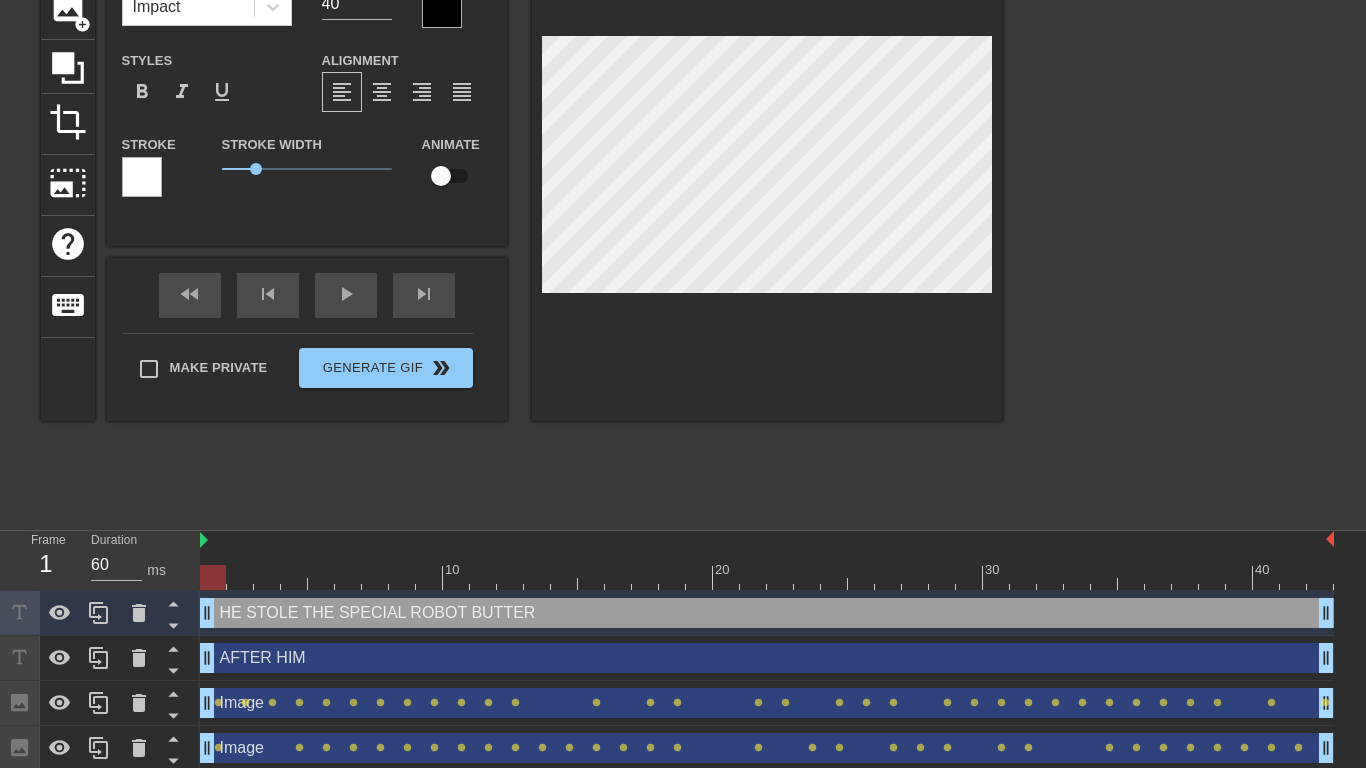 scroll, scrollTop: 0, scrollLeft: 25, axis: horizontal 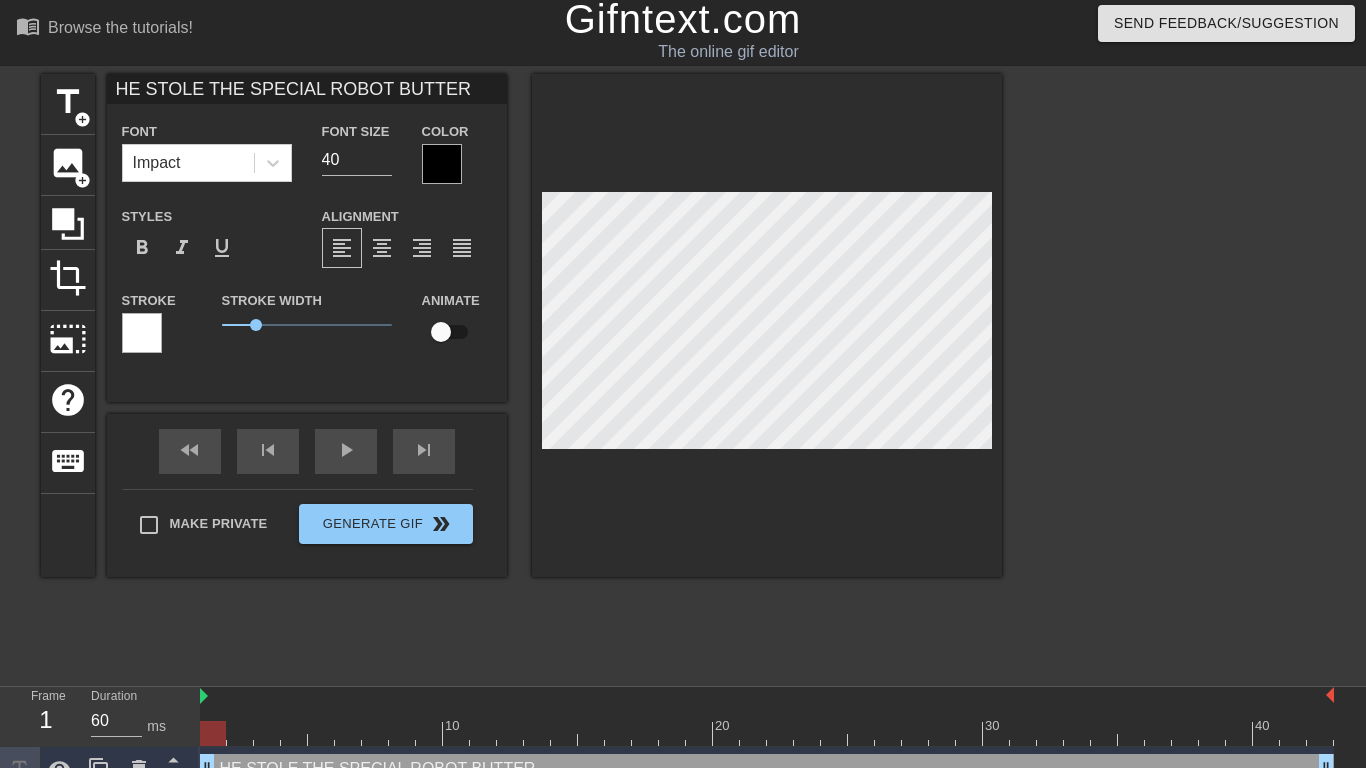click on "1" at bounding box center [307, 325] 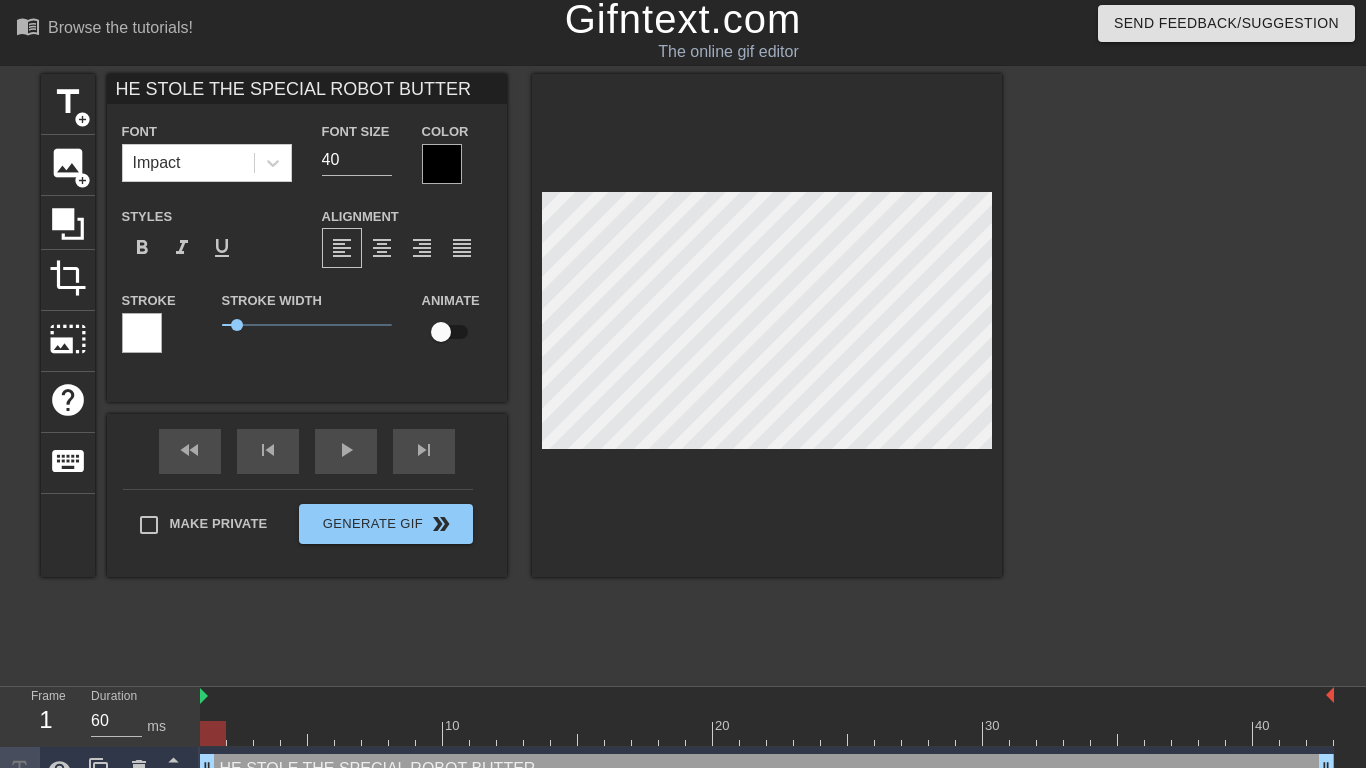 click on "0.45" at bounding box center (307, 325) 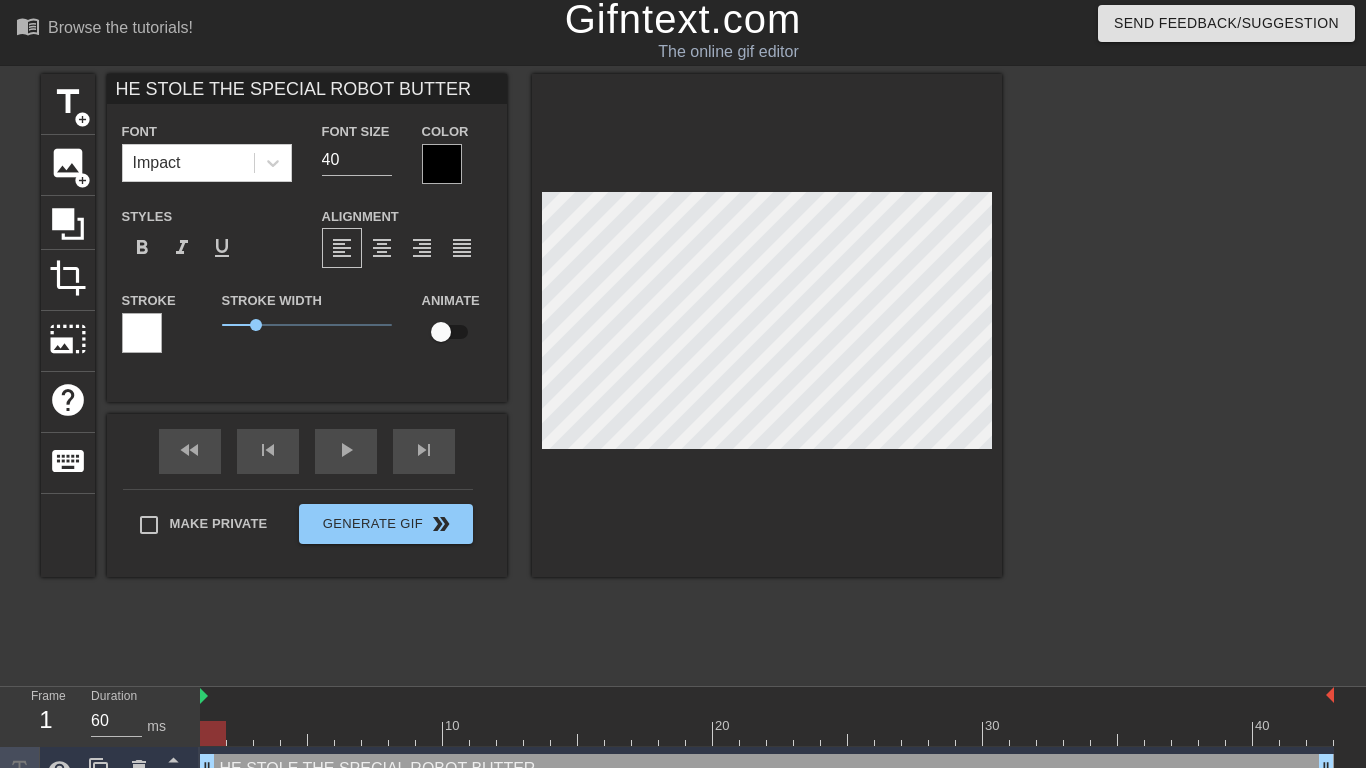 click on "Font Size 40" at bounding box center [357, 151] 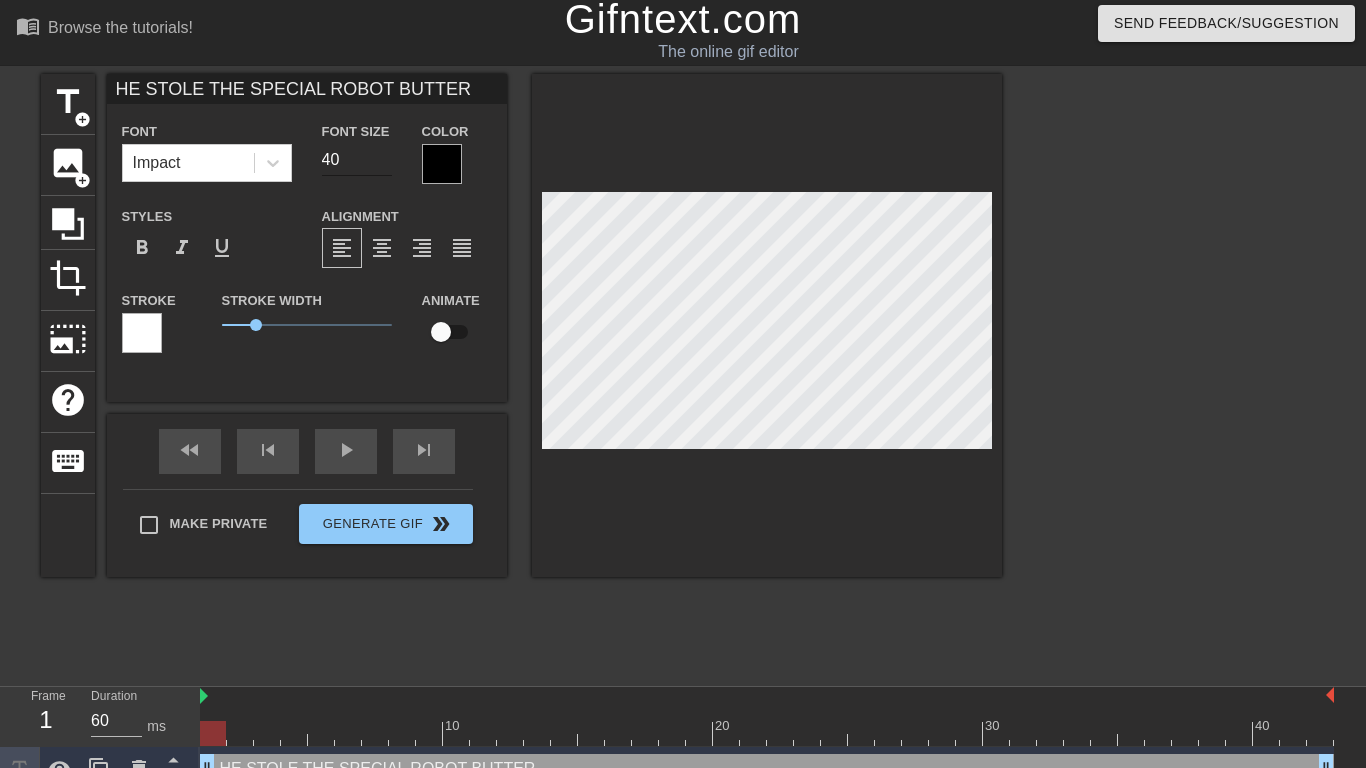 click on "39" at bounding box center (357, 160) 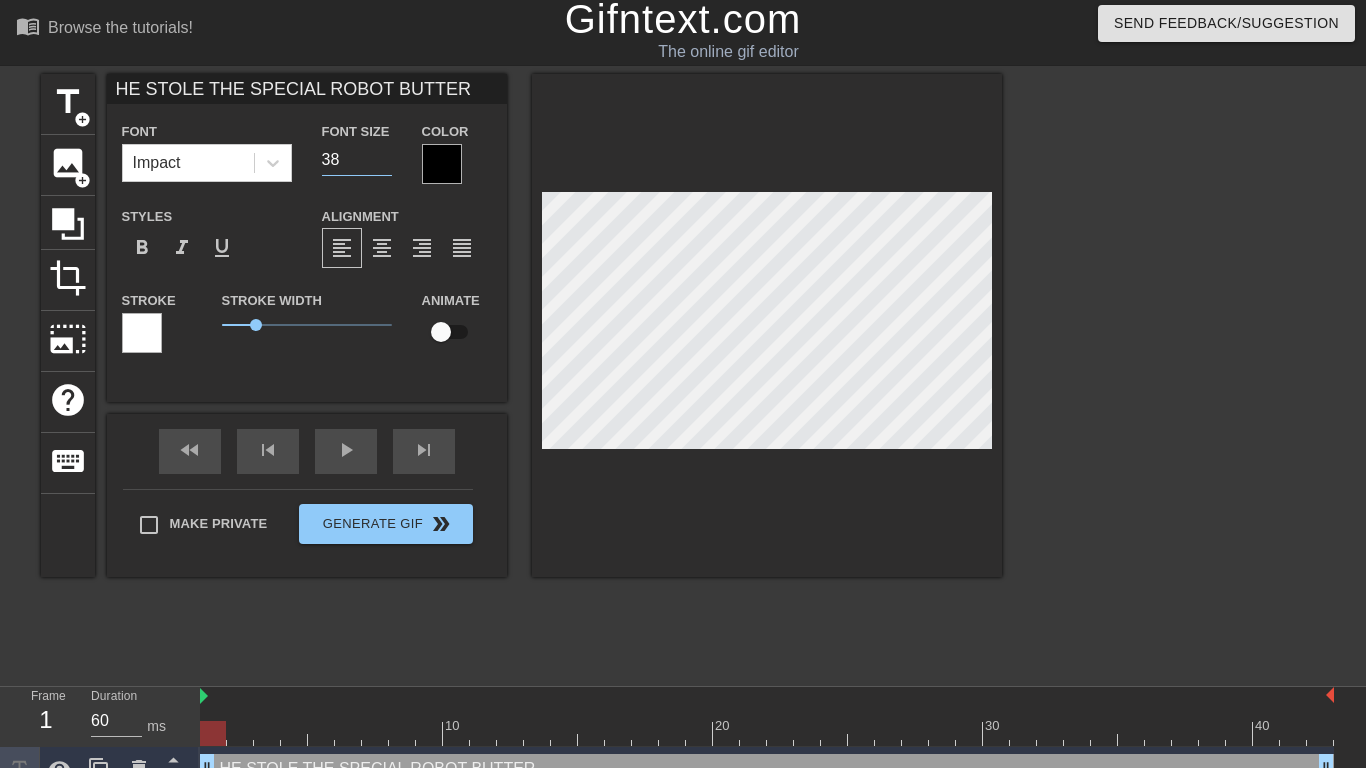 click on "38" at bounding box center [357, 160] 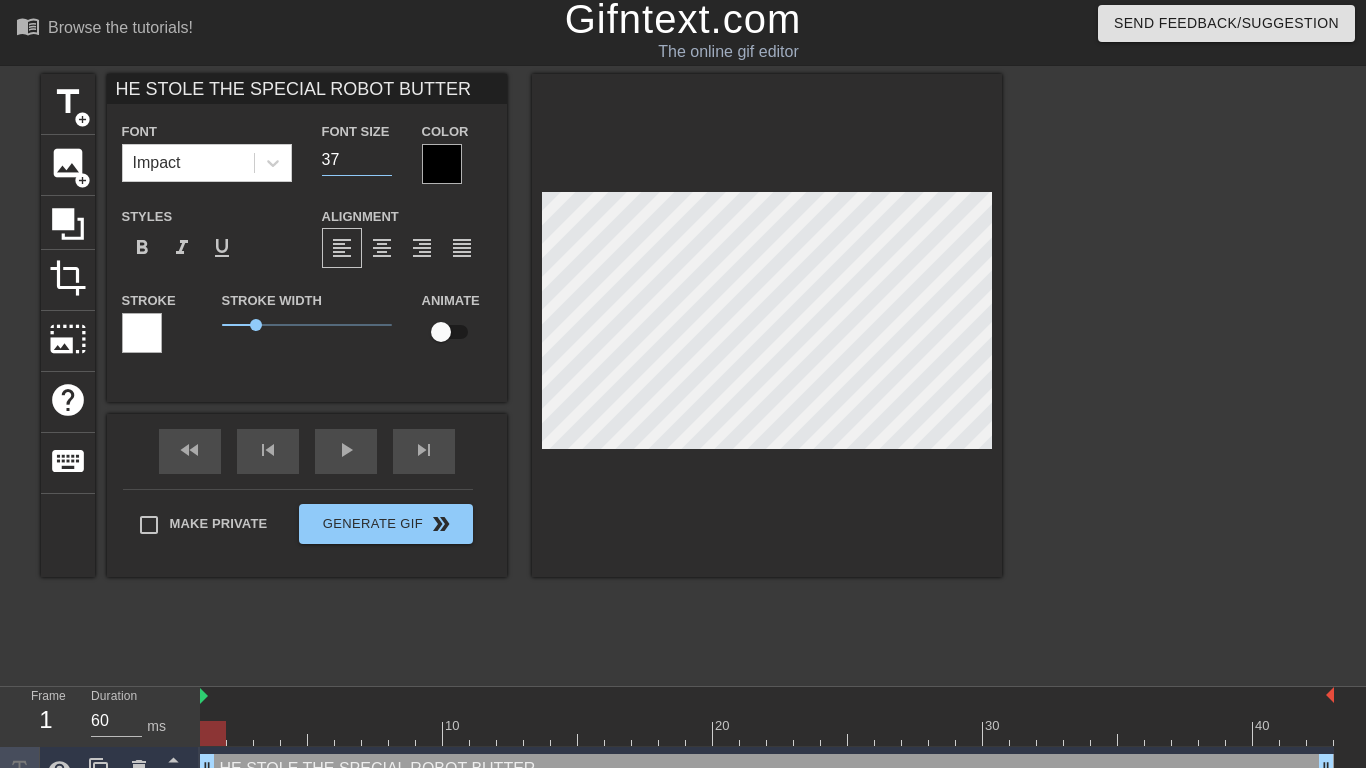 click on "36" at bounding box center (357, 160) 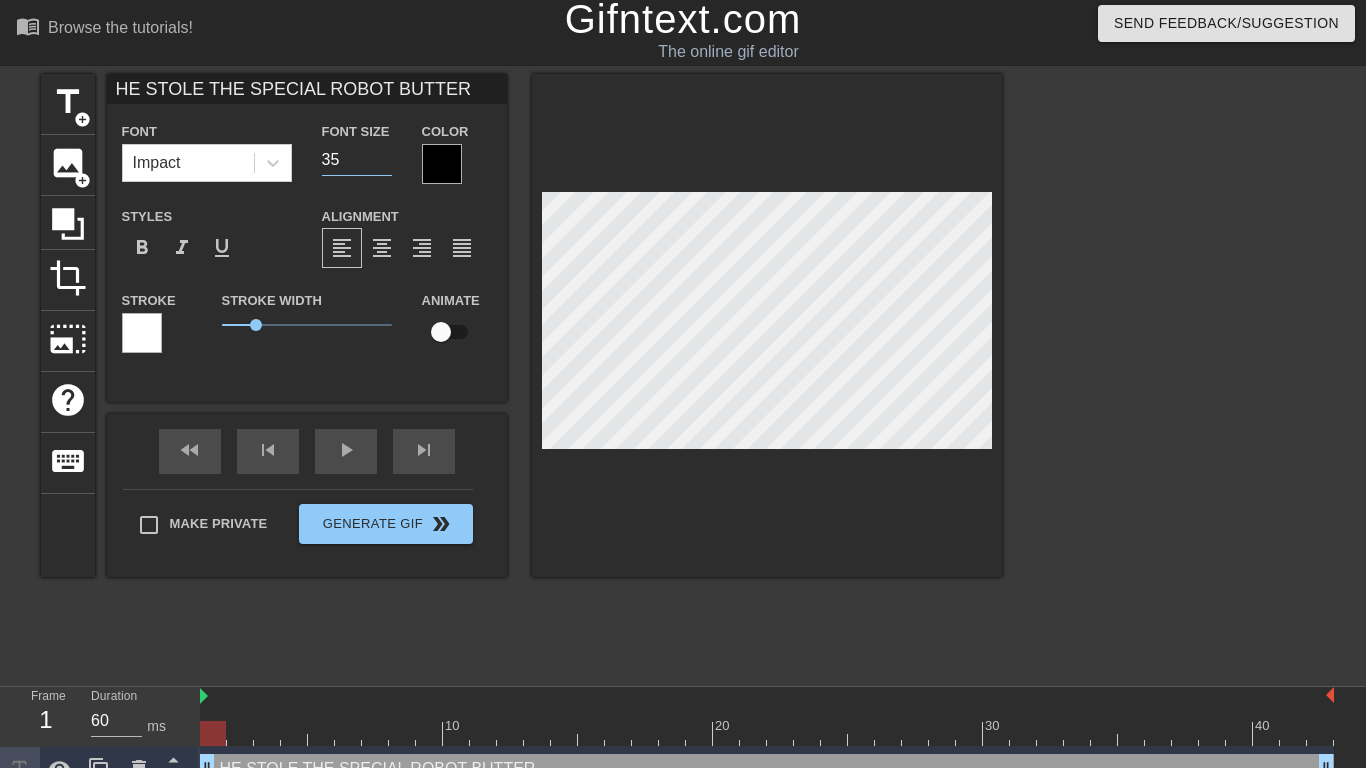 click on "35" at bounding box center [357, 160] 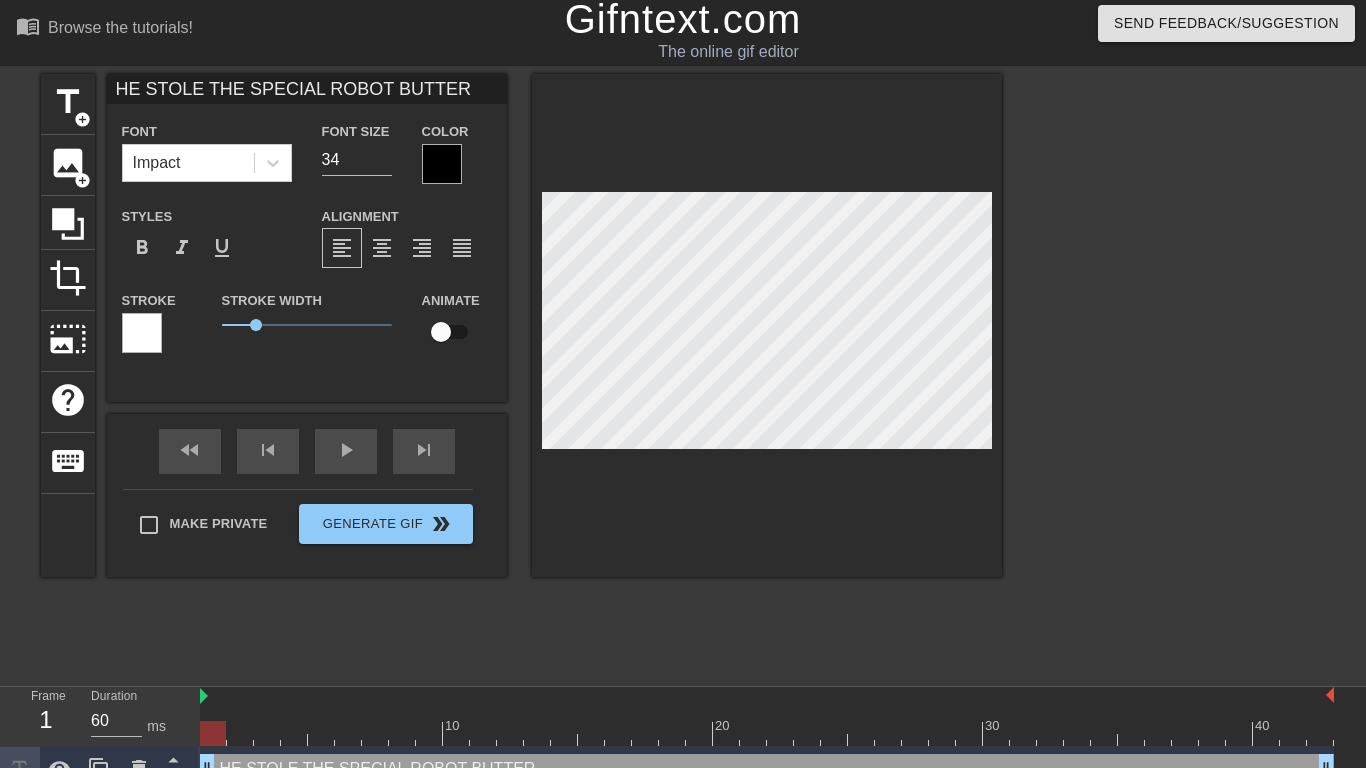 click on "33" at bounding box center (357, 160) 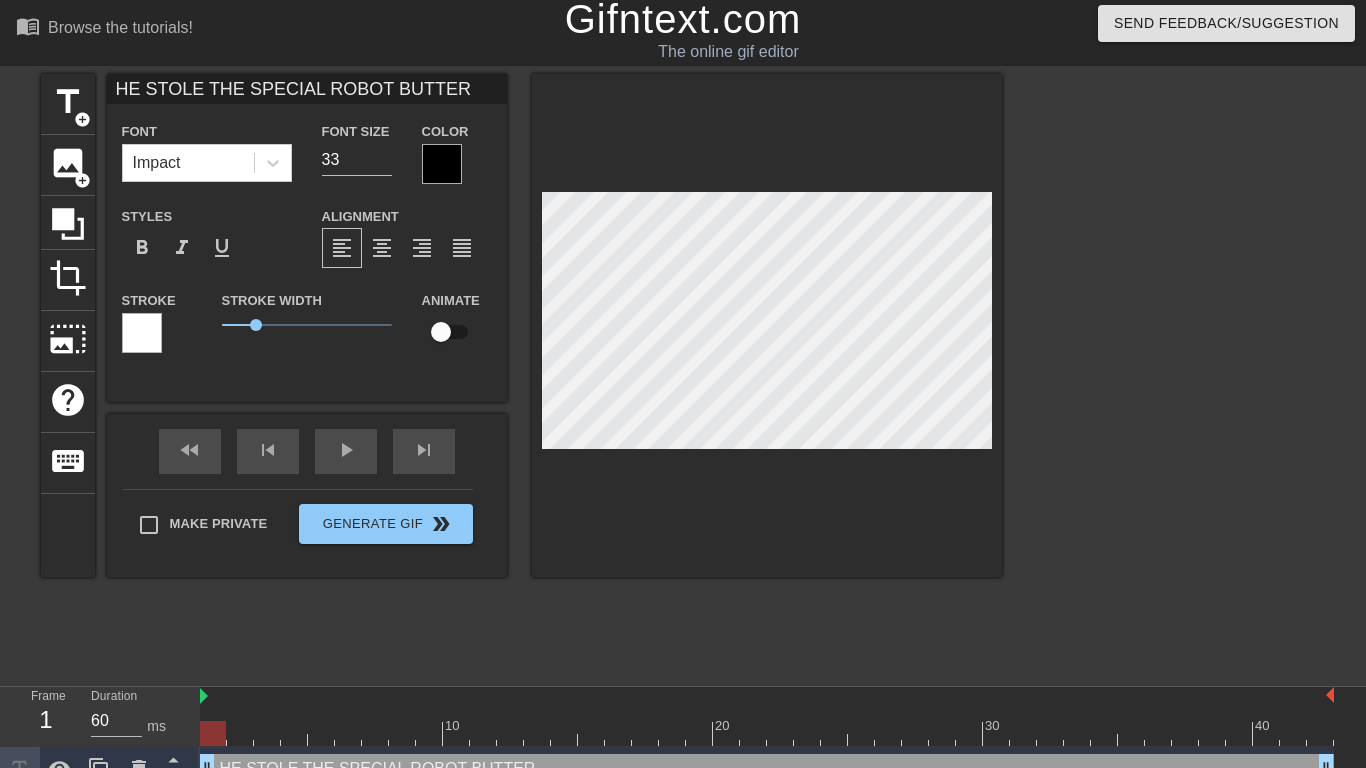 click on "32" at bounding box center (357, 160) 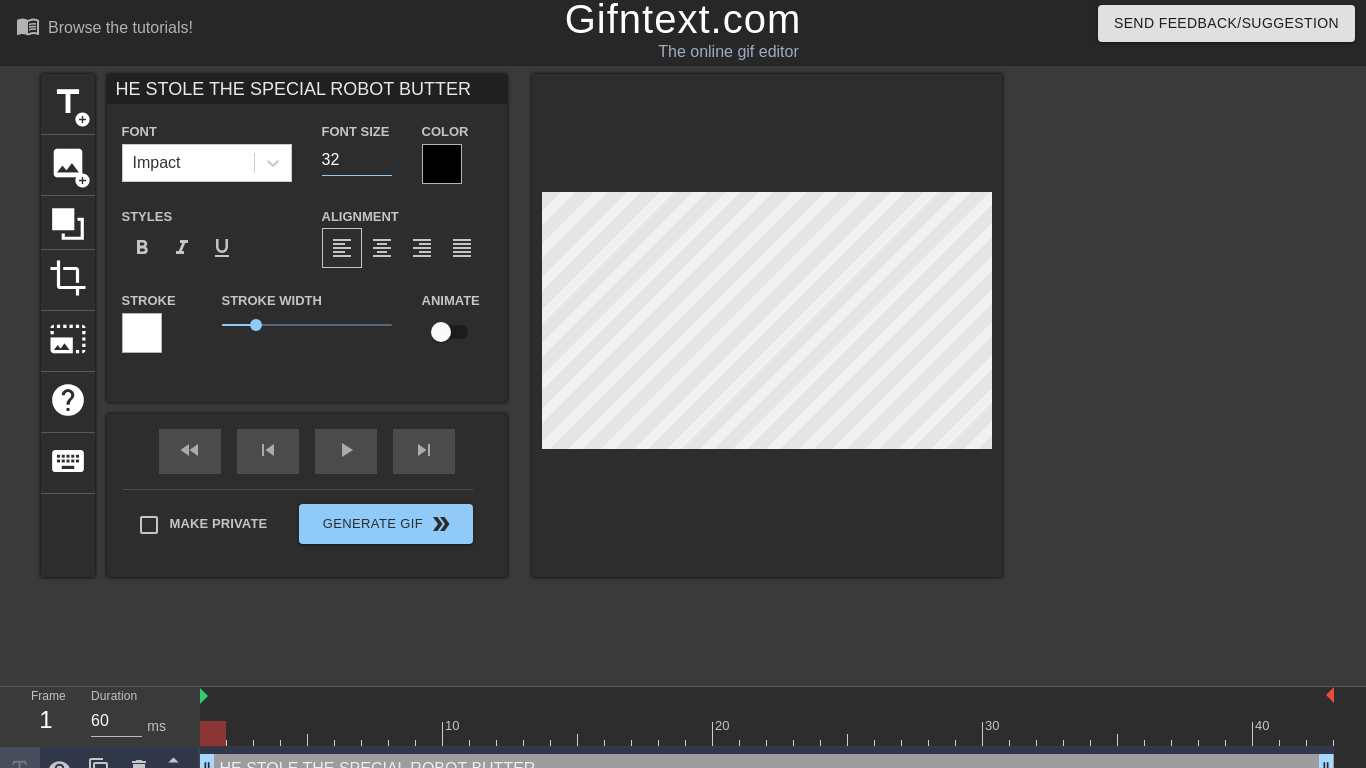 click on "31" at bounding box center [357, 160] 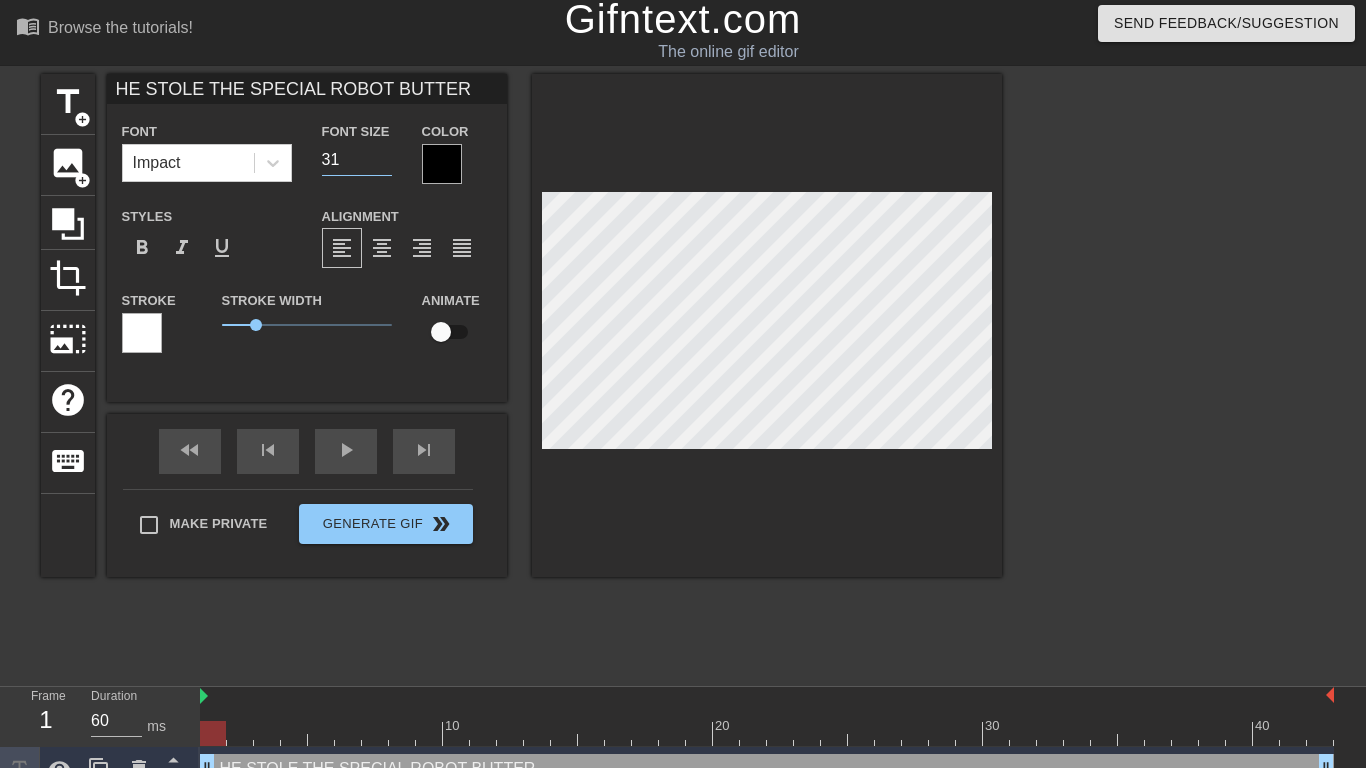 click on "30" at bounding box center (357, 160) 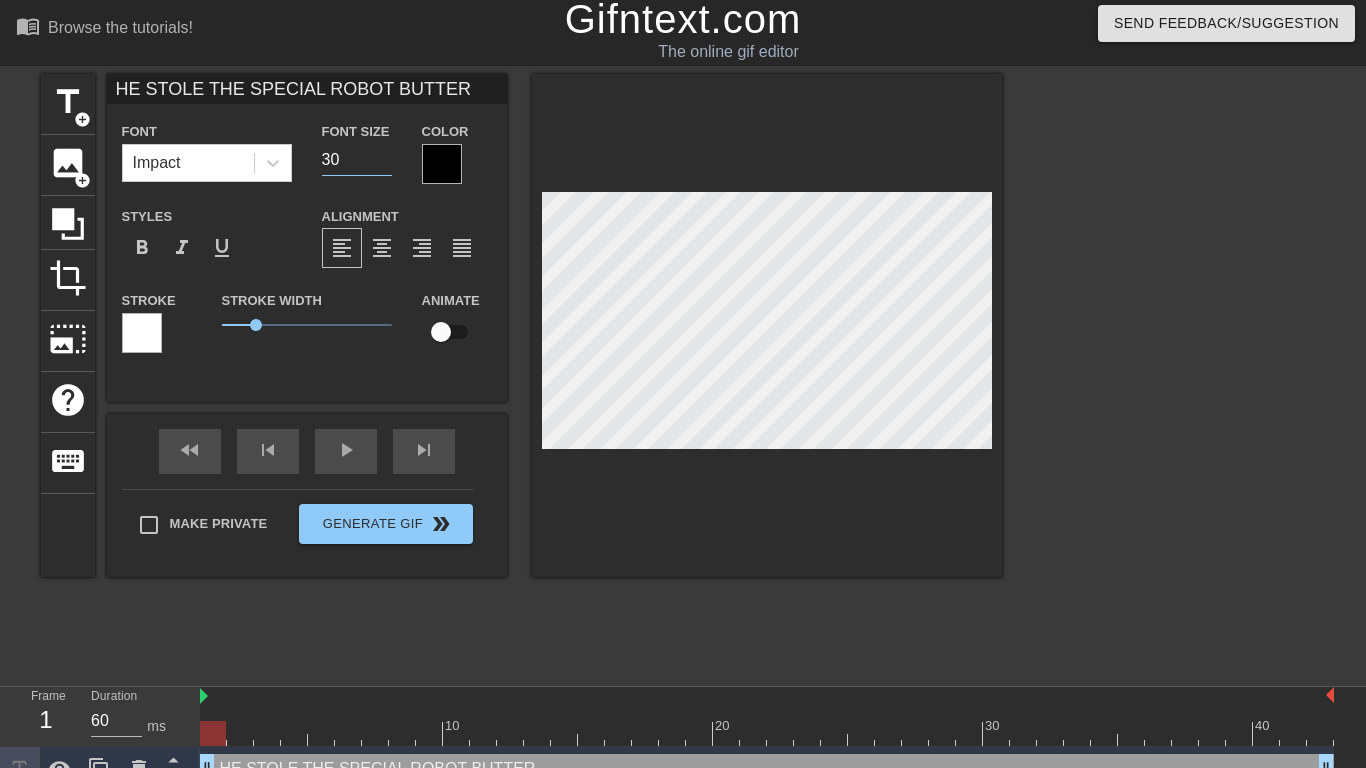 click on "29" at bounding box center [357, 160] 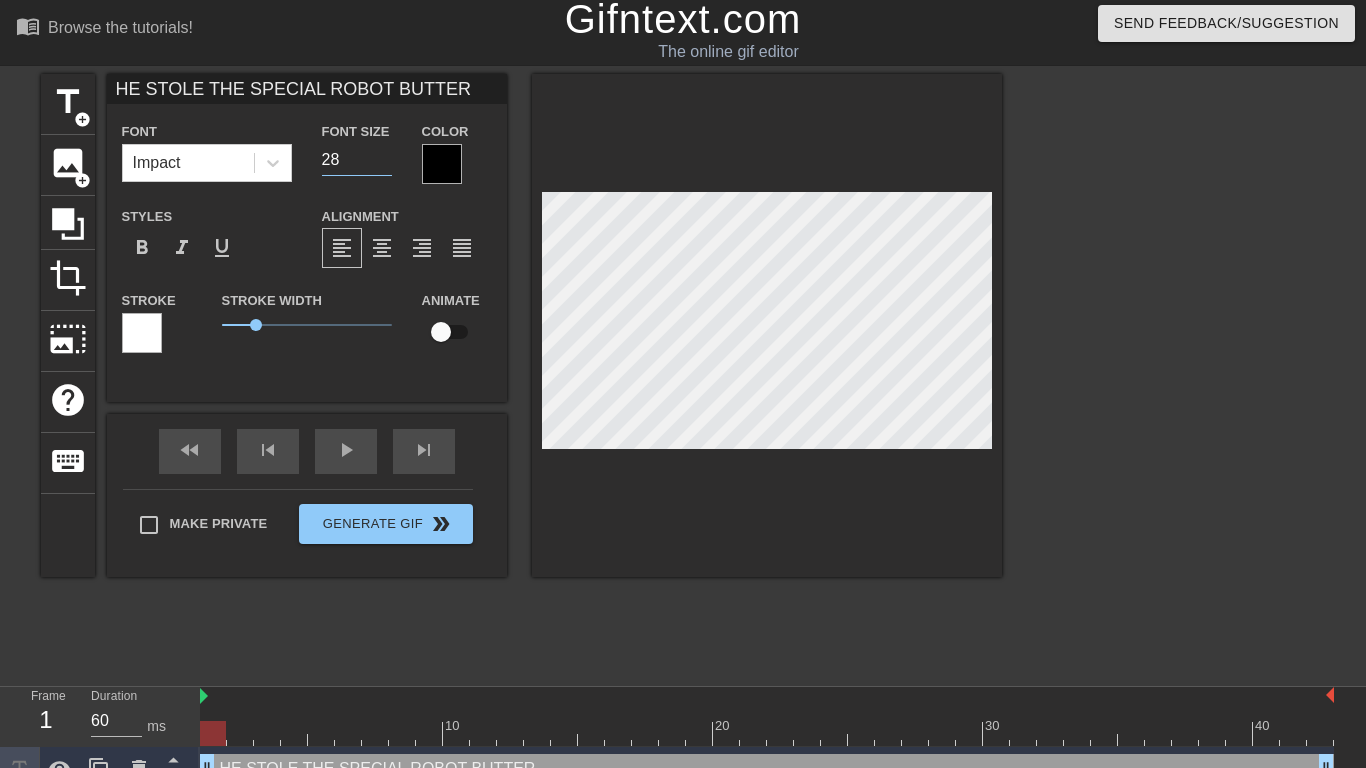 click on "28" at bounding box center [357, 160] 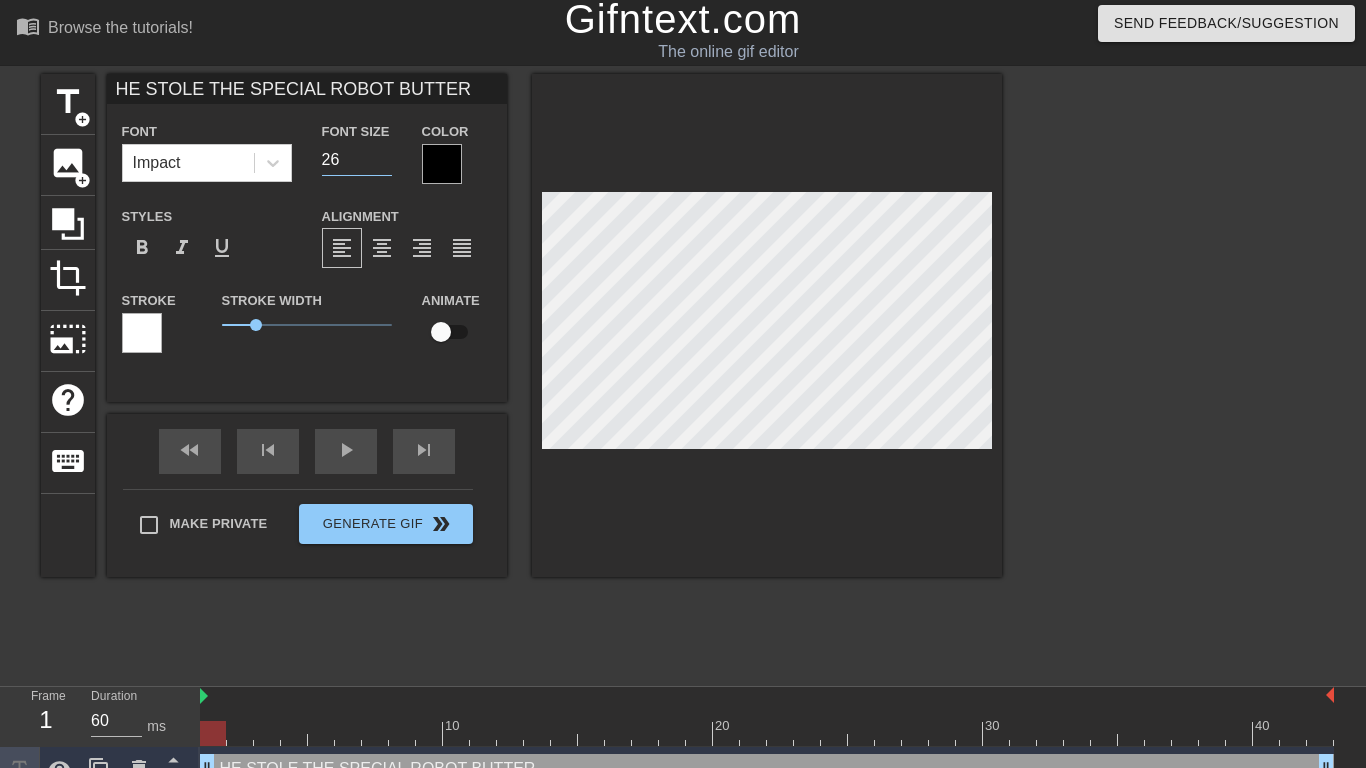 click on "26" at bounding box center [357, 160] 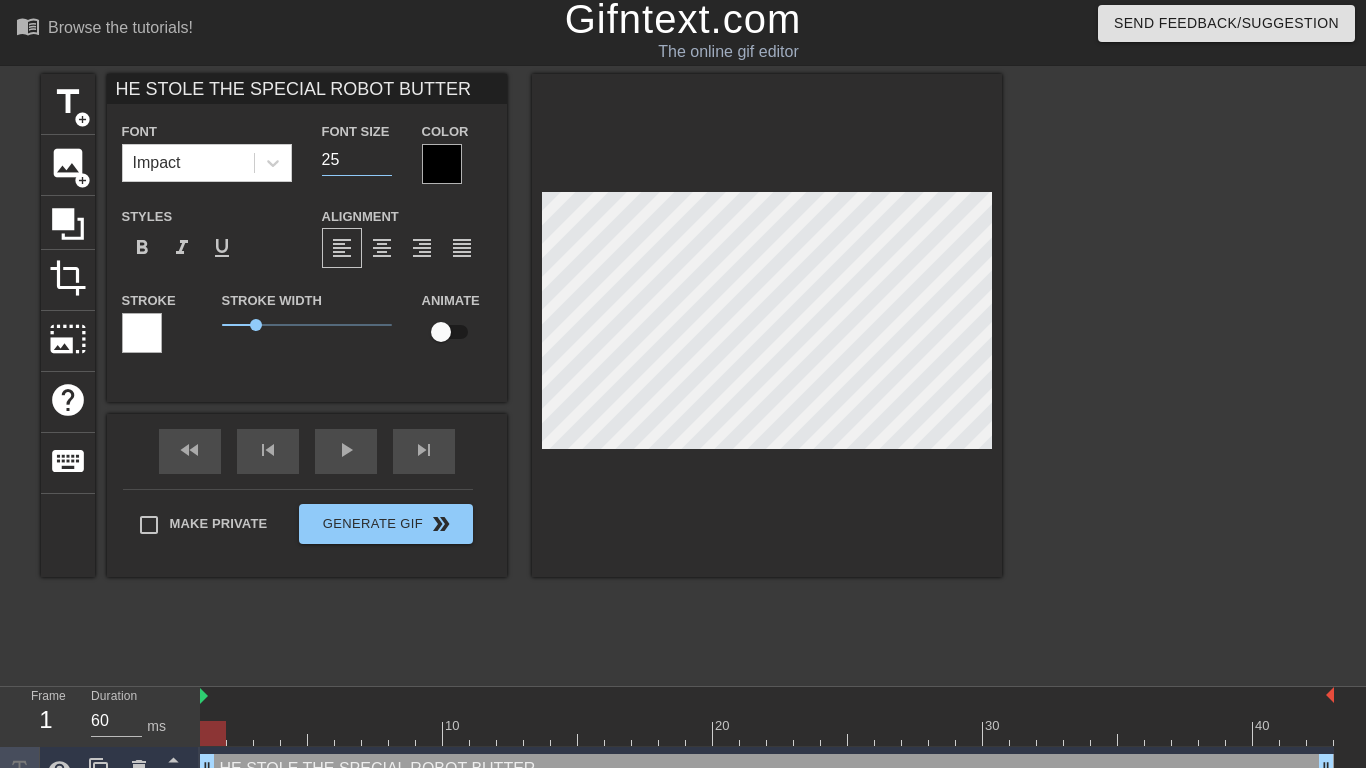 click on "24" at bounding box center (357, 160) 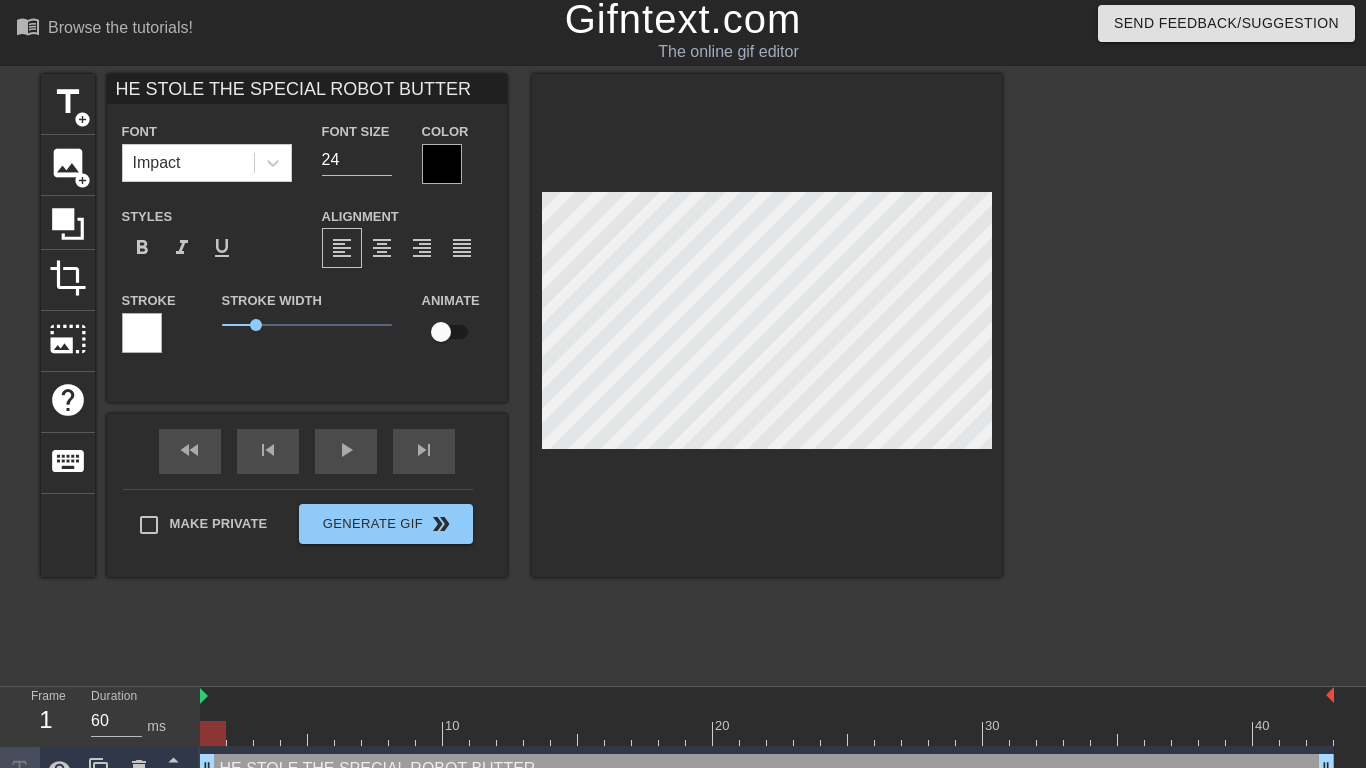 click on "23" at bounding box center [357, 160] 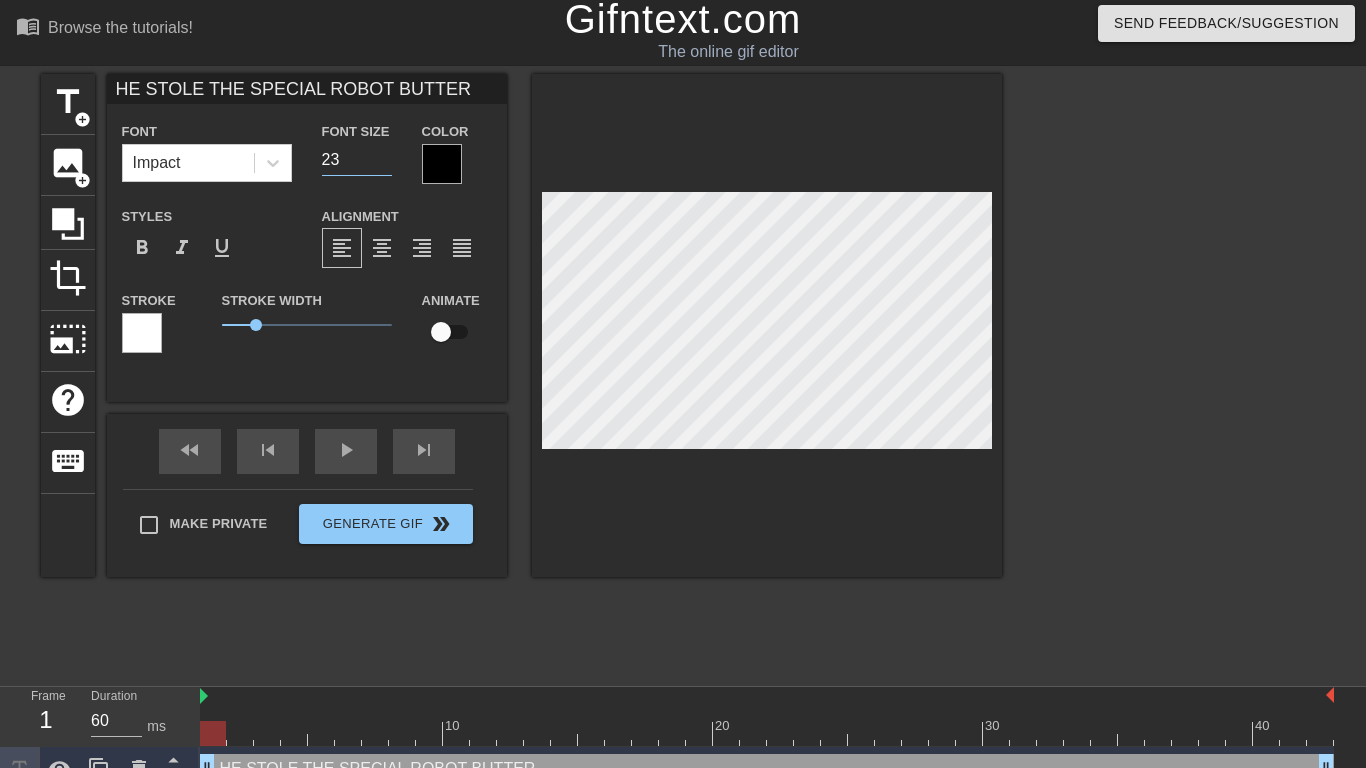 type on "22" 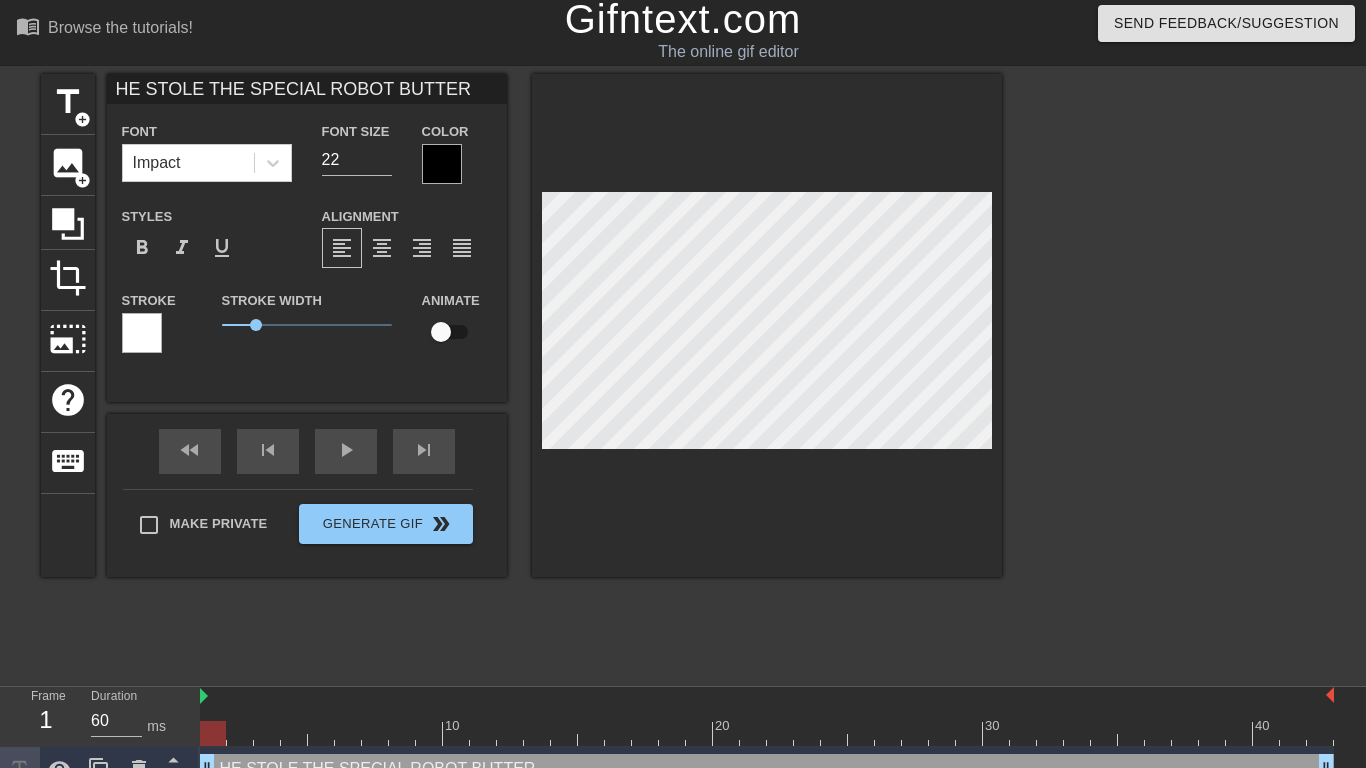 click on "1" at bounding box center (307, 325) 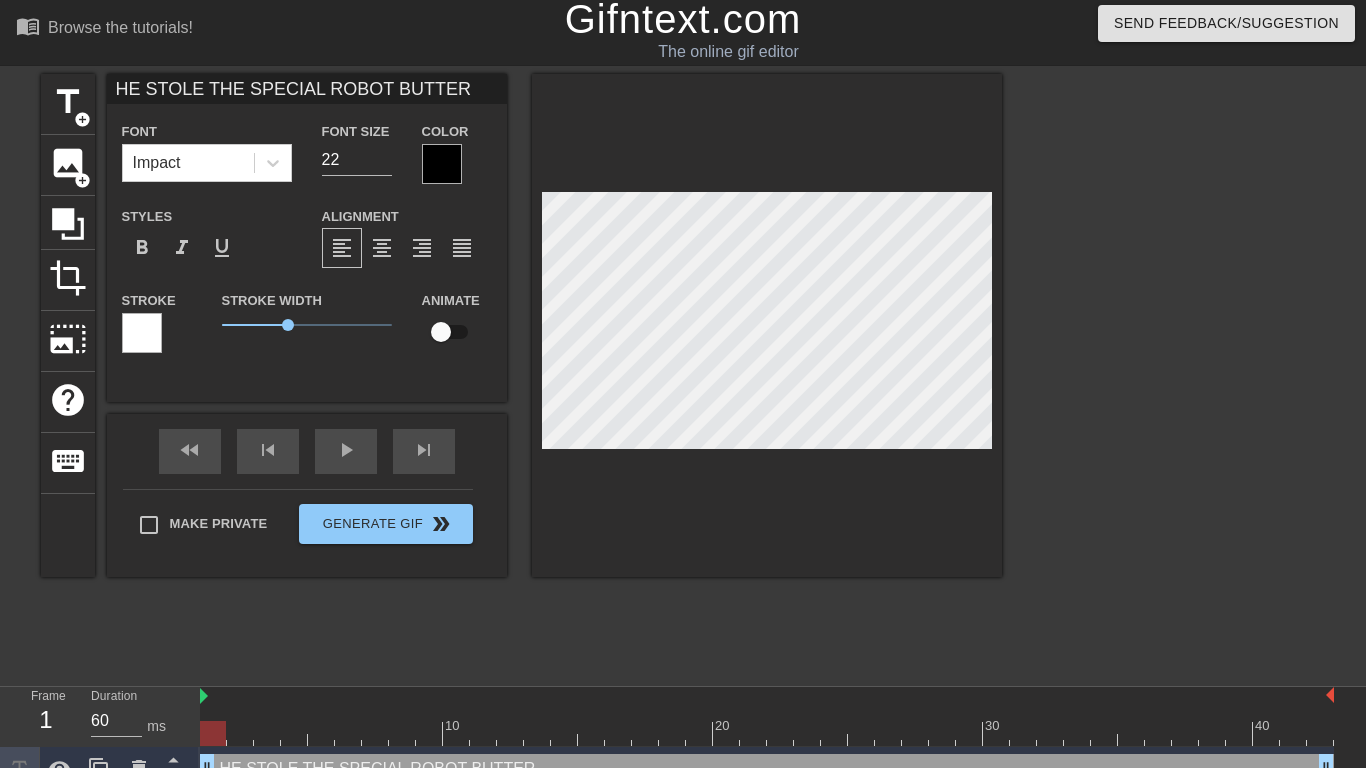 click at bounding box center [142, 333] 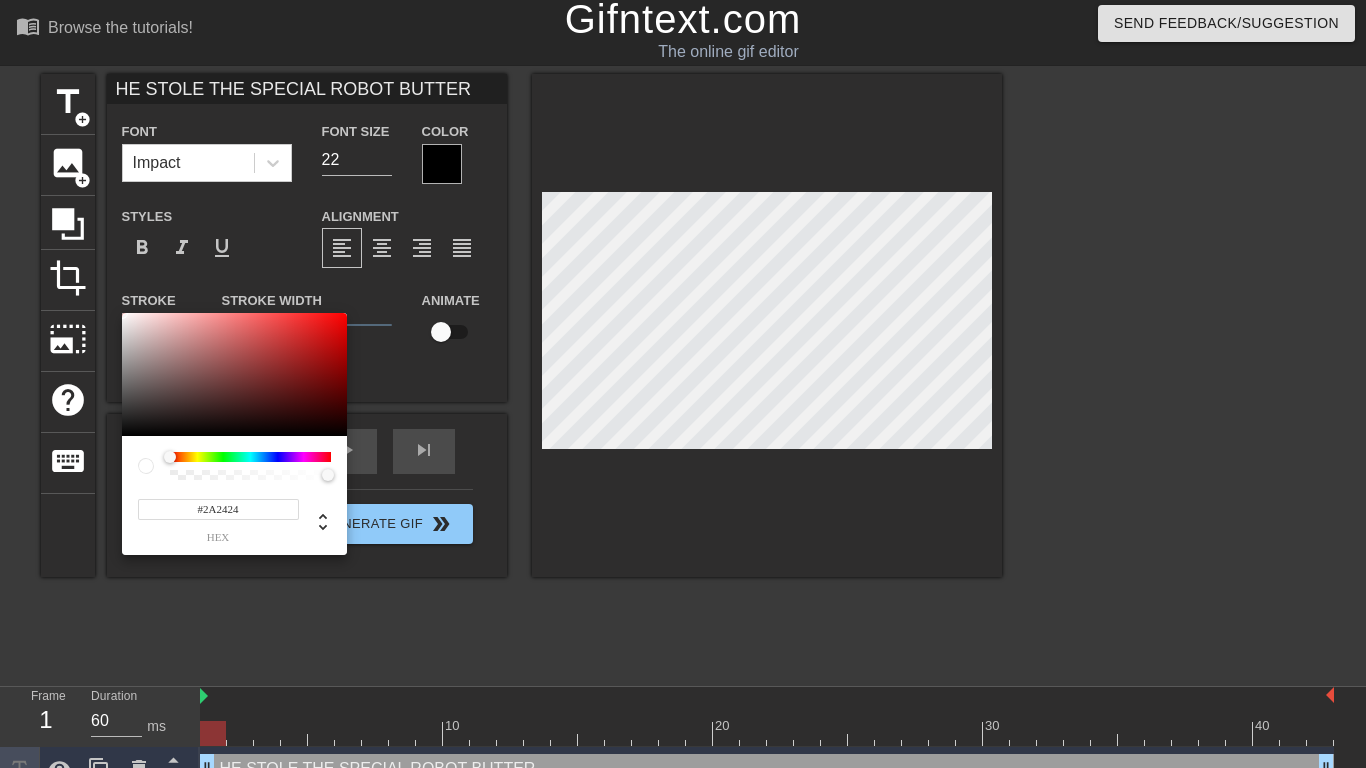 click at bounding box center (234, 375) 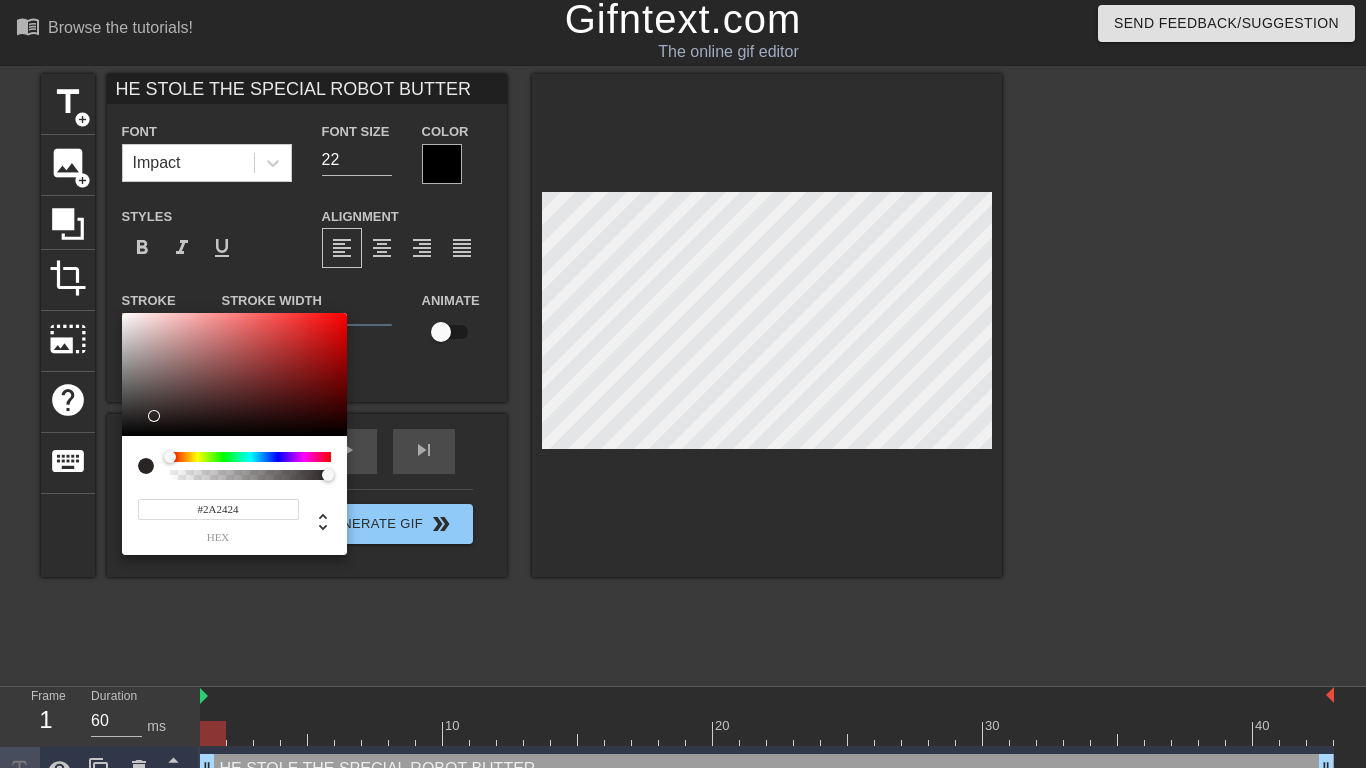 click at bounding box center (154, 416) 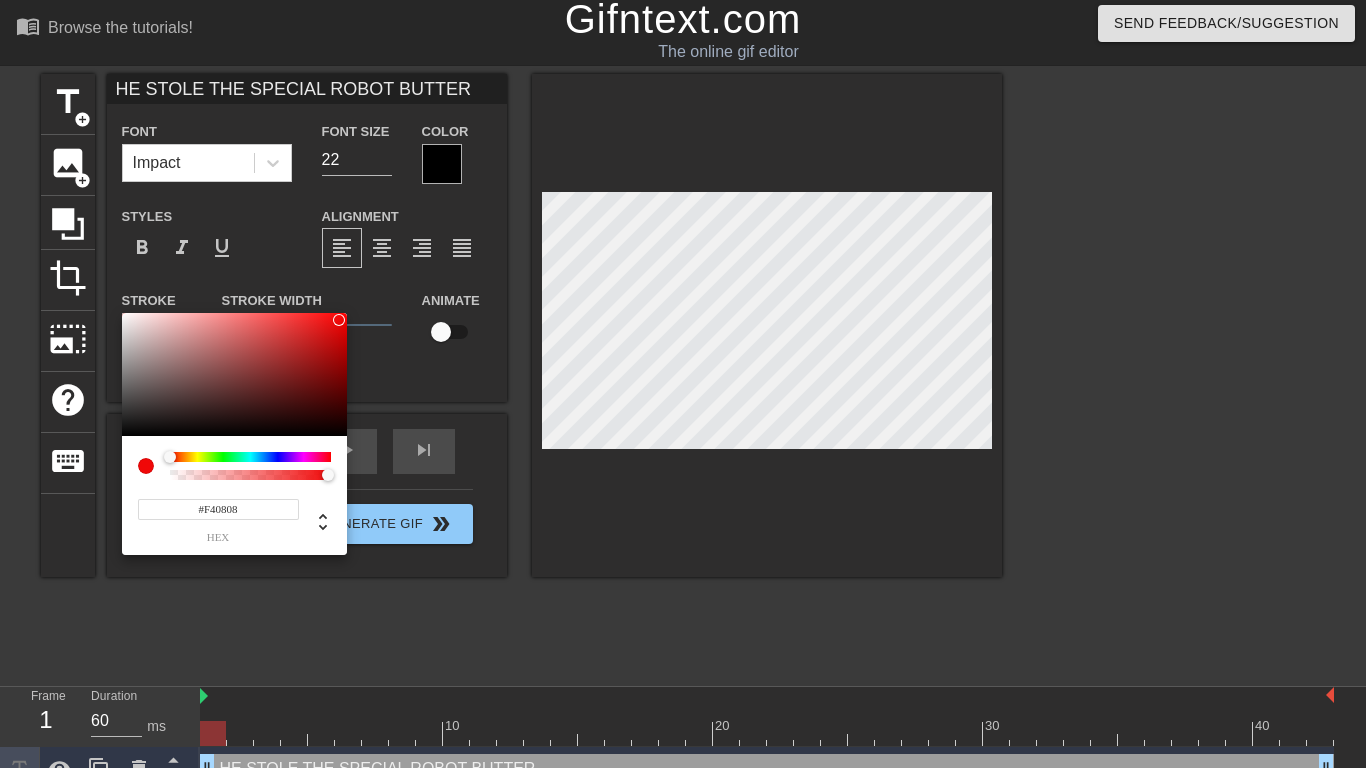 type on "#F60808" 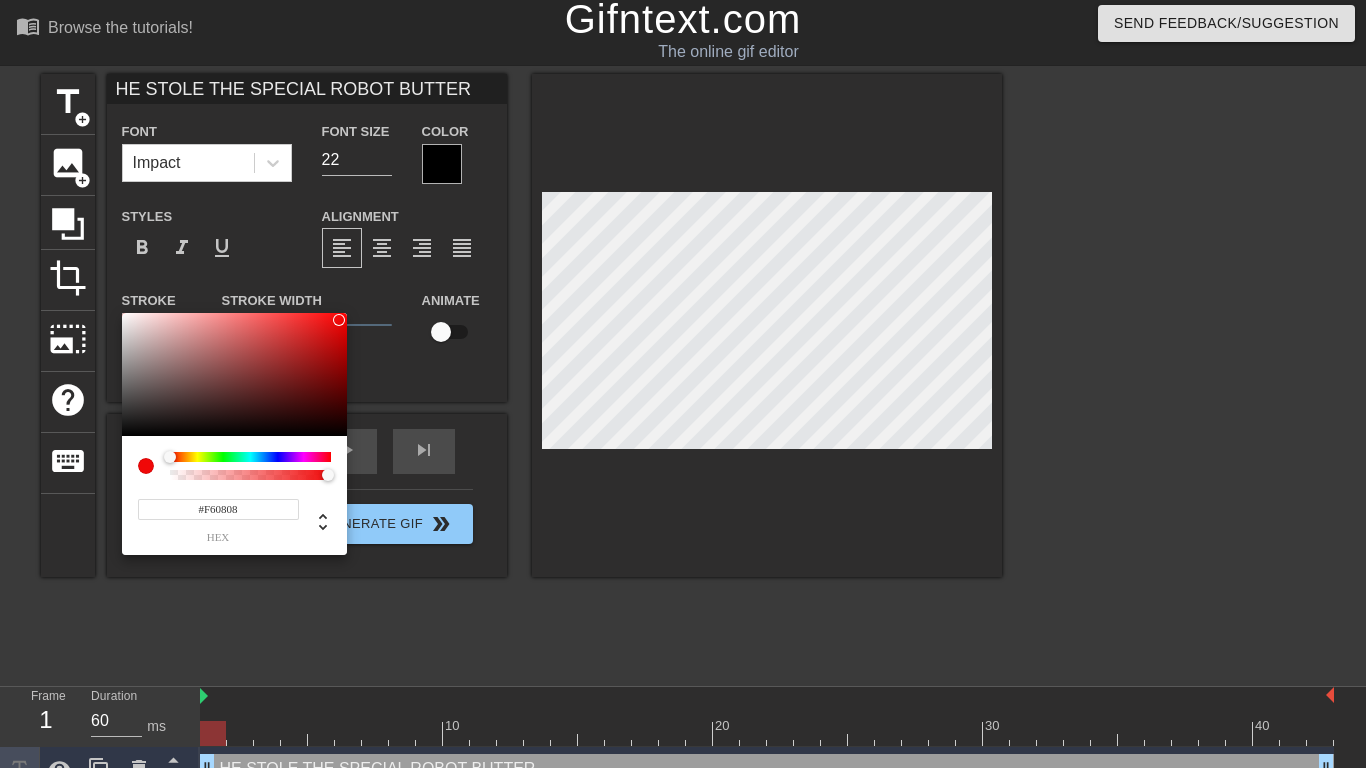 drag, startPoint x: 152, startPoint y: 416, endPoint x: 339, endPoint y: 317, distance: 211.58922 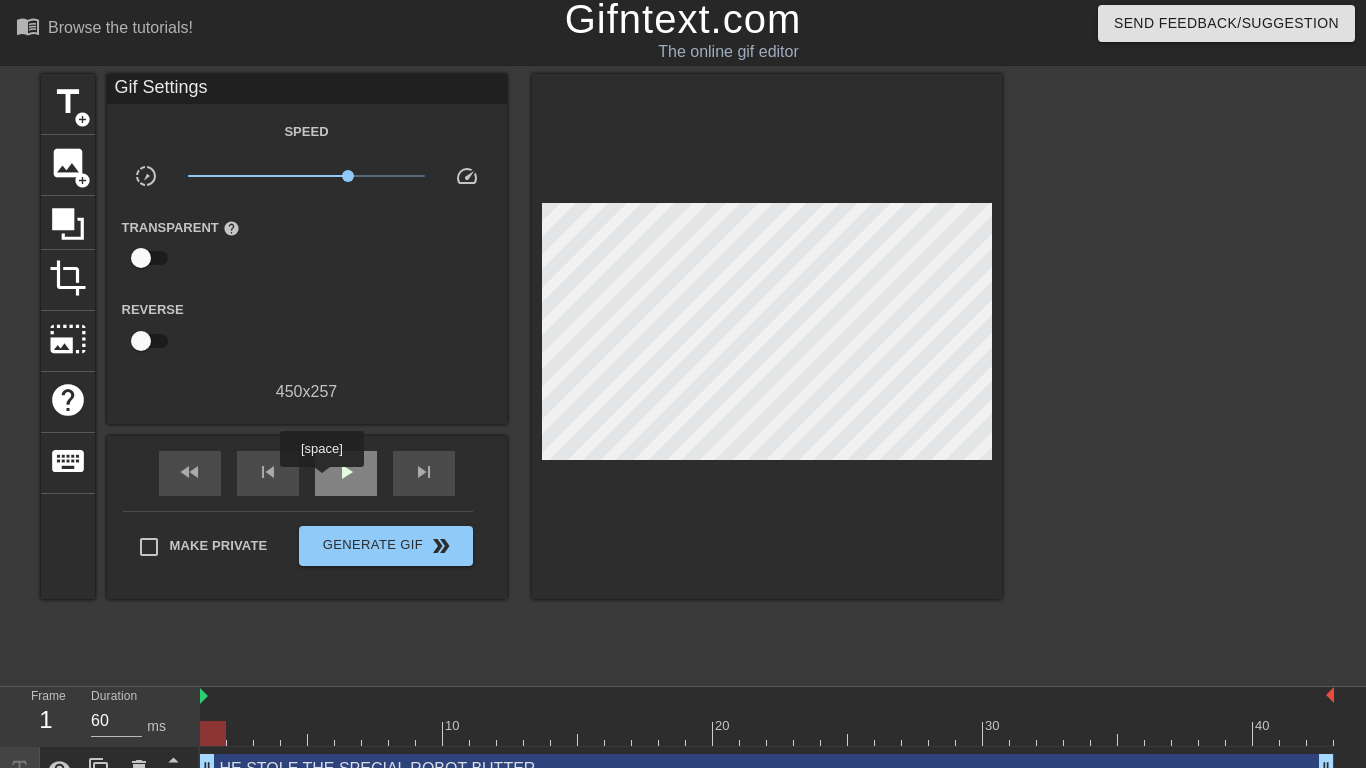click on "play_arrow" at bounding box center [346, 473] 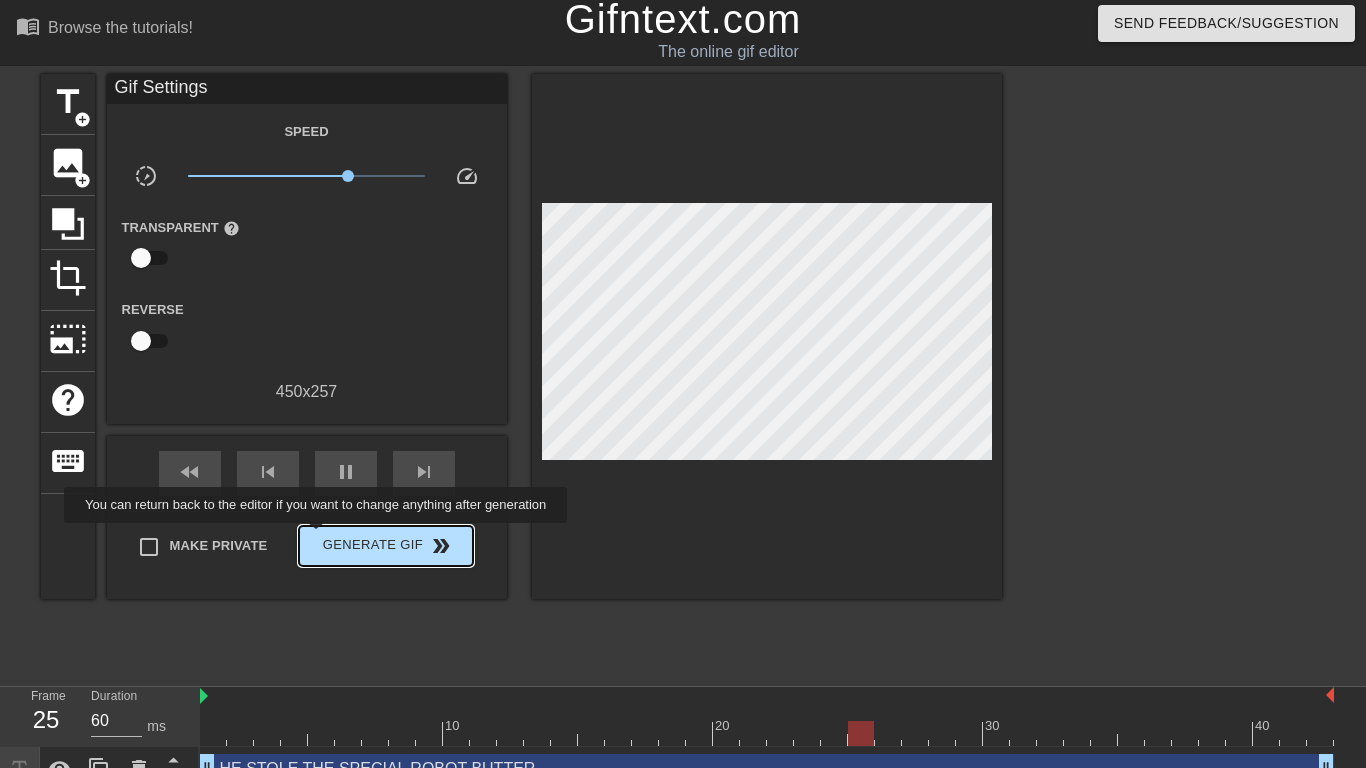 click on "Generate Gif double_arrow" at bounding box center (385, 546) 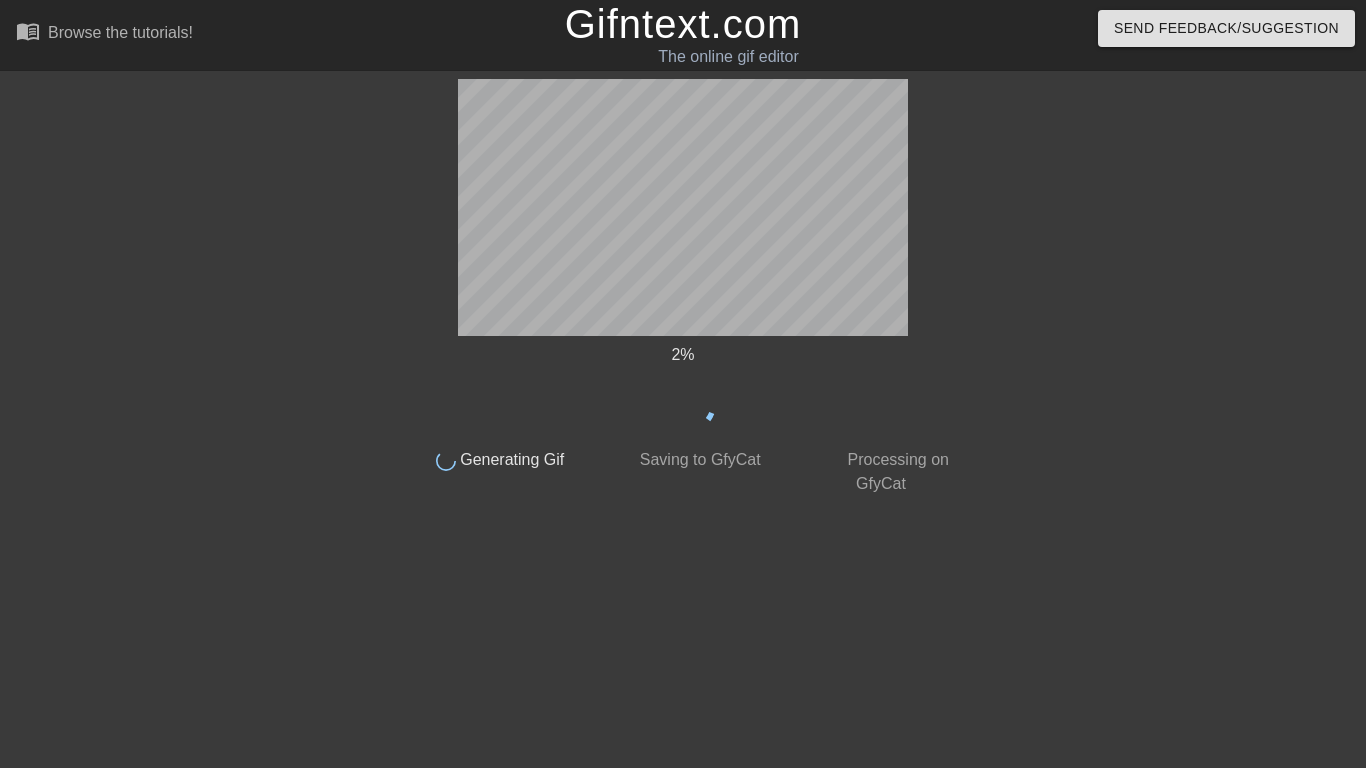 scroll, scrollTop: 0, scrollLeft: 0, axis: both 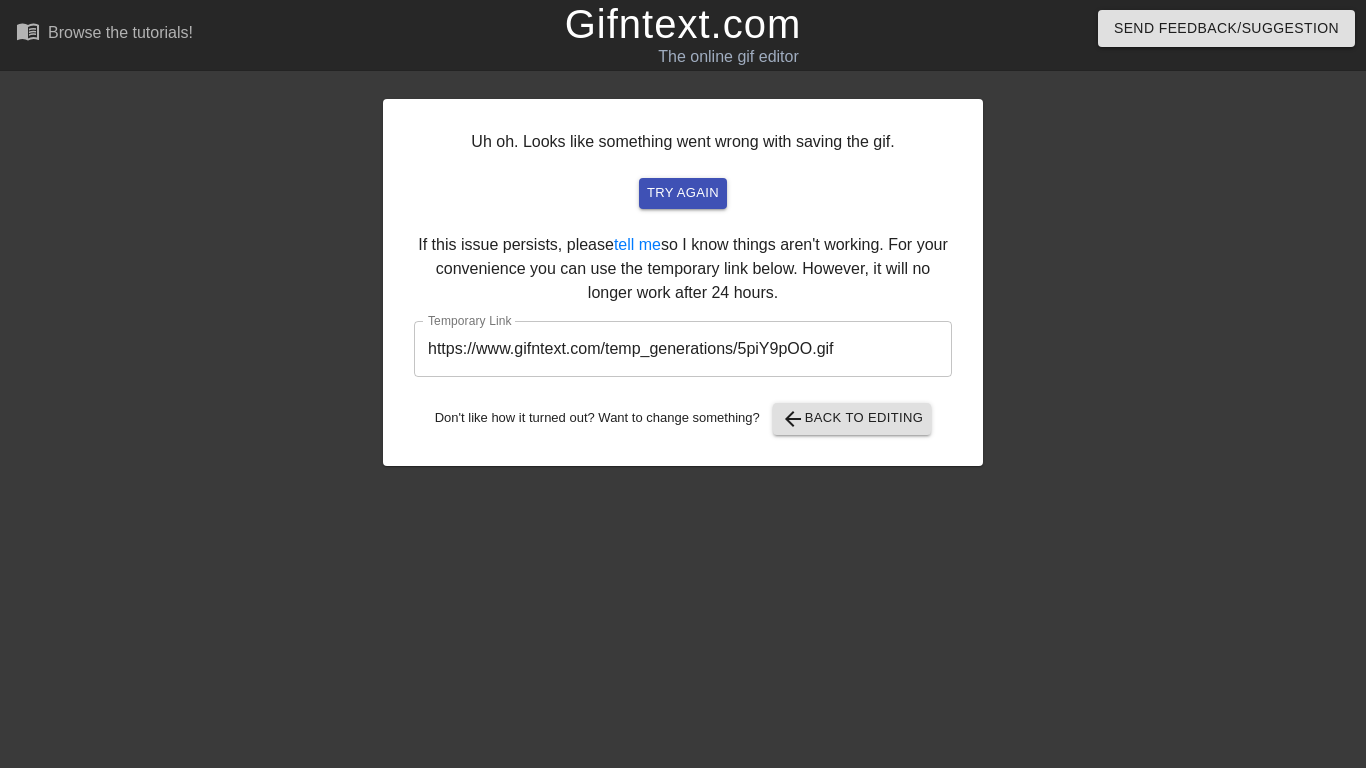 click on "https://www.gifntext.com/temp_generations/5piY9pOO.gif" at bounding box center [683, 349] 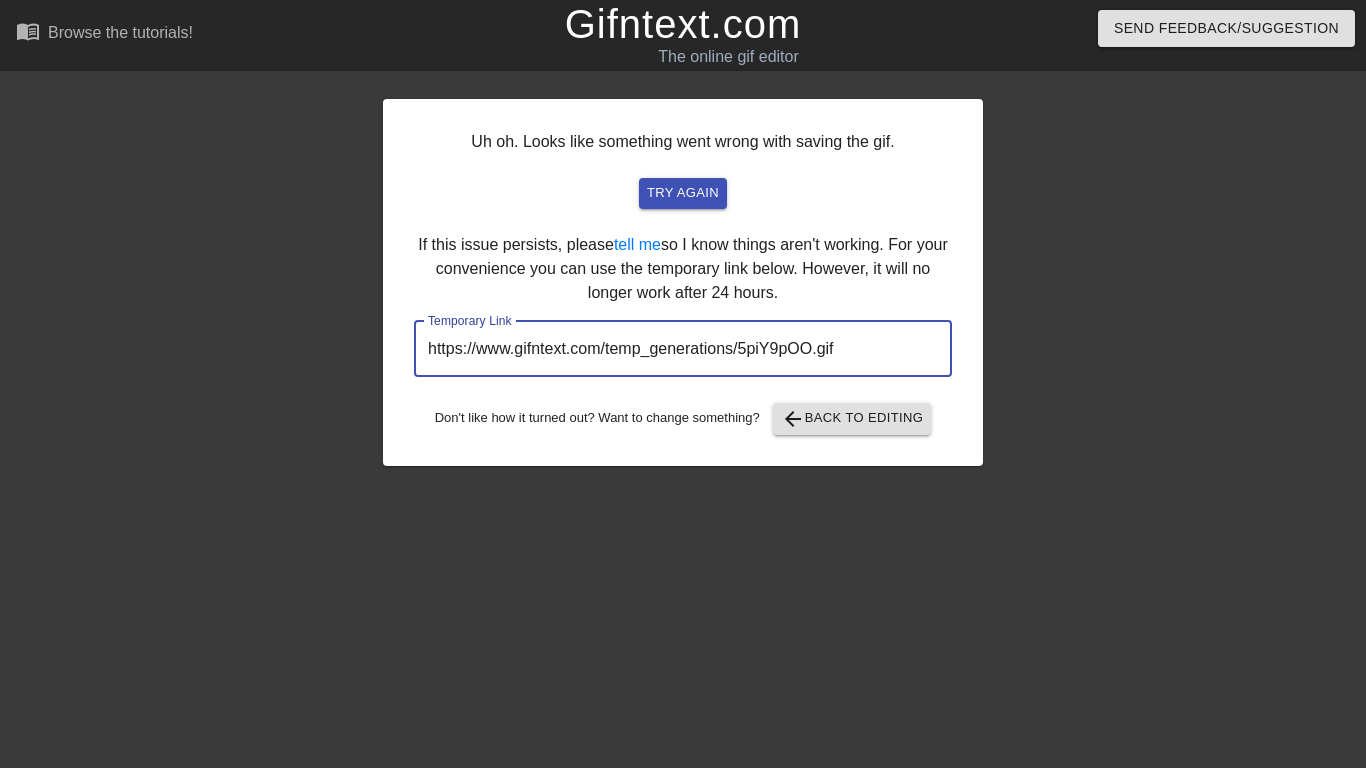 click on "https://www.gifntext.com/temp_generations/5piY9pOO.gif" at bounding box center (683, 349) 